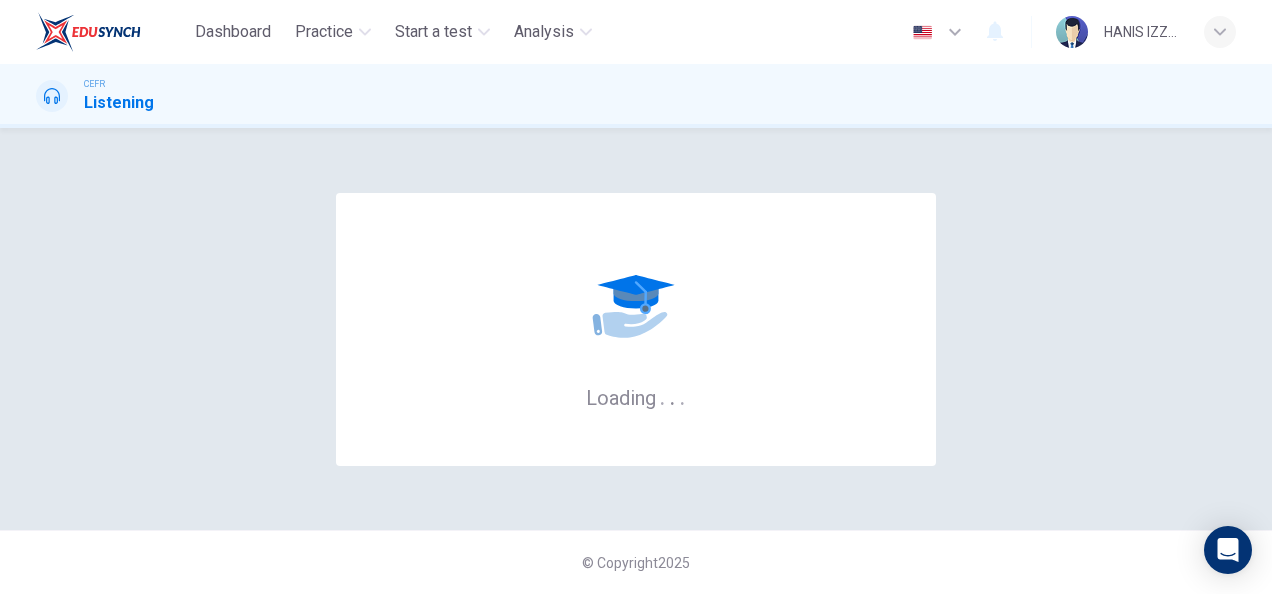 scroll, scrollTop: 0, scrollLeft: 0, axis: both 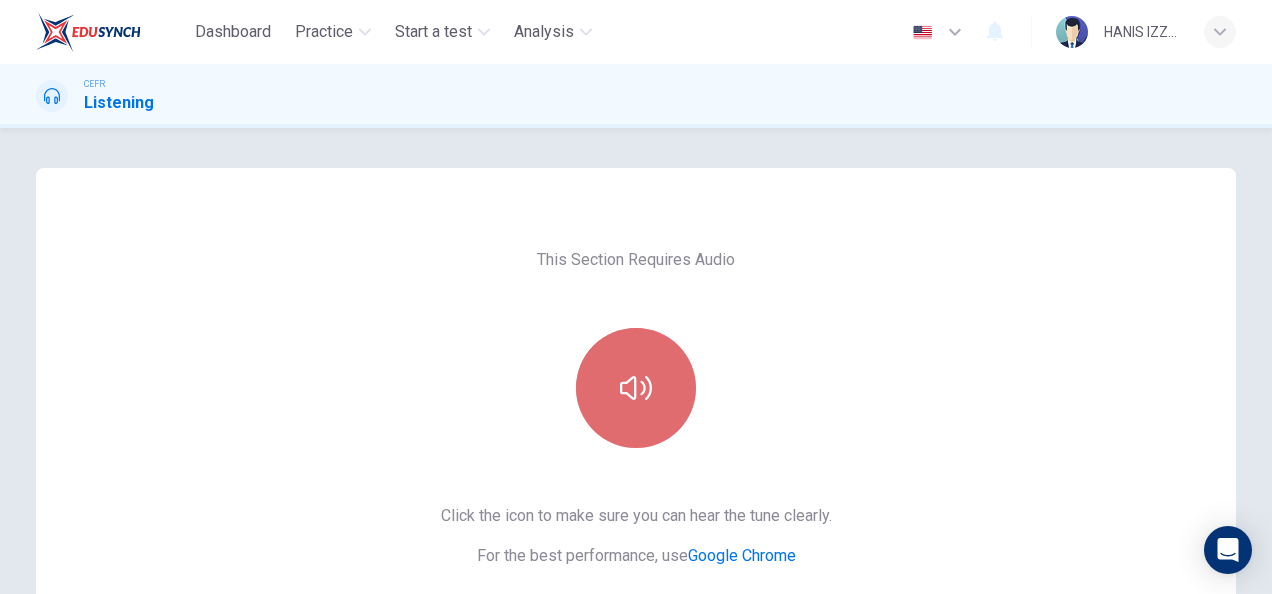 click at bounding box center (636, 388) 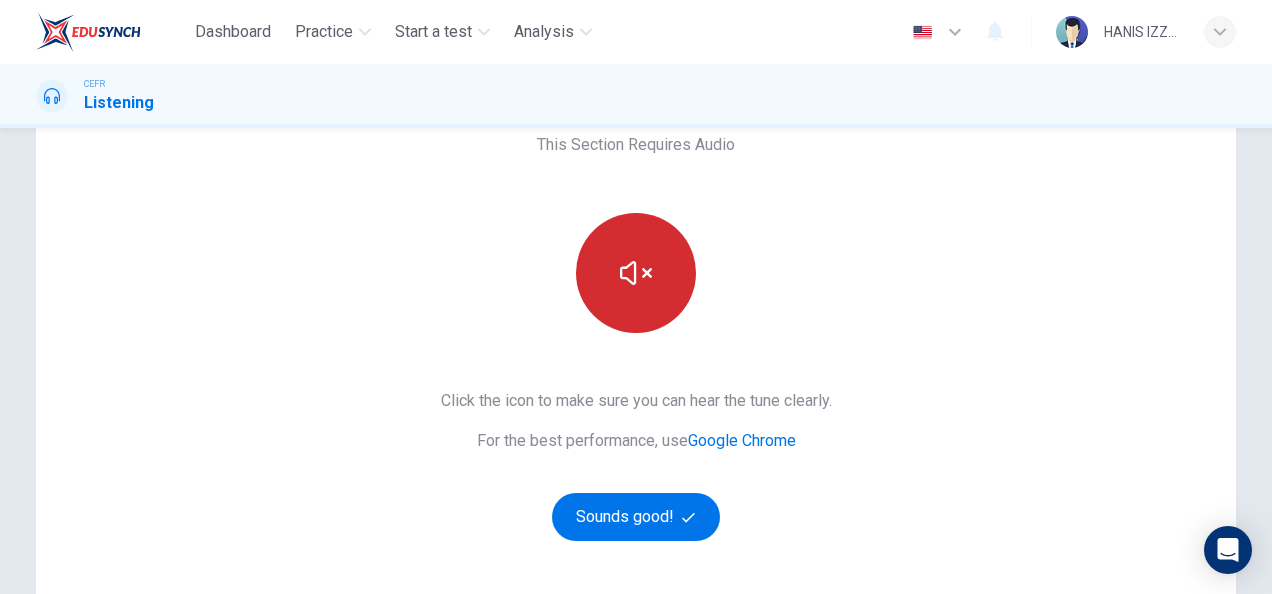scroll, scrollTop: 128, scrollLeft: 0, axis: vertical 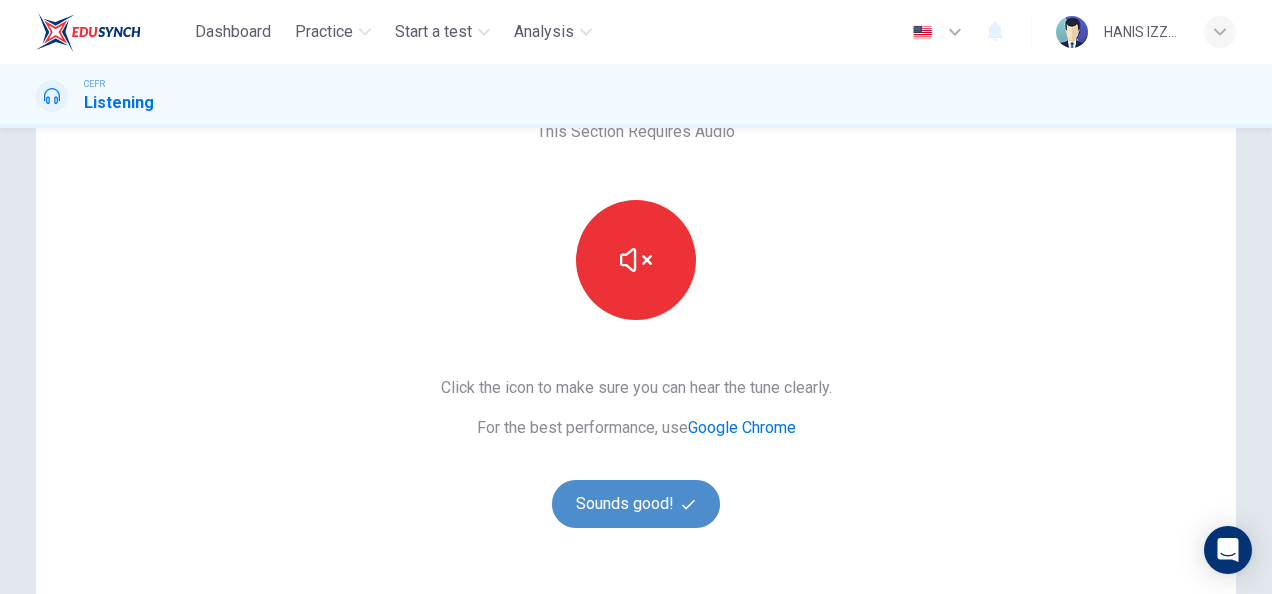 click on "Sounds good!" at bounding box center (636, 504) 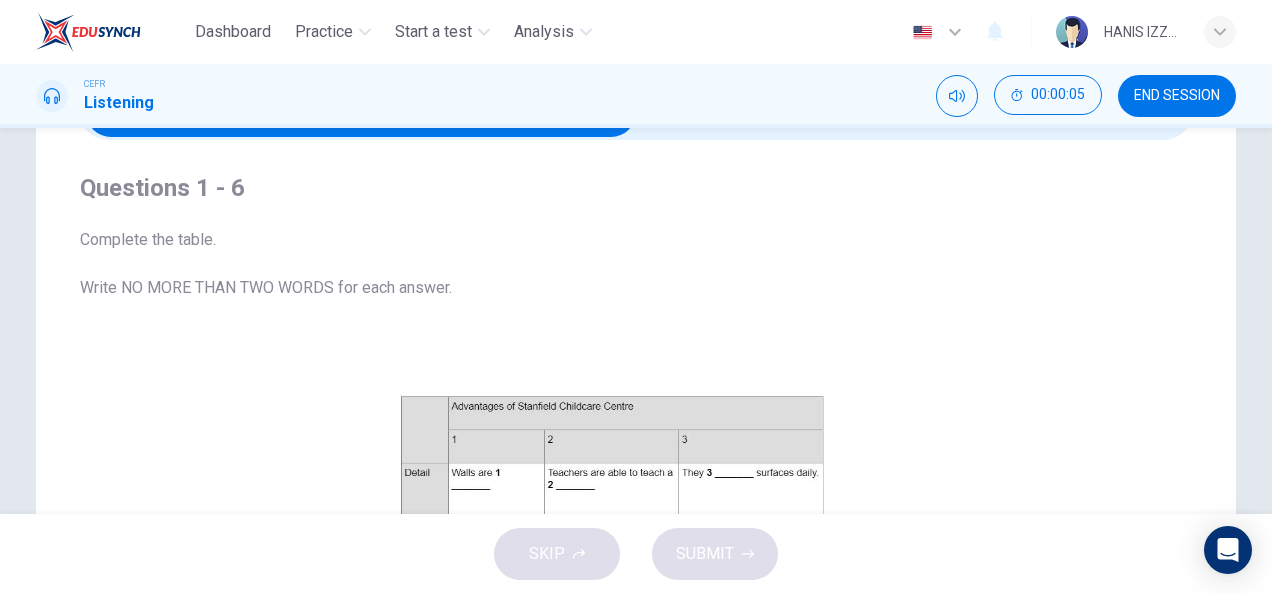 scroll, scrollTop: 74, scrollLeft: 0, axis: vertical 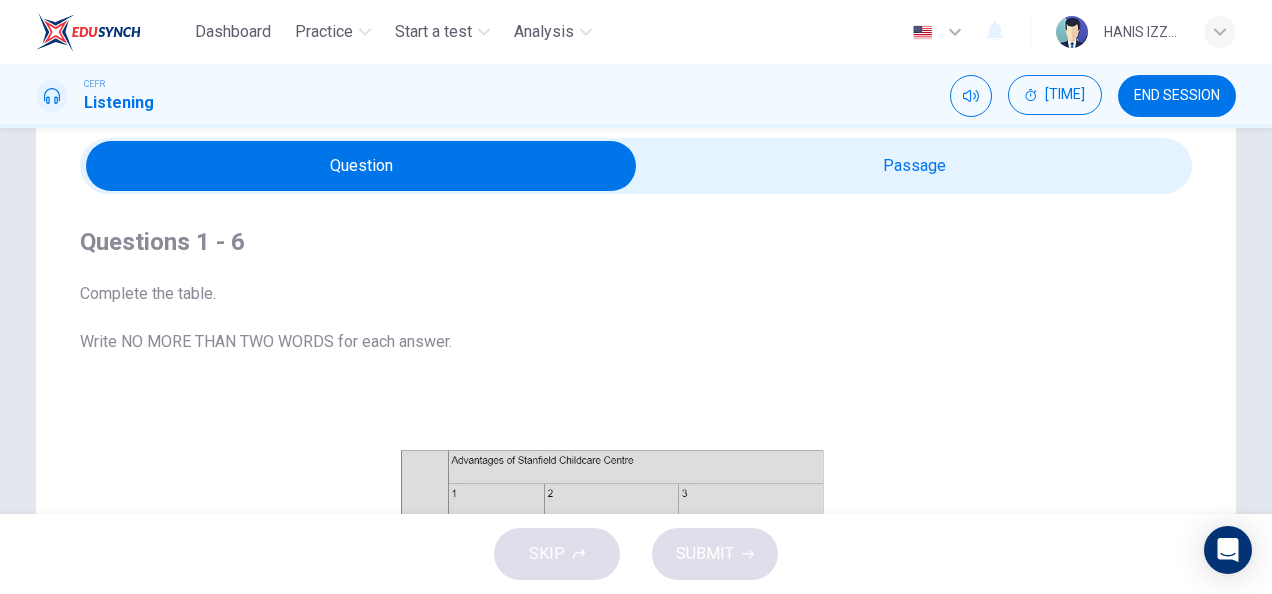 click at bounding box center [361, 166] 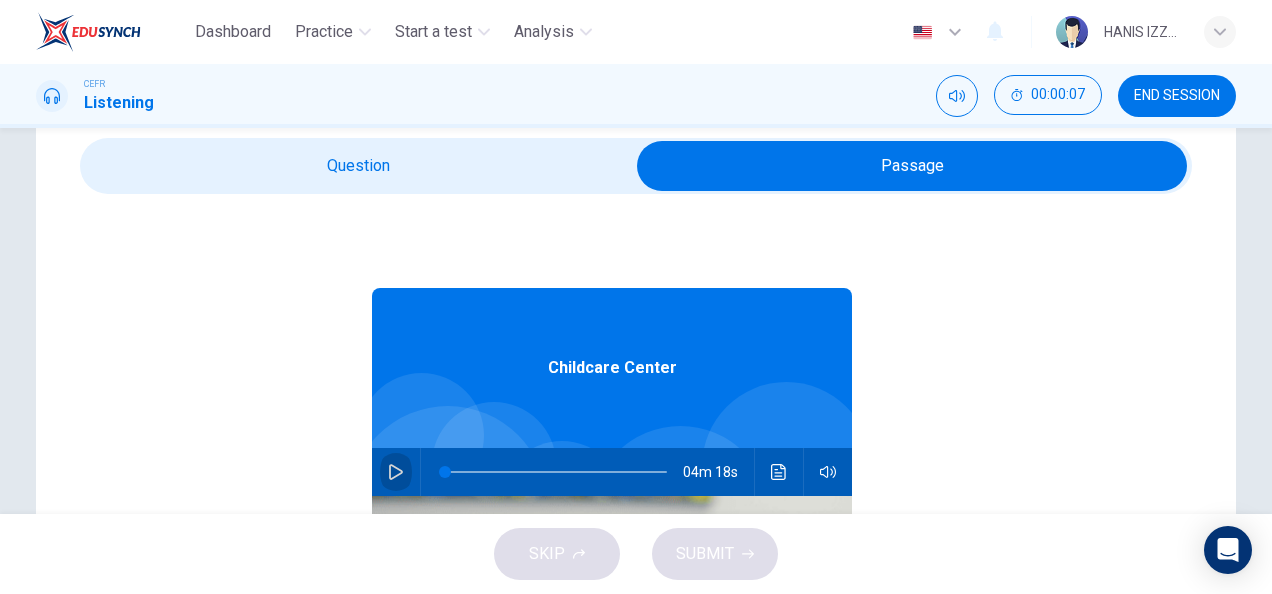 click at bounding box center (396, 472) 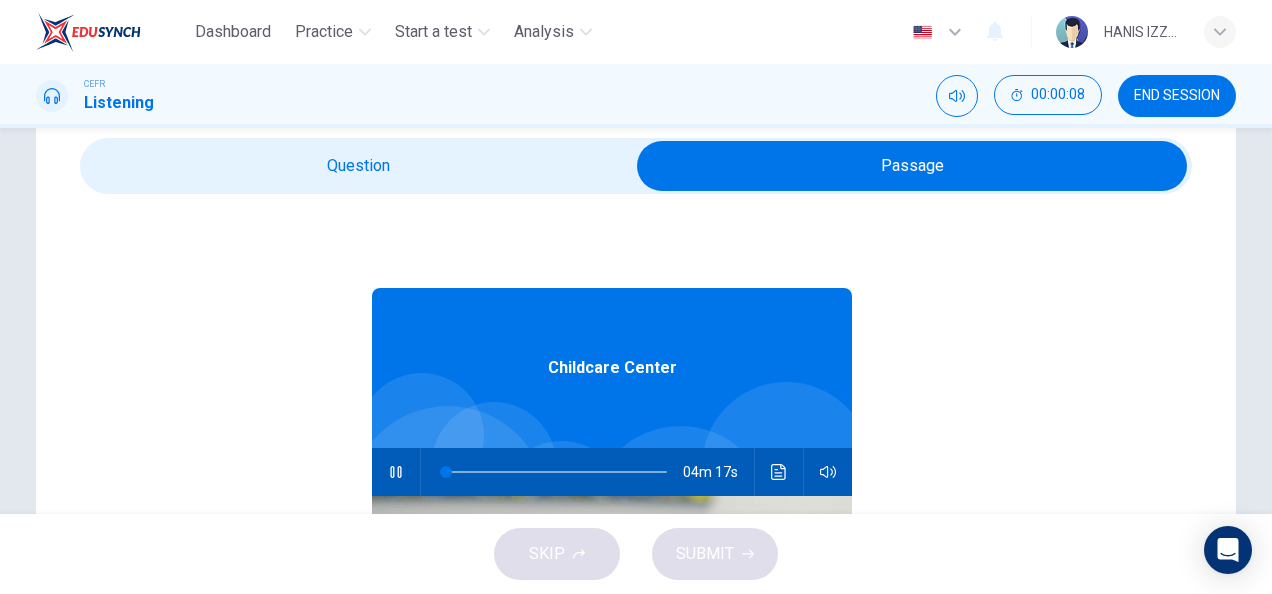 click at bounding box center (912, 166) 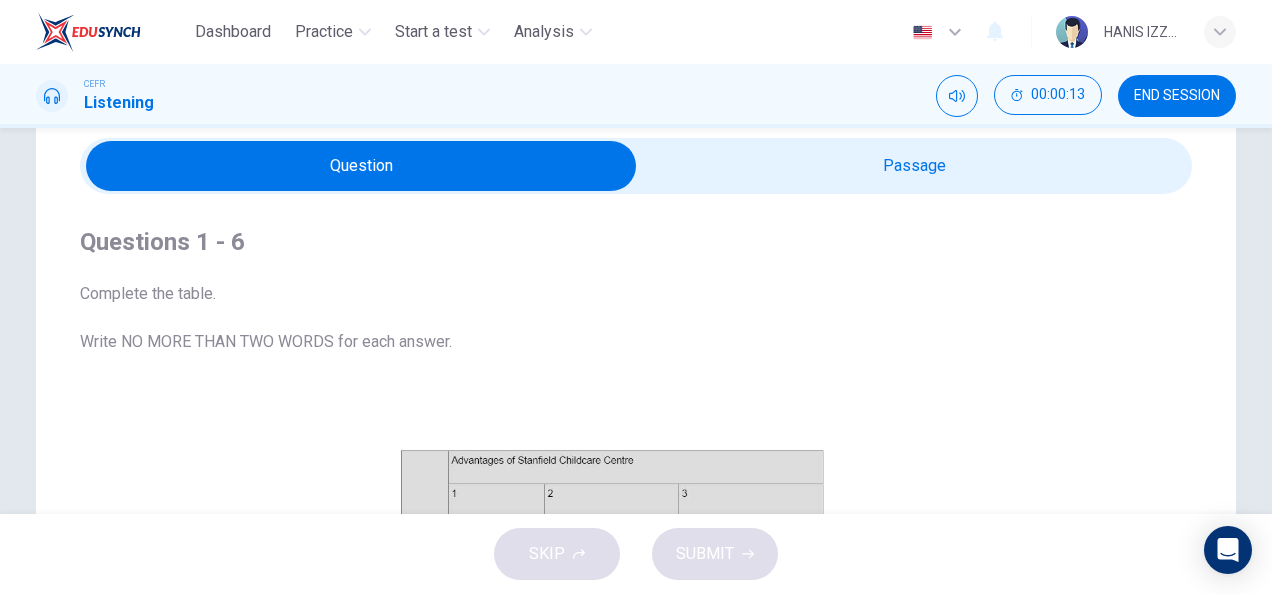 scroll, scrollTop: 269, scrollLeft: 0, axis: vertical 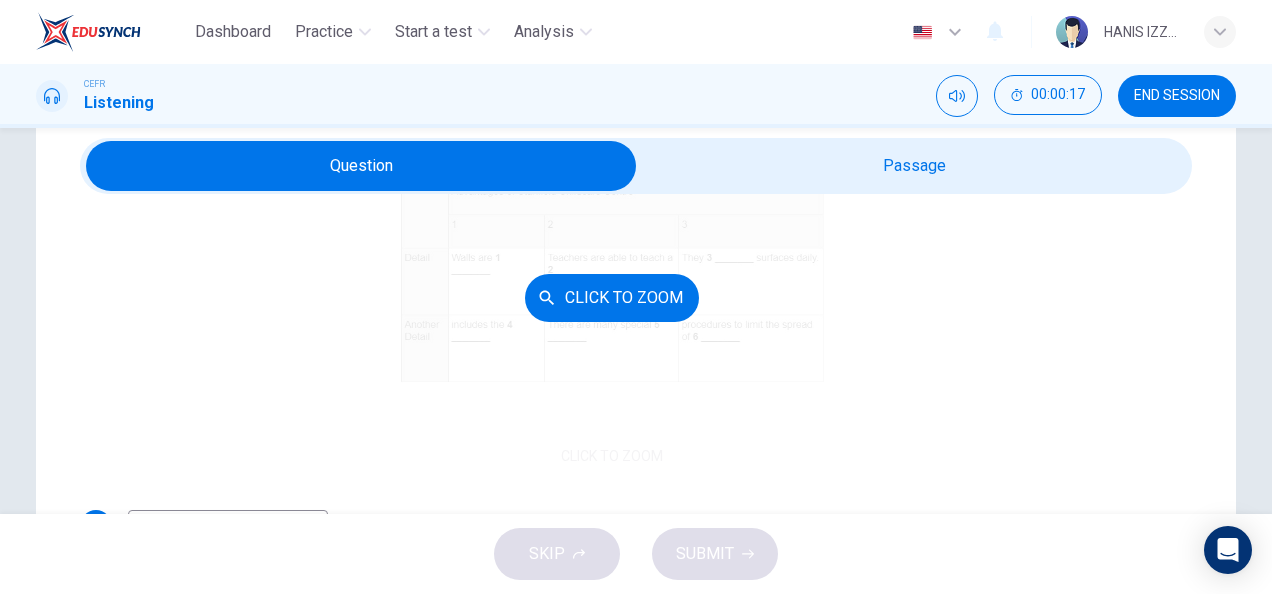 click on "Click to Zoom" at bounding box center [612, 297] 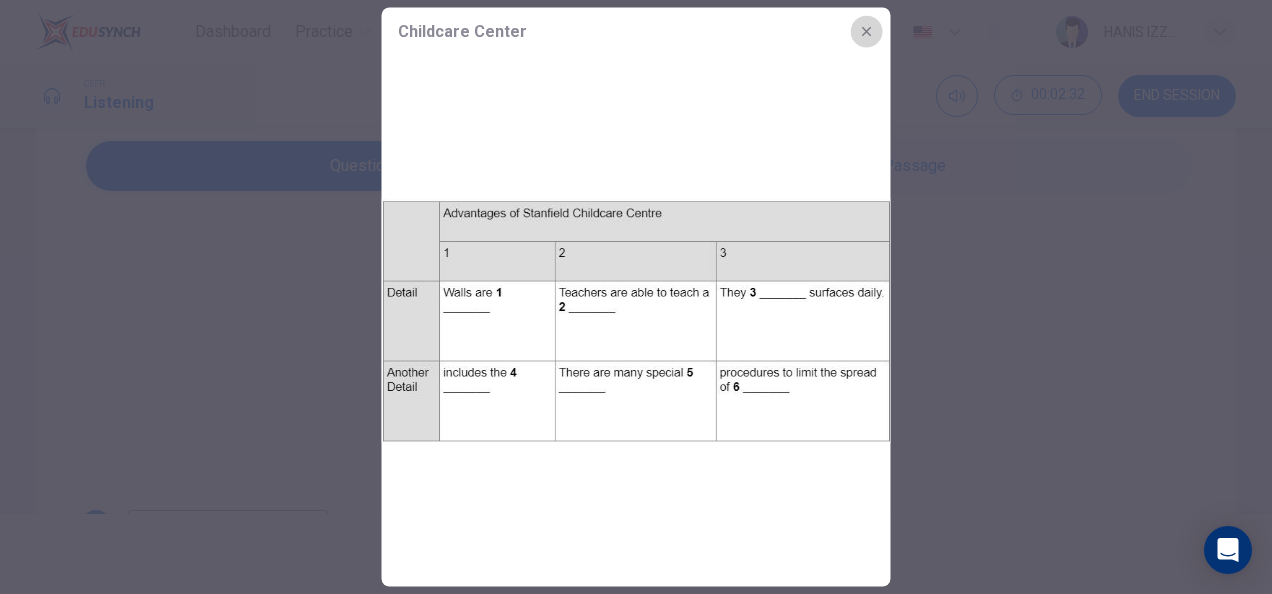 click at bounding box center [867, 32] 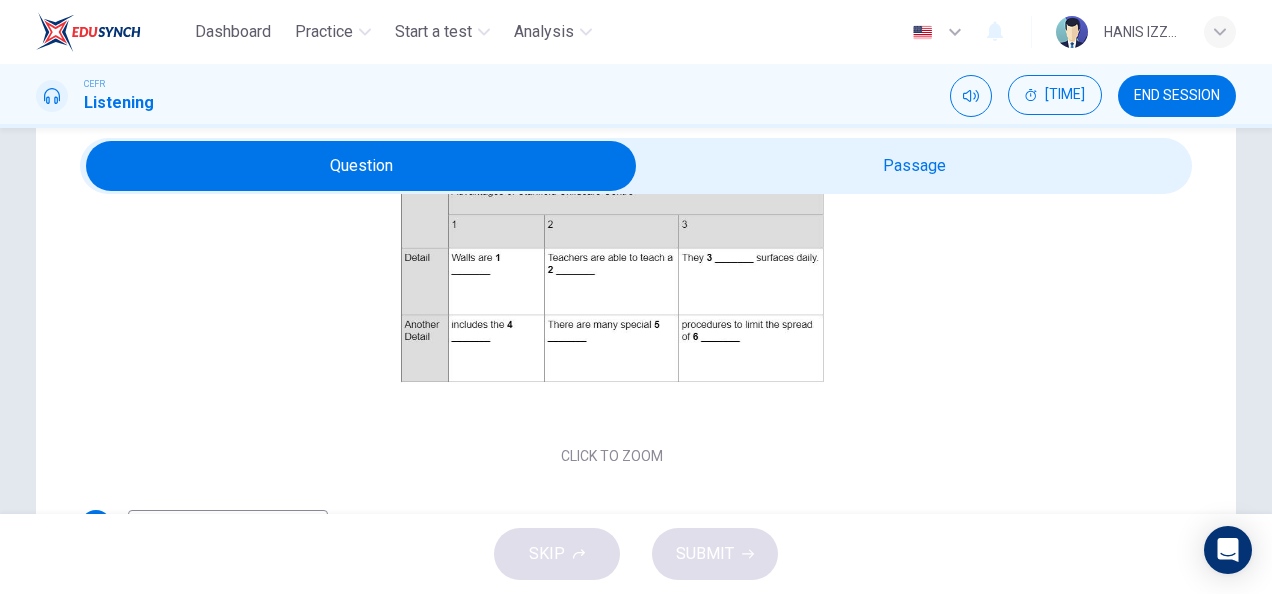 click at bounding box center (361, 166) 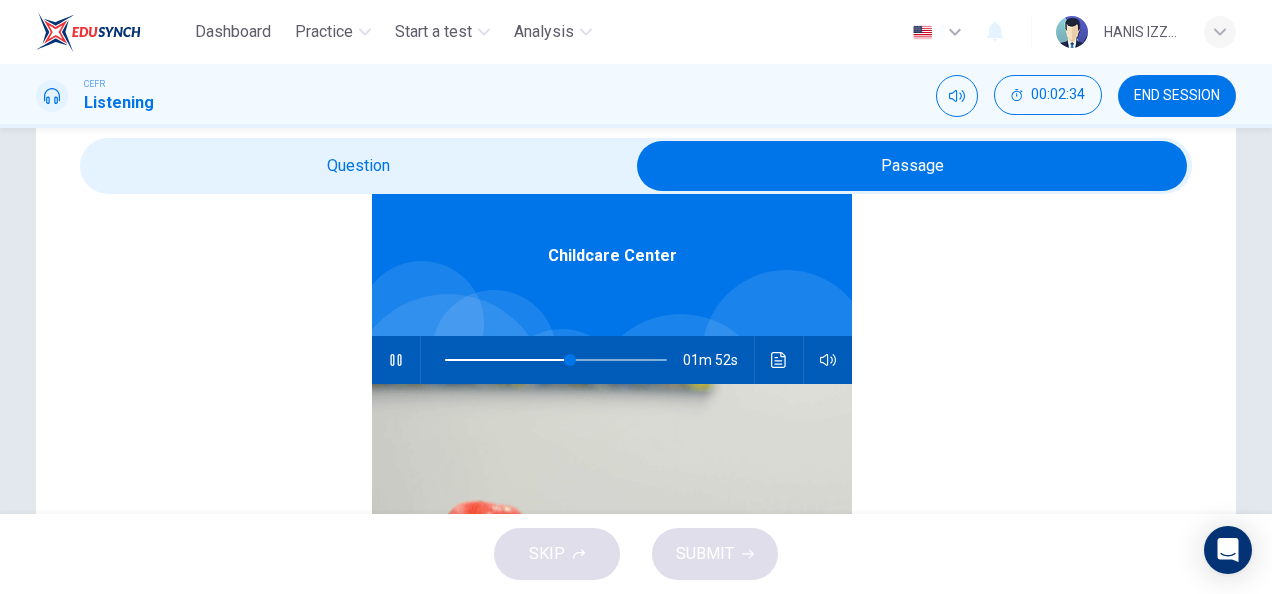 scroll, scrollTop: 112, scrollLeft: 0, axis: vertical 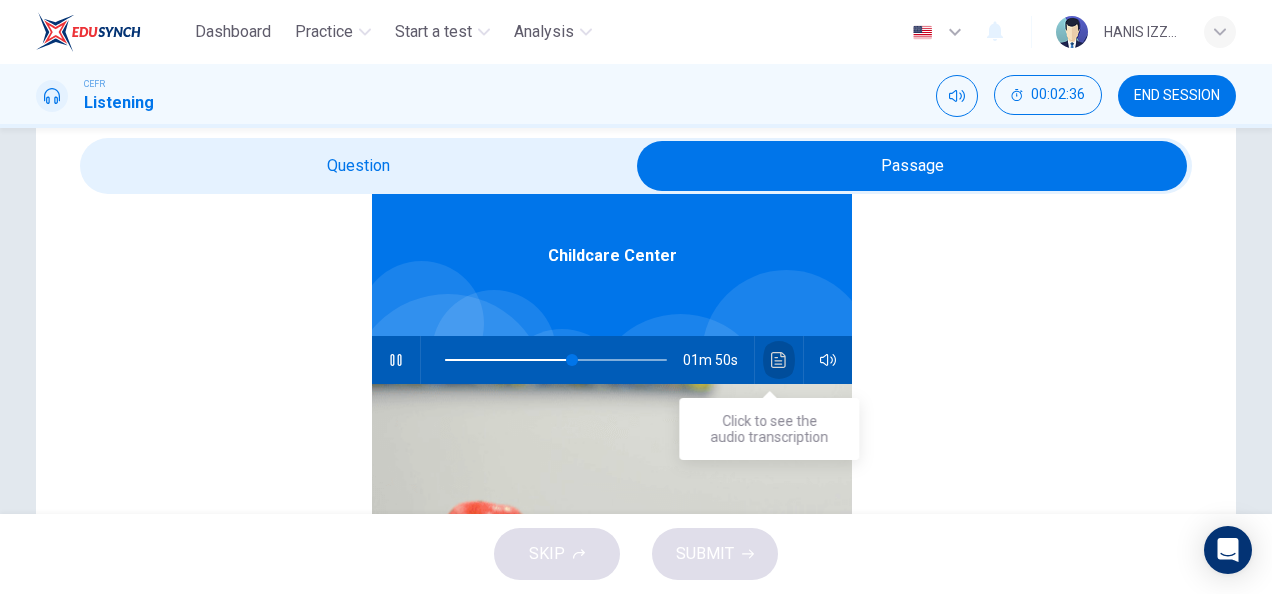 click at bounding box center (779, 360) 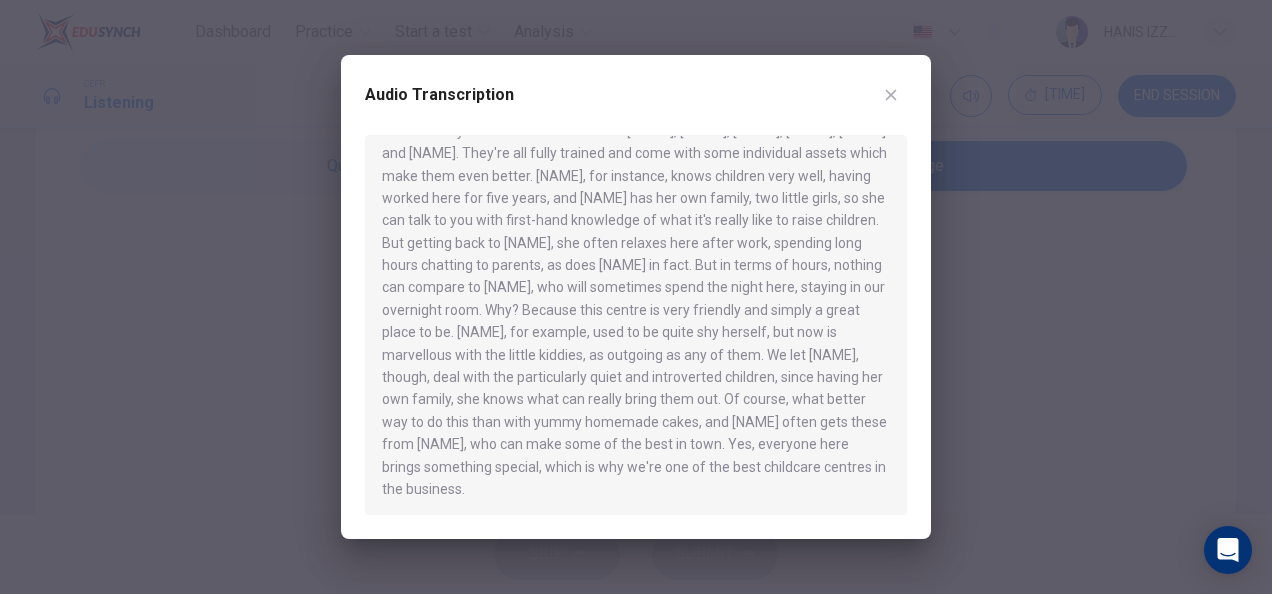 scroll, scrollTop: 705, scrollLeft: 0, axis: vertical 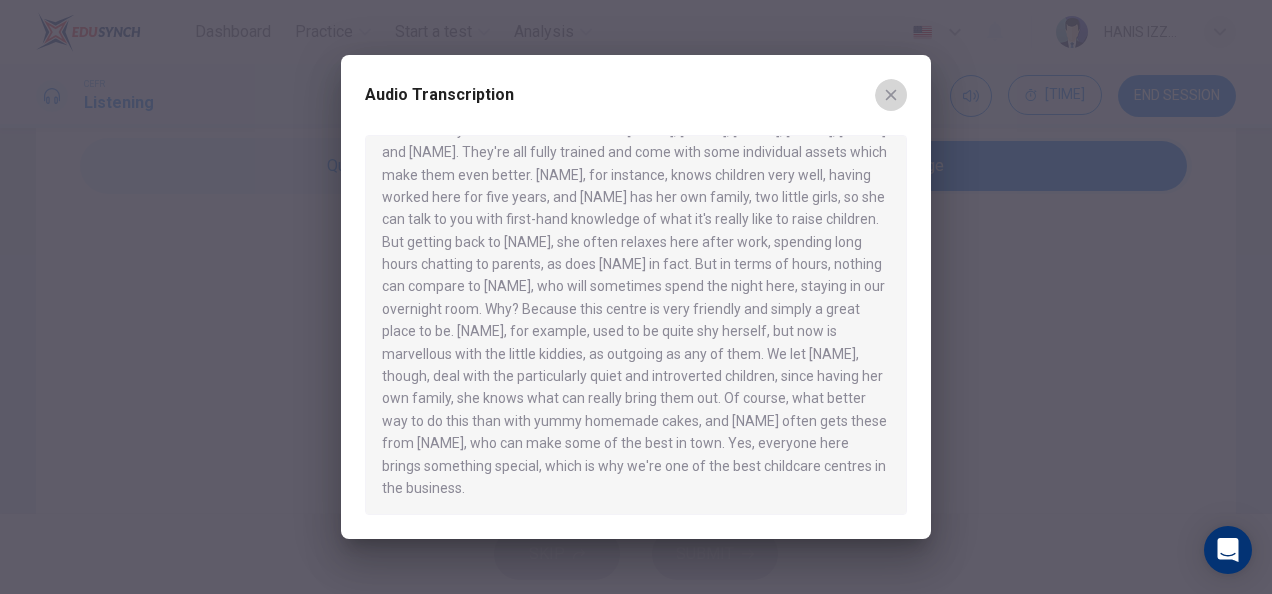 click at bounding box center [891, 95] 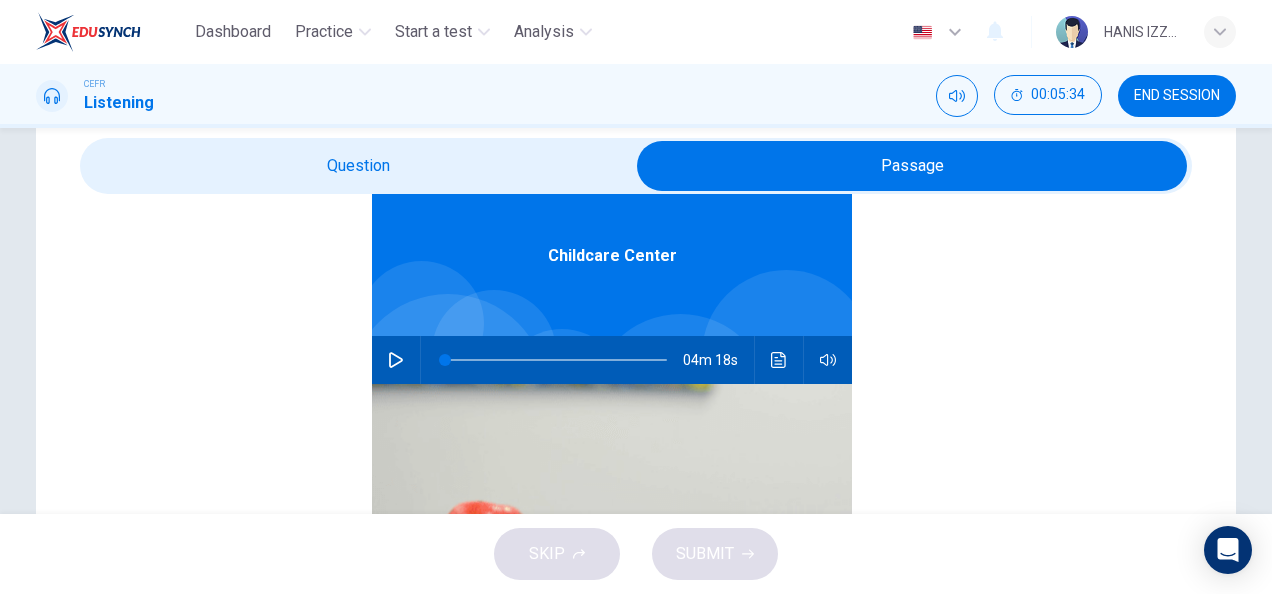 click at bounding box center (912, 166) 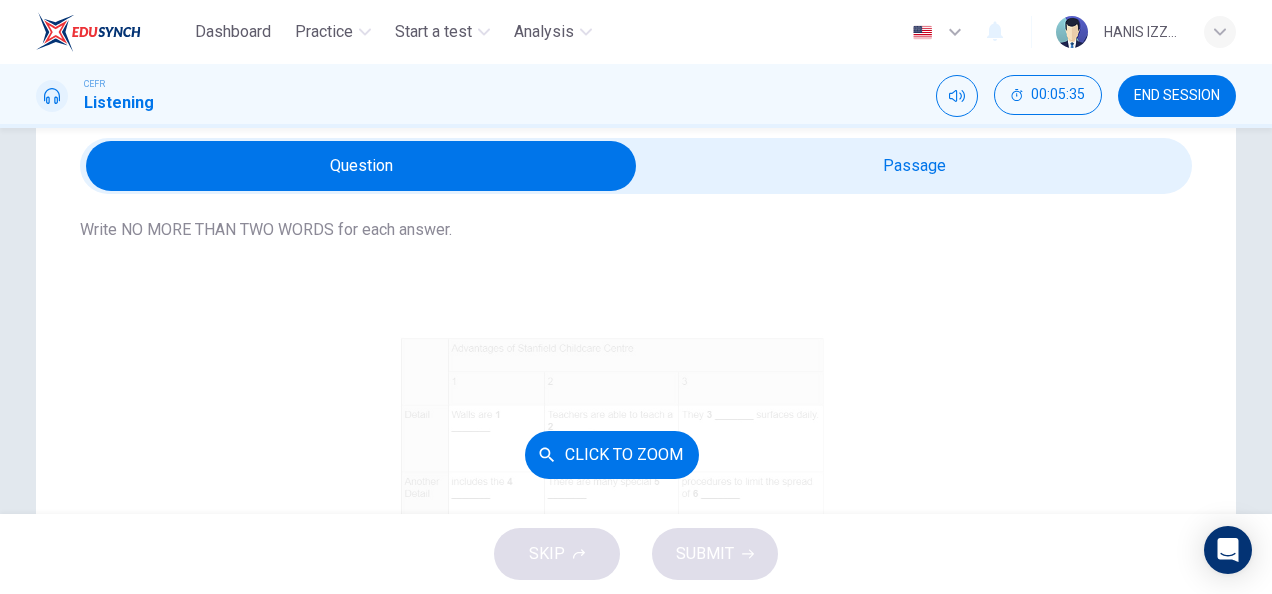 scroll, scrollTop: 269, scrollLeft: 0, axis: vertical 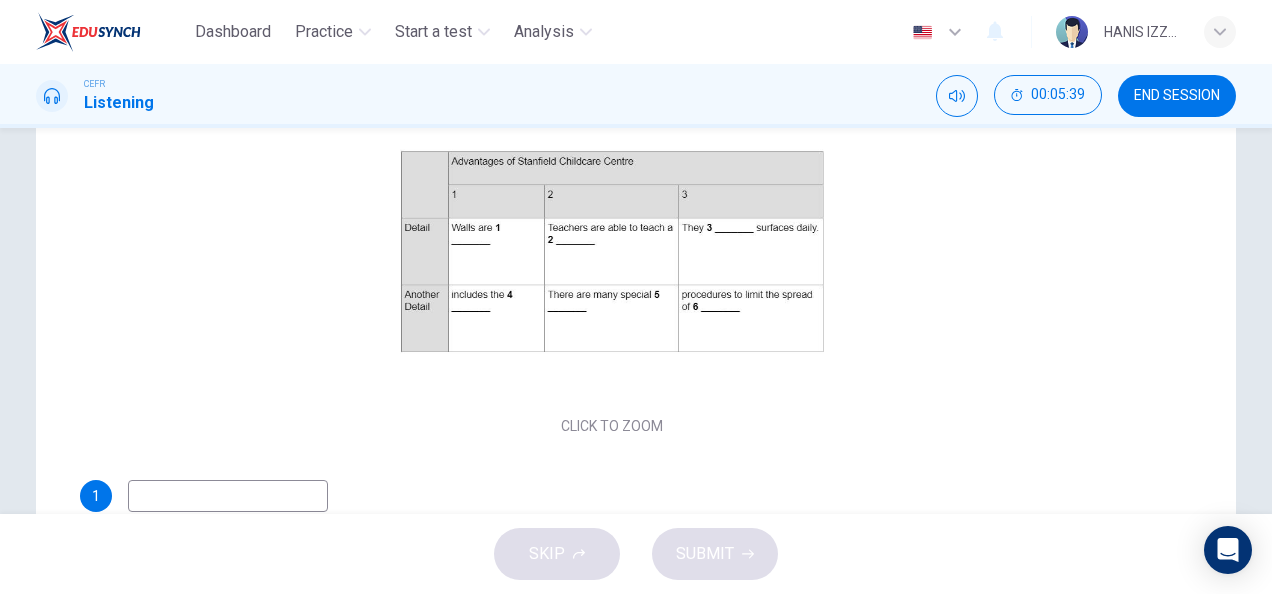 click at bounding box center [228, 496] 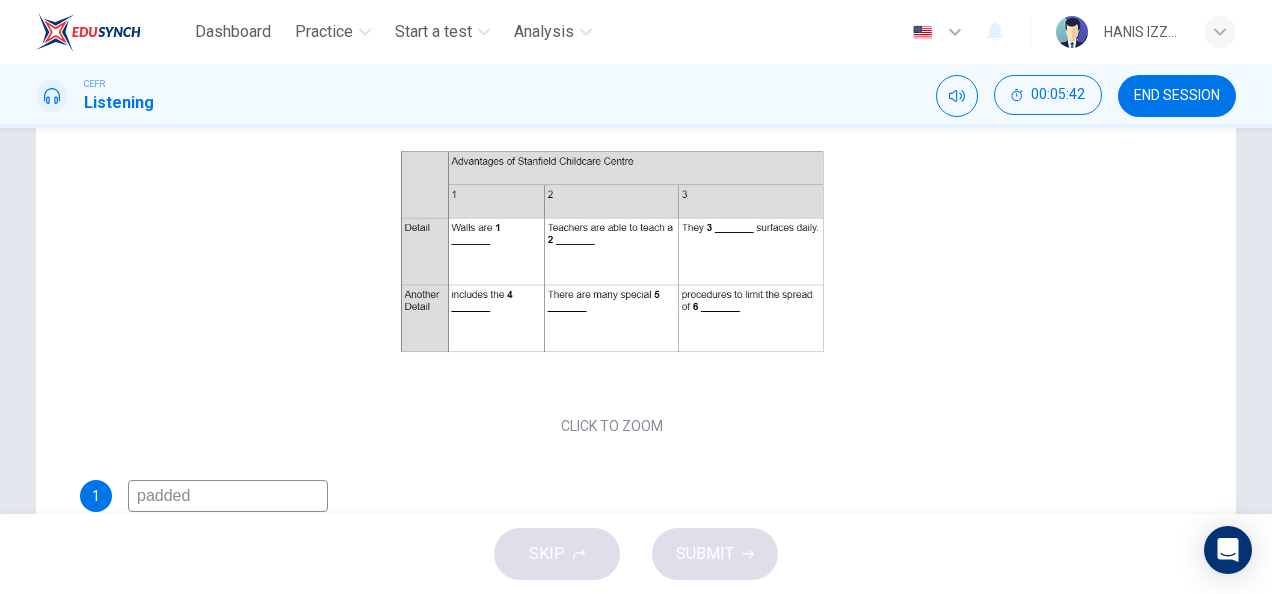 scroll, scrollTop: 154, scrollLeft: 0, axis: vertical 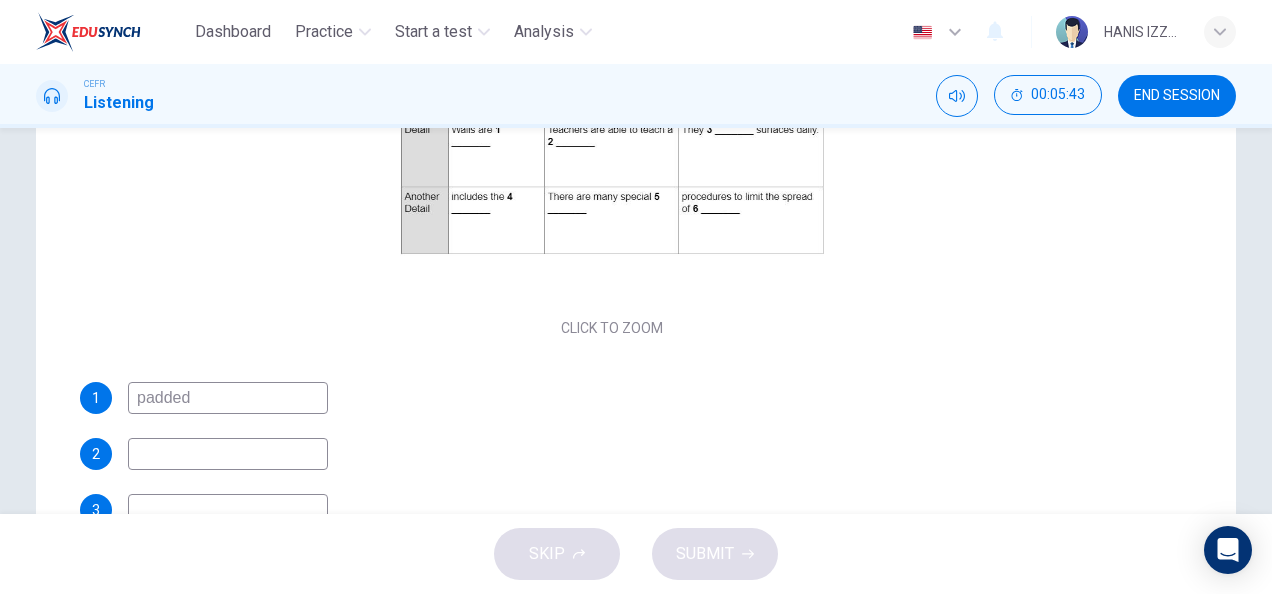 type on "padded" 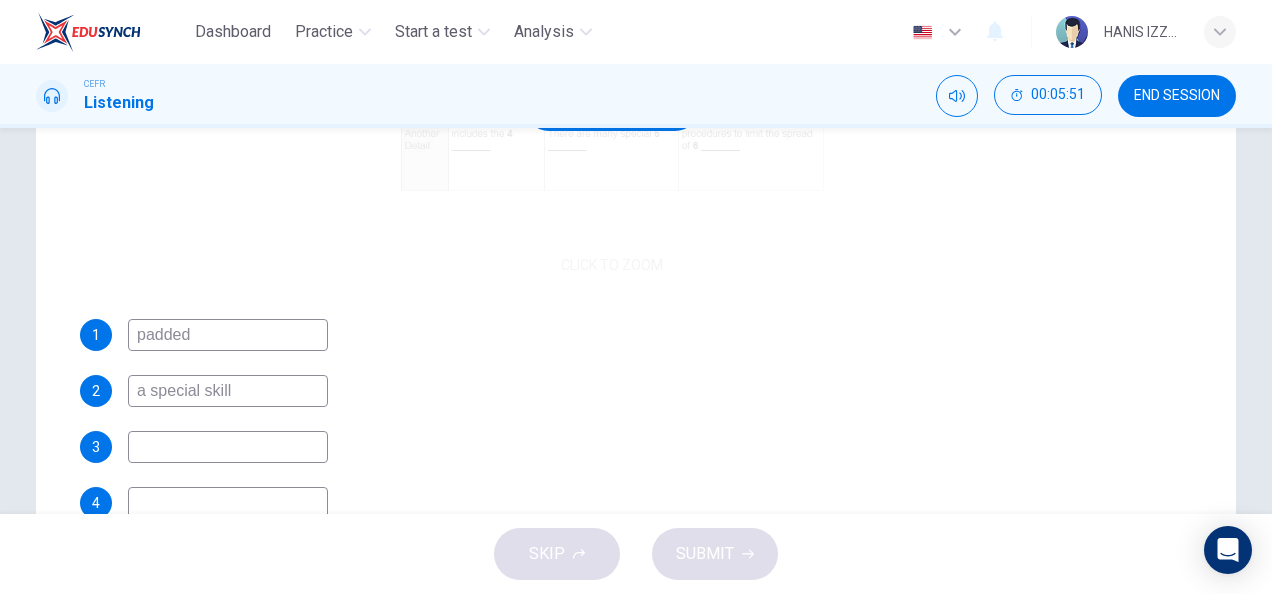 scroll, scrollTop: 218, scrollLeft: 0, axis: vertical 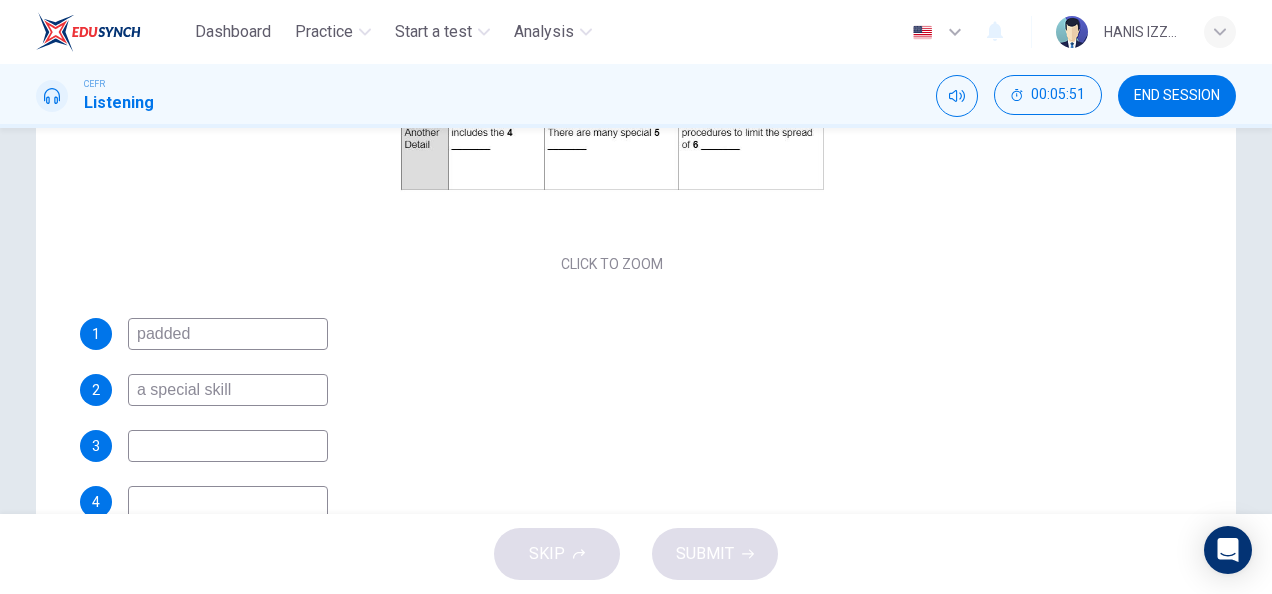 click on "a special skill" at bounding box center (228, 334) 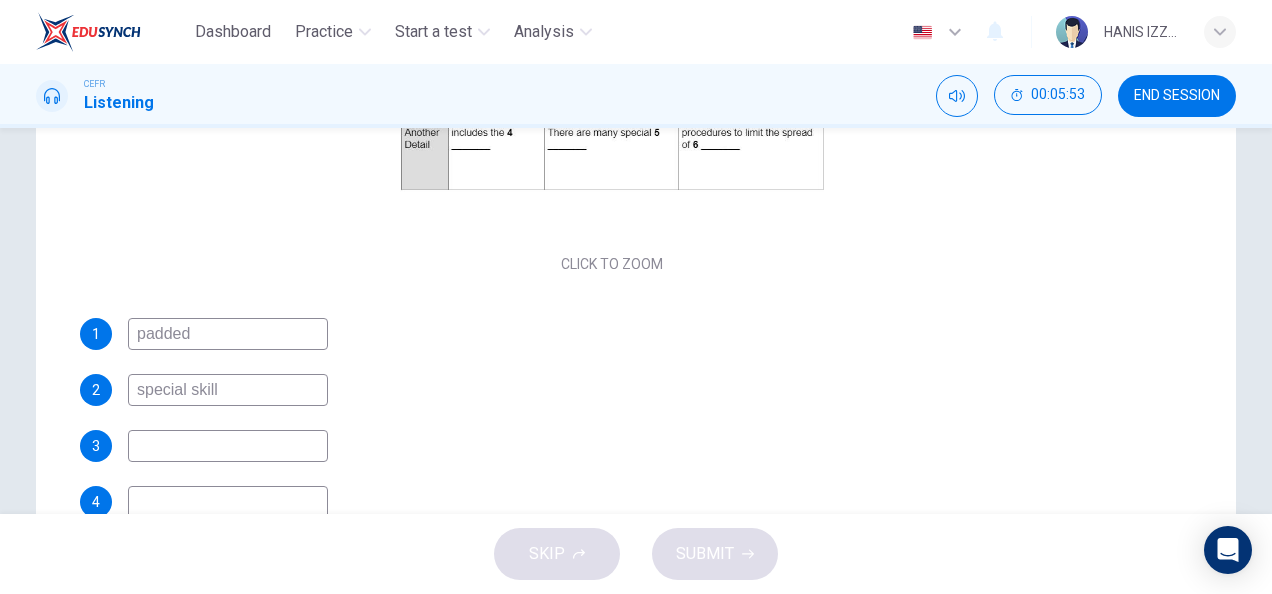scroll, scrollTop: 0, scrollLeft: 0, axis: both 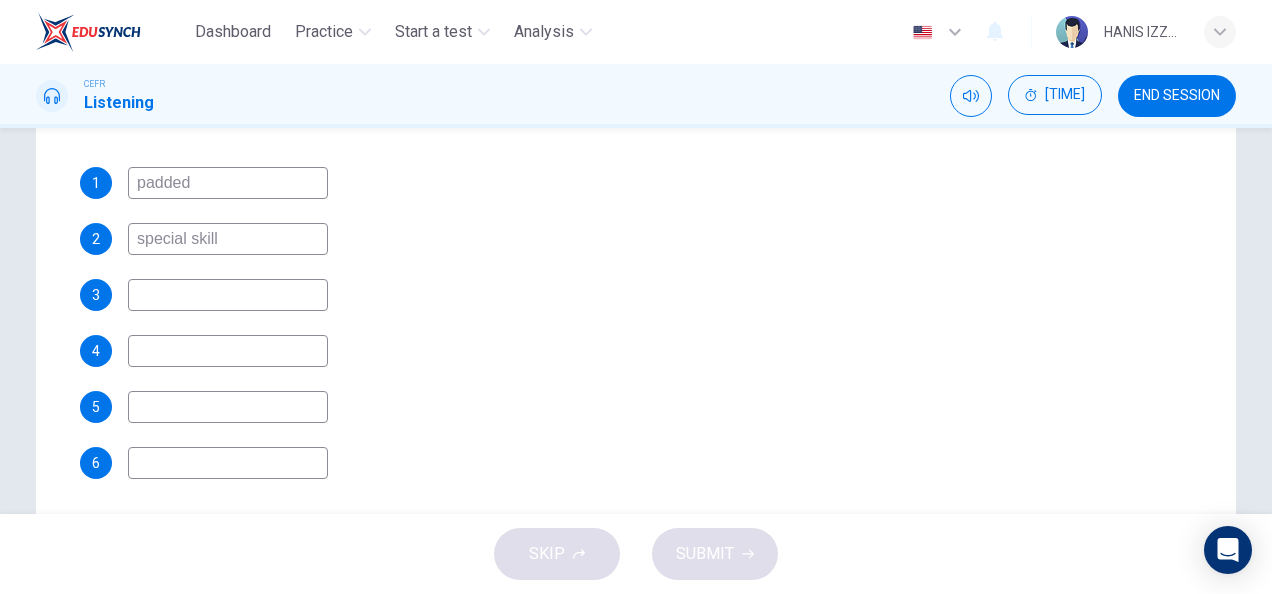 type on "special skill" 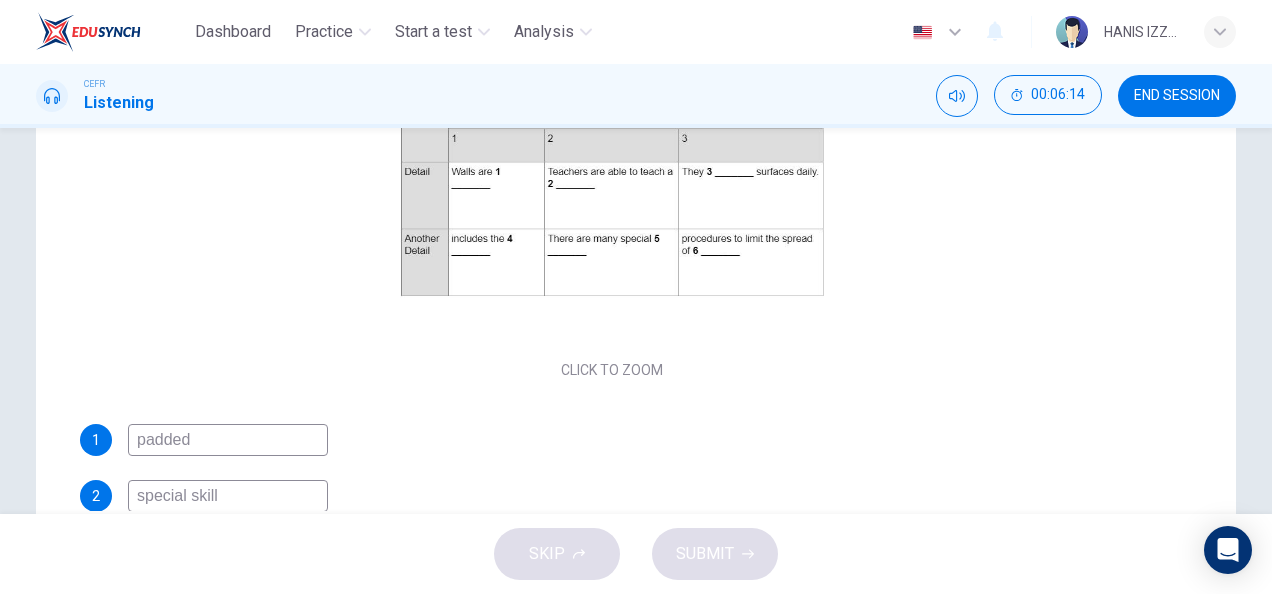 scroll, scrollTop: 269, scrollLeft: 0, axis: vertical 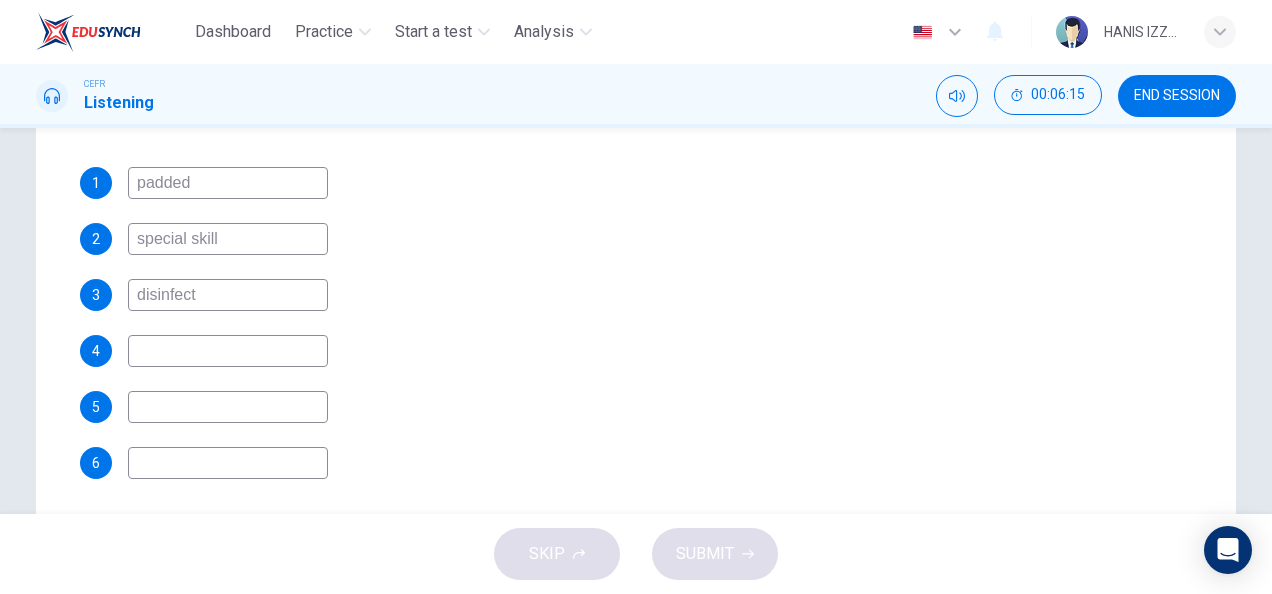 type on "disinfect" 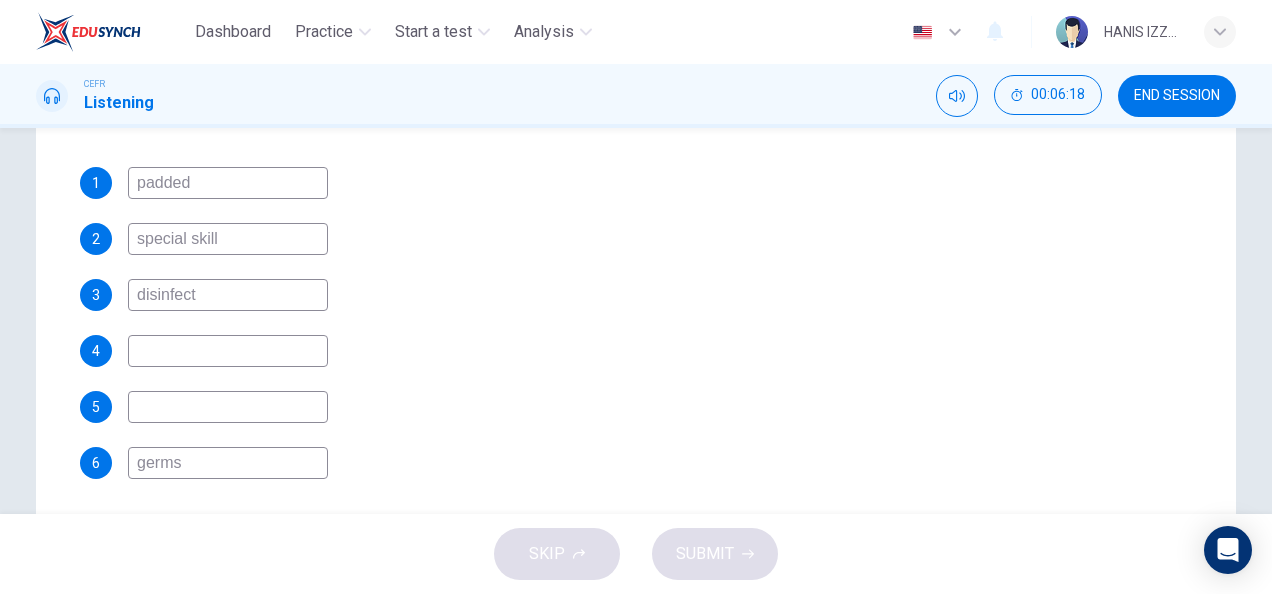 scroll, scrollTop: 0, scrollLeft: 0, axis: both 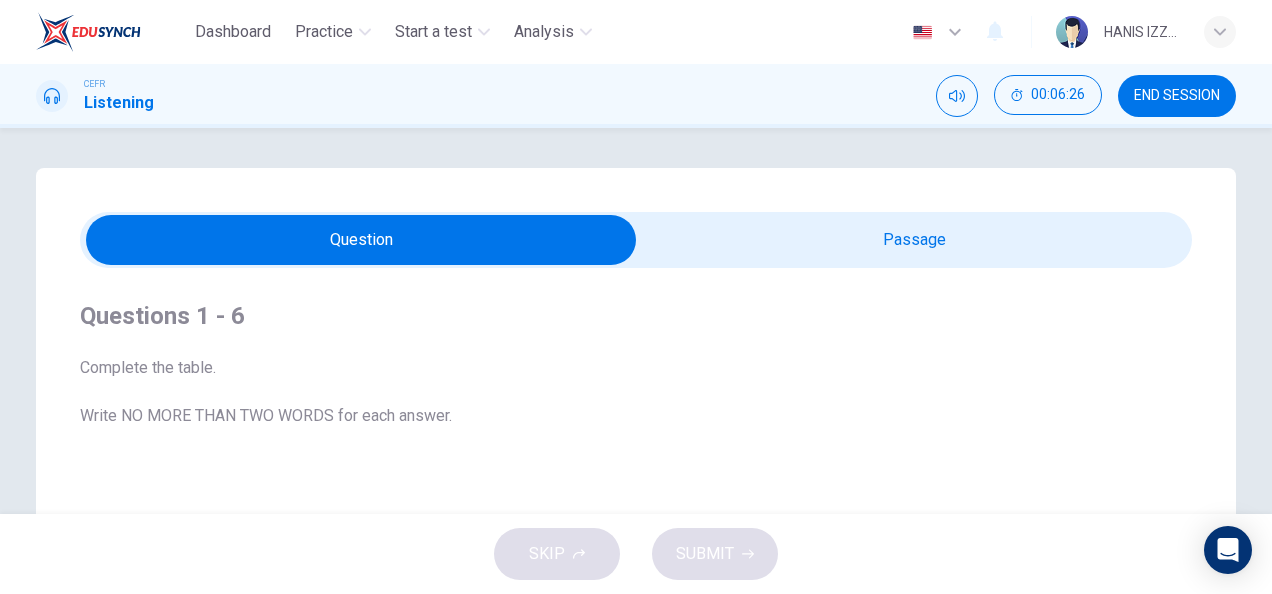 type on "germs" 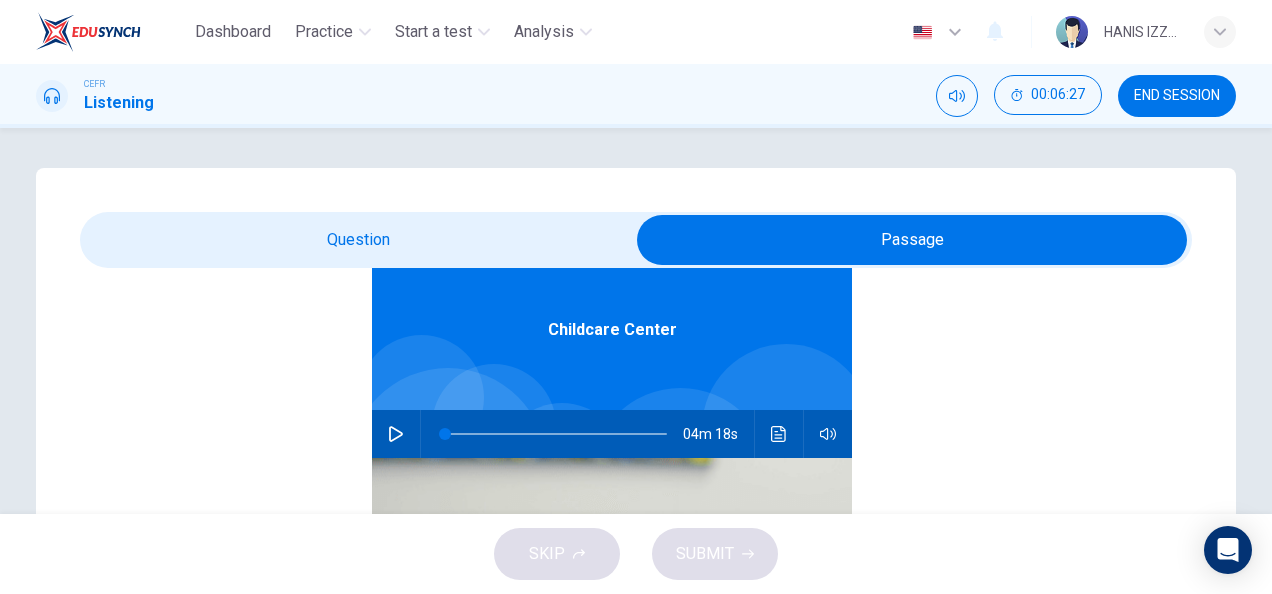 scroll, scrollTop: 112, scrollLeft: 0, axis: vertical 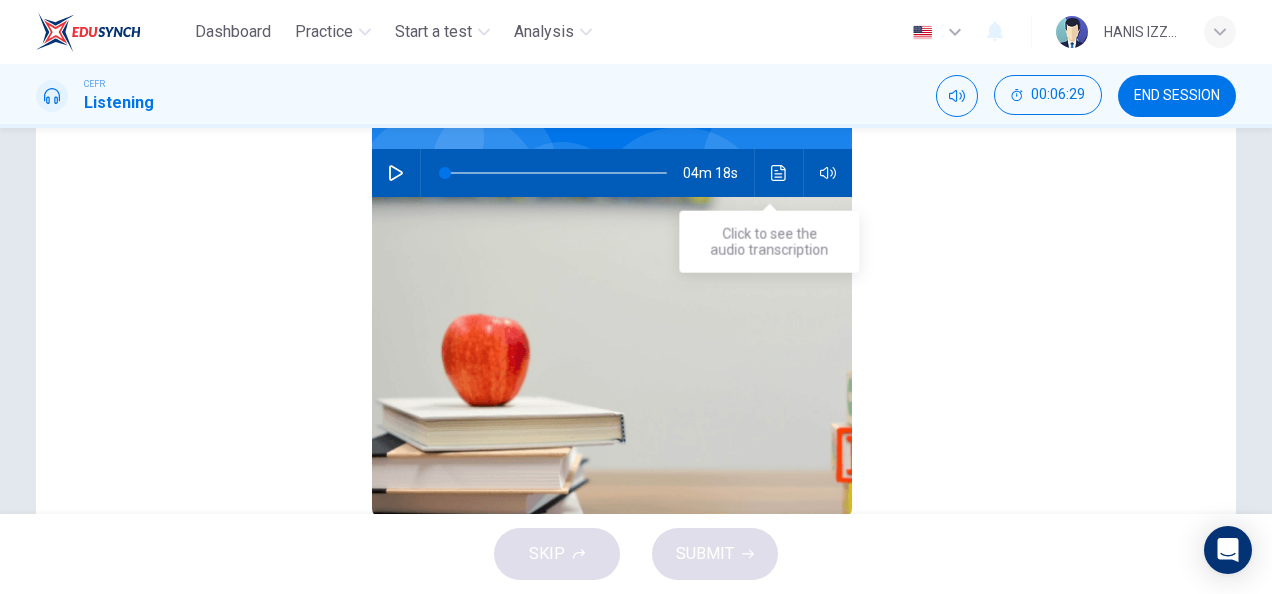click at bounding box center (778, 173) 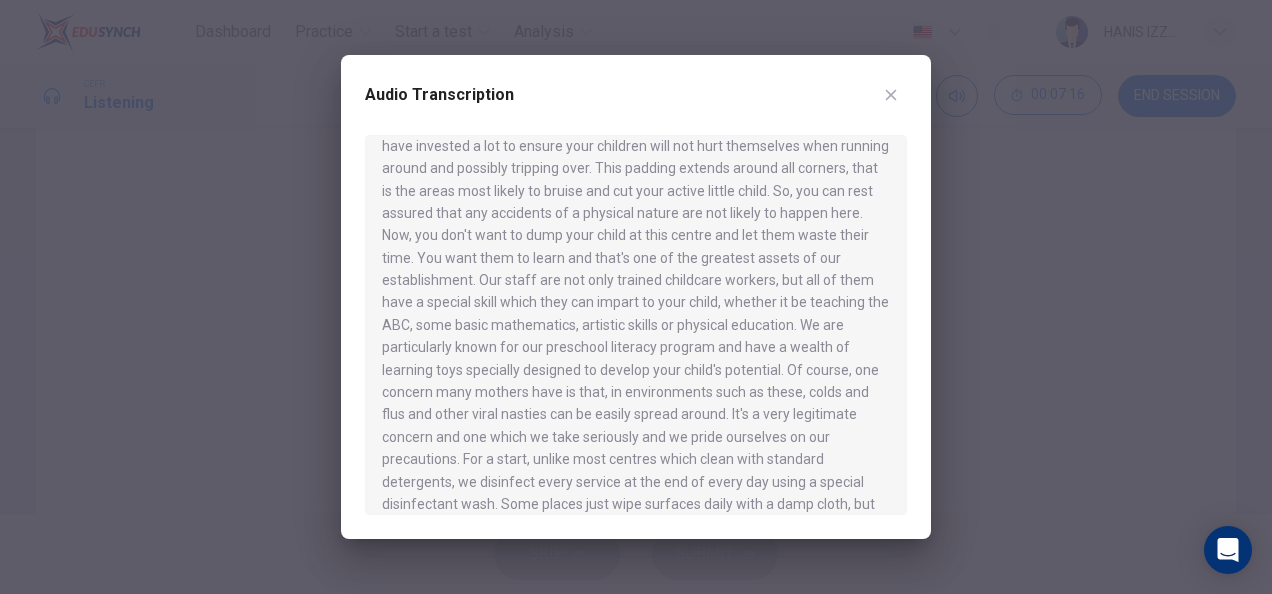 scroll, scrollTop: 174, scrollLeft: 0, axis: vertical 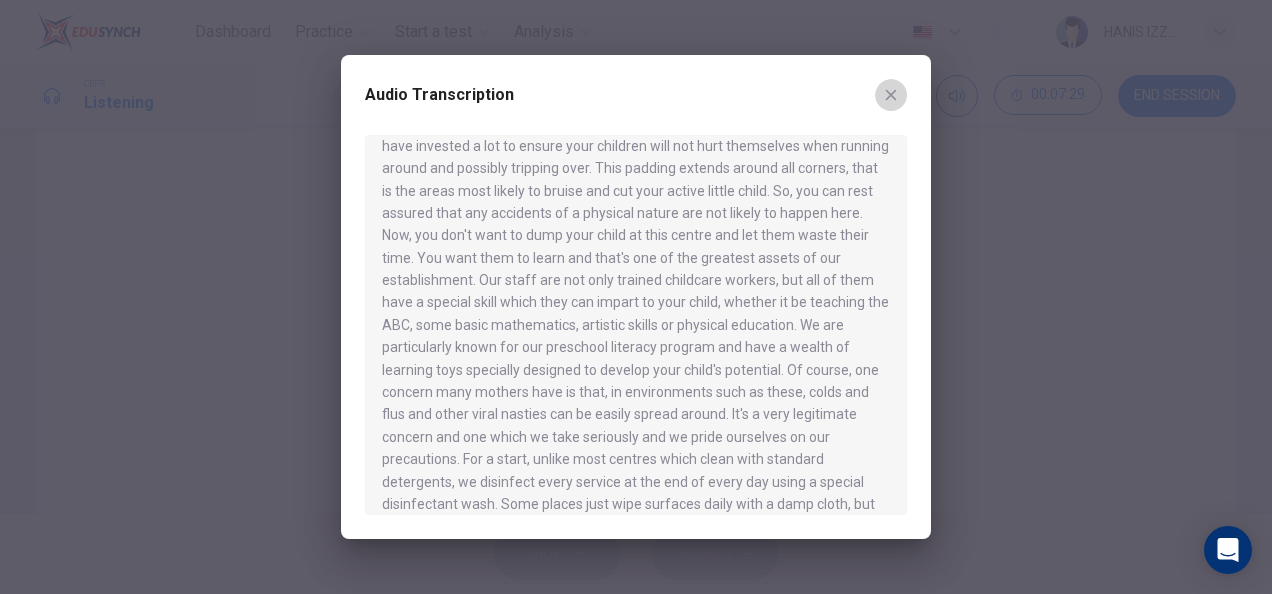 click at bounding box center (891, 95) 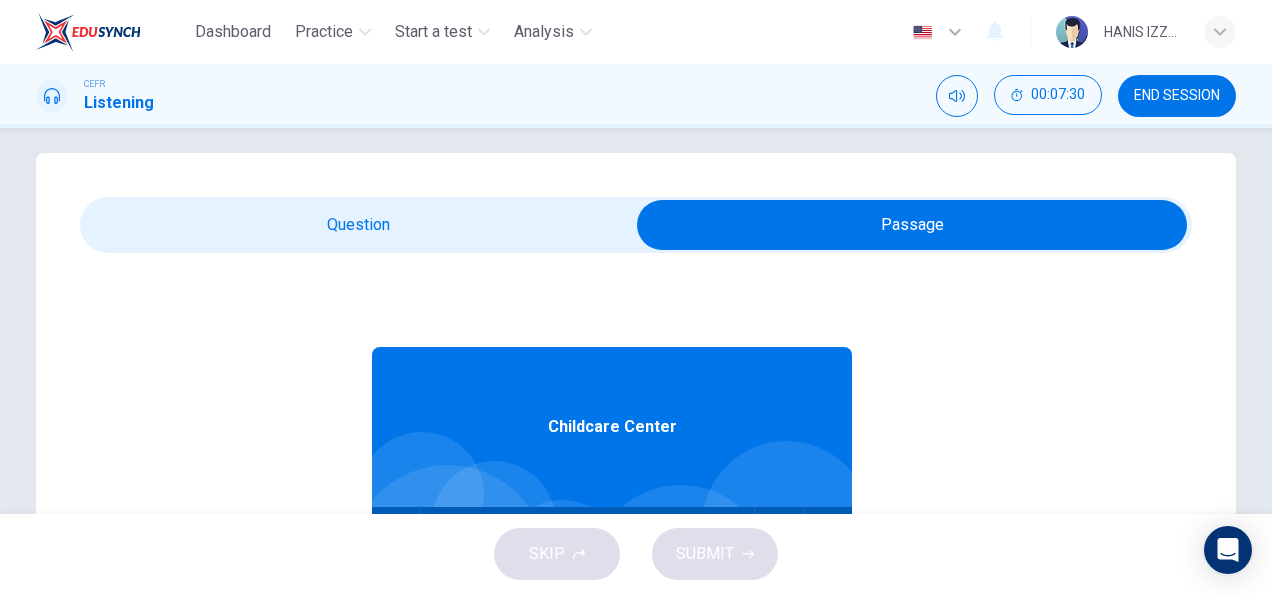 scroll, scrollTop: 0, scrollLeft: 0, axis: both 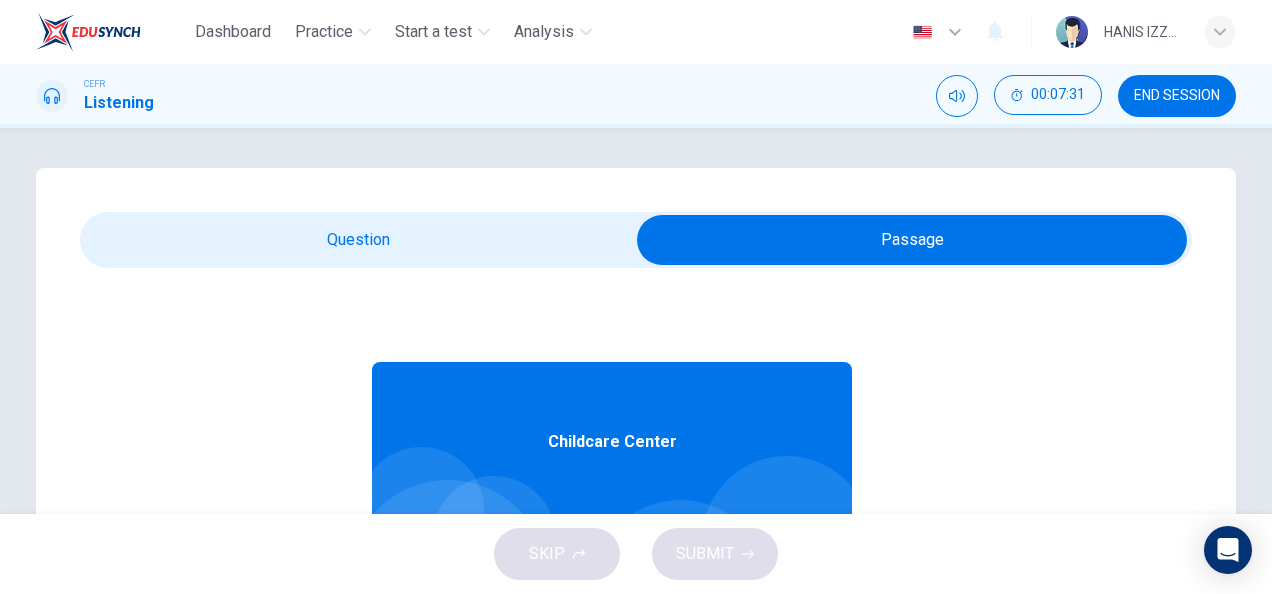 click at bounding box center (912, 240) 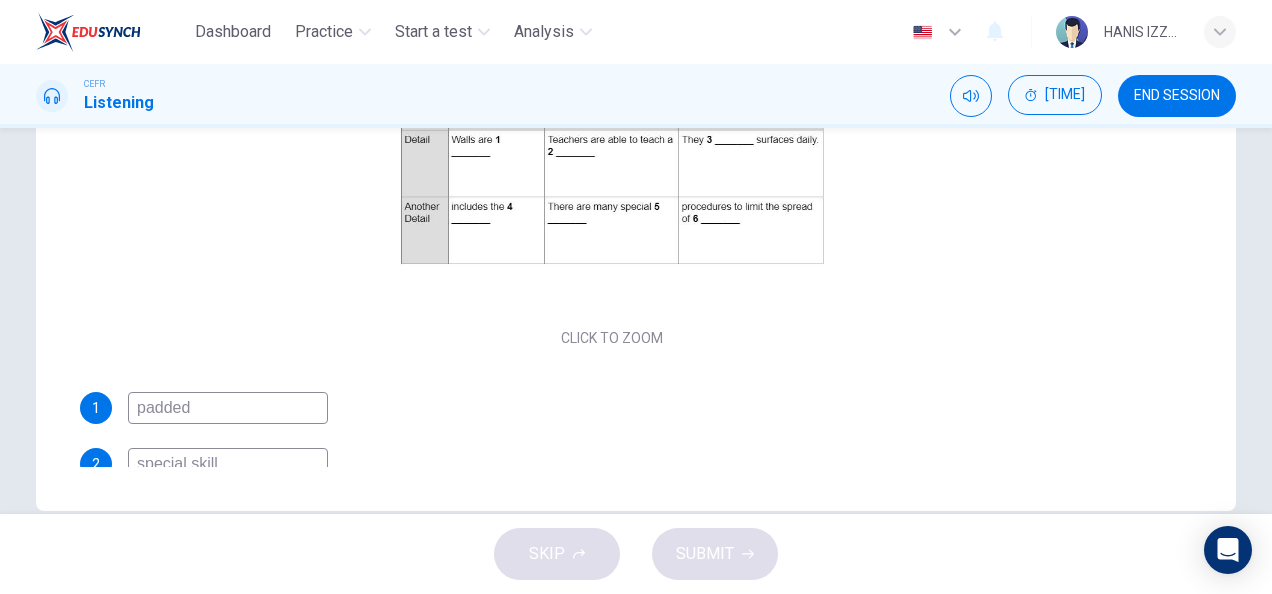 scroll, scrollTop: 468, scrollLeft: 0, axis: vertical 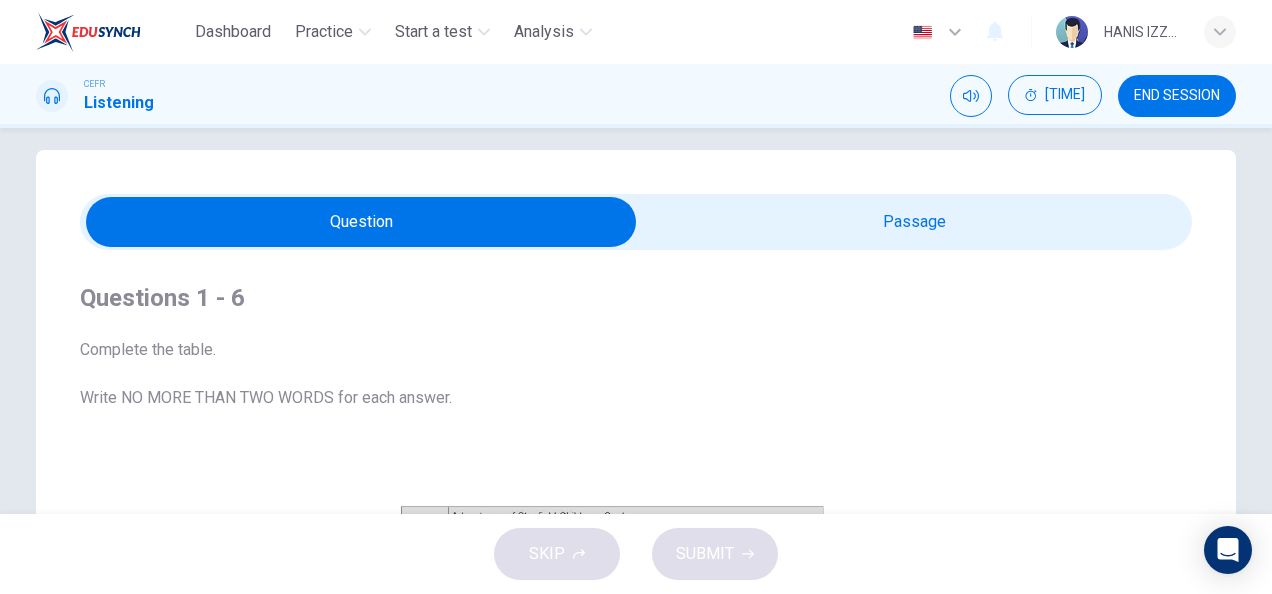 click at bounding box center (361, 222) 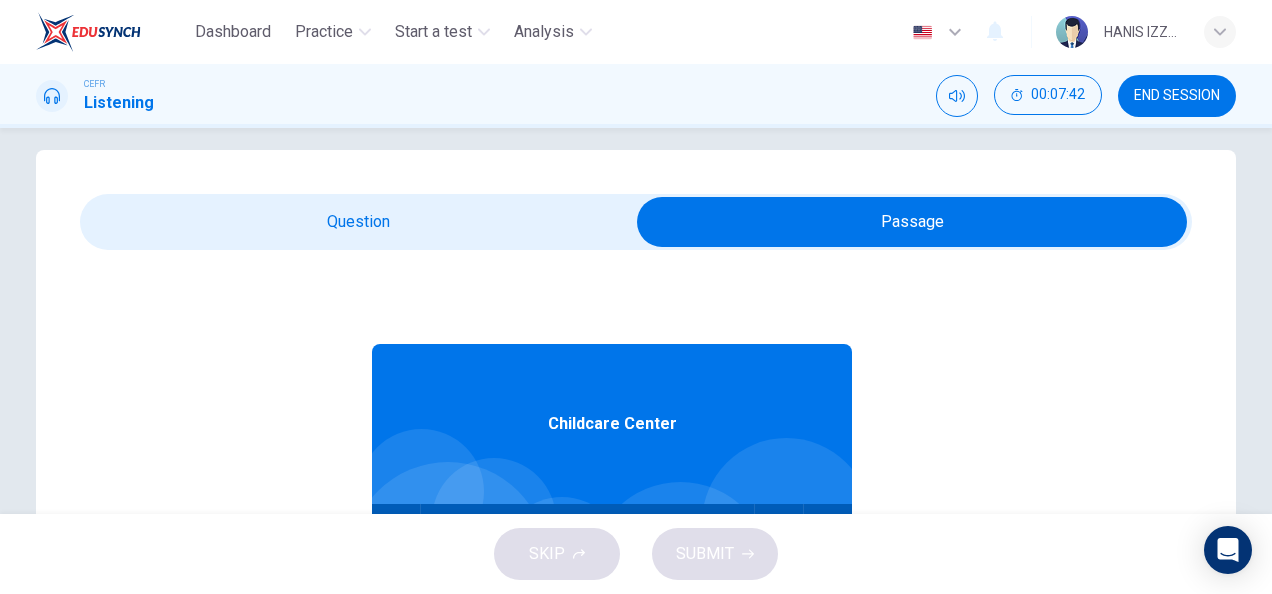 scroll, scrollTop: 112, scrollLeft: 0, axis: vertical 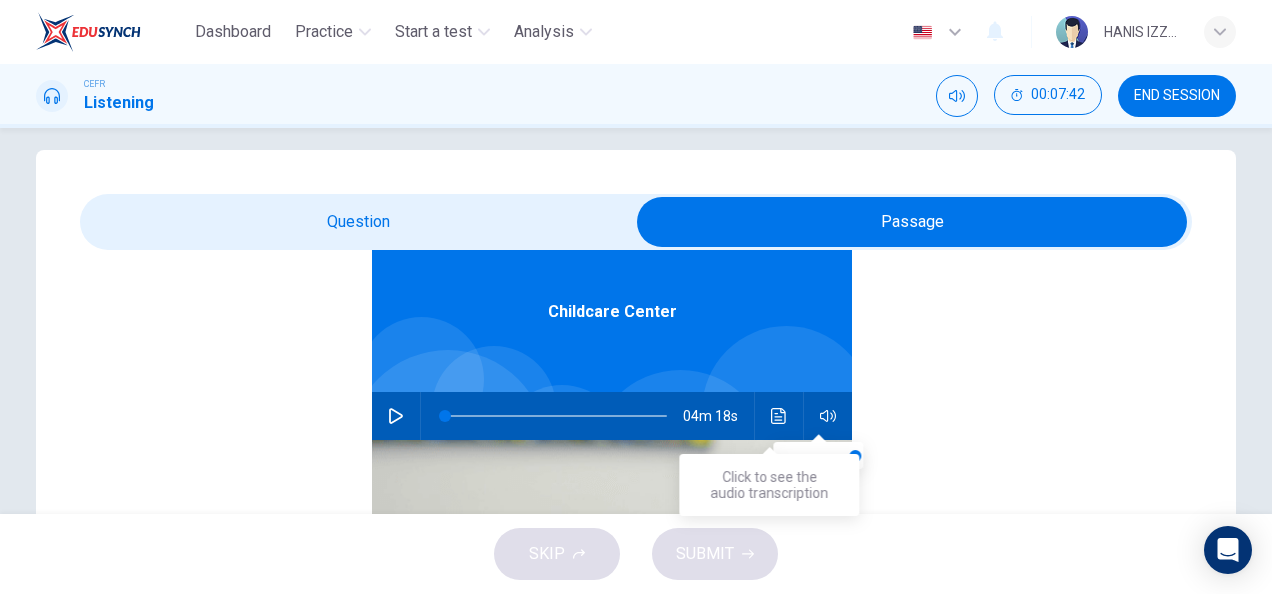 click at bounding box center [779, 416] 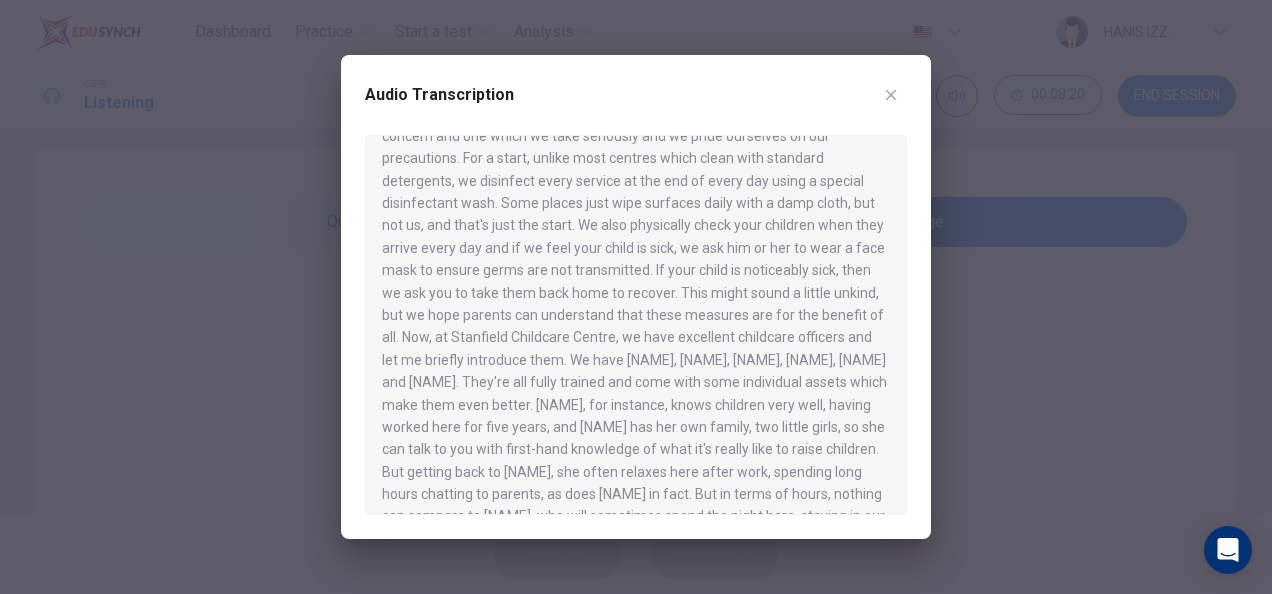 scroll, scrollTop: 476, scrollLeft: 0, axis: vertical 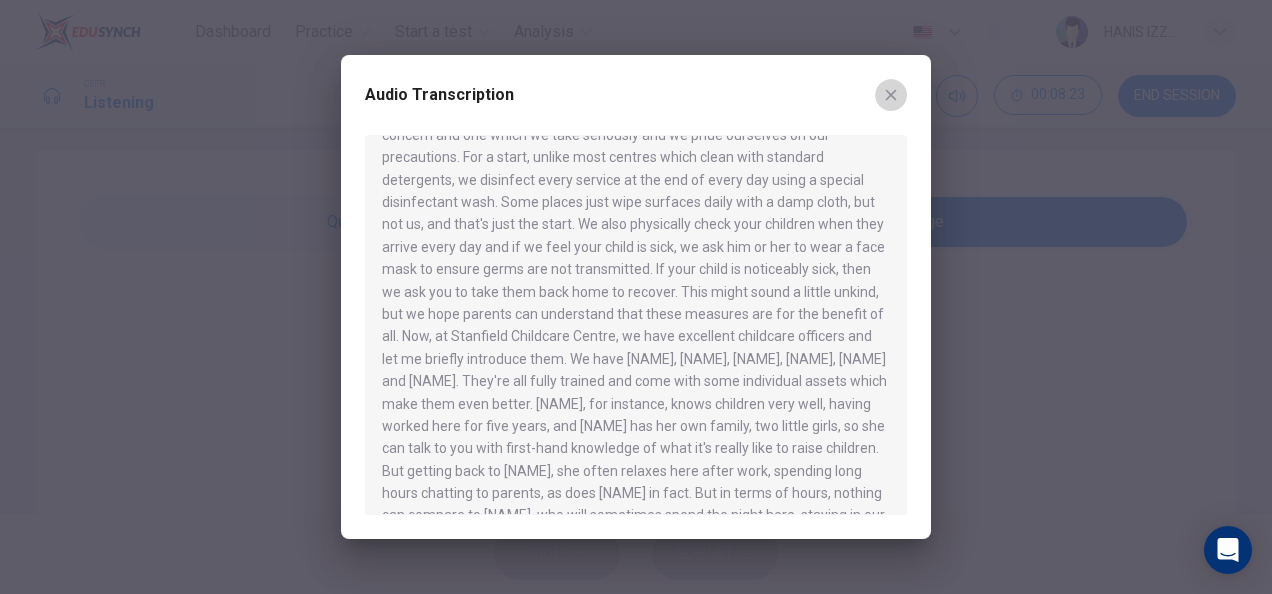 click at bounding box center (891, 95) 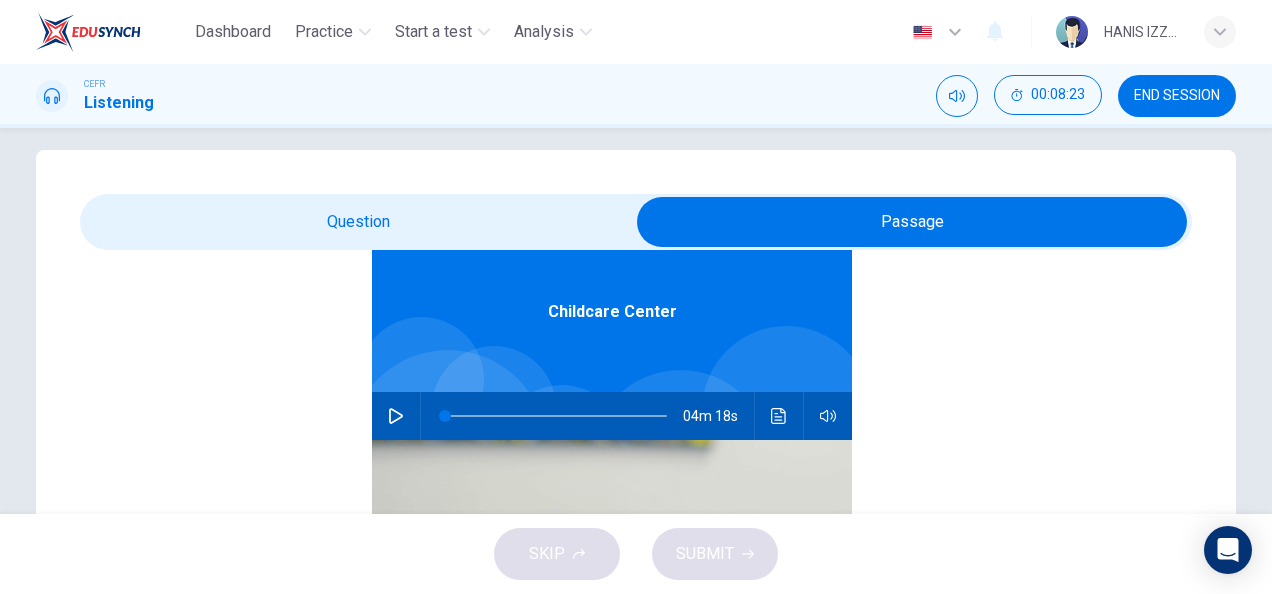 click at bounding box center (912, 222) 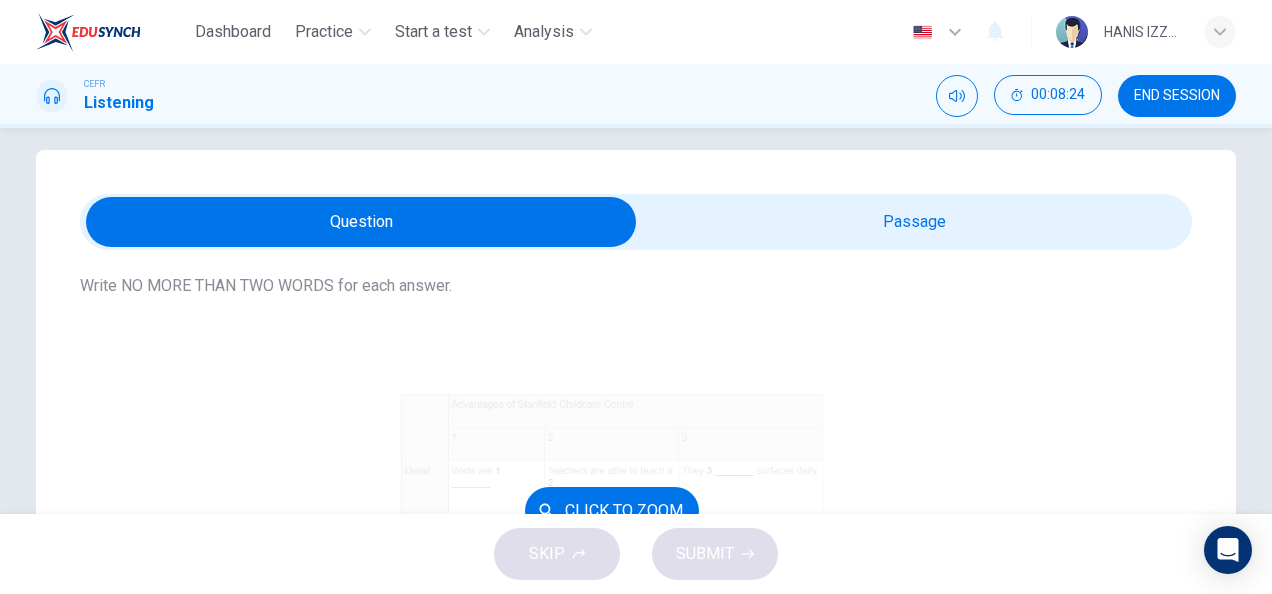 scroll, scrollTop: 269, scrollLeft: 0, axis: vertical 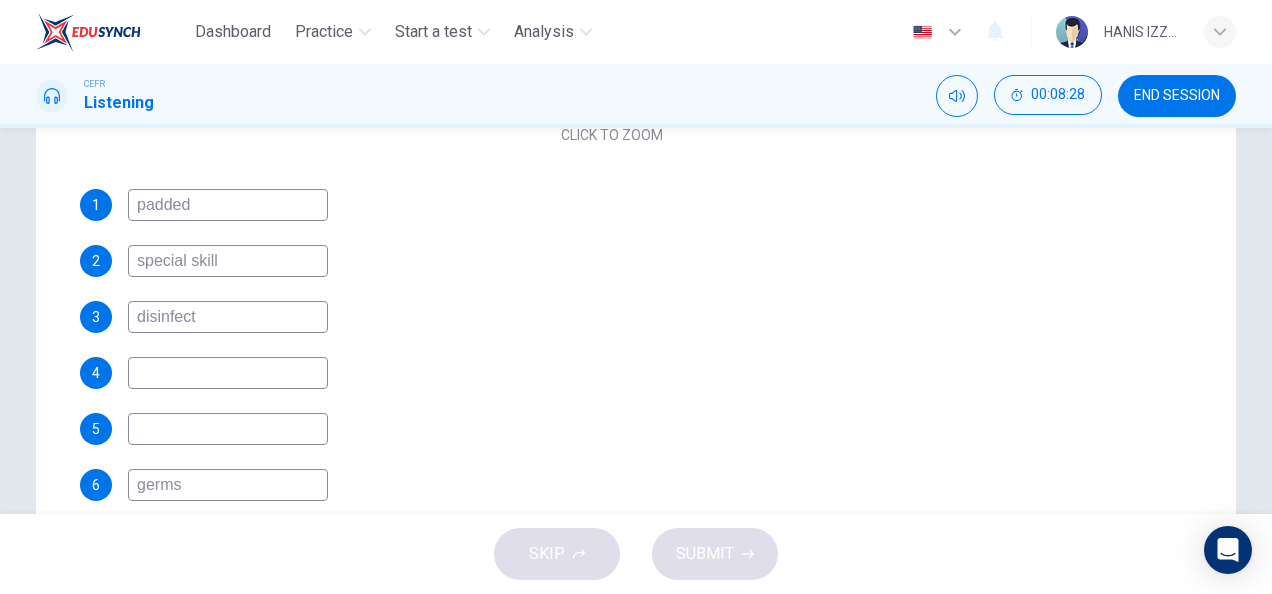 click at bounding box center (228, 205) 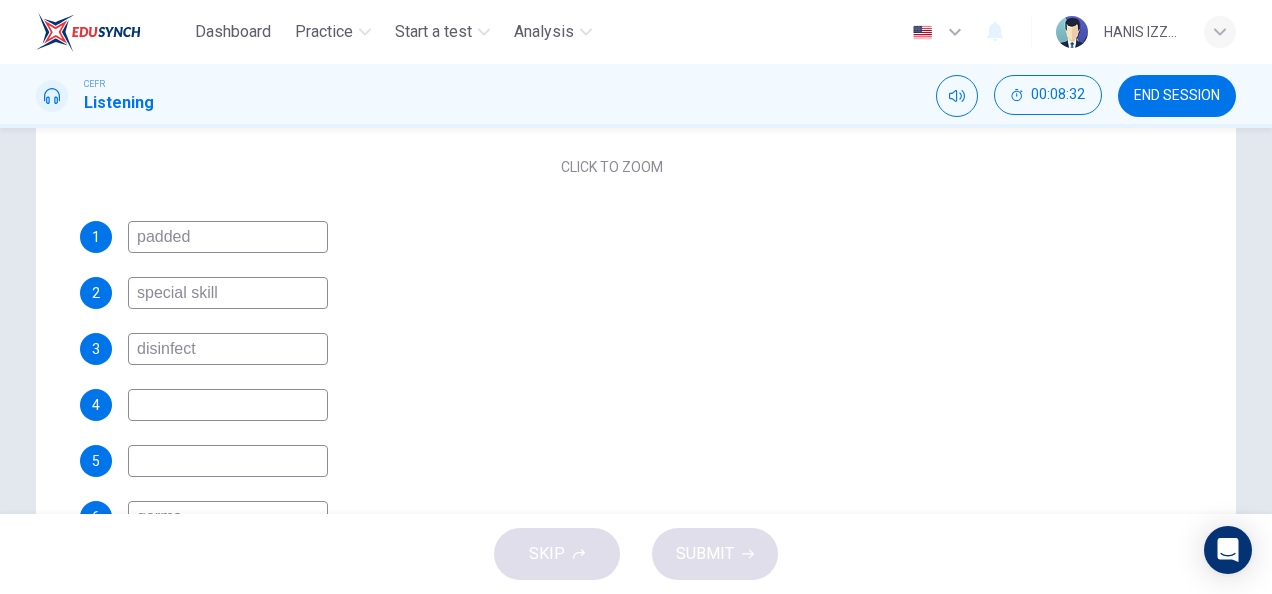 scroll, scrollTop: 236, scrollLeft: 0, axis: vertical 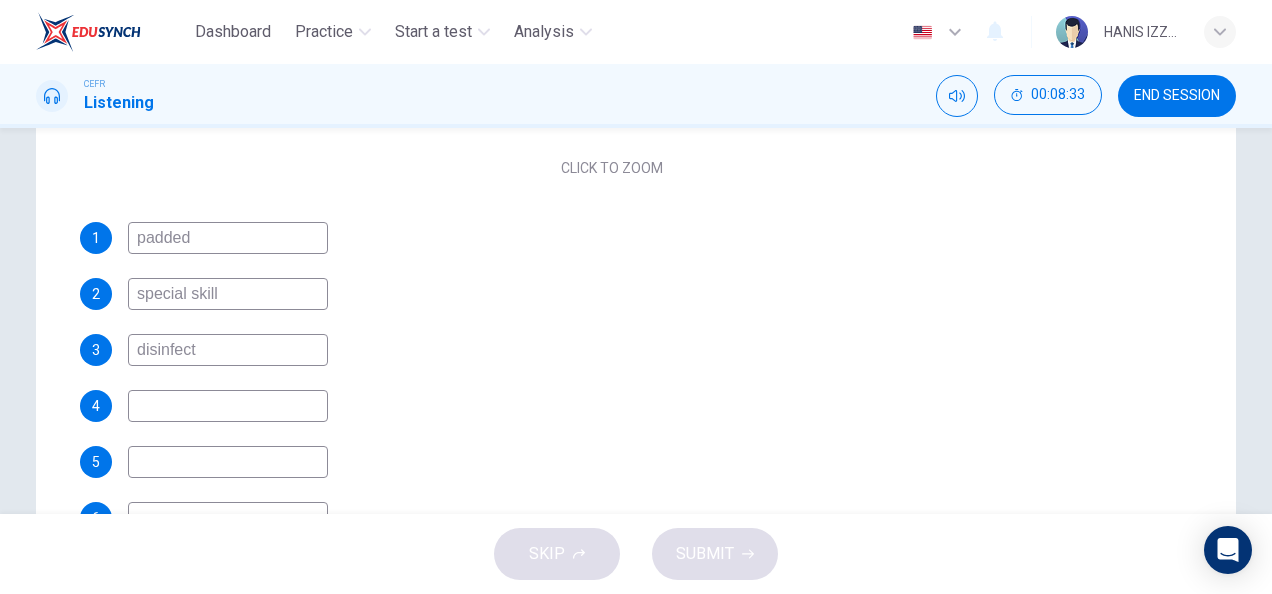 click at bounding box center (228, 238) 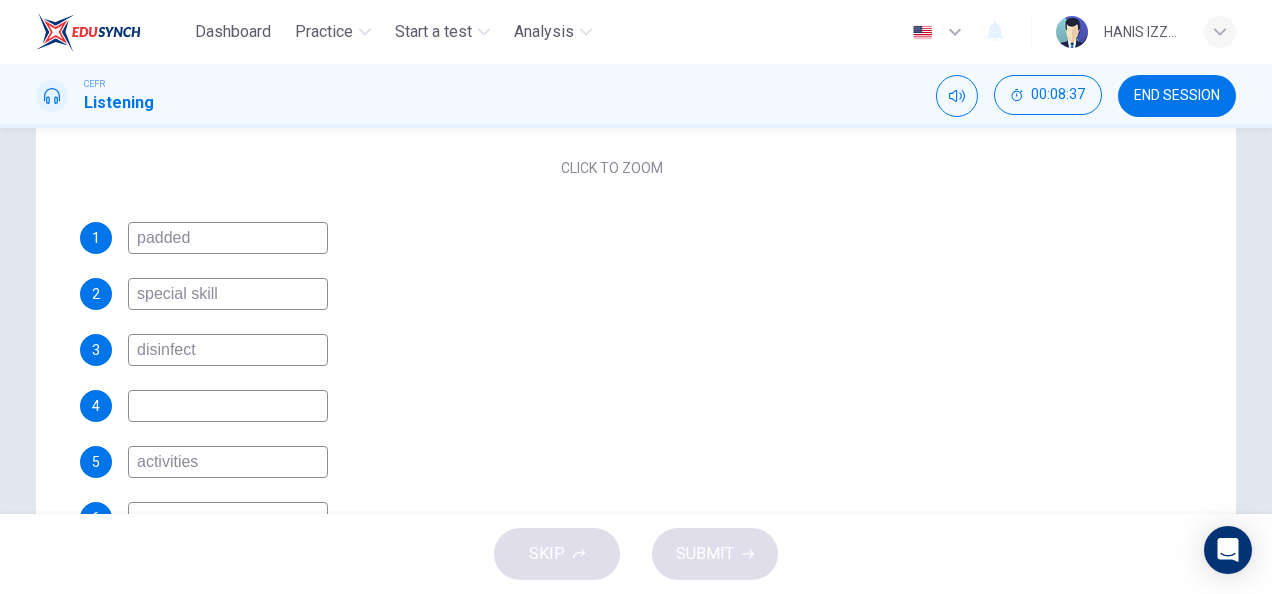 scroll, scrollTop: 0, scrollLeft: 0, axis: both 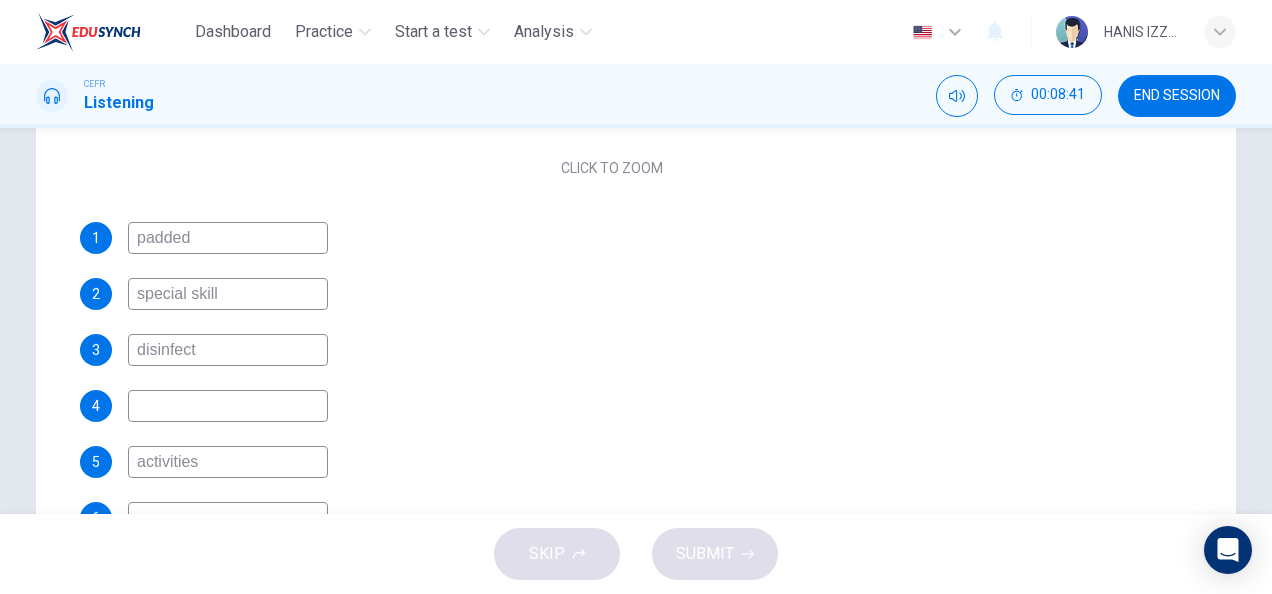 type on "activities" 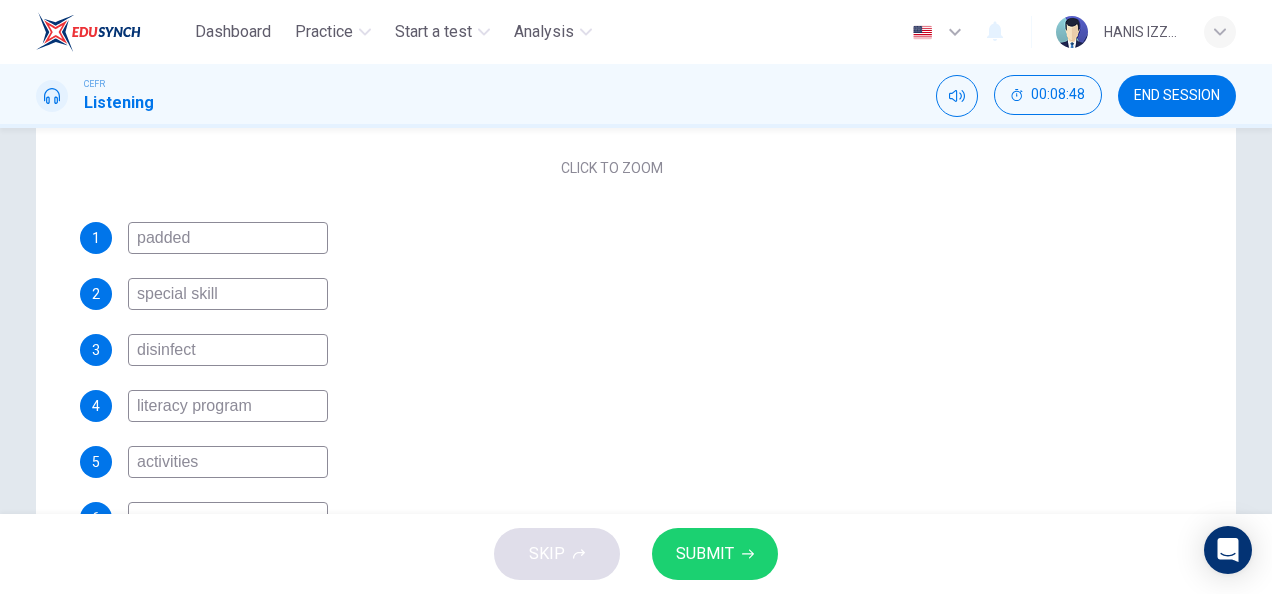 type on "literacy program" 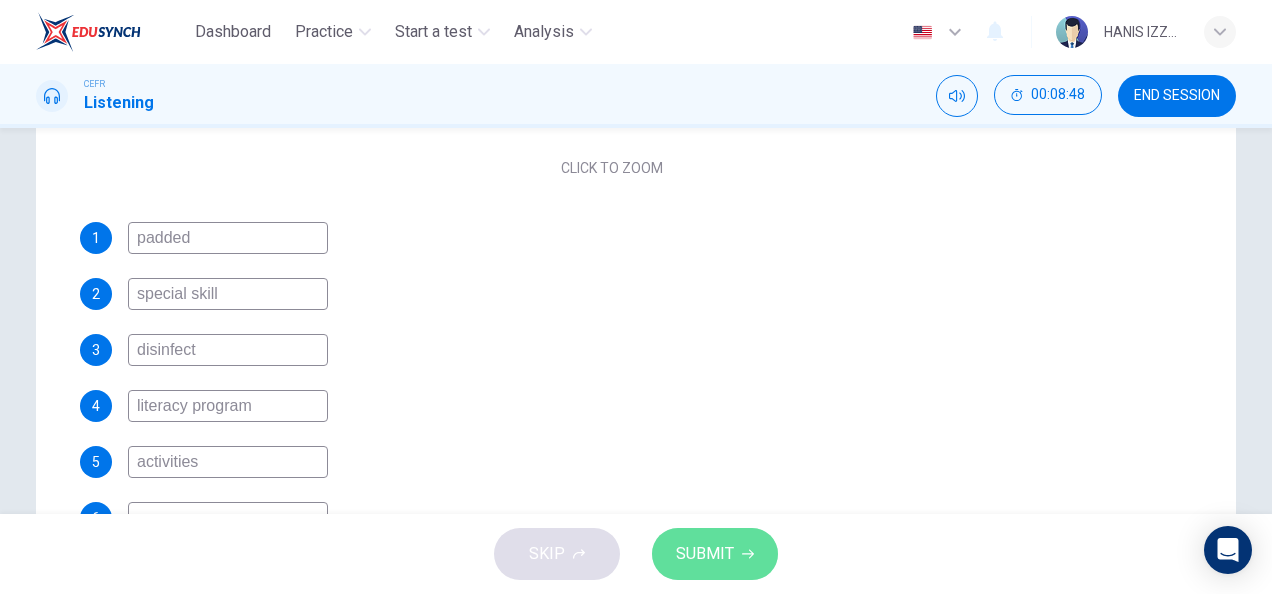 click on "SUBMIT" at bounding box center (715, 554) 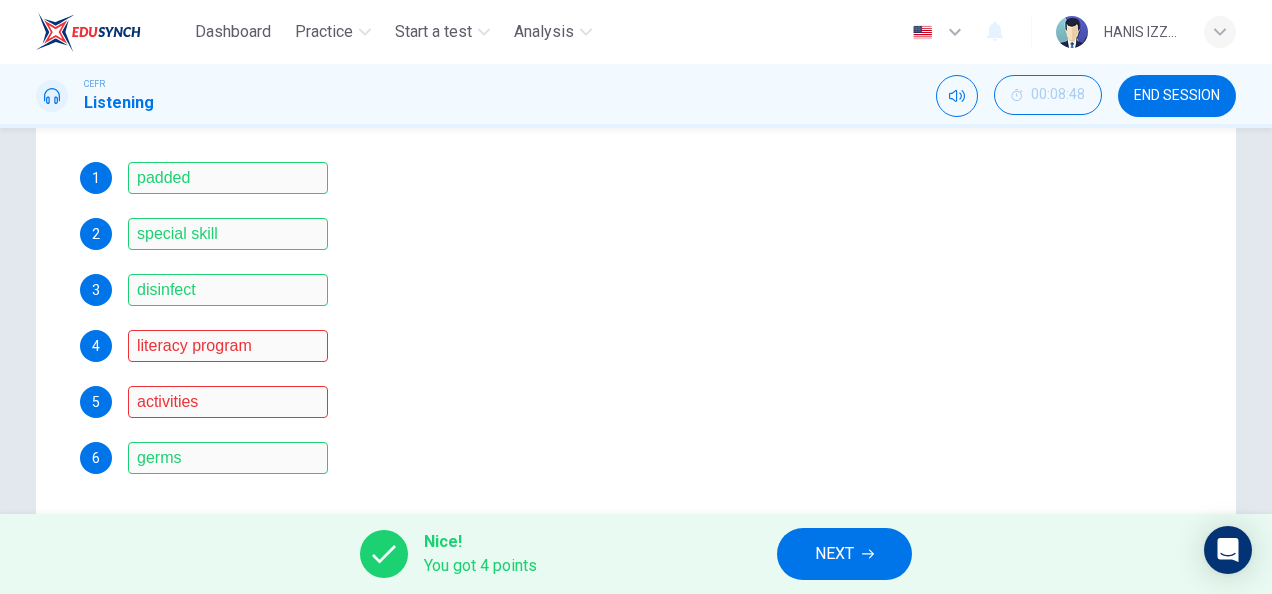 scroll, scrollTop: 420, scrollLeft: 0, axis: vertical 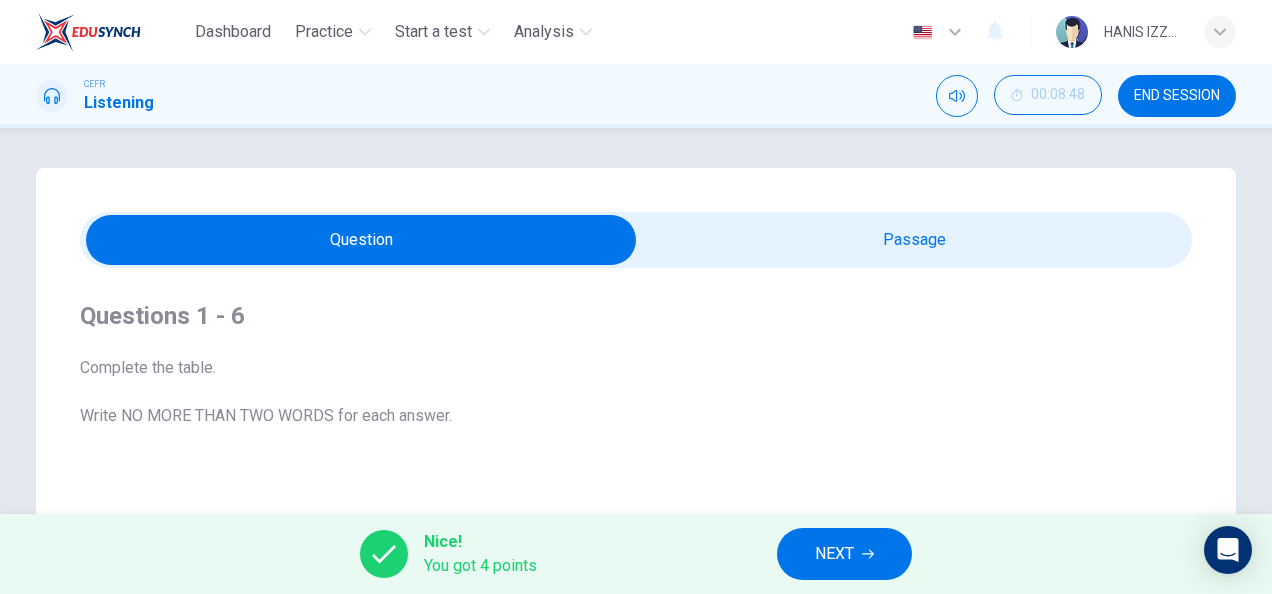 click at bounding box center [361, 240] 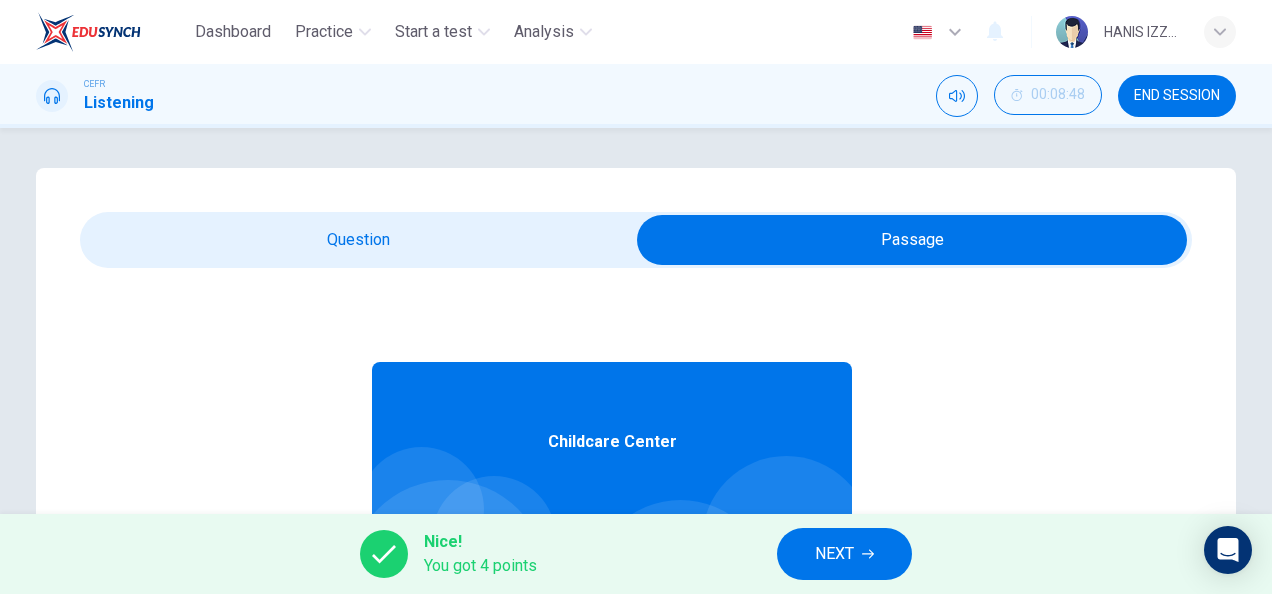 scroll, scrollTop: 112, scrollLeft: 0, axis: vertical 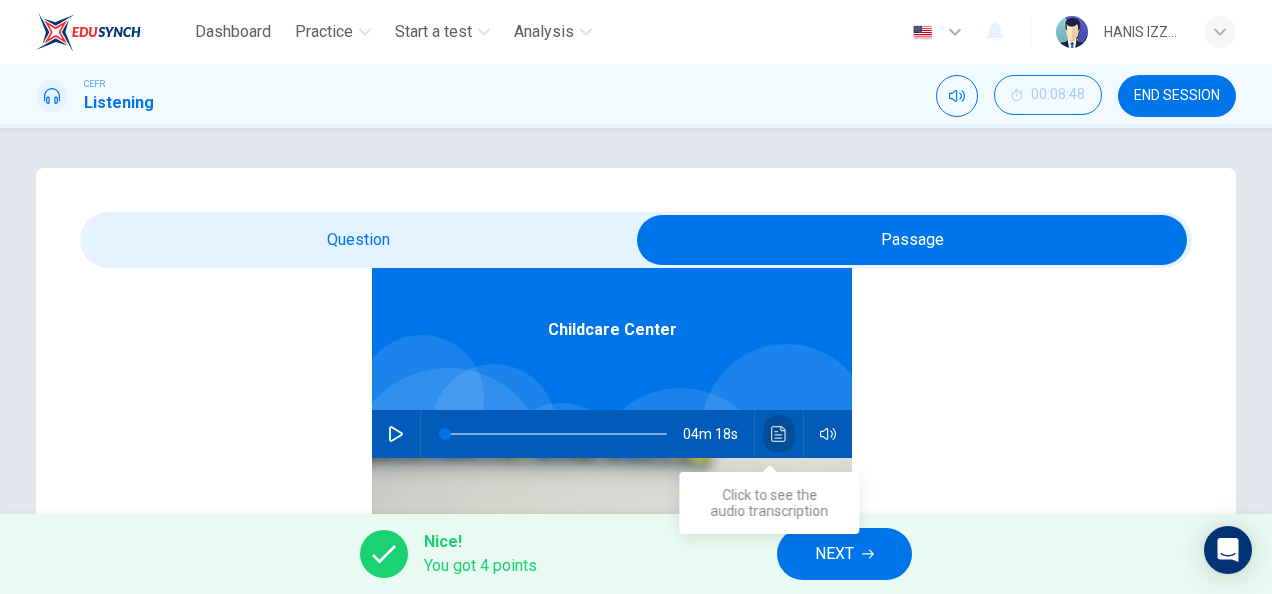 click at bounding box center [779, 434] 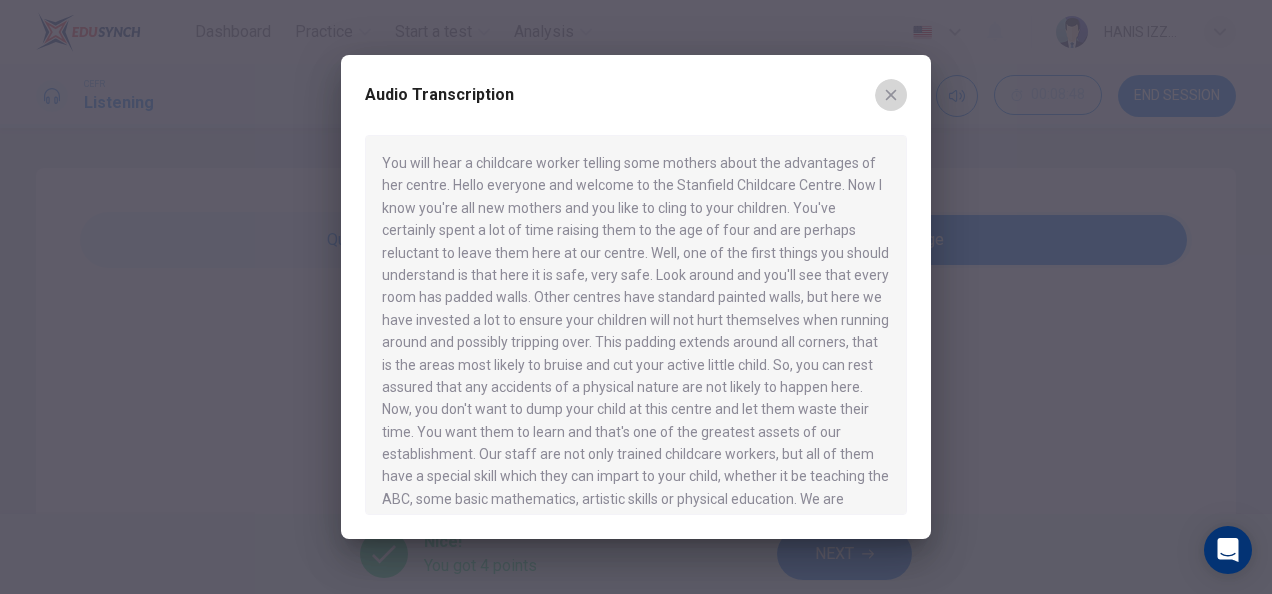 click at bounding box center [891, 95] 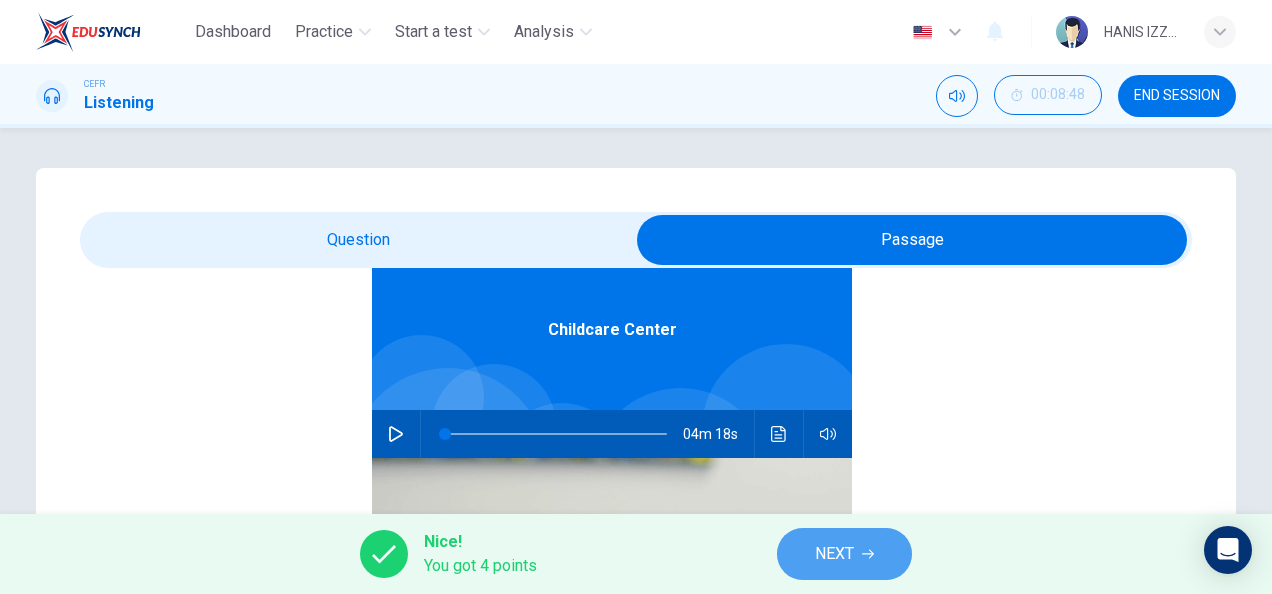 click on "NEXT" at bounding box center [844, 554] 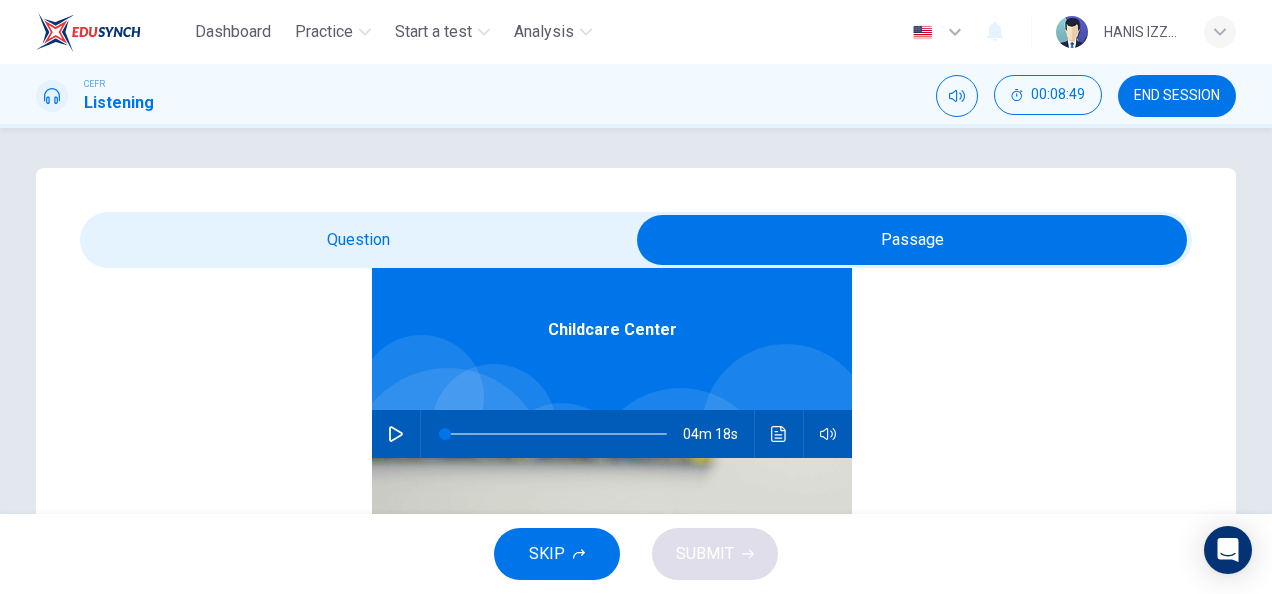 scroll, scrollTop: 498, scrollLeft: 0, axis: vertical 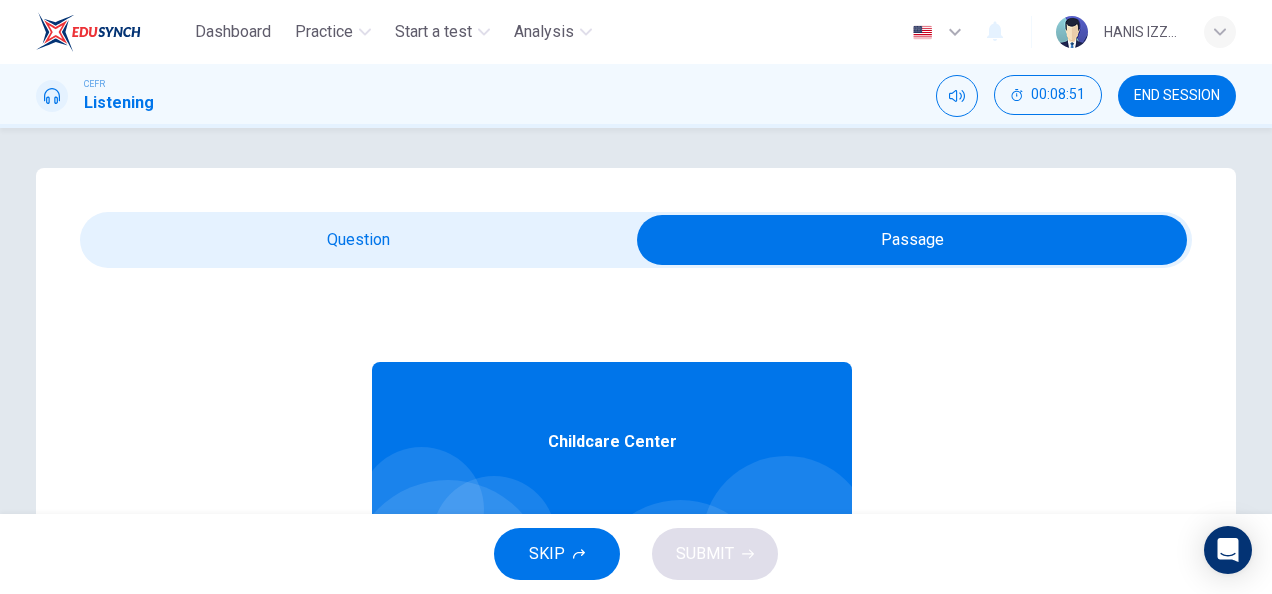 click at bounding box center [912, 240] 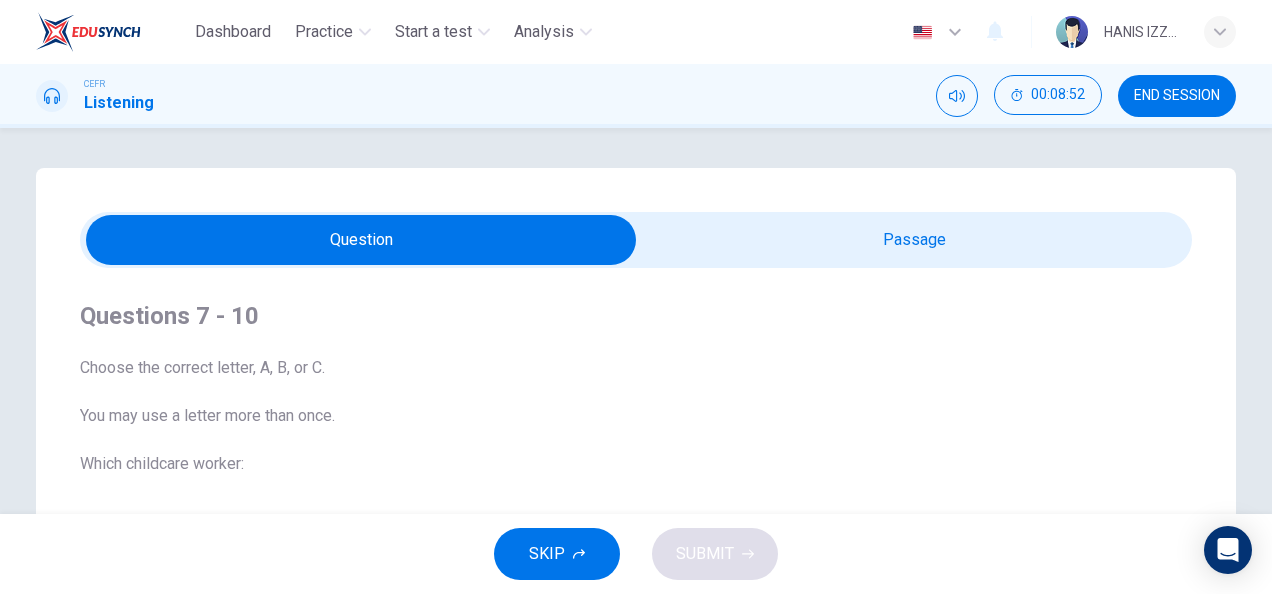 scroll, scrollTop: 36, scrollLeft: 0, axis: vertical 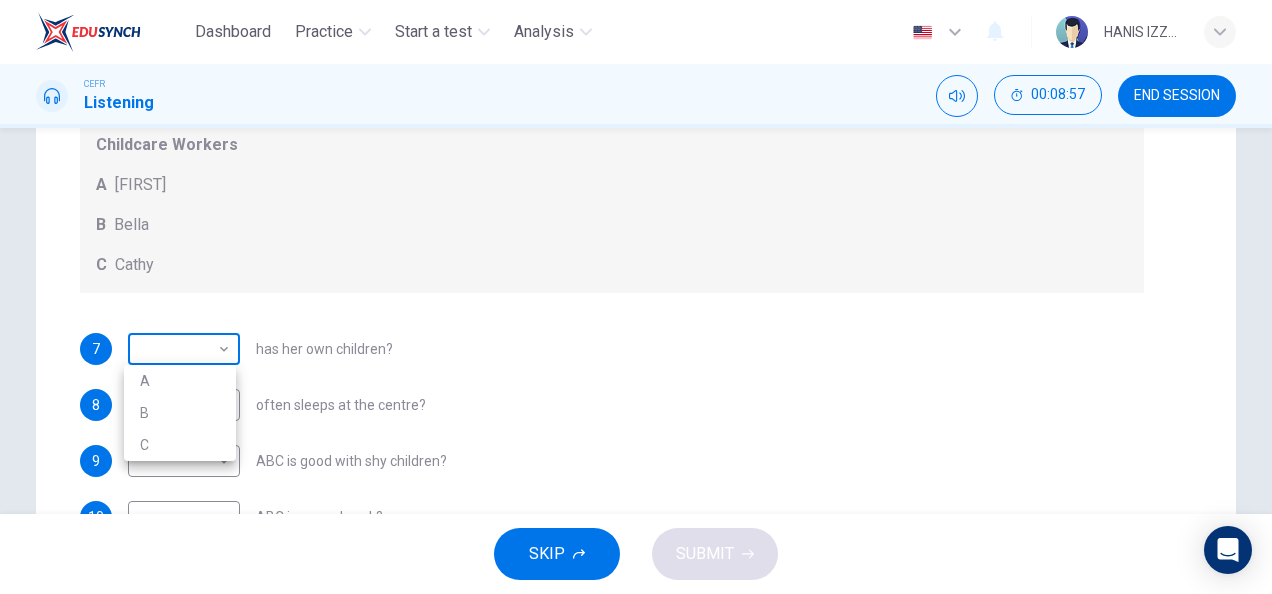 click on "Dashboard Practice Start a test Analysis English en ​ [FIRST] [LAST] CEFR Listening 00:08:57 END SESSION Question Passage Questions 7 - 10 Choose the correct letter, A, B, or C. You may use a letter more than once. Which childcare worker:
Childcare Workers A Andrea B Bella C Cathy 7 ​ ​ has her own children? 8 ​ ​ often sleeps at the centre? 9 ​ ​ ABC is good with shy children? 10 ​ ​ ABC is a good cook?
Childcare Center 04m 18s SKIP SUBMIT EduSynch - Online Language Proficiency Testing
Dashboard Practice Start a test Analysis Notifications © Copyright  2025 A B C" at bounding box center (636, 297) 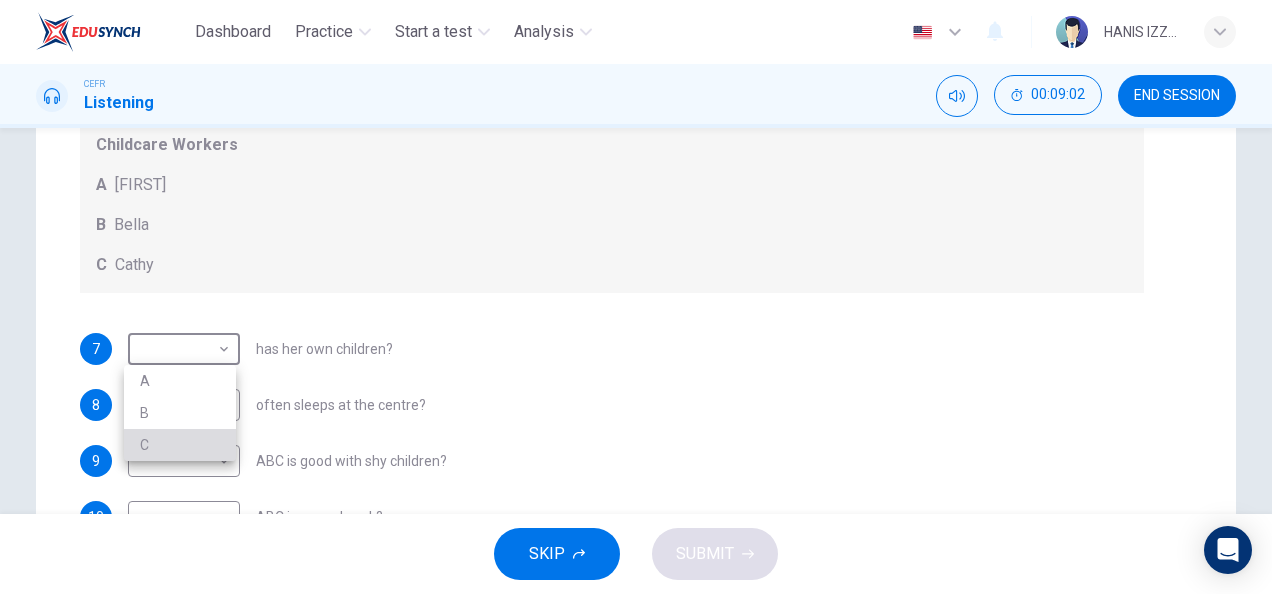 click on "C" at bounding box center (180, 445) 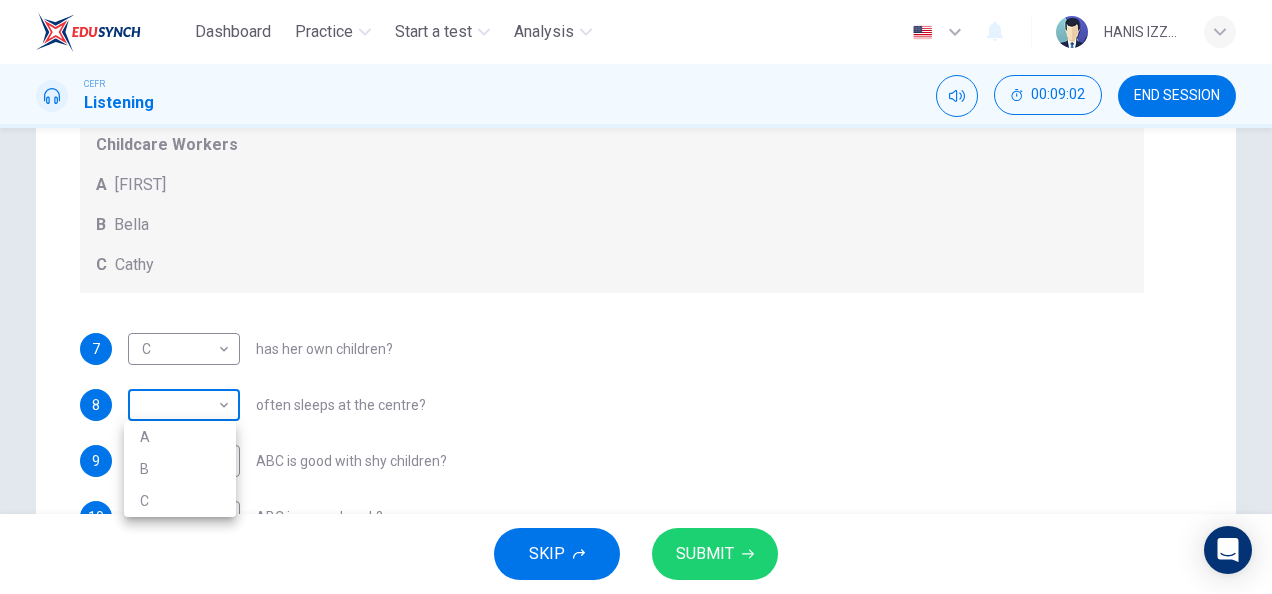 click on "00:09:02 END SESSION Question Passage Questions 7 - 10 Choose the correct letter, A, B, or C. You may use a letter more than once. Which childcare worker:
Childcare Workers A Andrea B Bella C Cathy 7 C C ​ has her own children? 8 ​ ​ often sleeps at the centre? 9 ​ ​ ABC is good with shy children? 10 ​ ​ ABC is a good cook?
Childcare Center 04m 18s SKIP SUBMIT EduSynch - Online Language Proficiency Testing
Dashboard Practice Start a test Analysis Notifications © Copyright  2025 A B C" at bounding box center [636, 297] 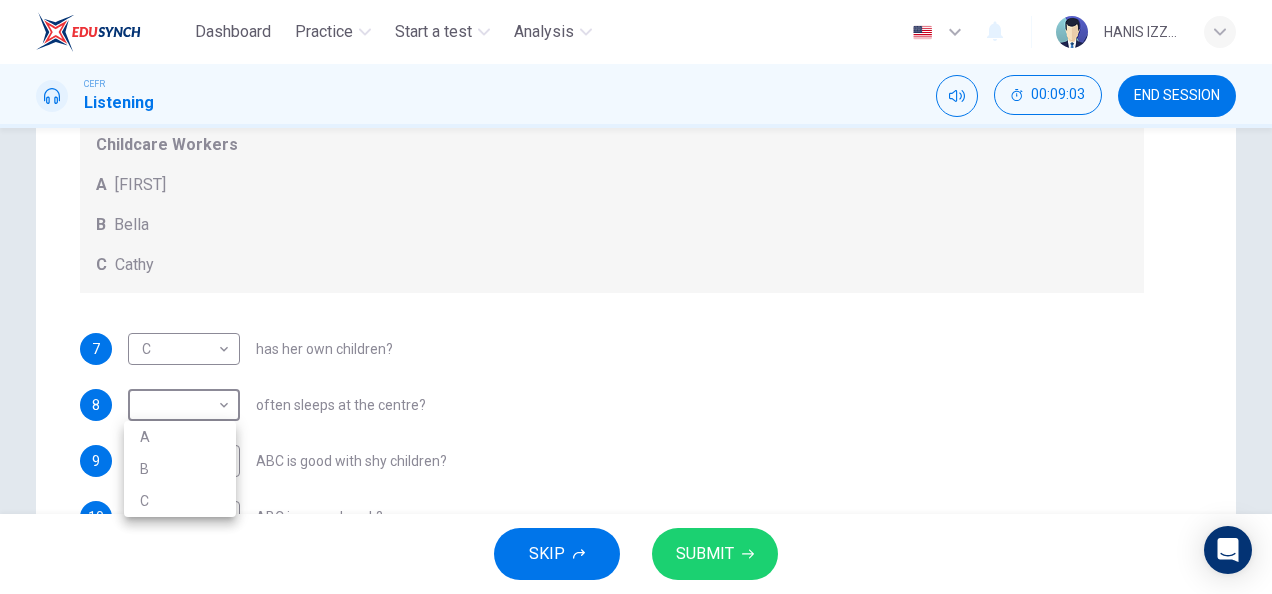 click on "A" at bounding box center [180, 437] 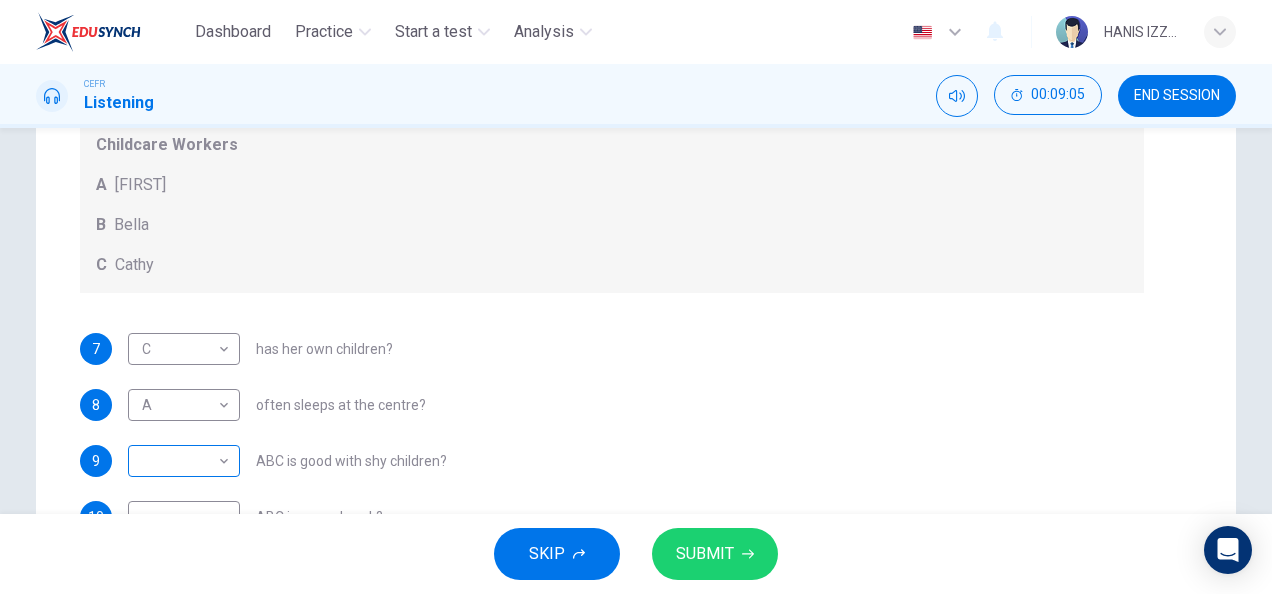 click on "​ ​" at bounding box center (184, 349) 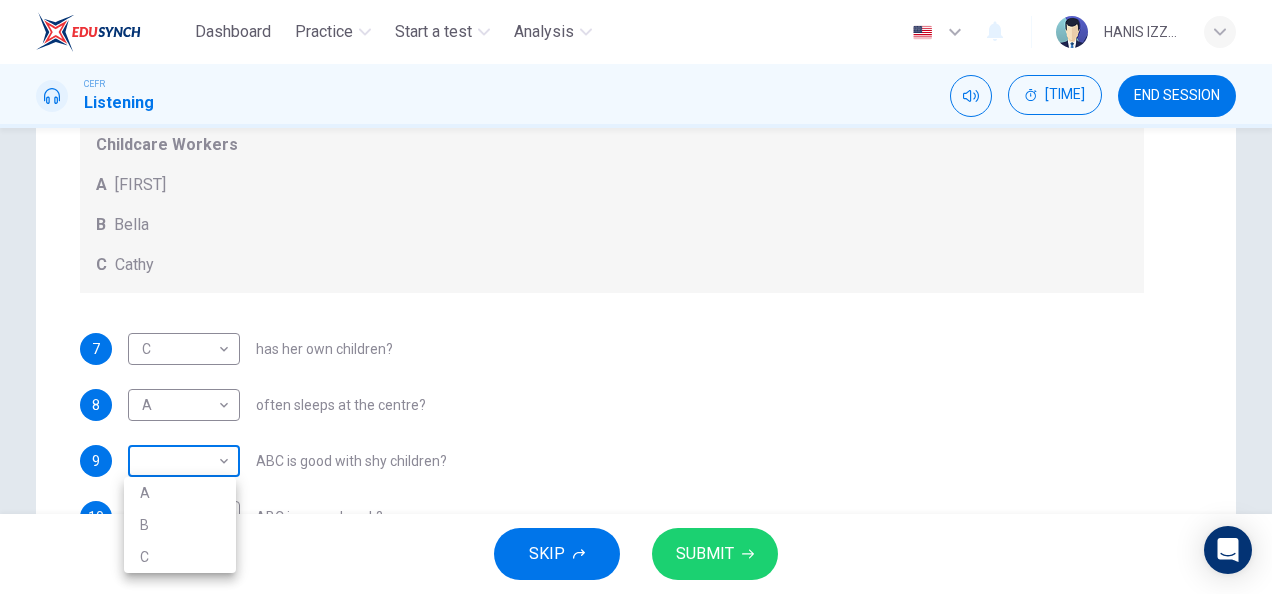 click on "Dashboard Practice Start a test Analysis English en ​ [FULL NAME] CEFR Listening [TIME] END SESSION Question Passage Questions 7 - 10 Choose the correct letter, A, B, or C. You may use a letter more than once. Which childcare worker:
Childcare Workers A Andrea B Bella C Cathy 7 C C ​ has her own children? 8 A A ​ often sleeps at the centre? 9 ​ ​ ABC is good with shy children? 10 ​ ​ ABC is a good cook?
Childcare Center [DURATION] SKIP SUBMIT EduSynch - Online Language Proficiency Testing
Dashboard Practice Start a test Analysis Notifications © Copyright  2025 A B C" at bounding box center [636, 297] 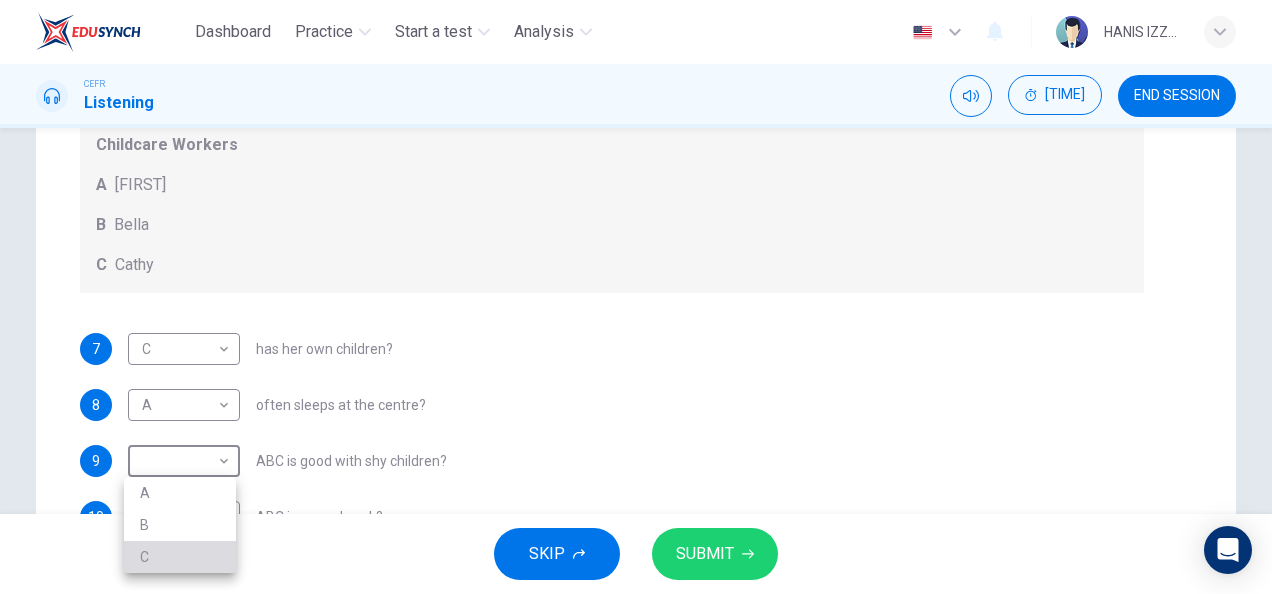 click on "C" at bounding box center [180, 557] 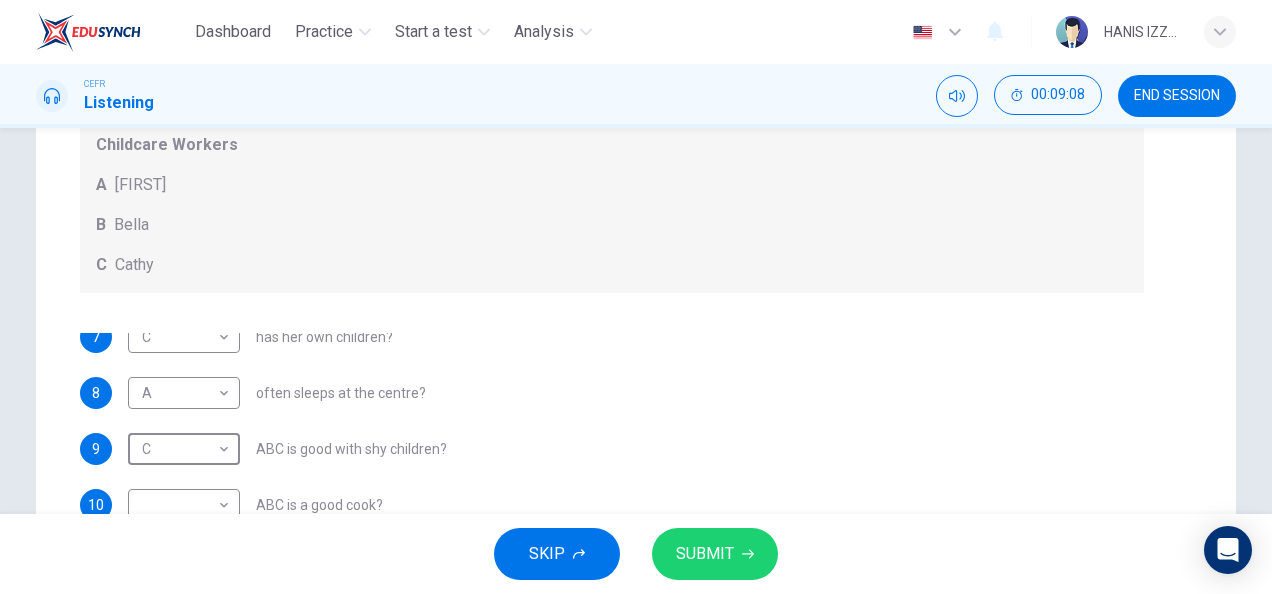 scroll, scrollTop: 12, scrollLeft: 0, axis: vertical 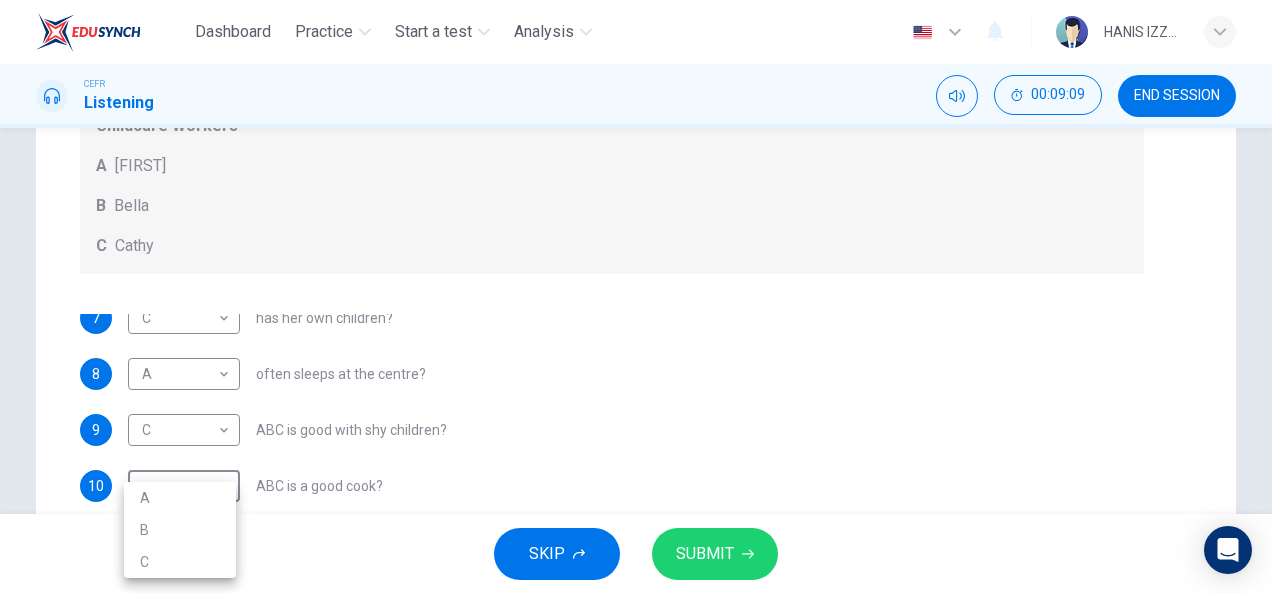 click on "00:09:09 END SESSION Question Passage Questions 7 - 10 Choose the correct letter, A, B, or C. You may use a letter more than once. Which childcare worker:
Childcare Workers A Andrea B Bella C Cathy 7 C C ​ has her own children? 8 A A ​ often sleeps at the centre? 9 C C ​ ABC is good with shy children? 10 ​ ​ ABC is a good cook?
Childcare Center 04m 18s SKIP SUBMIT EduSynch - Online Language Proficiency Testing
Dashboard Practice Start a test Analysis Notifications © Copyright  2025 A B C" at bounding box center (636, 297) 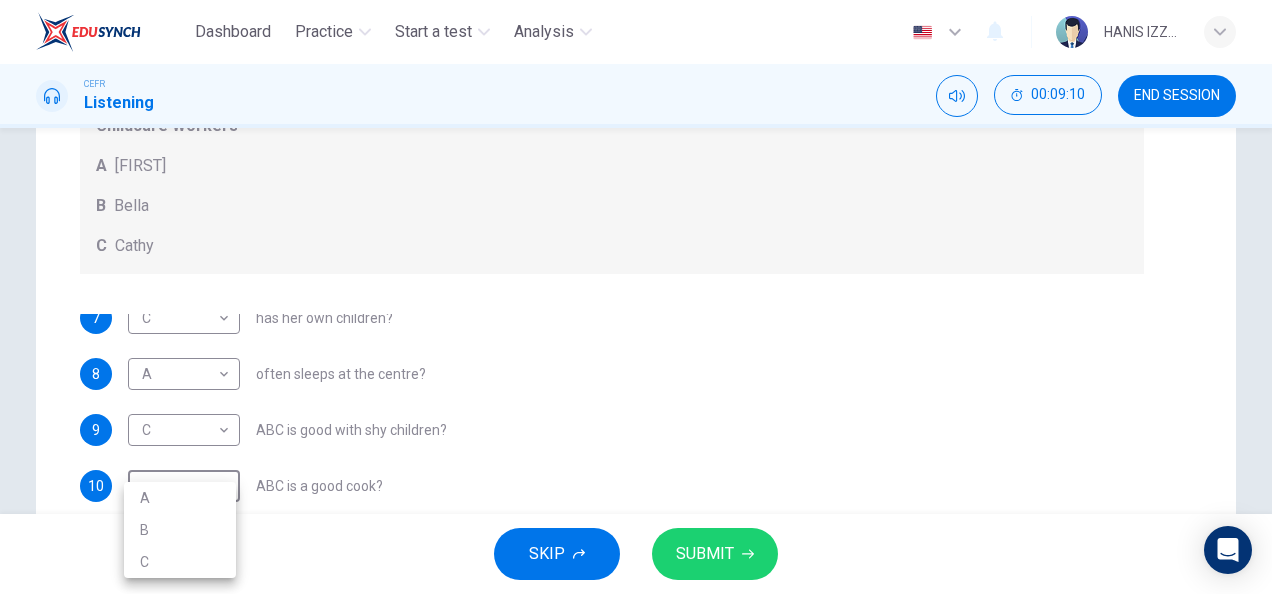 click on "B" at bounding box center (180, 530) 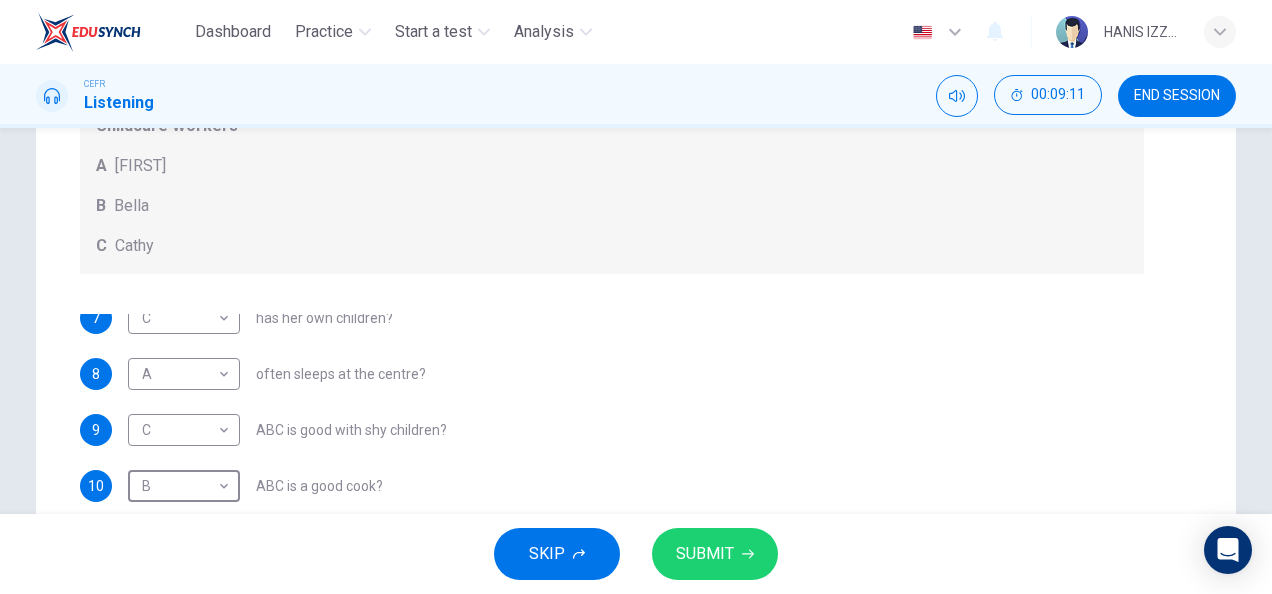 scroll, scrollTop: 498, scrollLeft: 0, axis: vertical 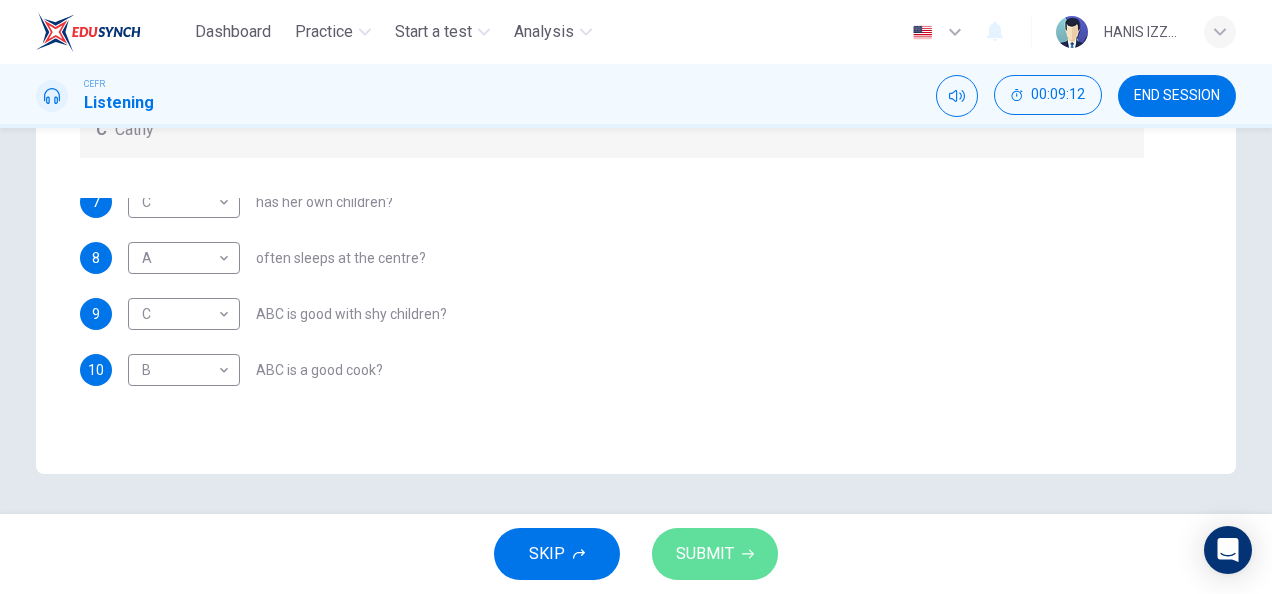click on "SUBMIT" at bounding box center (715, 554) 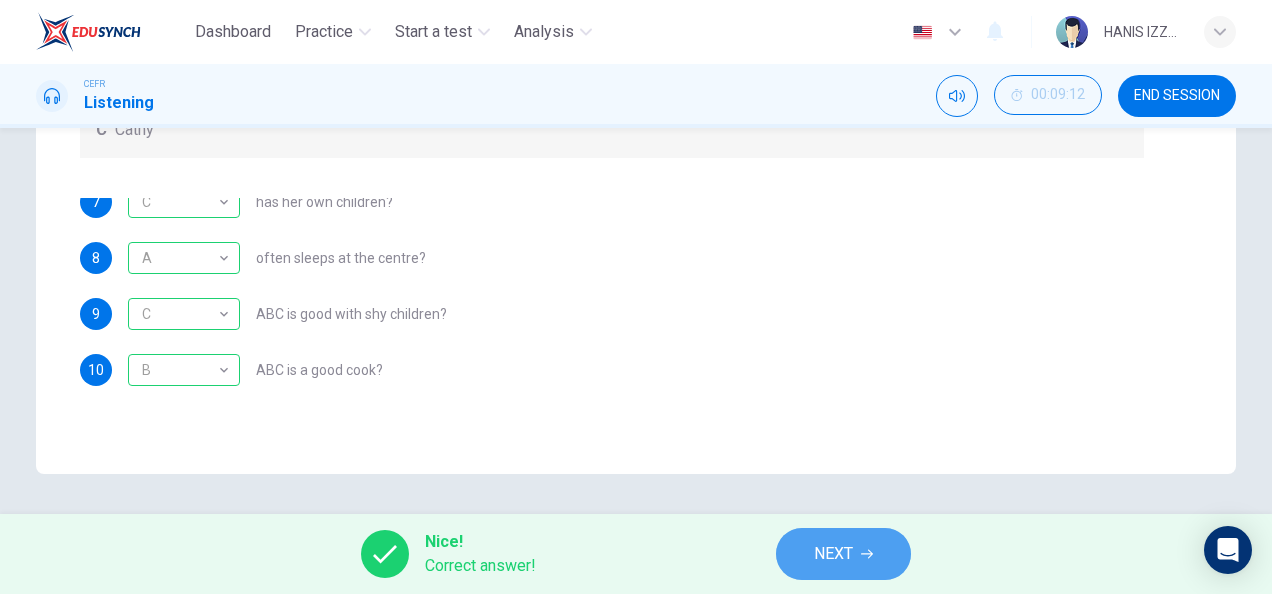 click on "NEXT" at bounding box center (833, 554) 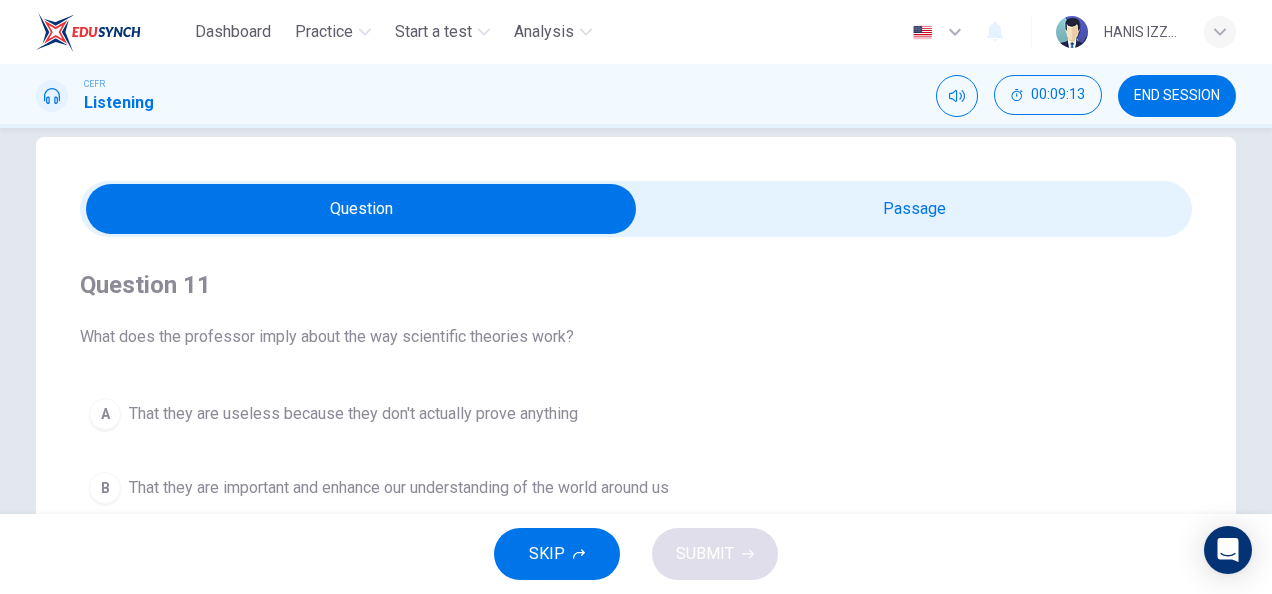 scroll, scrollTop: 32, scrollLeft: 0, axis: vertical 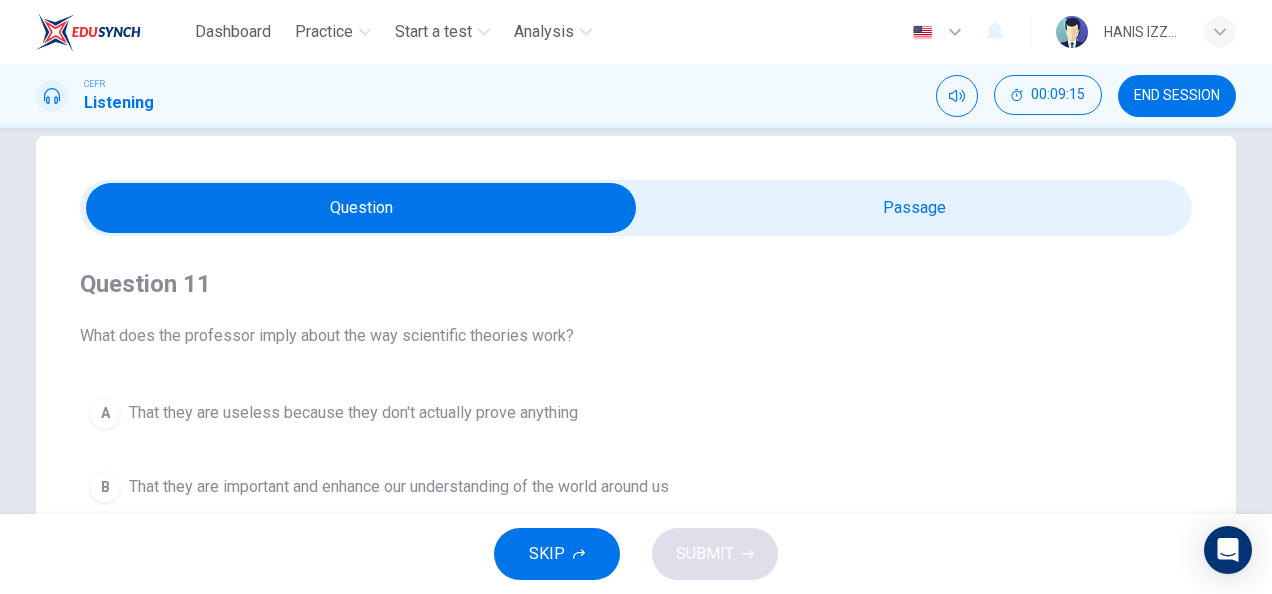 click at bounding box center (361, 208) 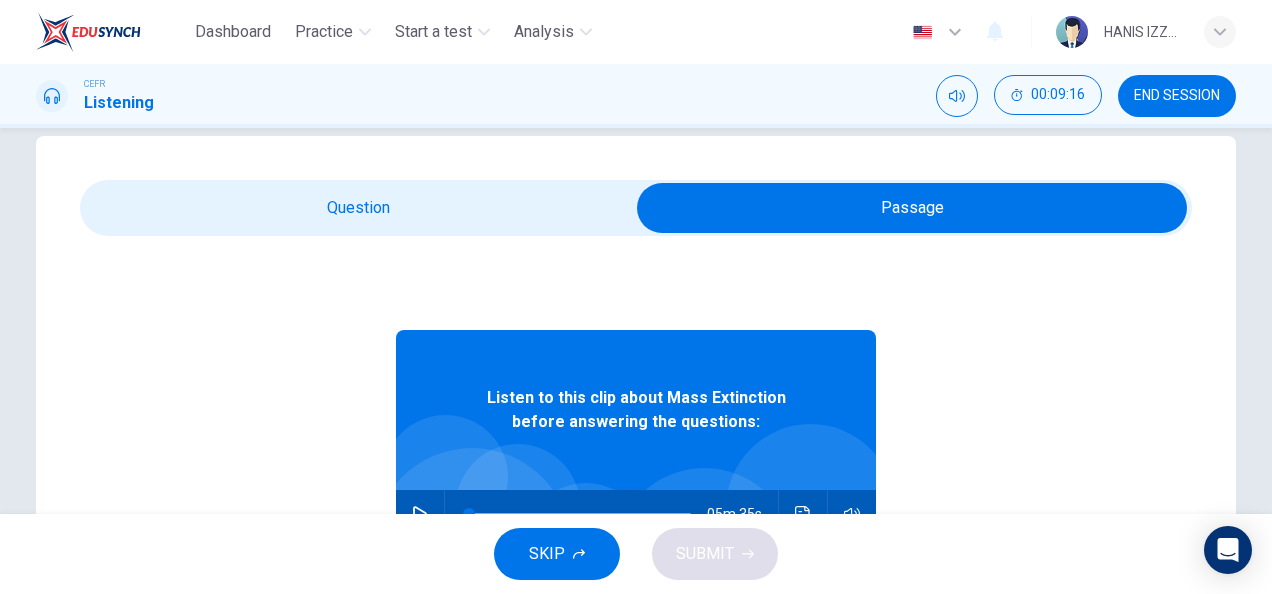 scroll, scrollTop: 68, scrollLeft: 0, axis: vertical 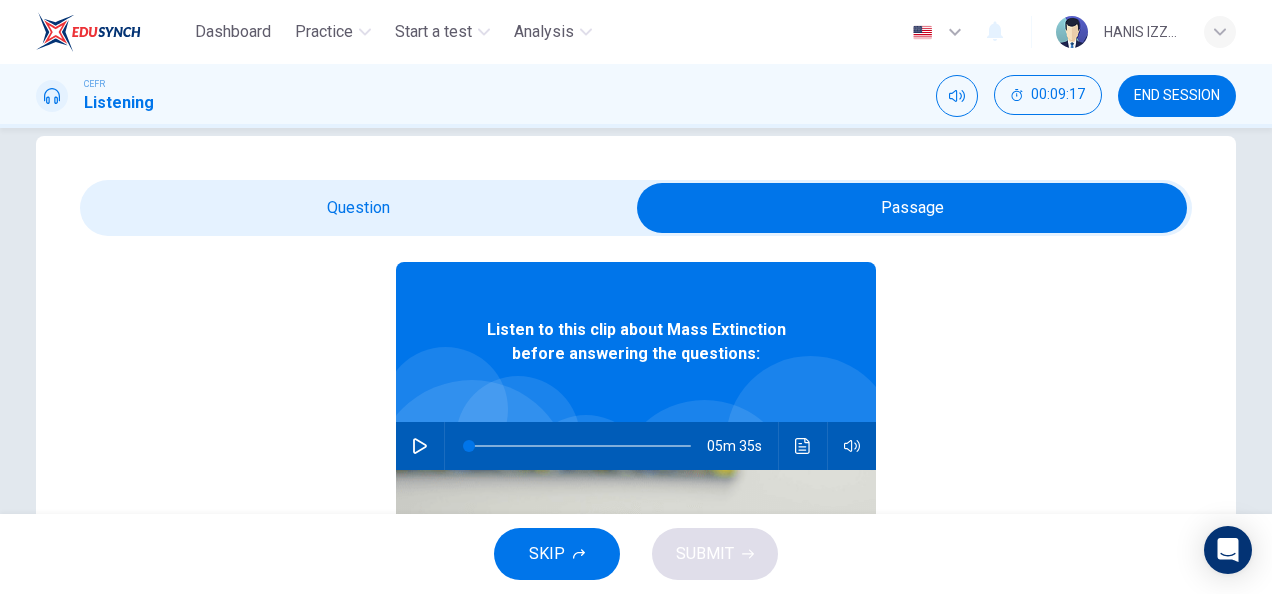 click at bounding box center [420, 446] 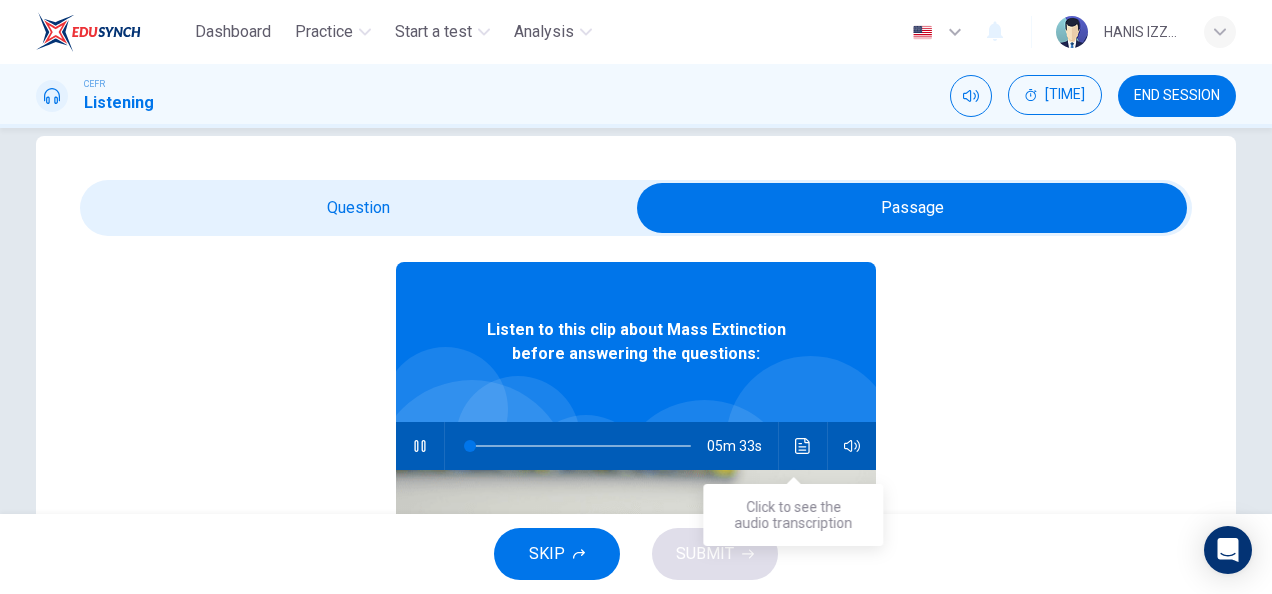 click at bounding box center (803, 446) 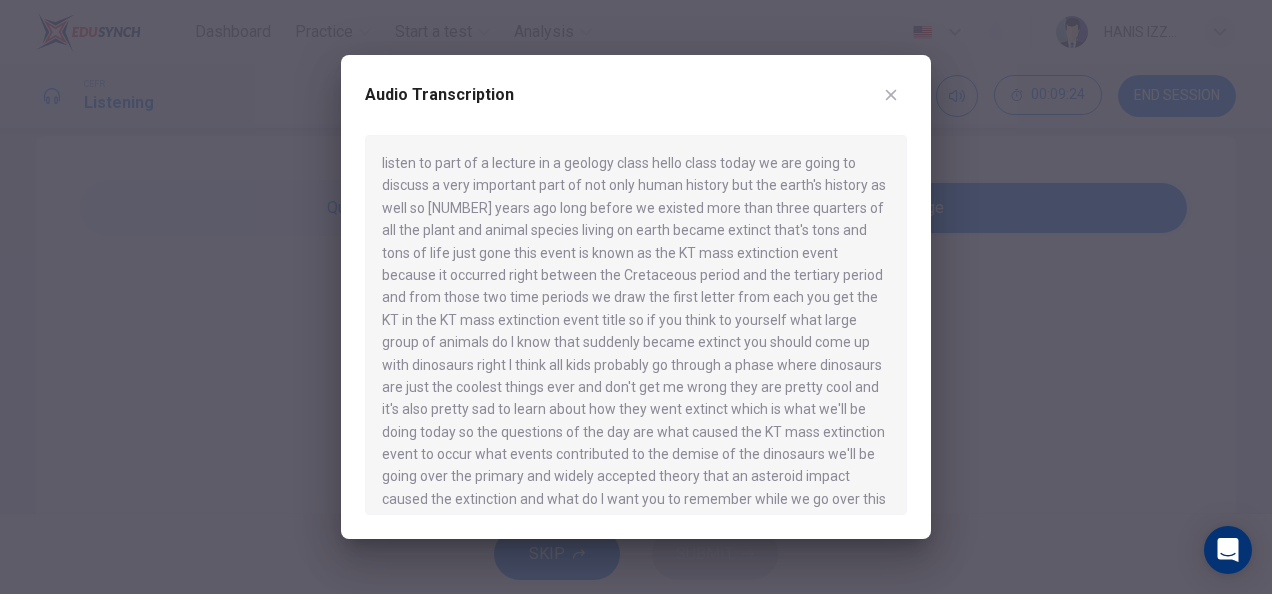 click on "Audio Transcription" at bounding box center (636, 107) 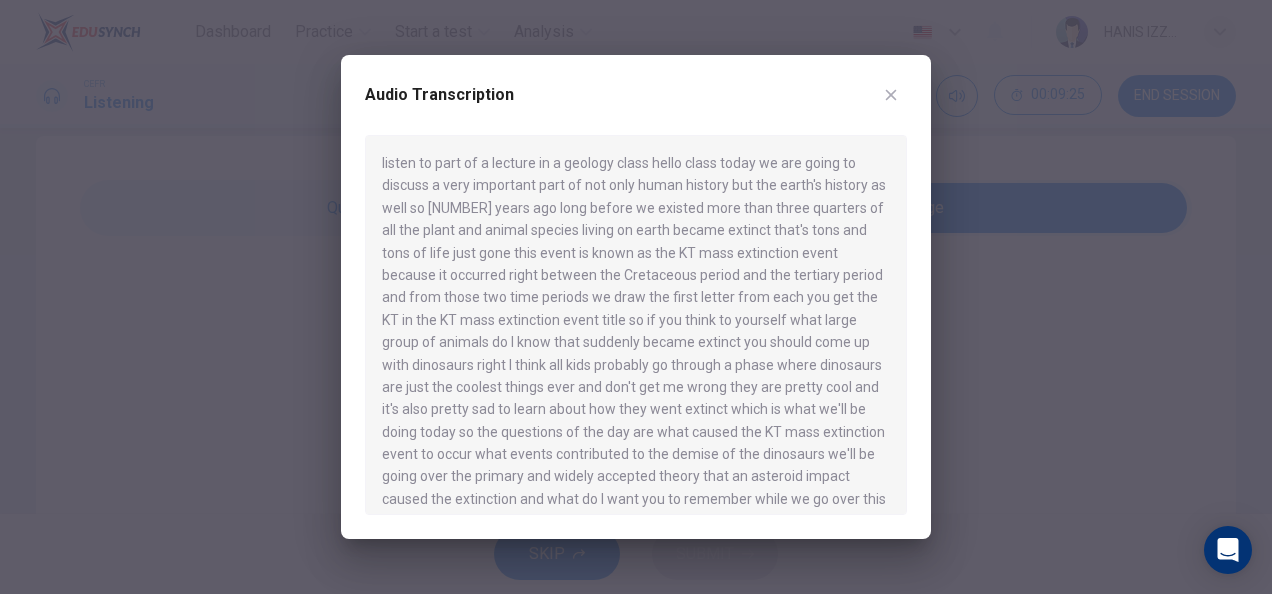 click at bounding box center [891, 95] 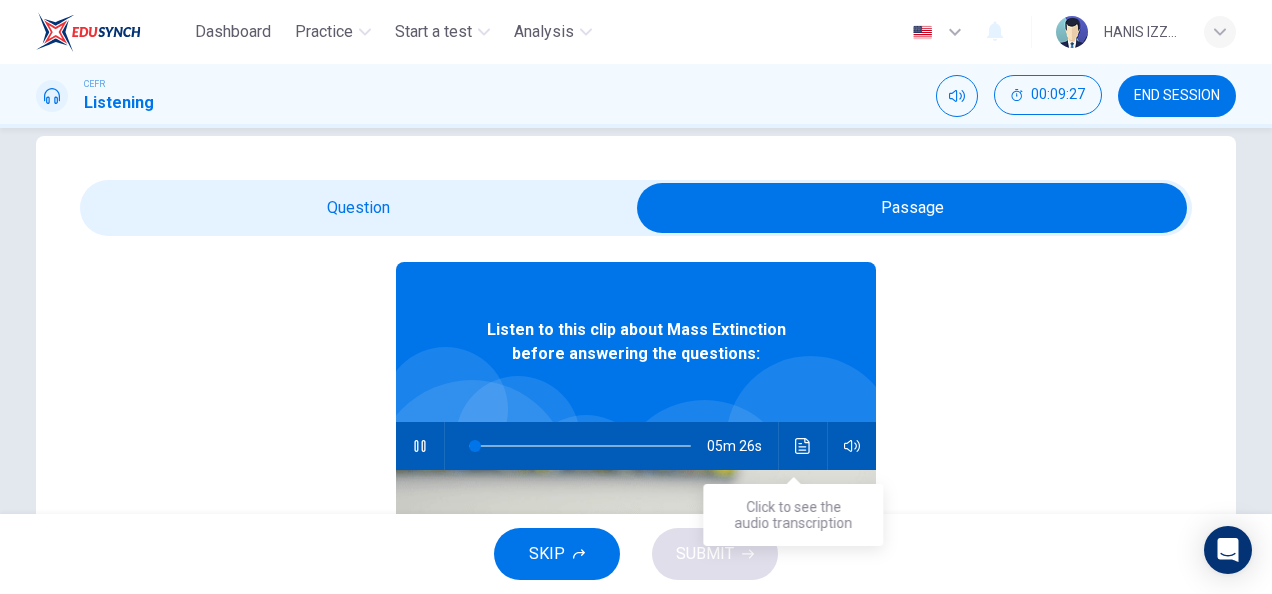 click at bounding box center [803, 446] 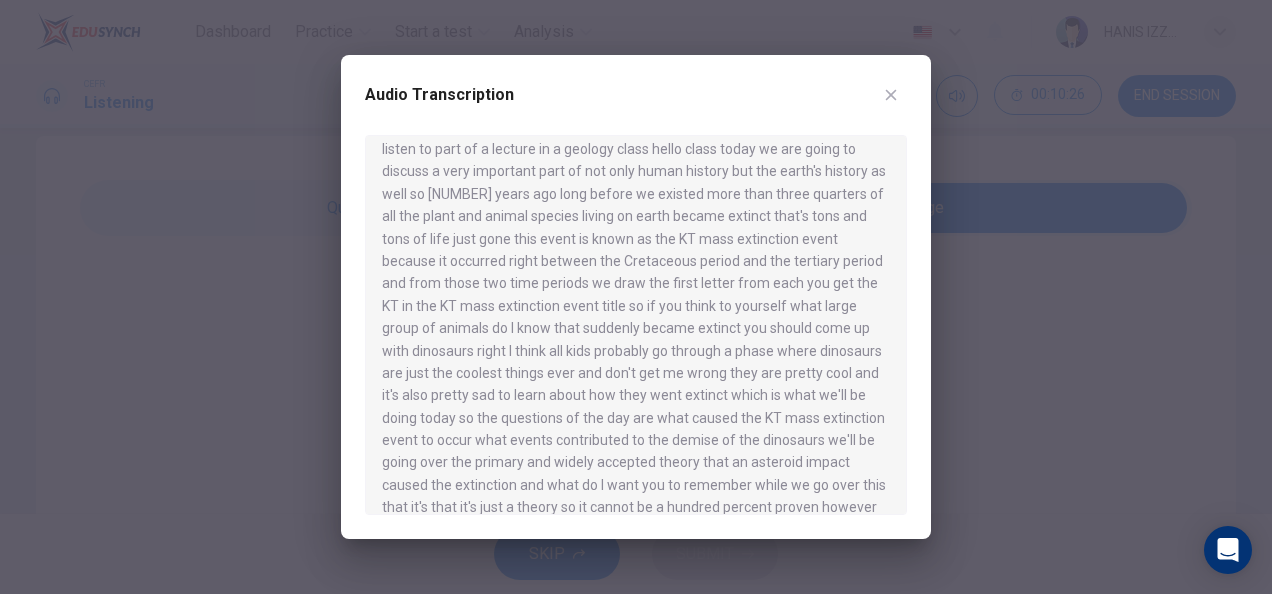 scroll, scrollTop: 13, scrollLeft: 0, axis: vertical 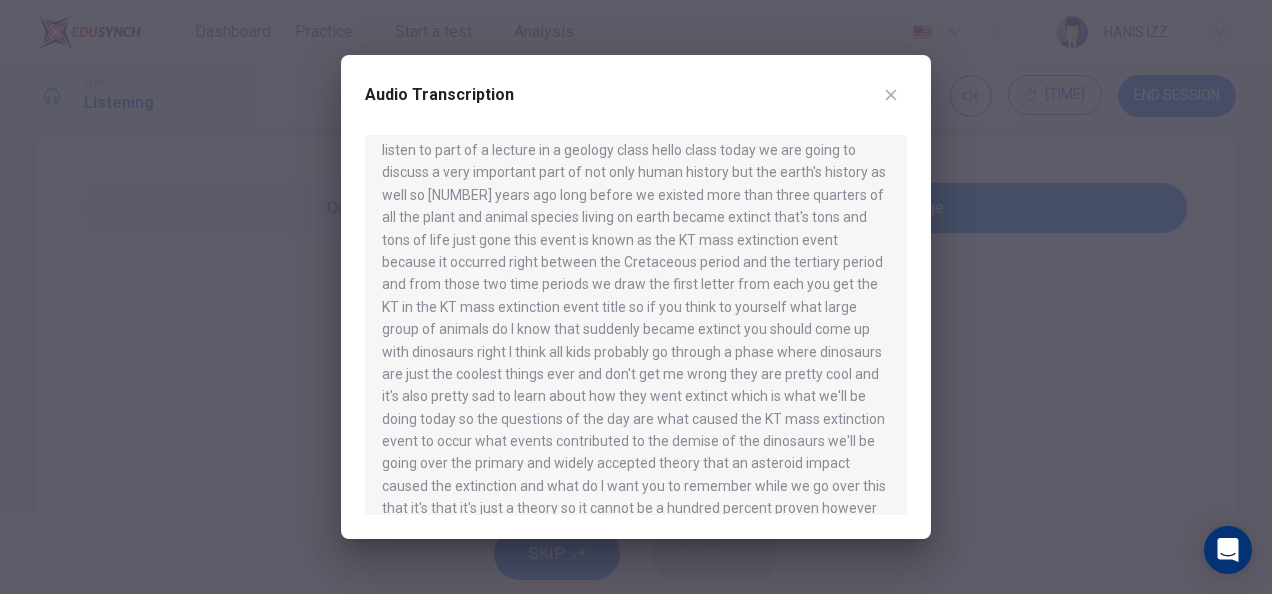 click at bounding box center [636, 297] 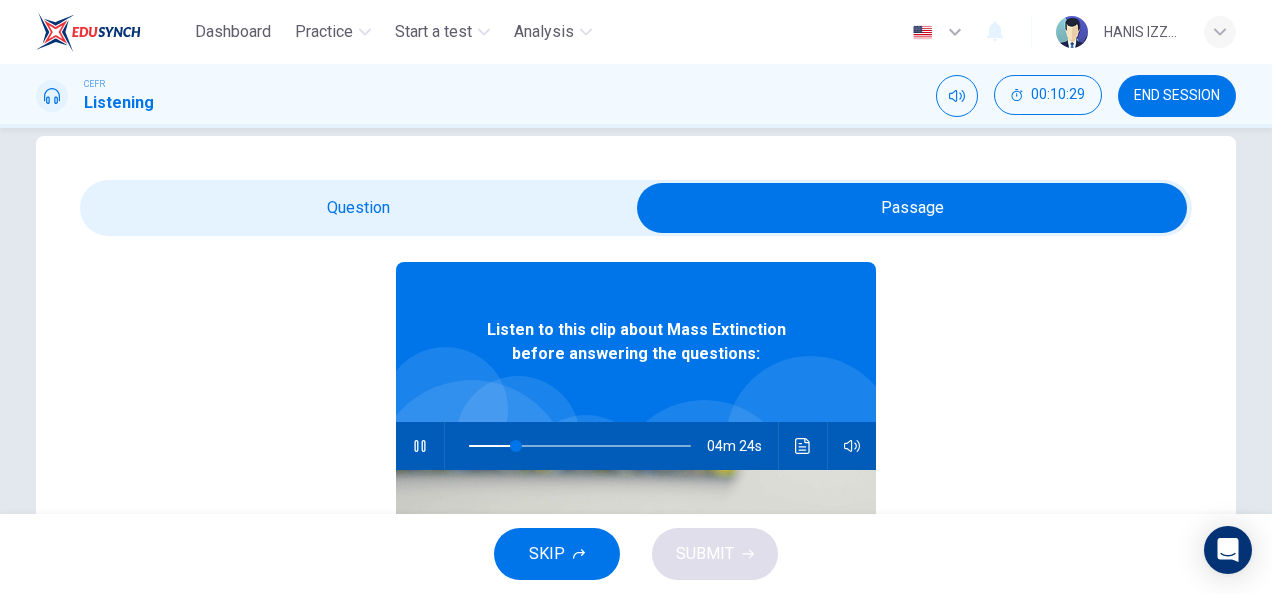 click at bounding box center [912, 208] 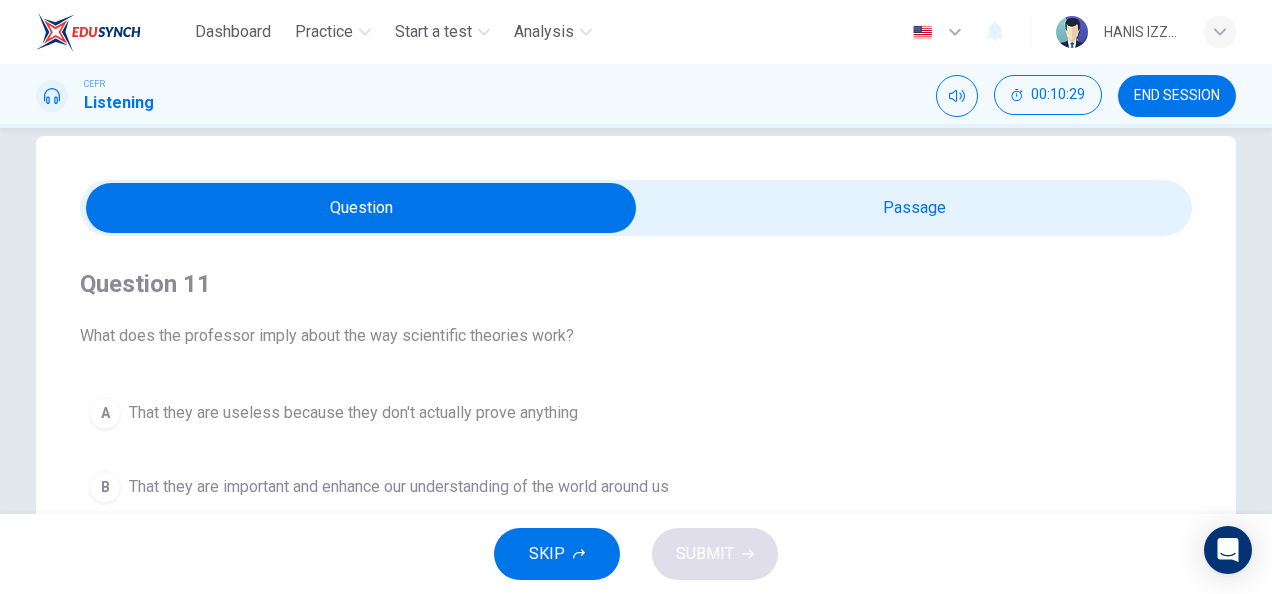 scroll, scrollTop: 0, scrollLeft: 0, axis: both 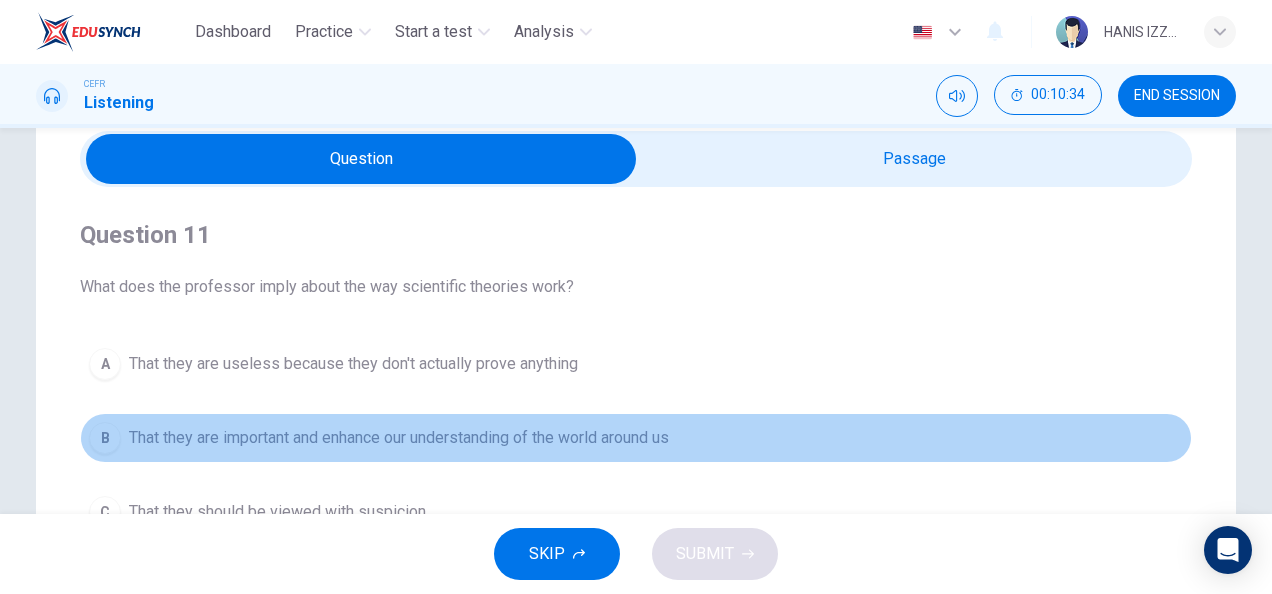 click on "That they are important and enhance our understanding of the world around us" at bounding box center (353, 364) 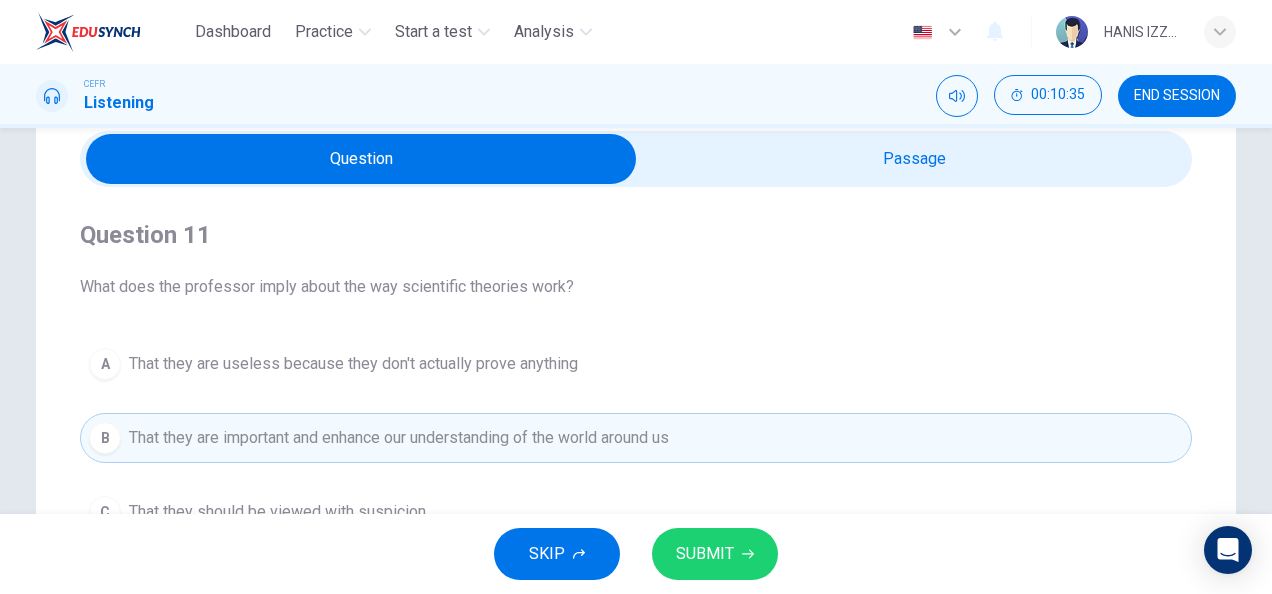 click on "SUBMIT" at bounding box center [715, 554] 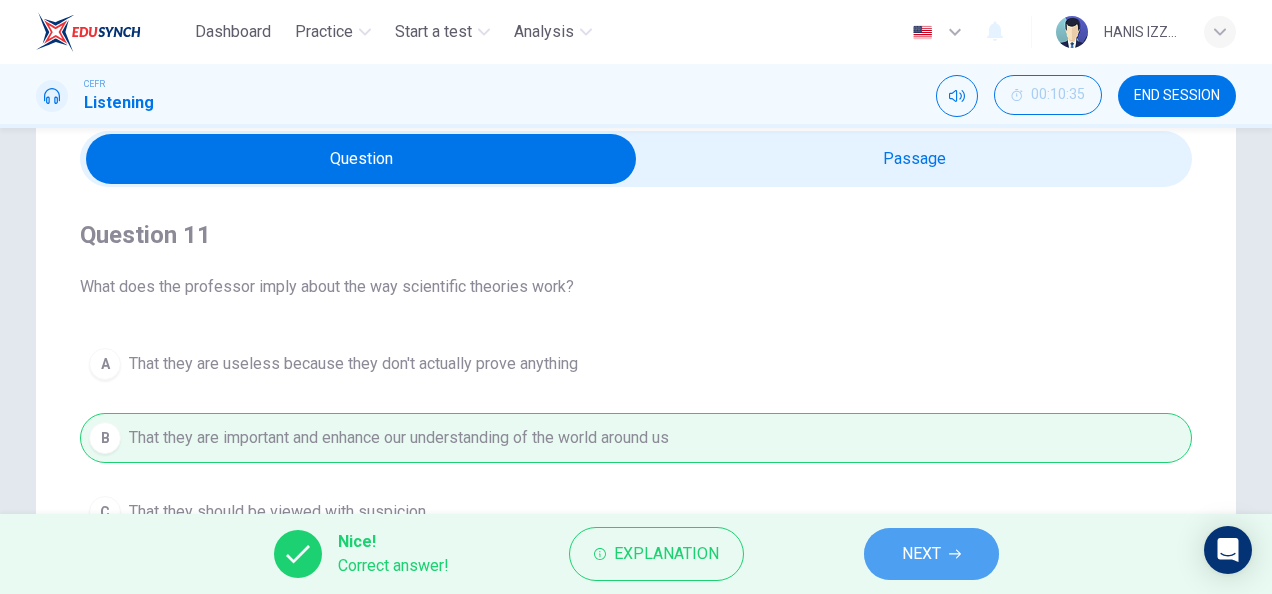 click on "NEXT" at bounding box center (931, 554) 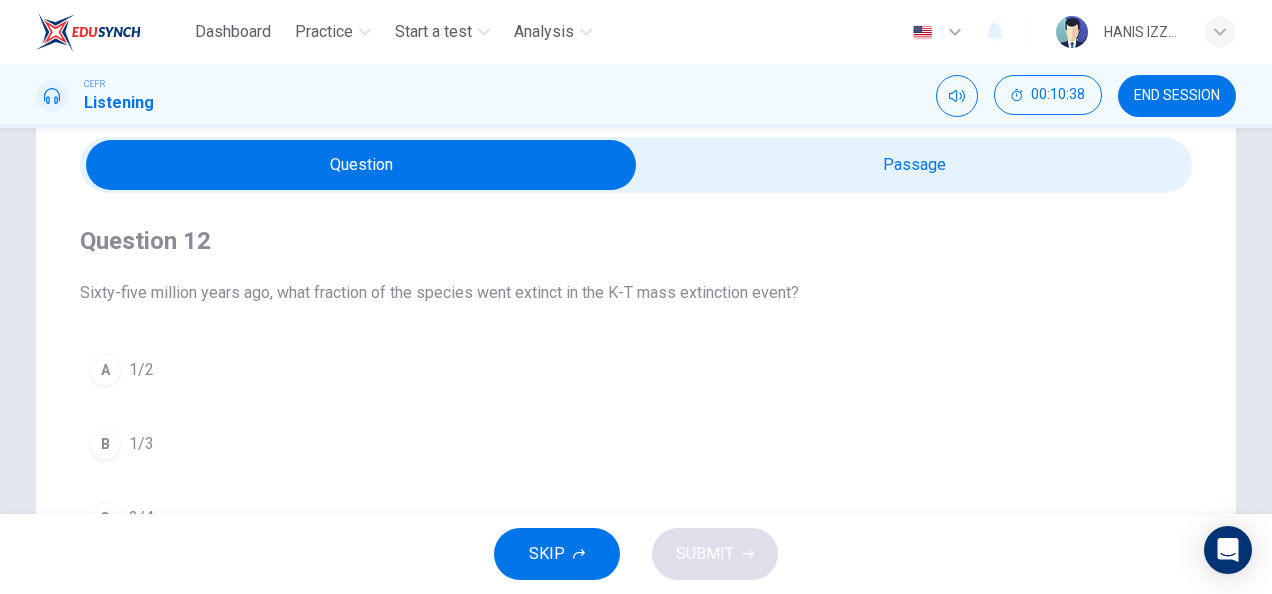 scroll, scrollTop: 72, scrollLeft: 0, axis: vertical 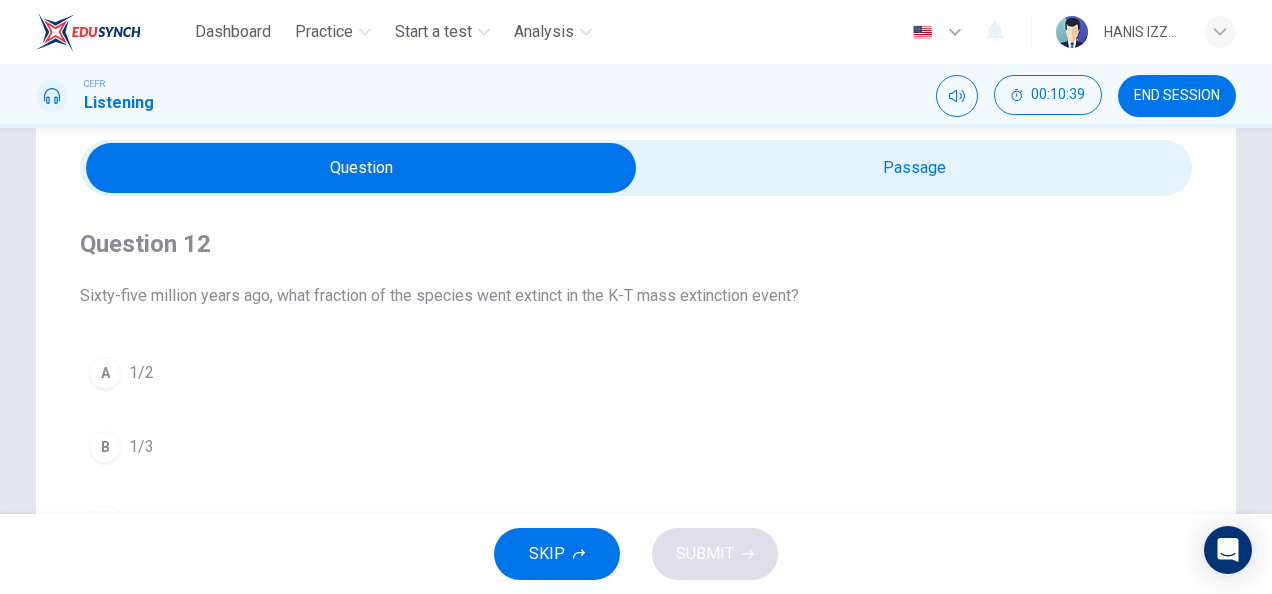 click at bounding box center (361, 168) 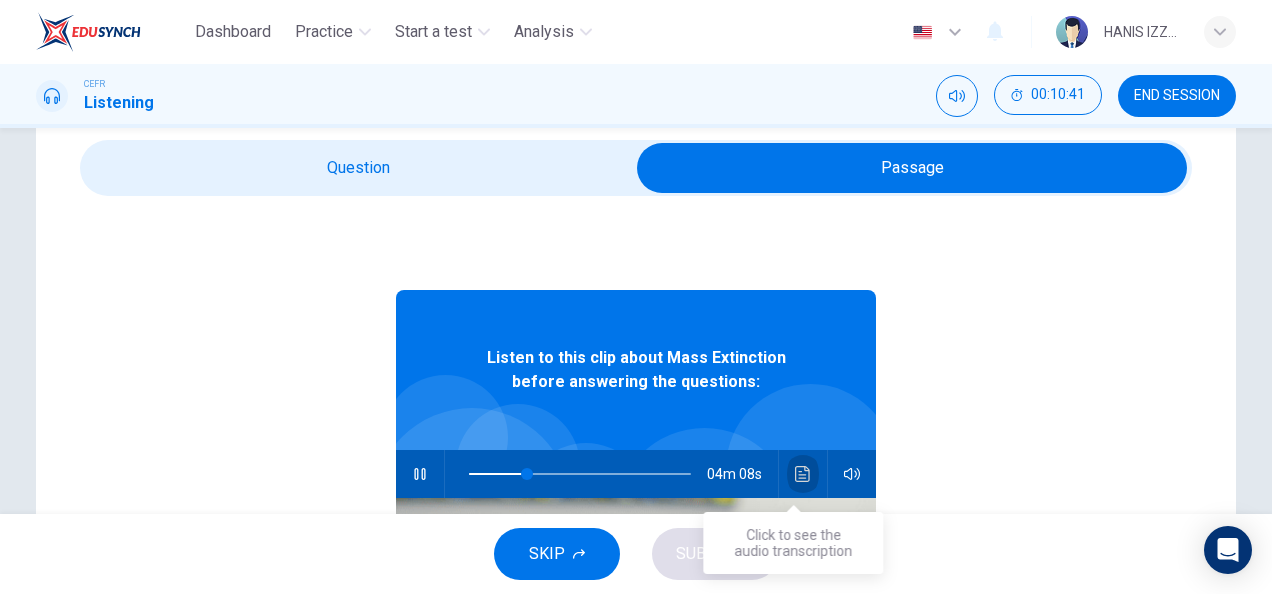 click at bounding box center [803, 474] 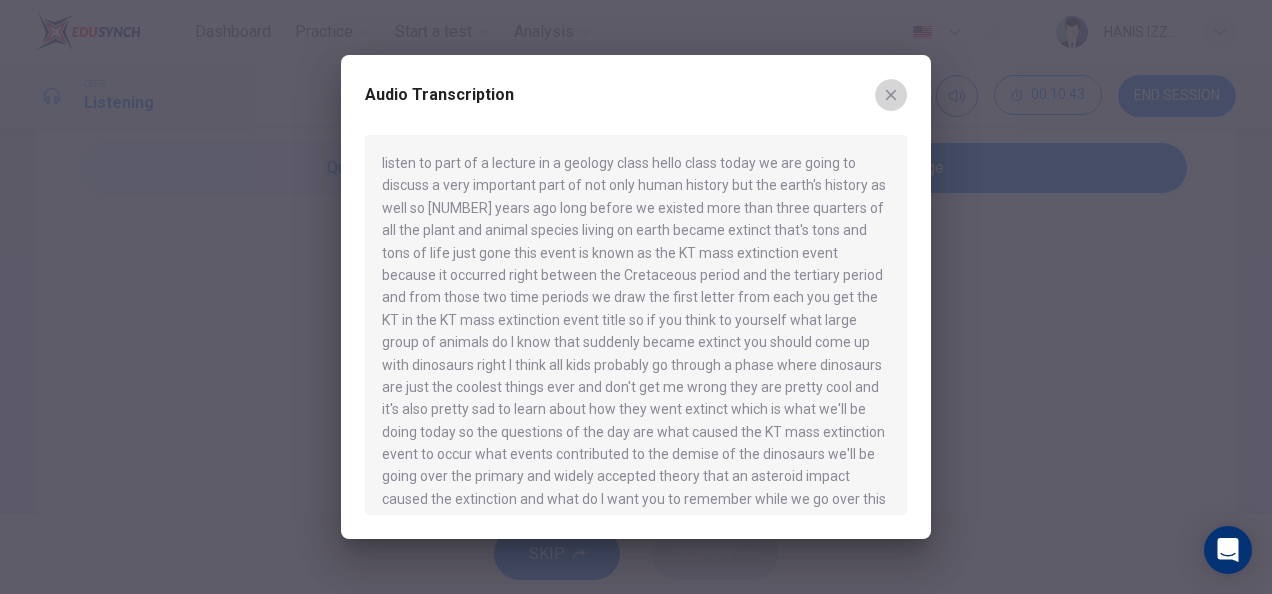 click at bounding box center [891, 95] 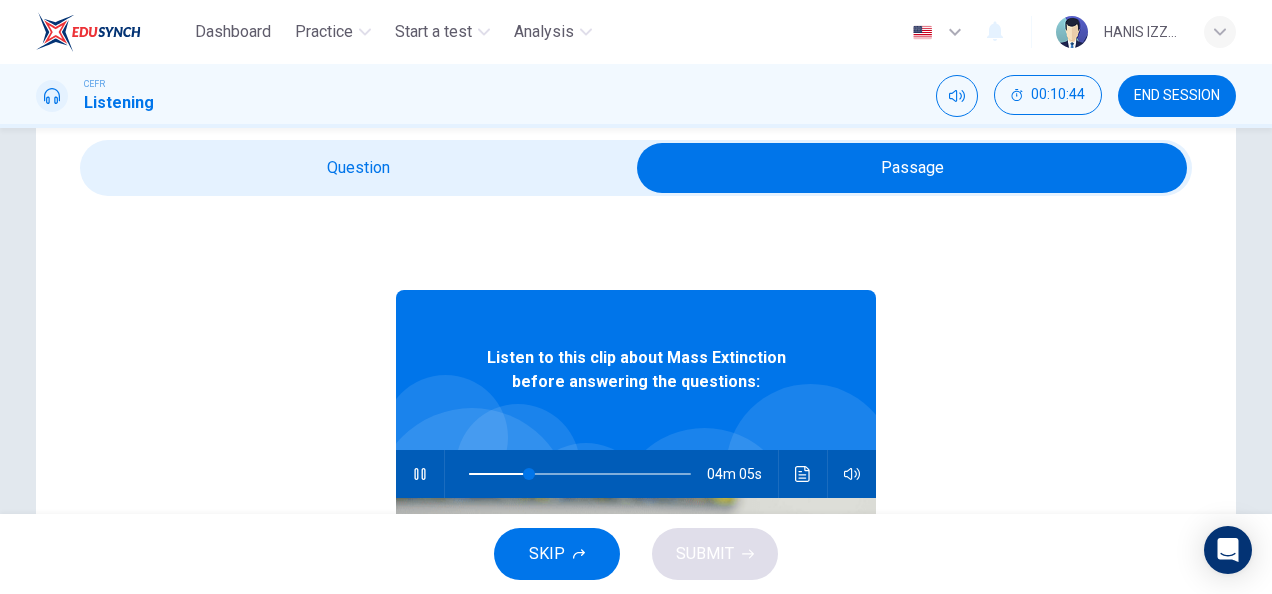 click at bounding box center (912, 168) 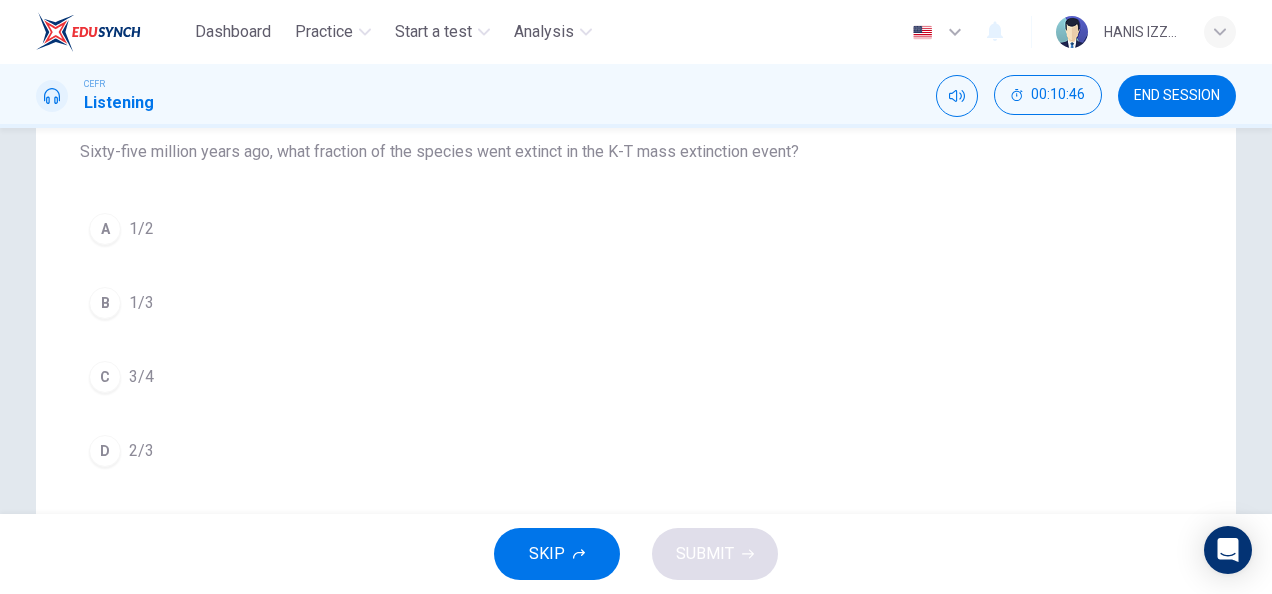 scroll, scrollTop: 215, scrollLeft: 0, axis: vertical 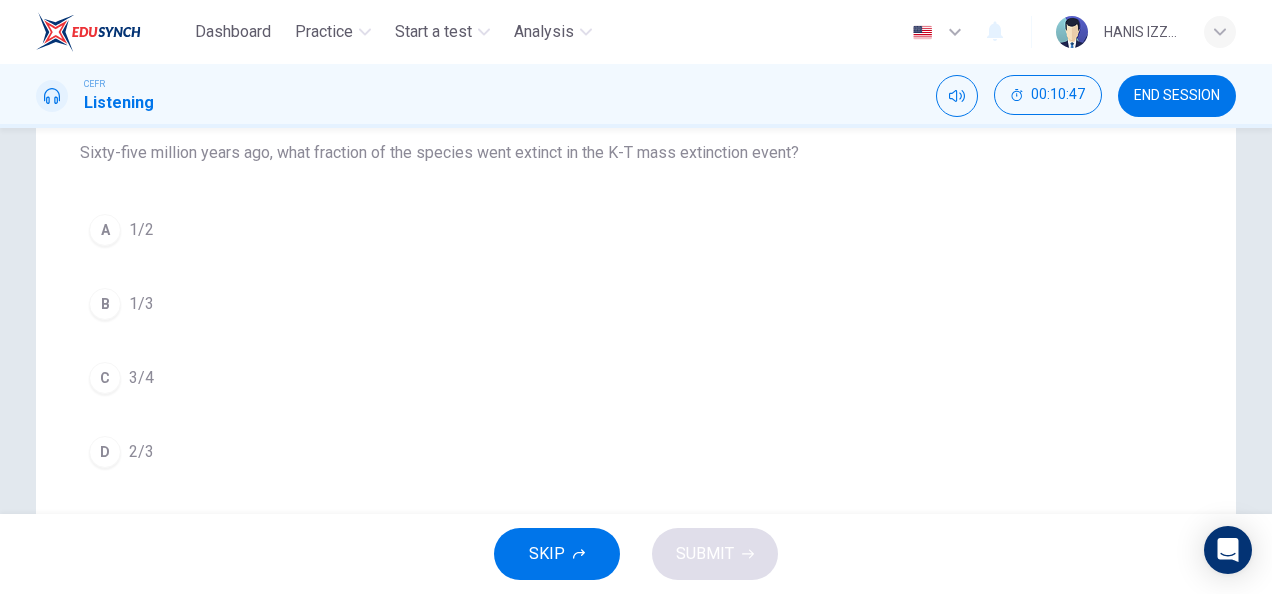 click on "A 1/2" at bounding box center [636, 230] 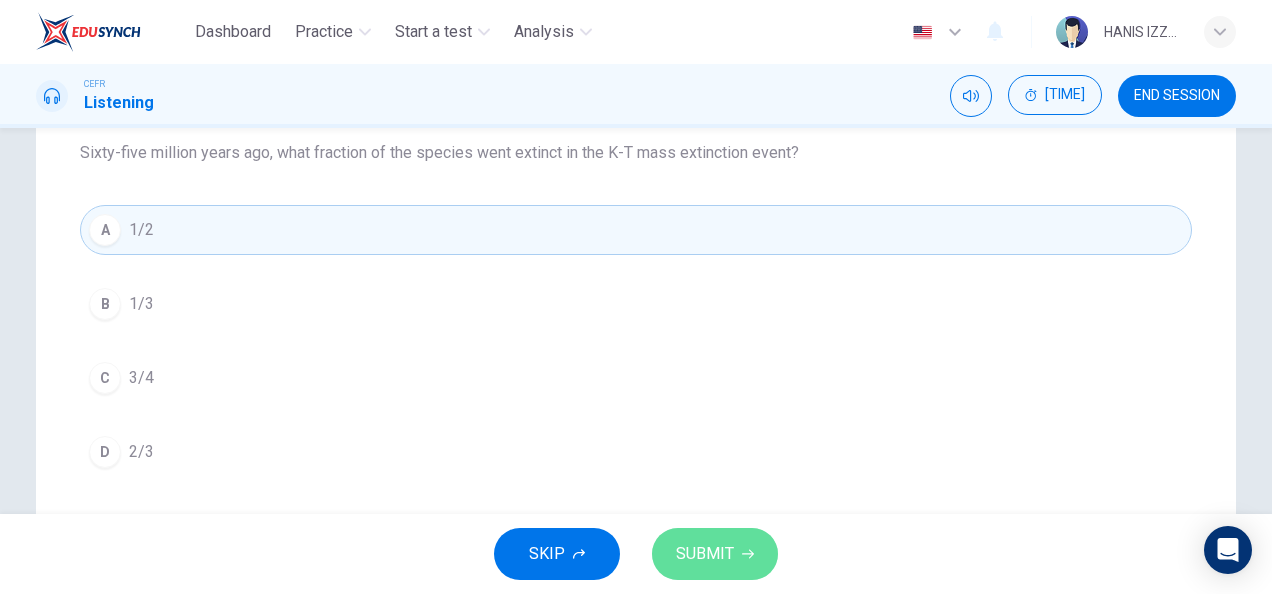 click on "SUBMIT" at bounding box center (705, 554) 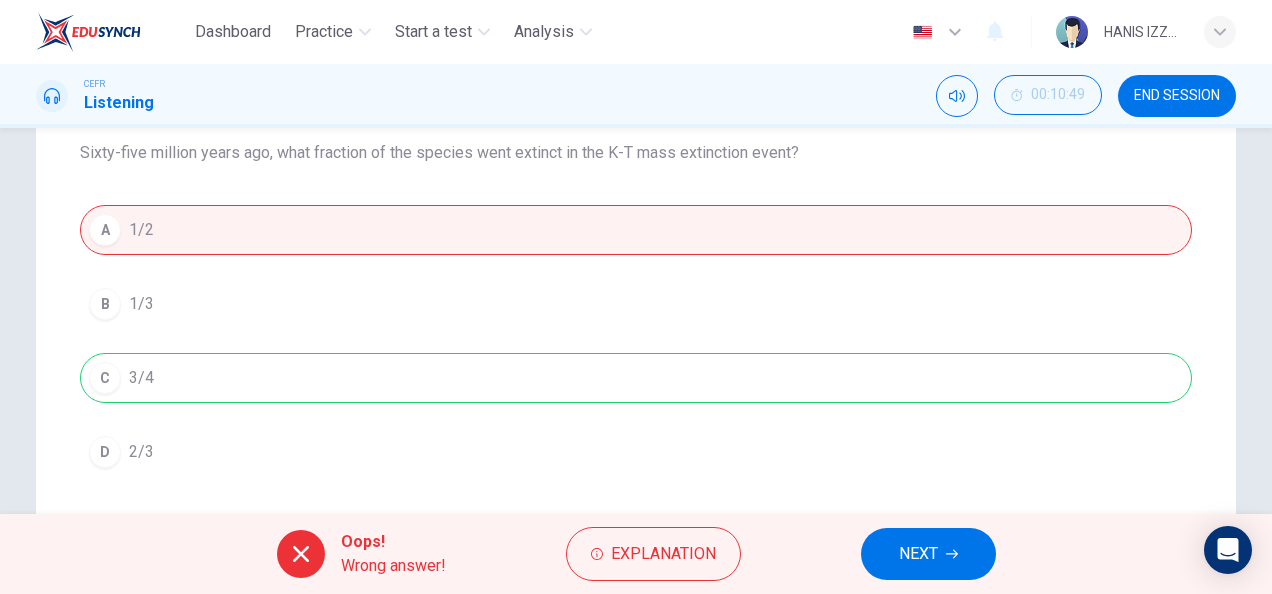 click on "A 1/2 B 1/3 C 3/4 D 2/3" at bounding box center (636, 341) 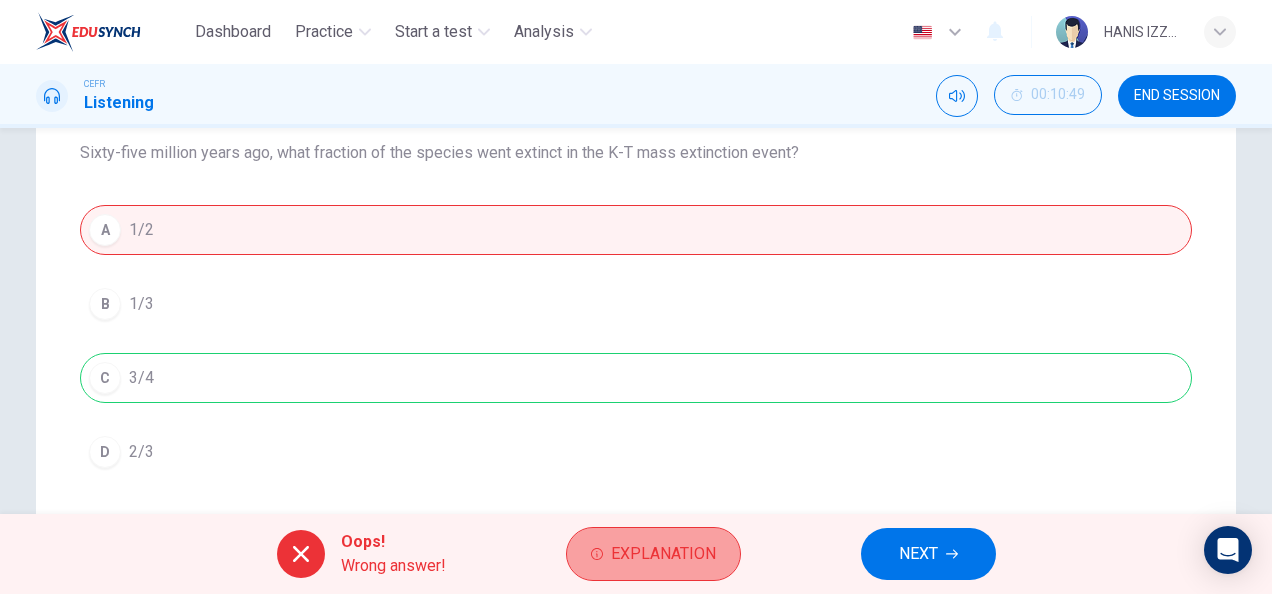 click on "Explanation" at bounding box center [653, 554] 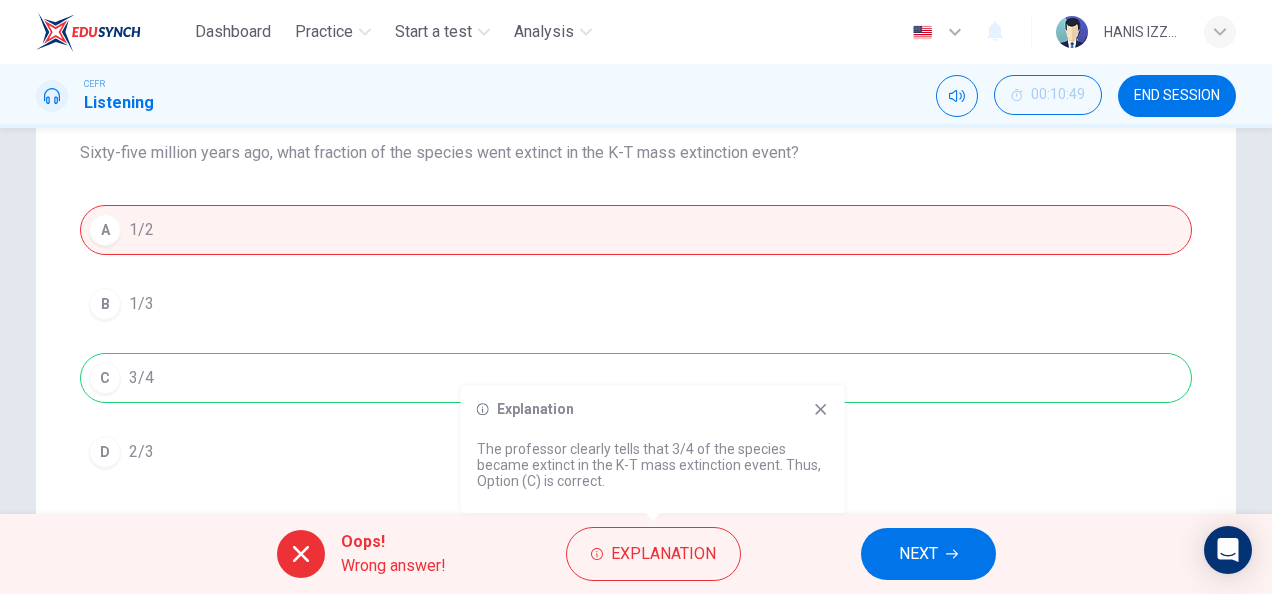 click on "Explanation The professor clearly tells that 3/4 of the species became extinct in the K-T mass extinction event. Thus, Option (C) is correct." at bounding box center (653, 449) 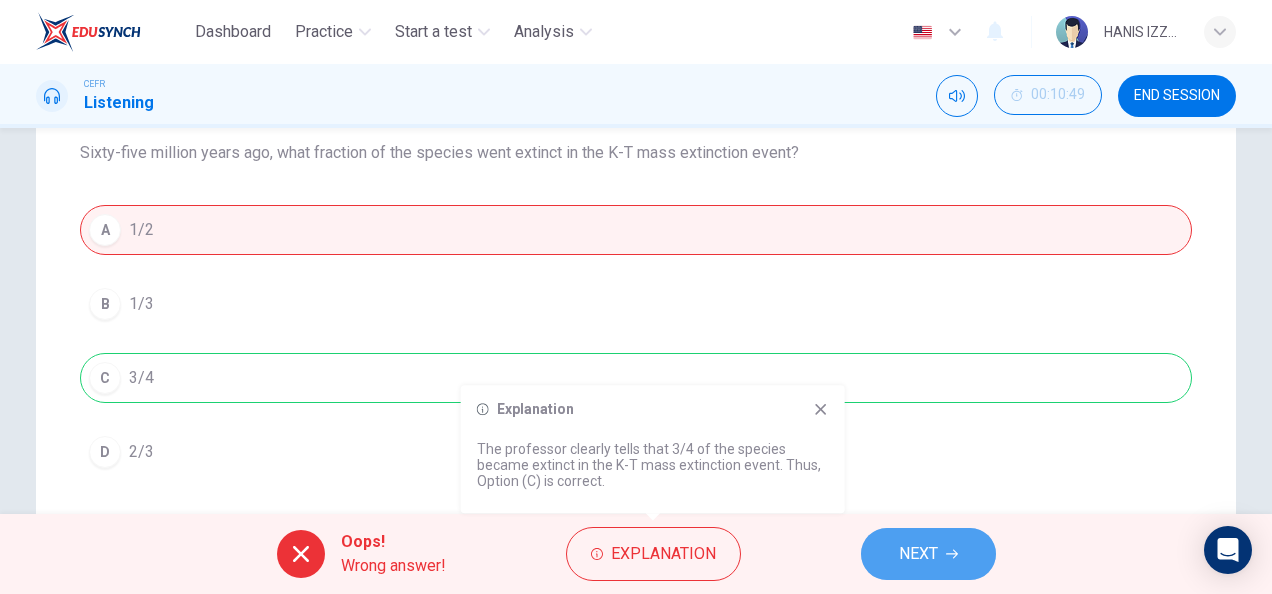 click on "NEXT" at bounding box center [928, 554] 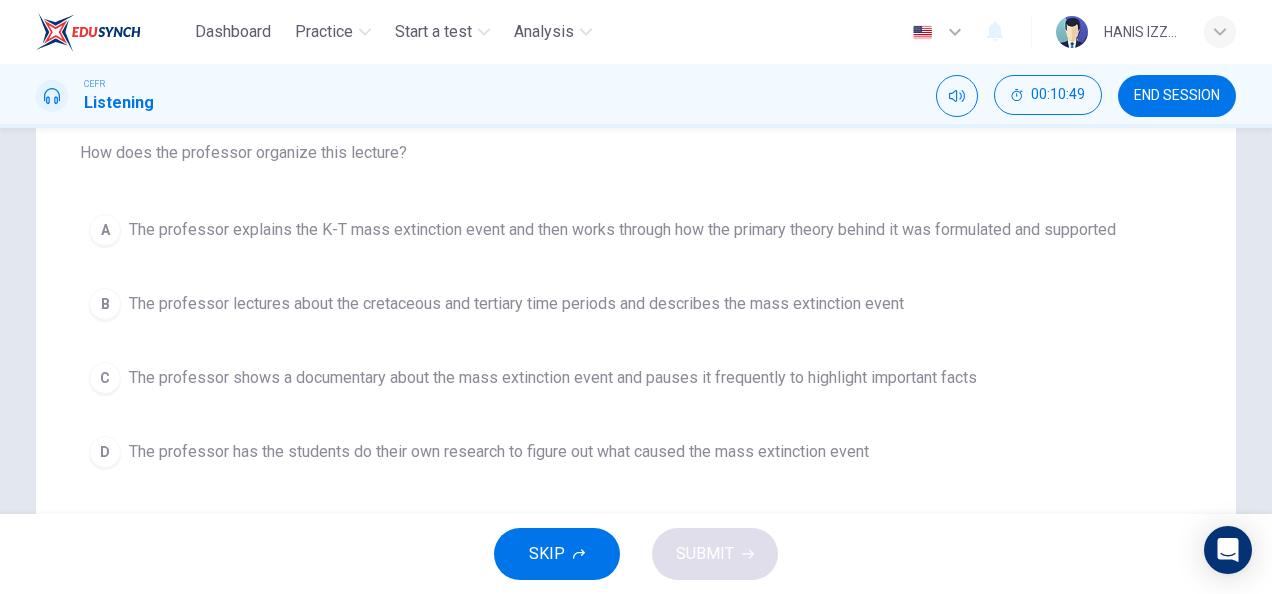 scroll, scrollTop: 0, scrollLeft: 0, axis: both 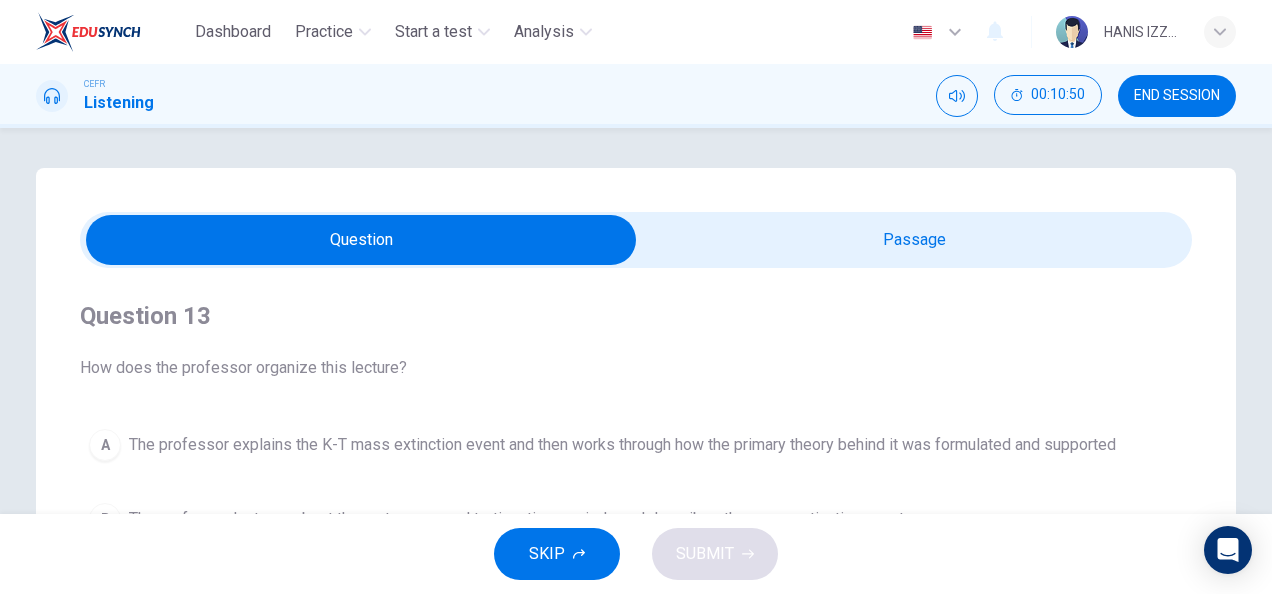 click at bounding box center [636, 240] 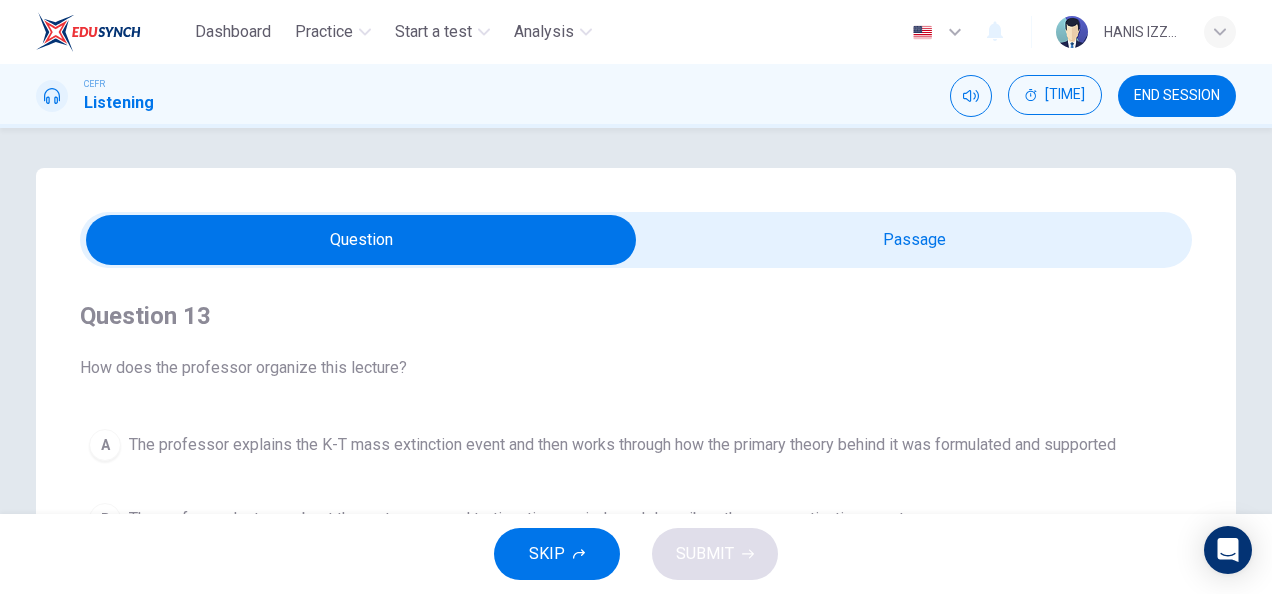 click at bounding box center [361, 240] 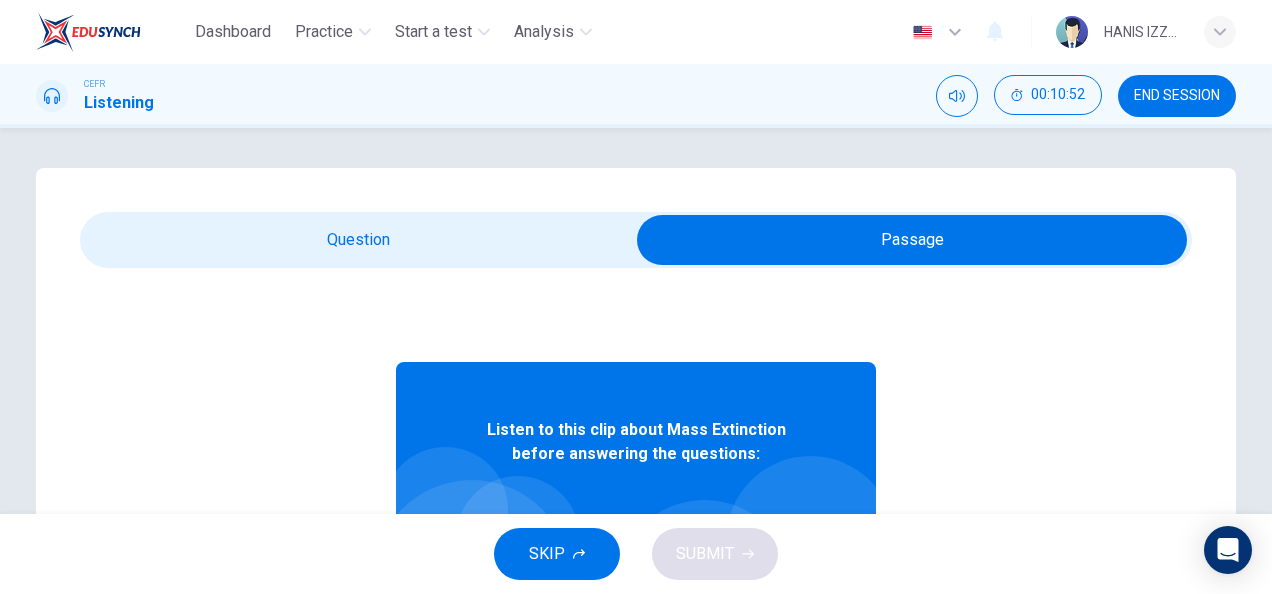 scroll, scrollTop: 83, scrollLeft: 0, axis: vertical 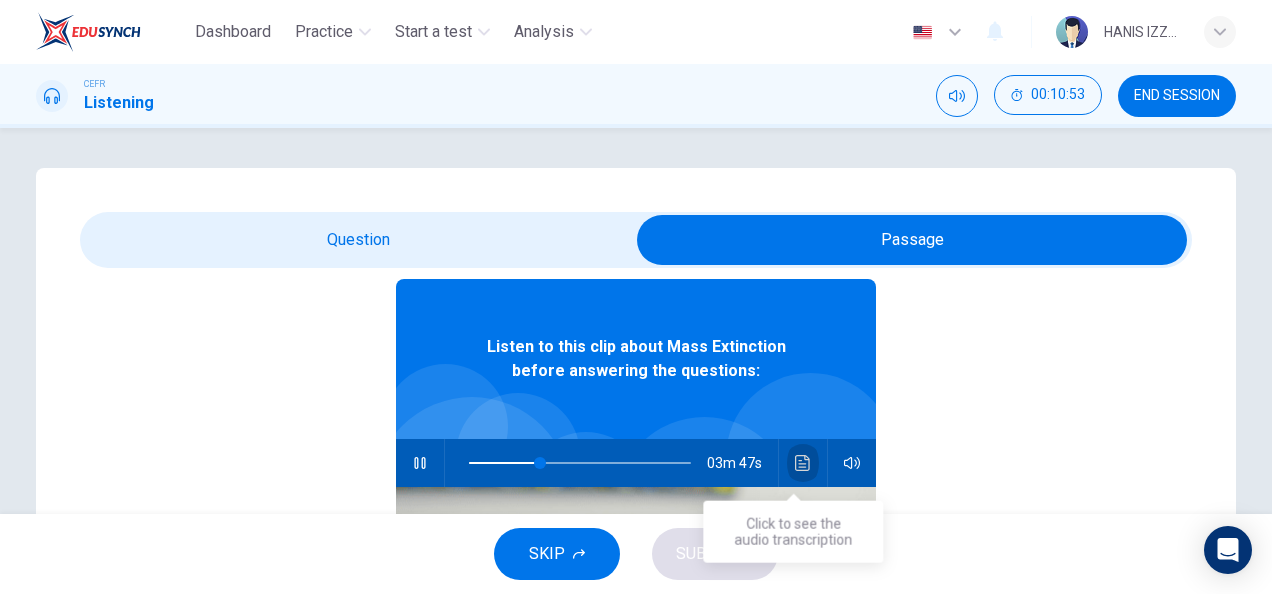 click at bounding box center [803, 463] 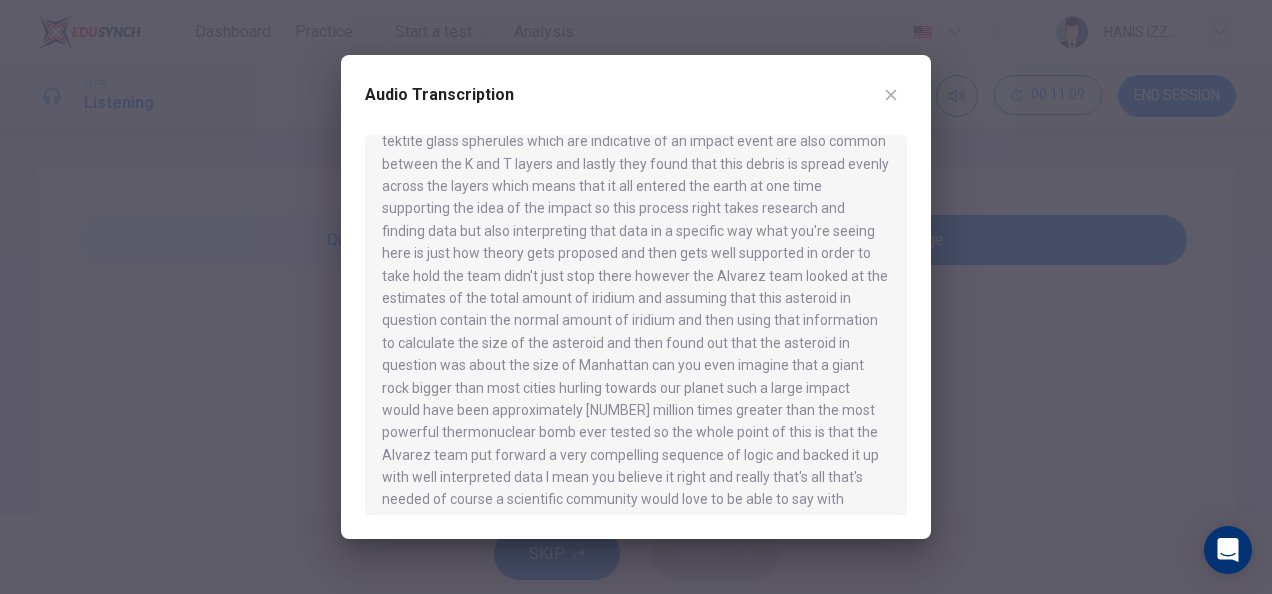 scroll, scrollTop: 974, scrollLeft: 0, axis: vertical 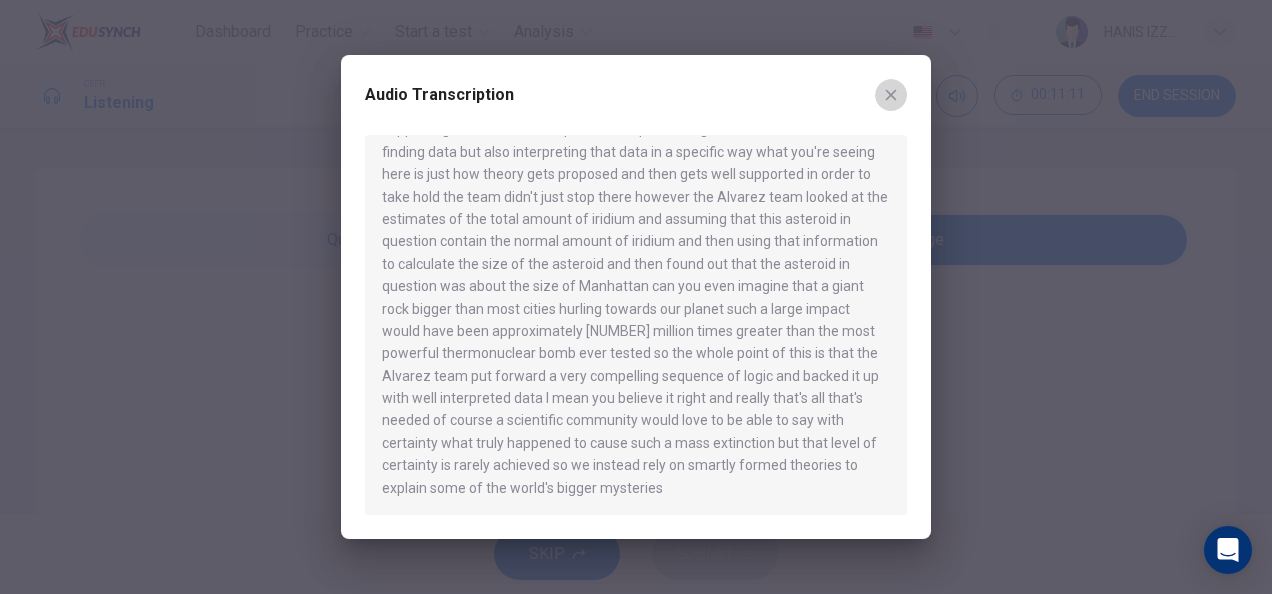 click at bounding box center (891, 95) 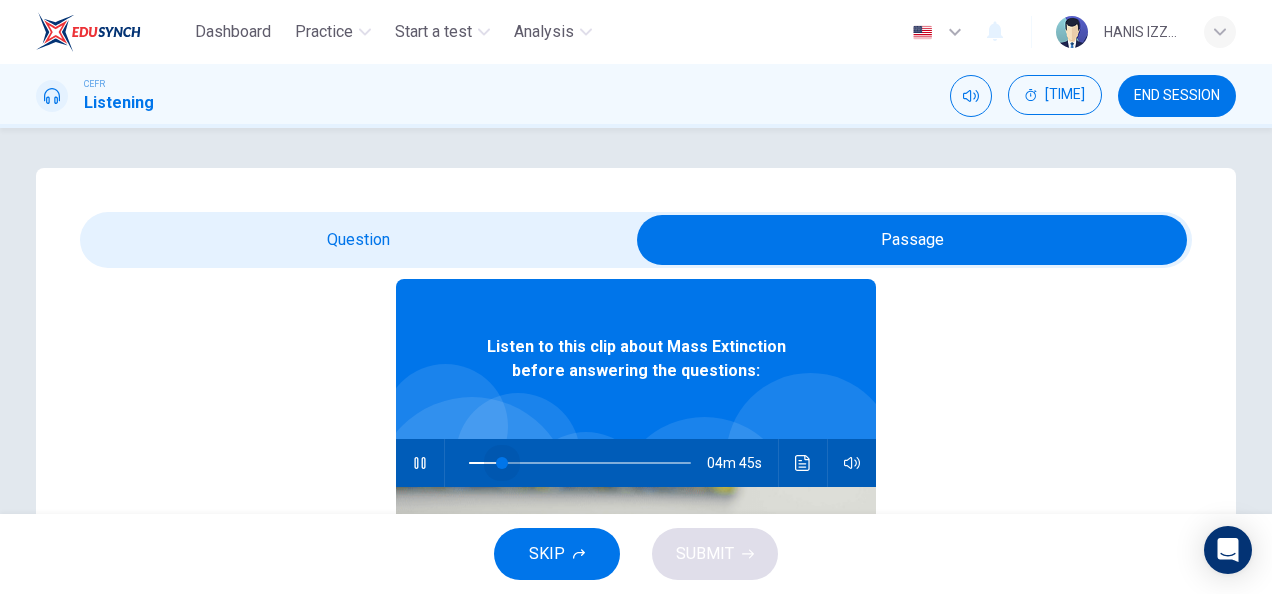 click at bounding box center (580, 463) 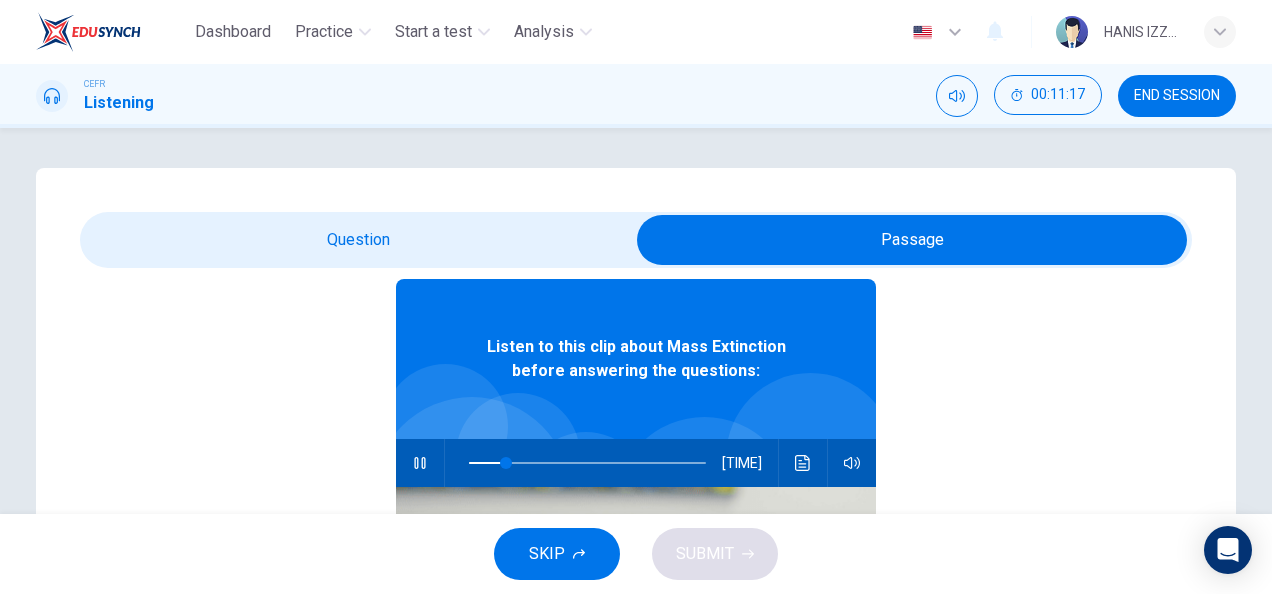 click at bounding box center (912, 240) 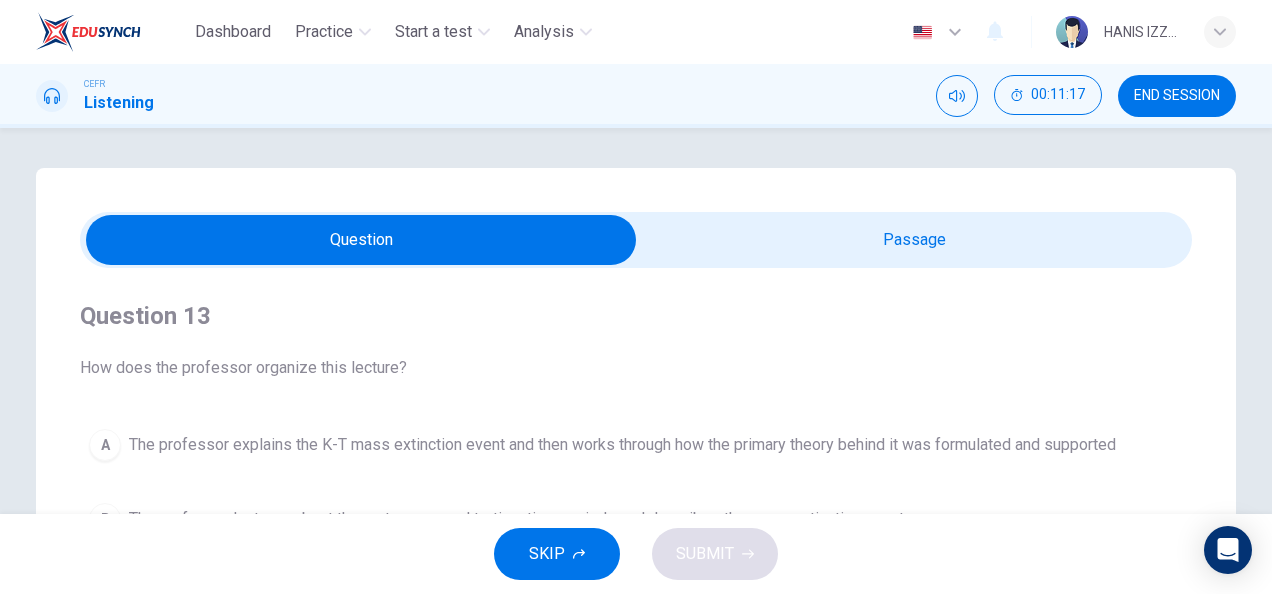 scroll, scrollTop: 0, scrollLeft: 0, axis: both 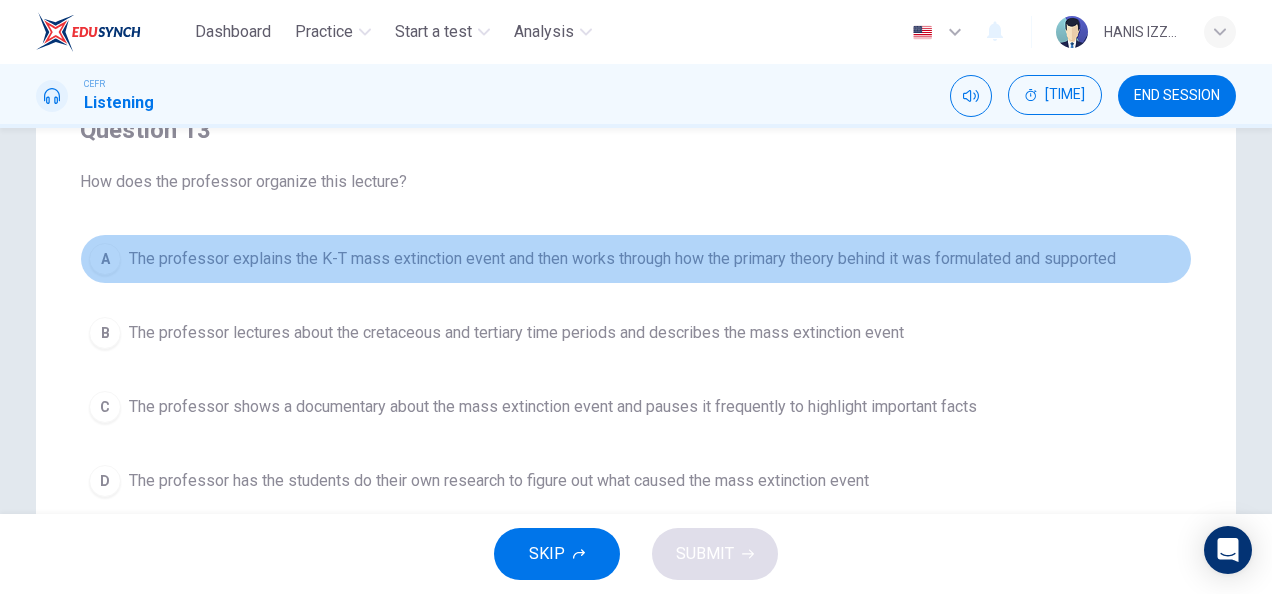 click on "The professor explains the K-T mass extinction event and then works through how the primary theory behind it was formulated and supported" at bounding box center [622, 259] 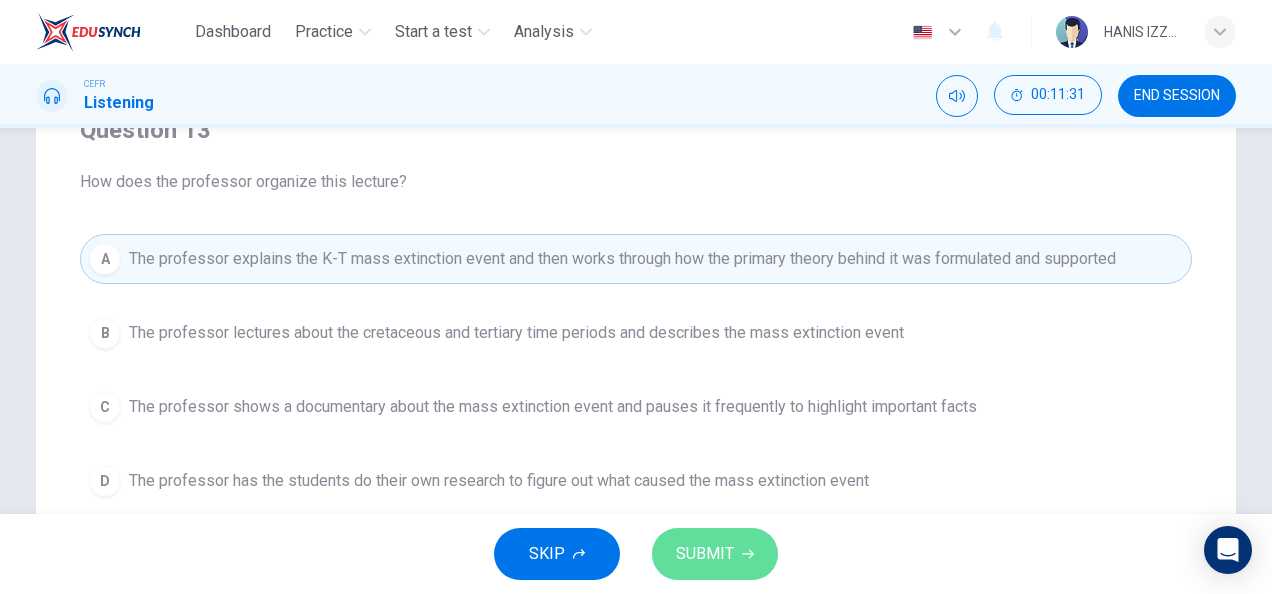 click on "SUBMIT" at bounding box center (705, 554) 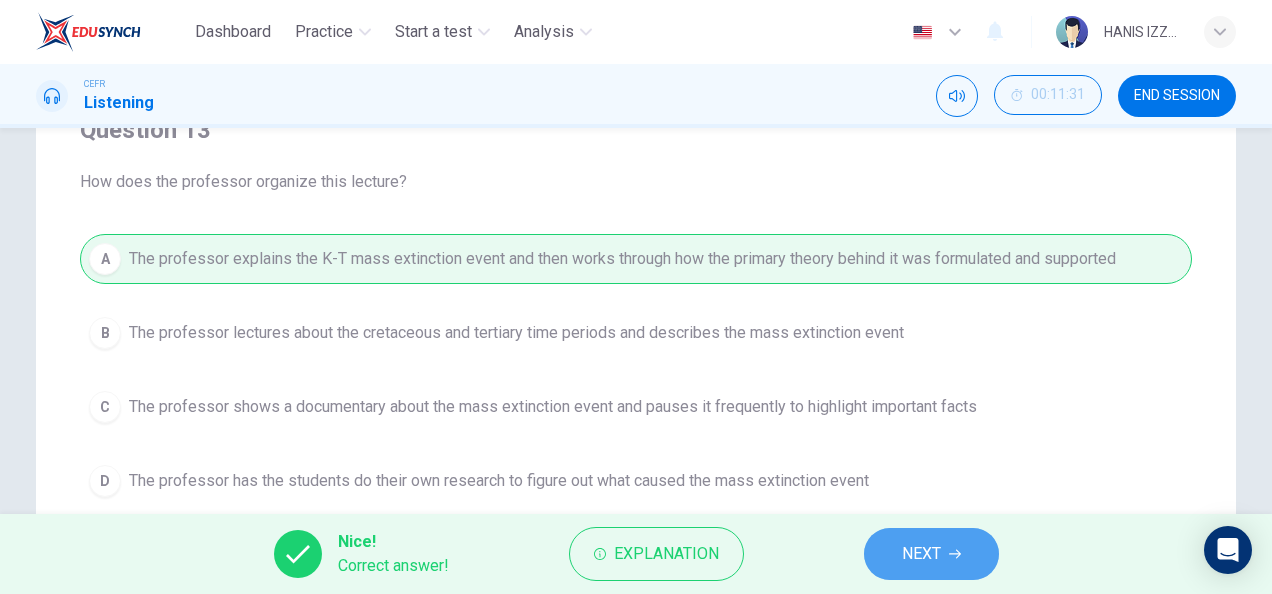 click on "NEXT" at bounding box center [921, 554] 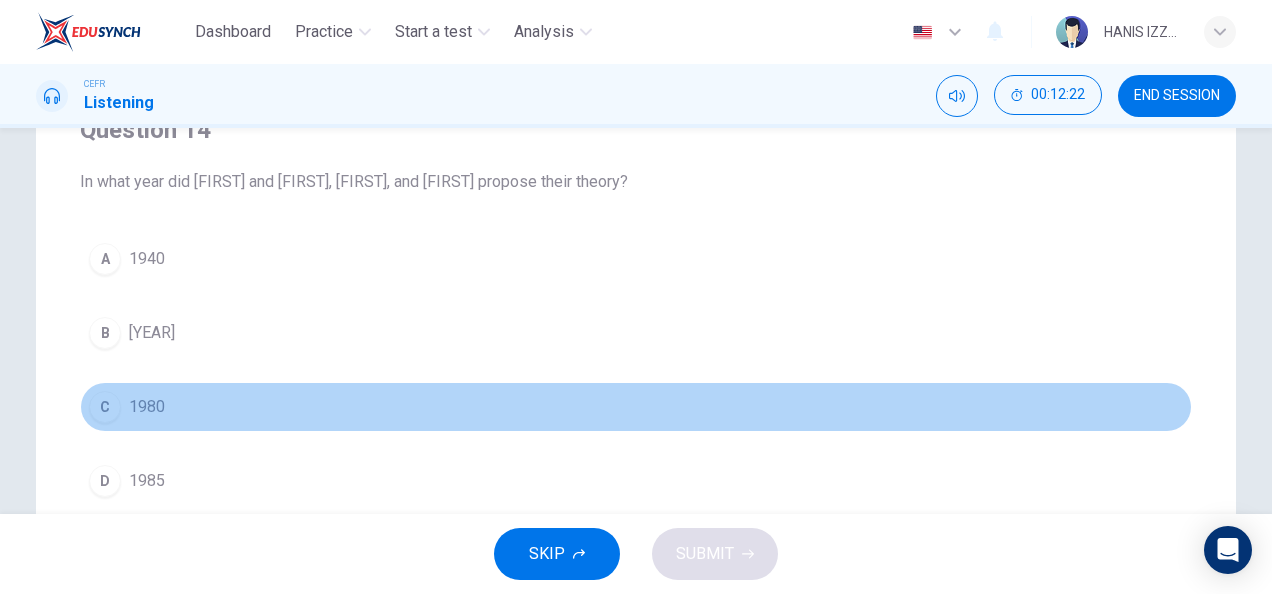 click on "C 1980" at bounding box center [636, 407] 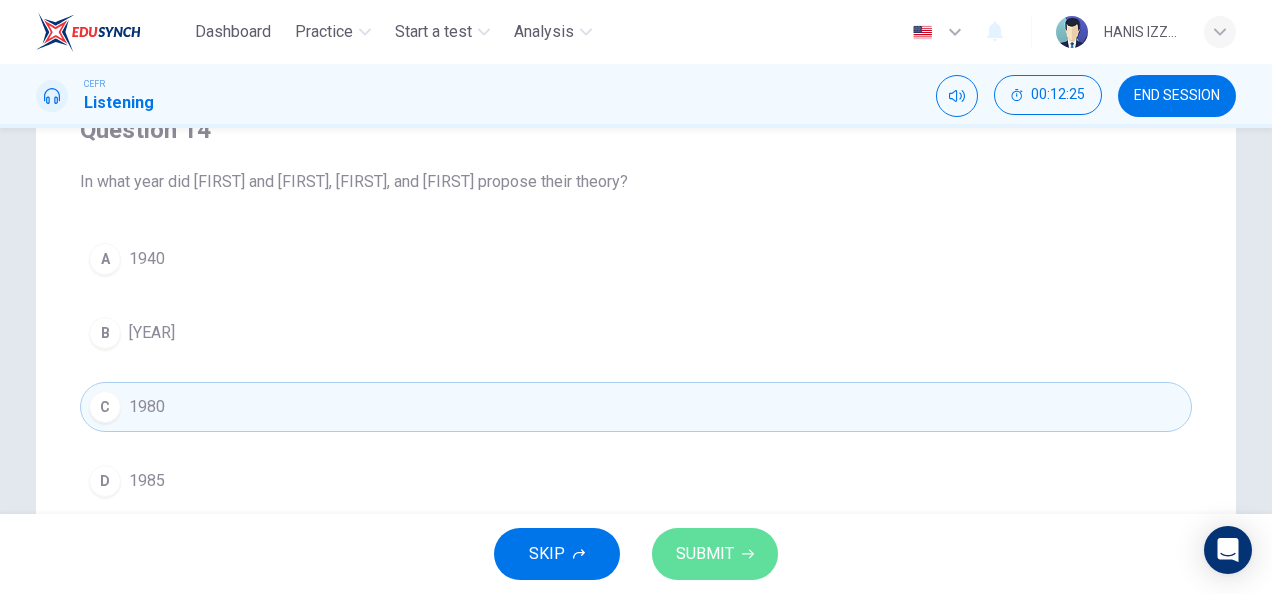 click on "SUBMIT" at bounding box center [705, 554] 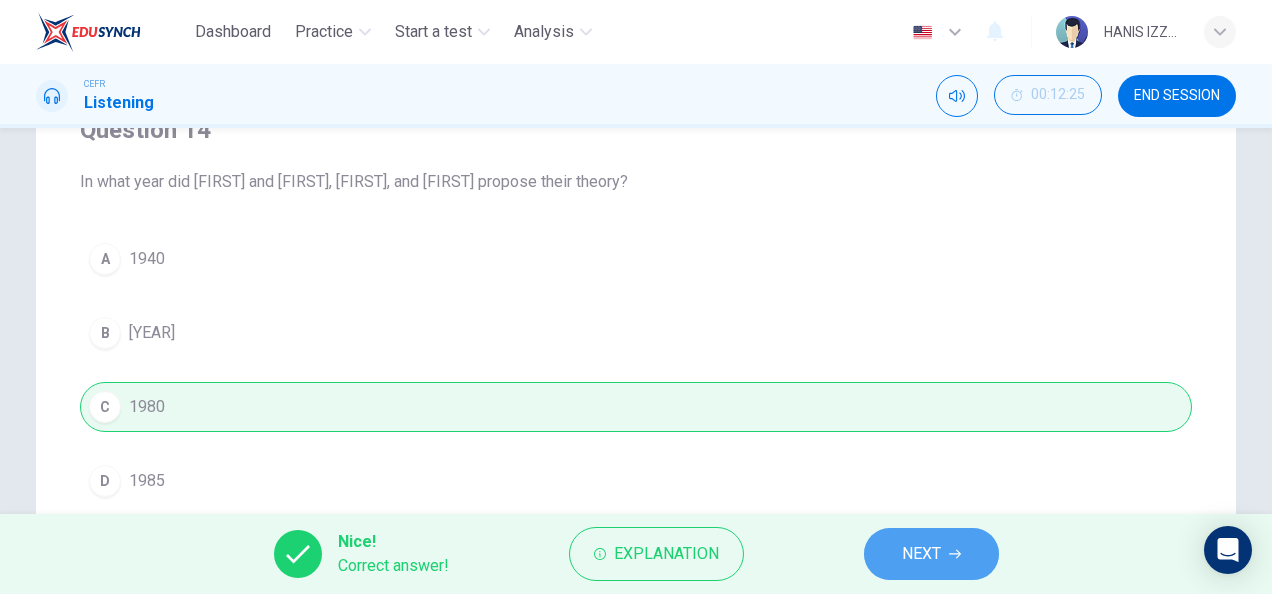 click on "NEXT" at bounding box center [931, 554] 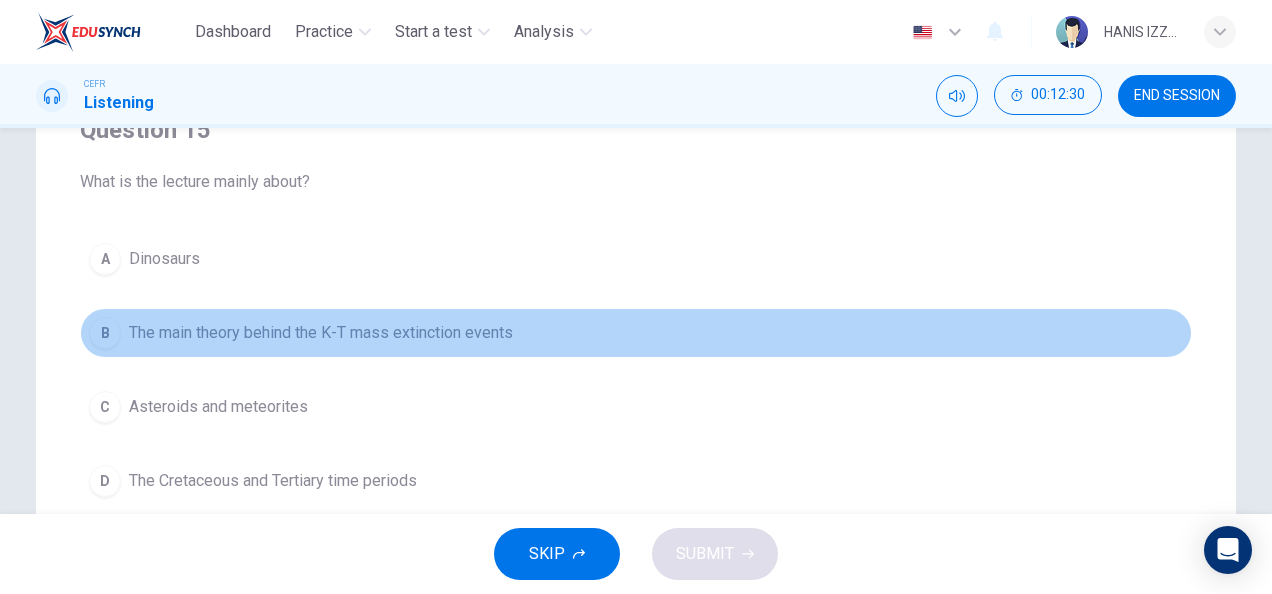 click on "B The main theory behind the K-T mass extinction events" at bounding box center [636, 333] 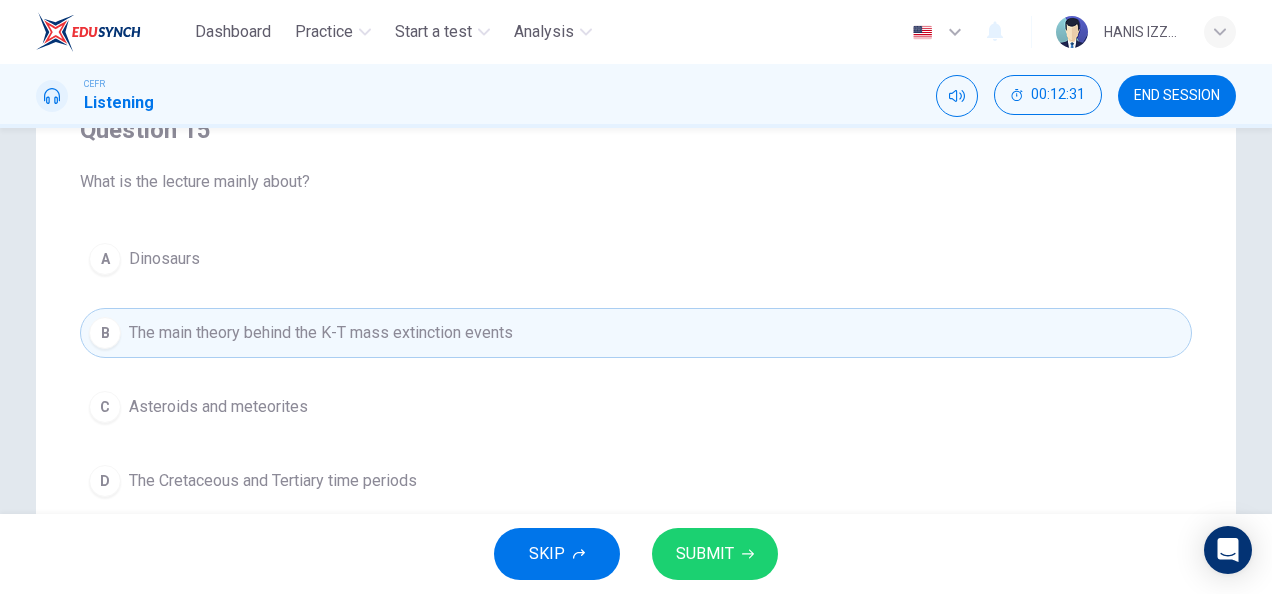 click on "SUBMIT" at bounding box center (705, 554) 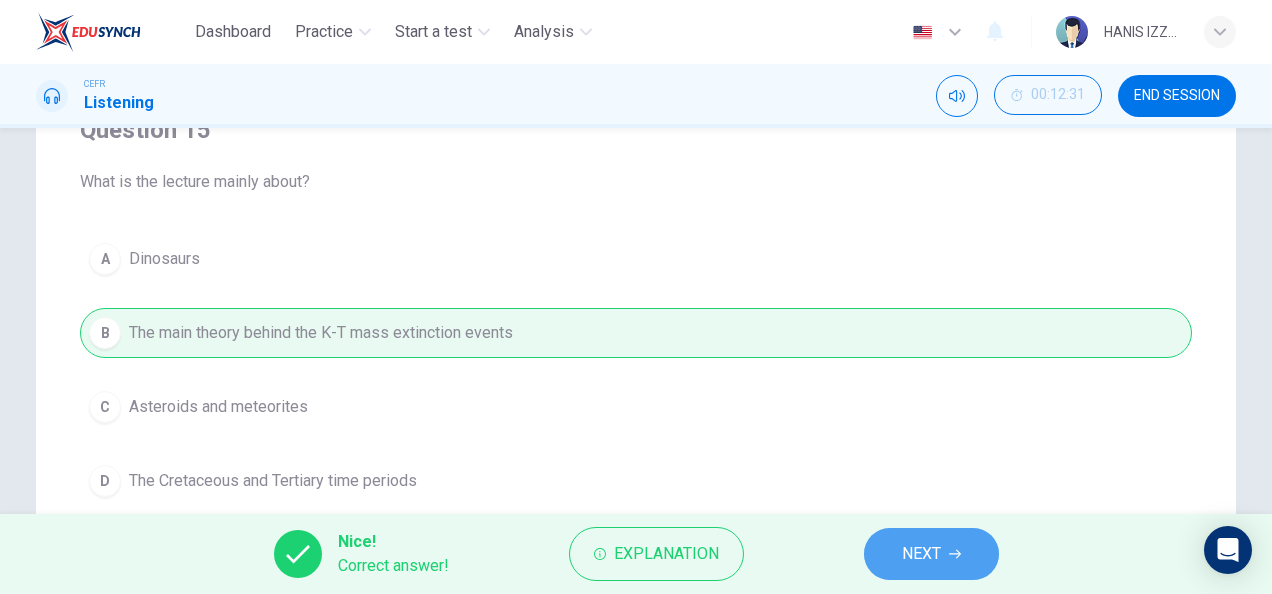 click on "NEXT" at bounding box center [931, 554] 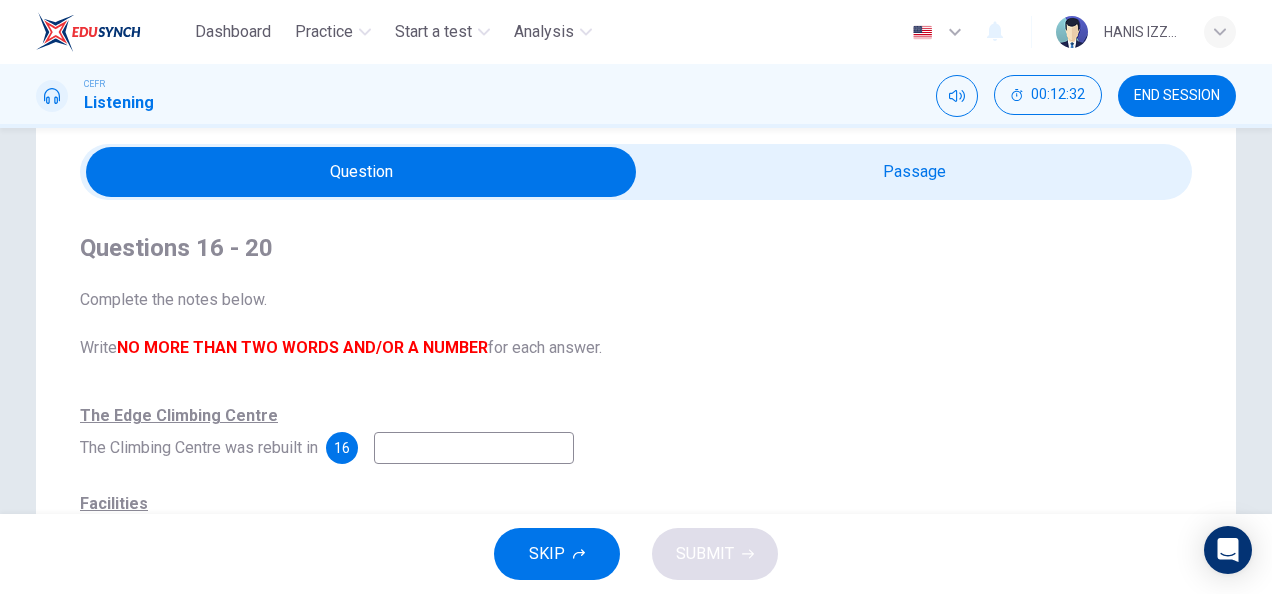 scroll, scrollTop: 67, scrollLeft: 0, axis: vertical 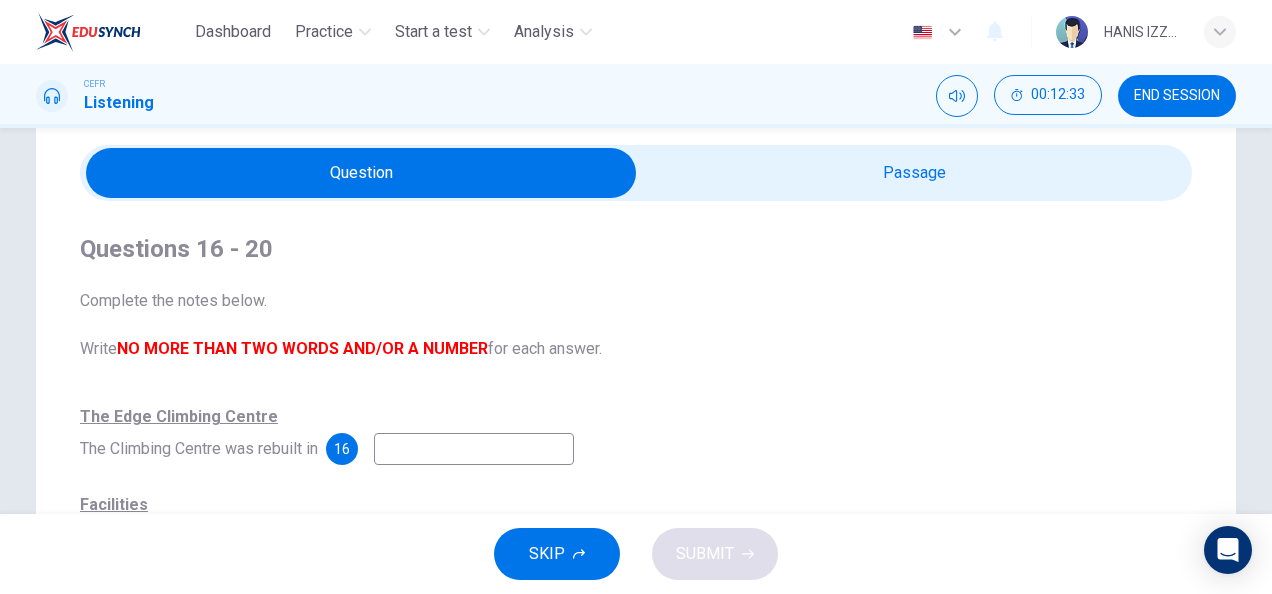 click at bounding box center (361, 173) 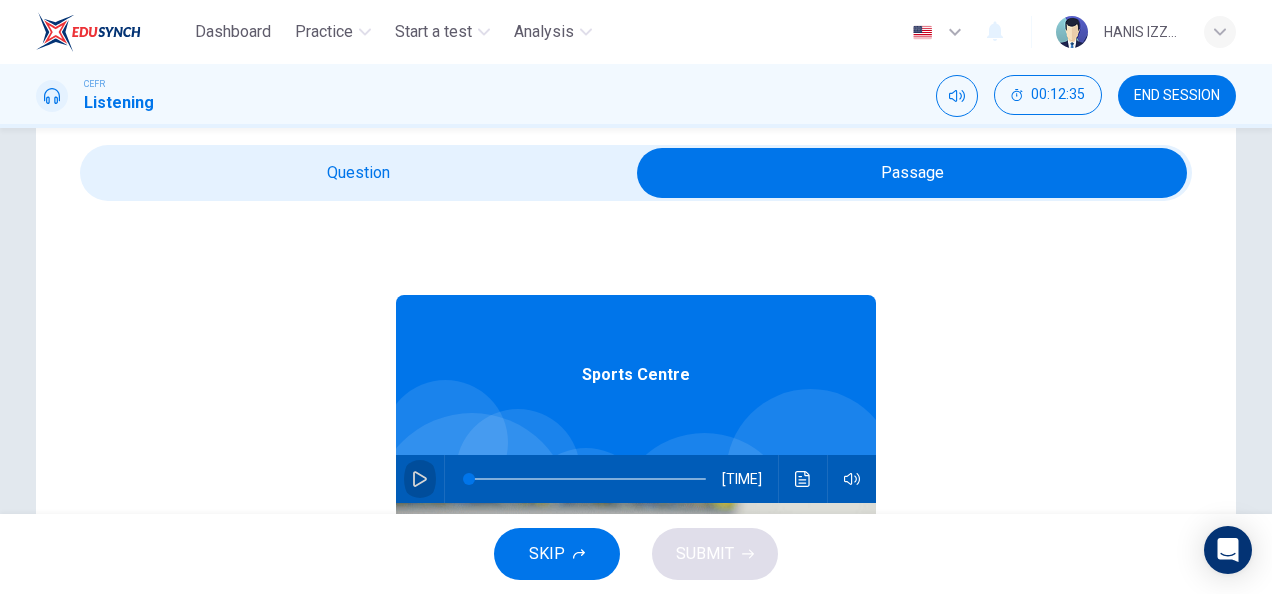 click at bounding box center [420, 479] 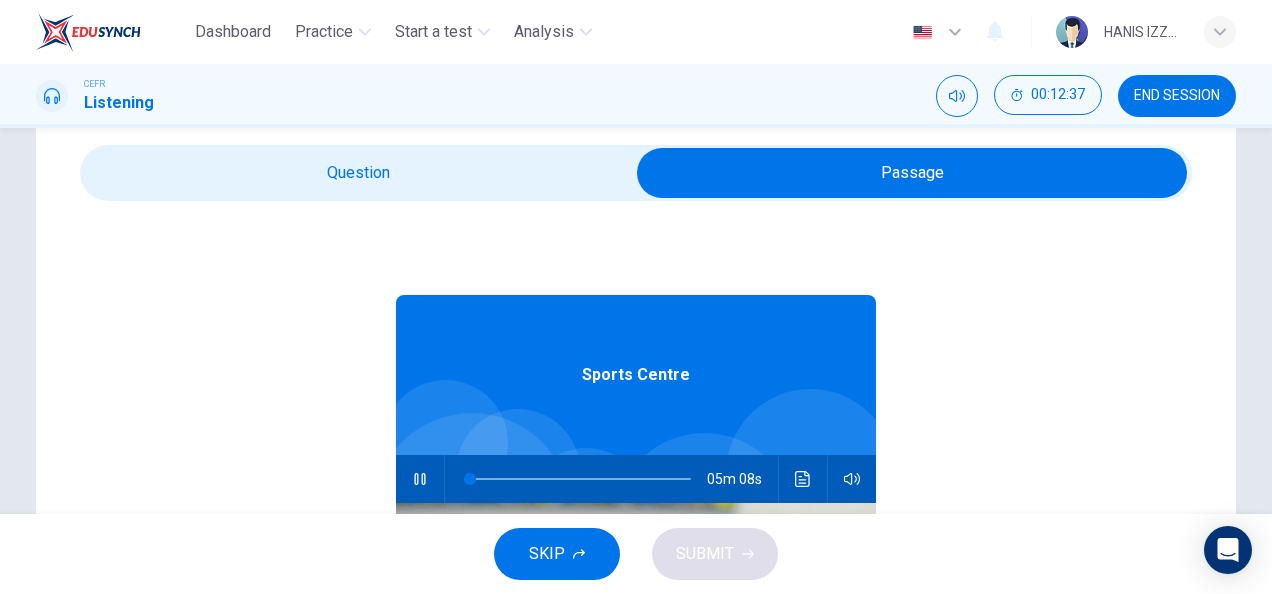 click at bounding box center (912, 173) 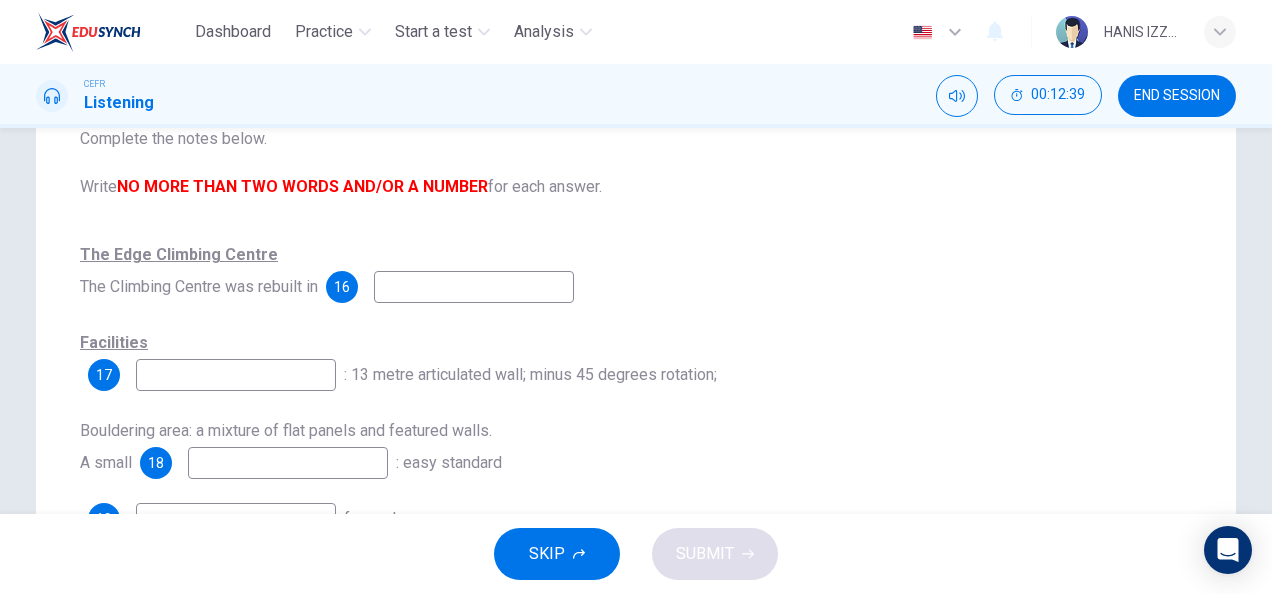 scroll, scrollTop: 229, scrollLeft: 0, axis: vertical 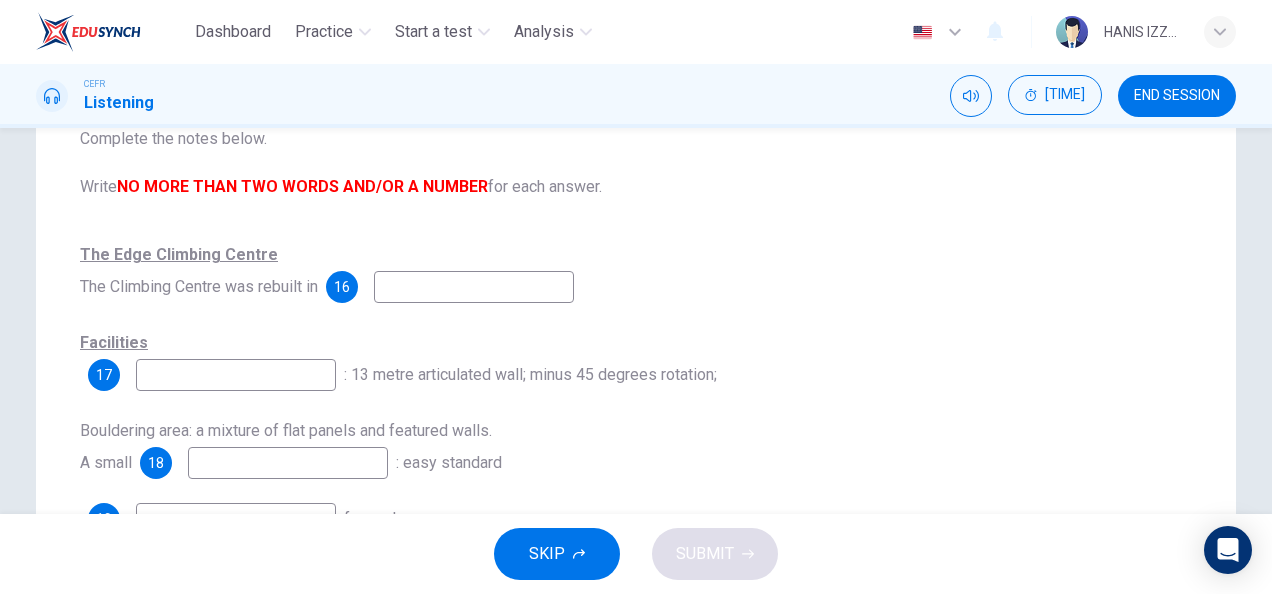 click on "The Edge Climbing Centre The Climbing Centre was rebuilt in  16 Facilities 17 : 13 metre articulated wall; minus 45 degrees rotation;  Bouldering area: a mixture of flat panels and featured walls. A small  18 : easy standard 19 : relaxing place; offers coffee, tea, soft drinks and cakes Changing areas: on the upper floor. Locker keys: get from  20" at bounding box center (636, 431) 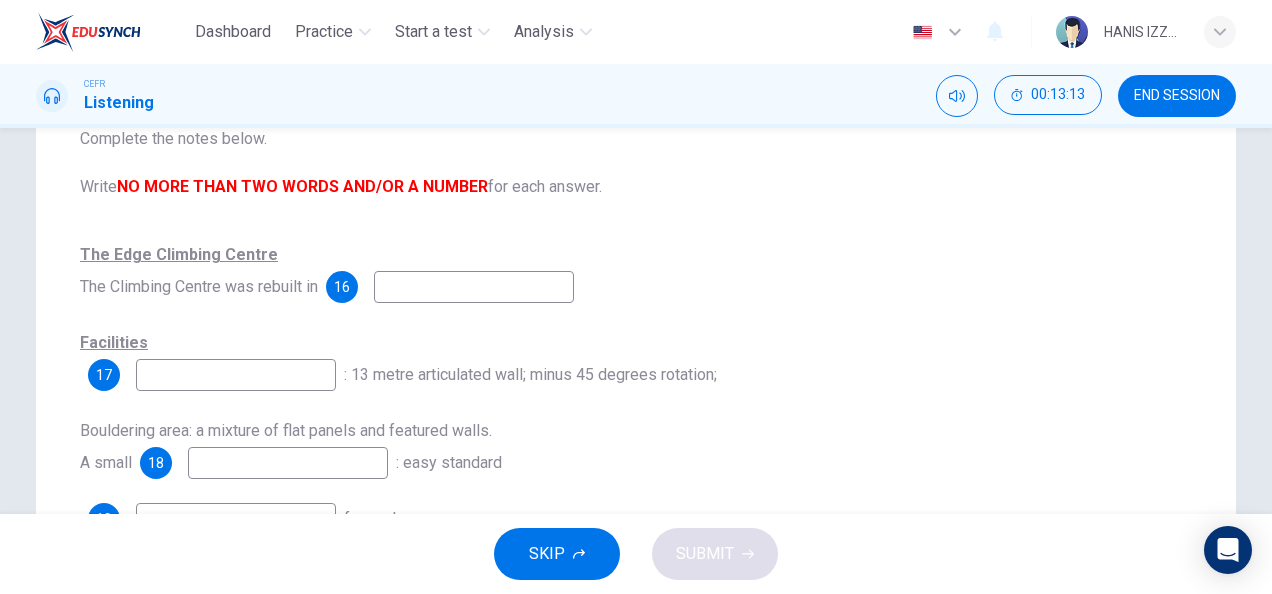 click at bounding box center (474, 287) 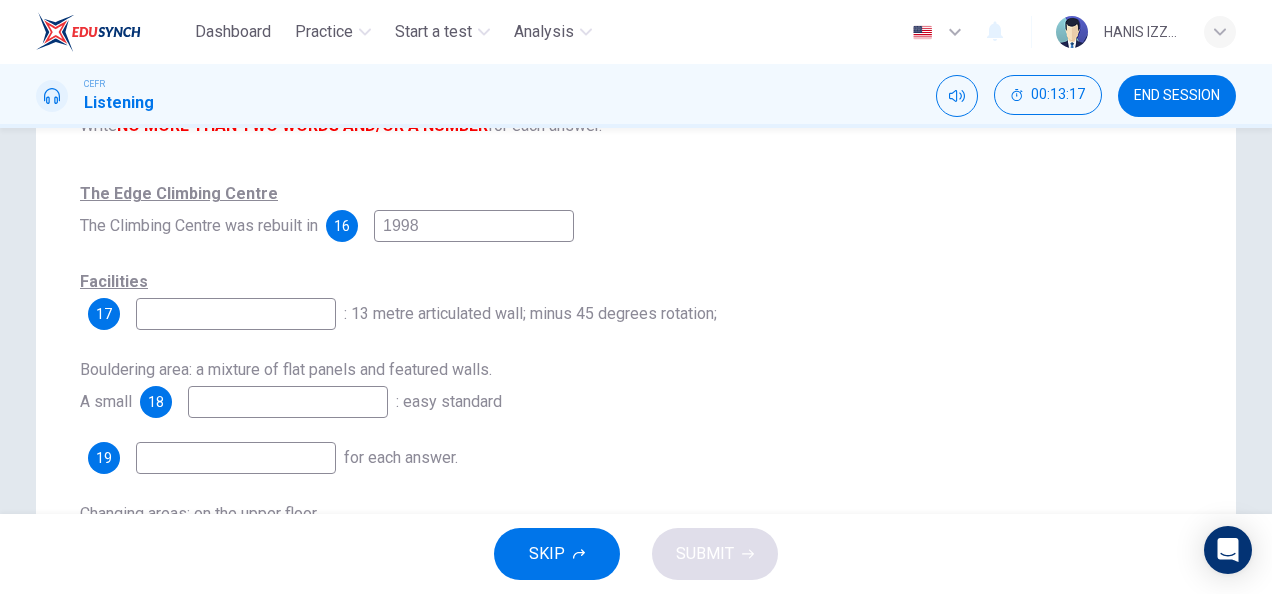 scroll, scrollTop: 291, scrollLeft: 0, axis: vertical 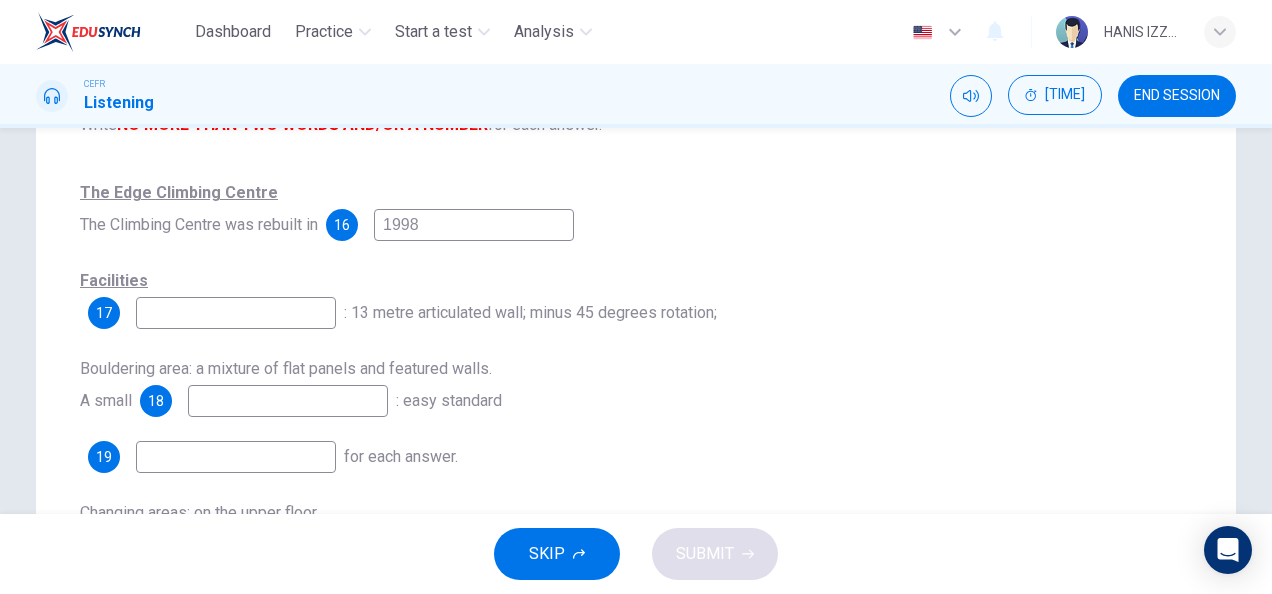 type on "1998" 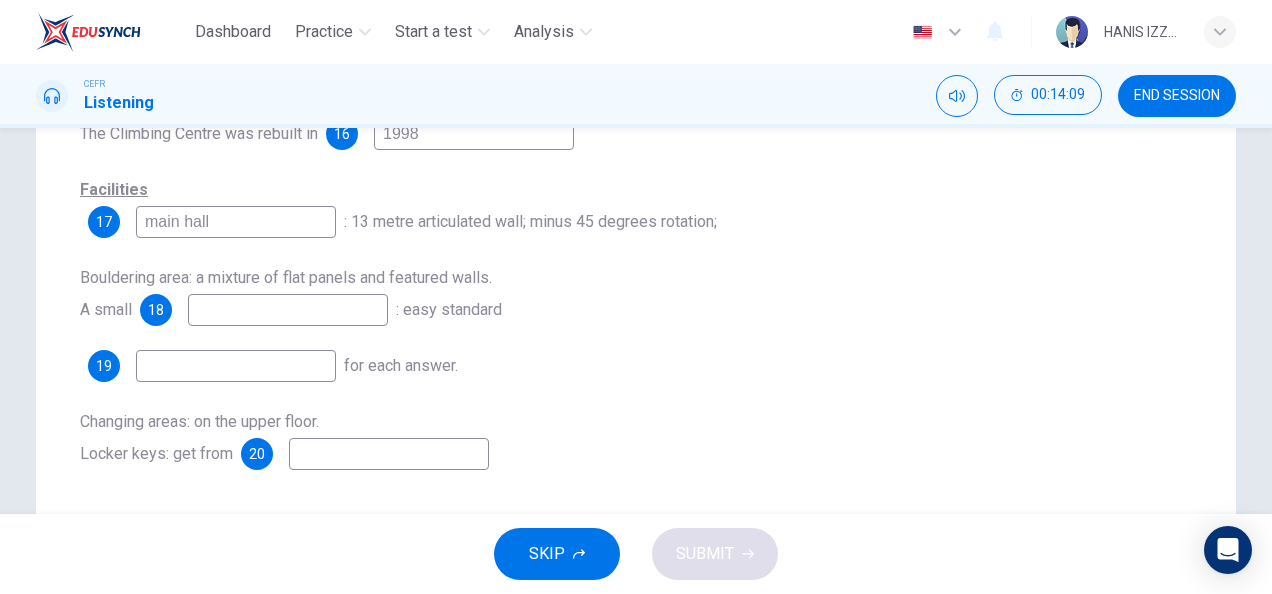 scroll, scrollTop: 387, scrollLeft: 0, axis: vertical 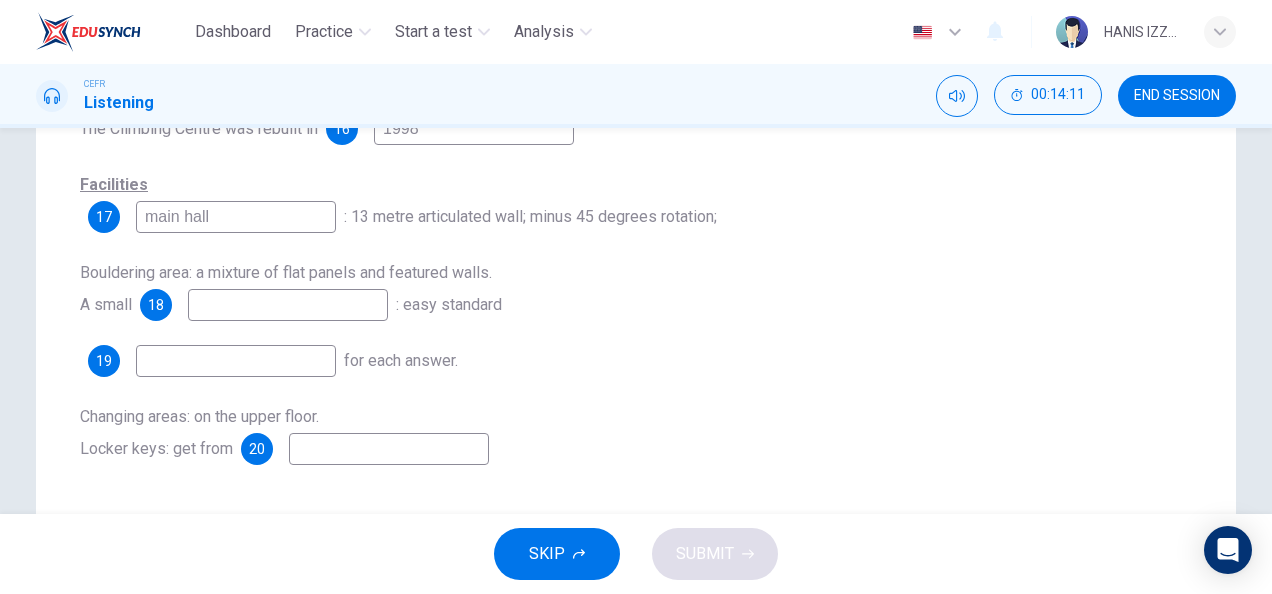 type on "main hall" 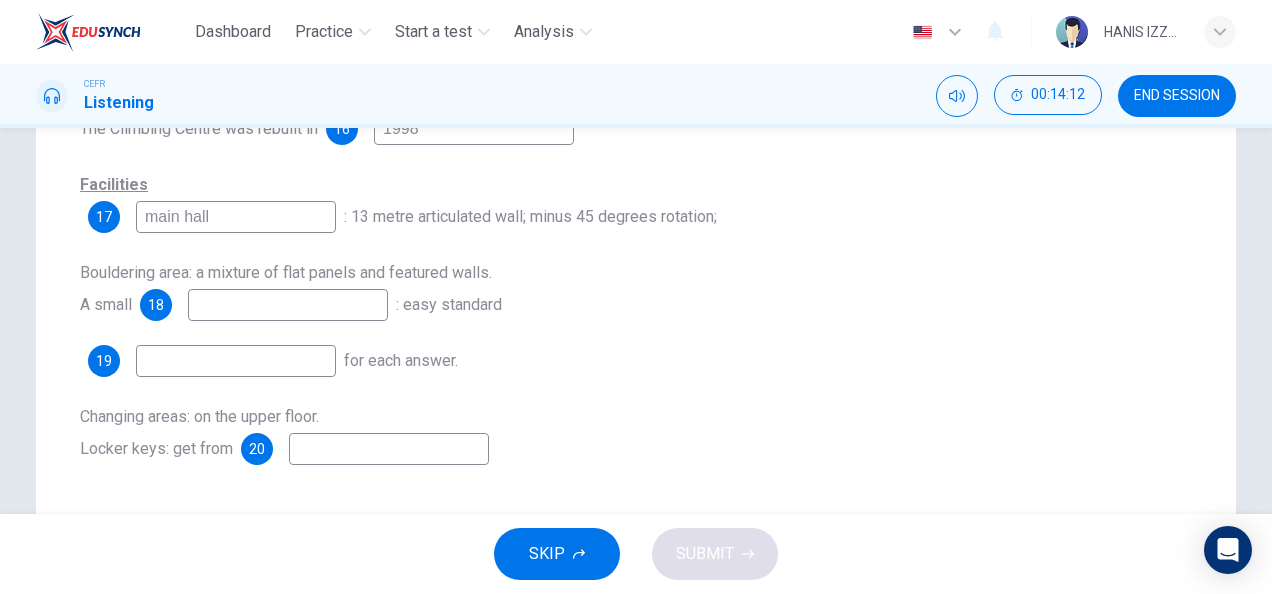 click at bounding box center [474, 129] 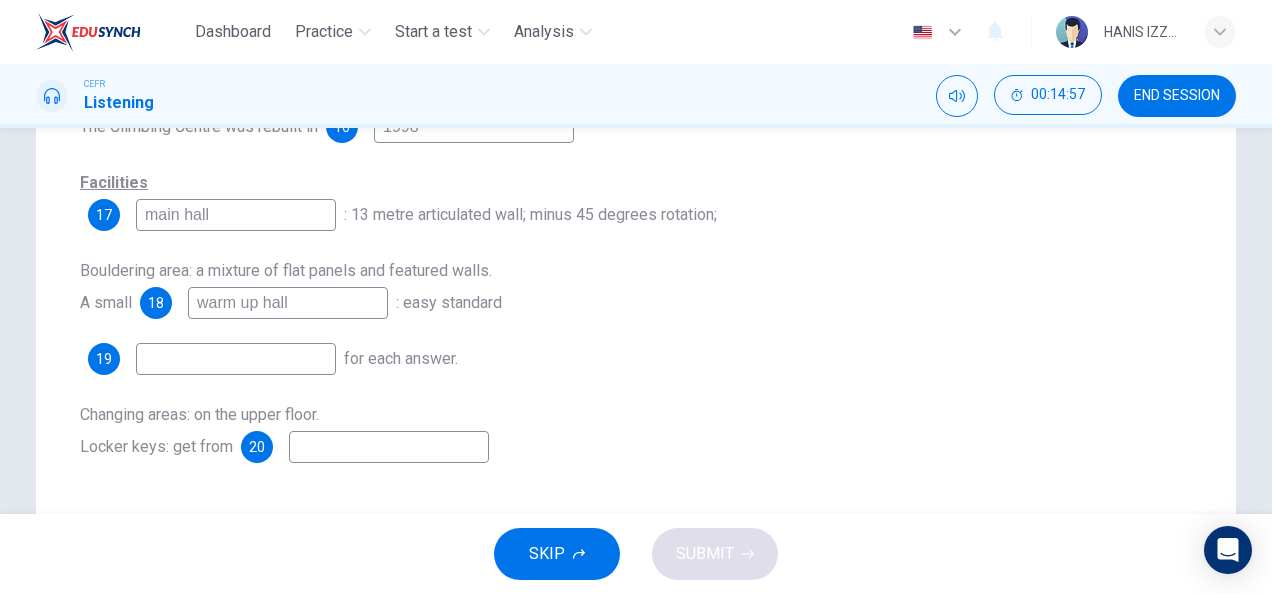 scroll, scrollTop: 390, scrollLeft: 0, axis: vertical 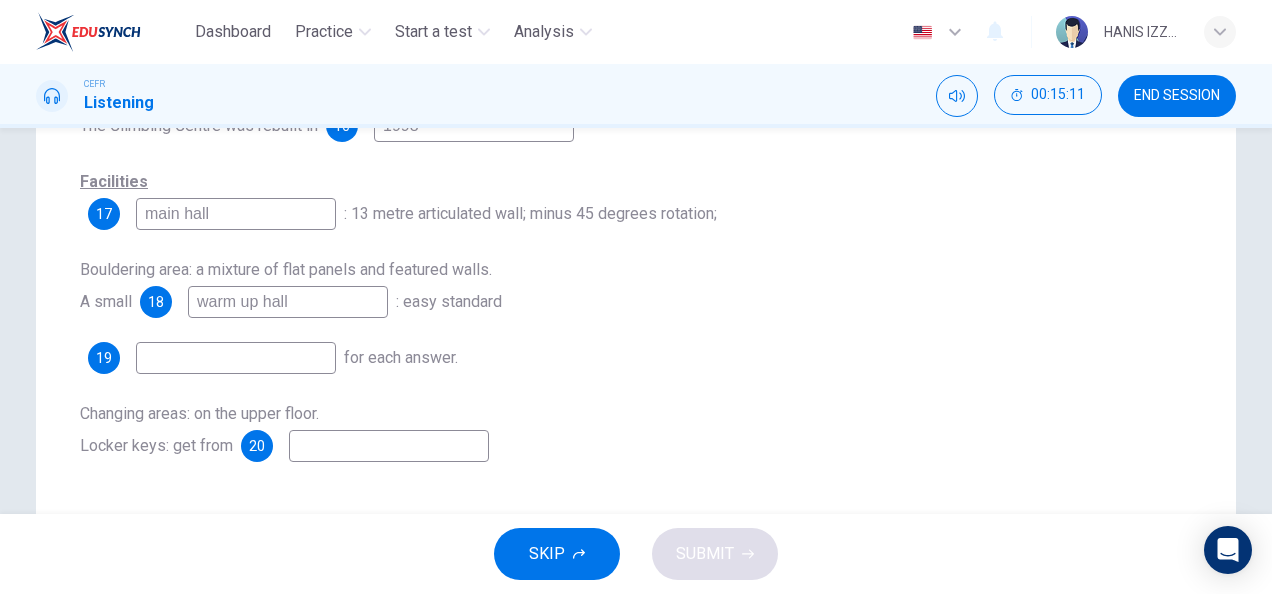 type on "warm up hall" 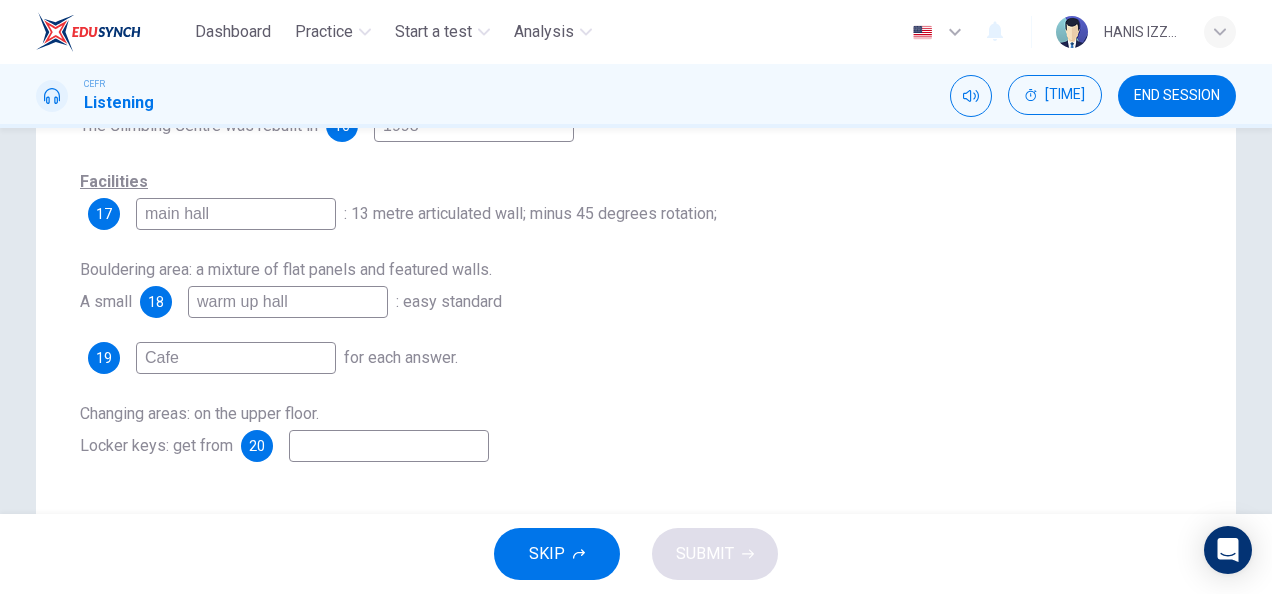 type on "Cafe" 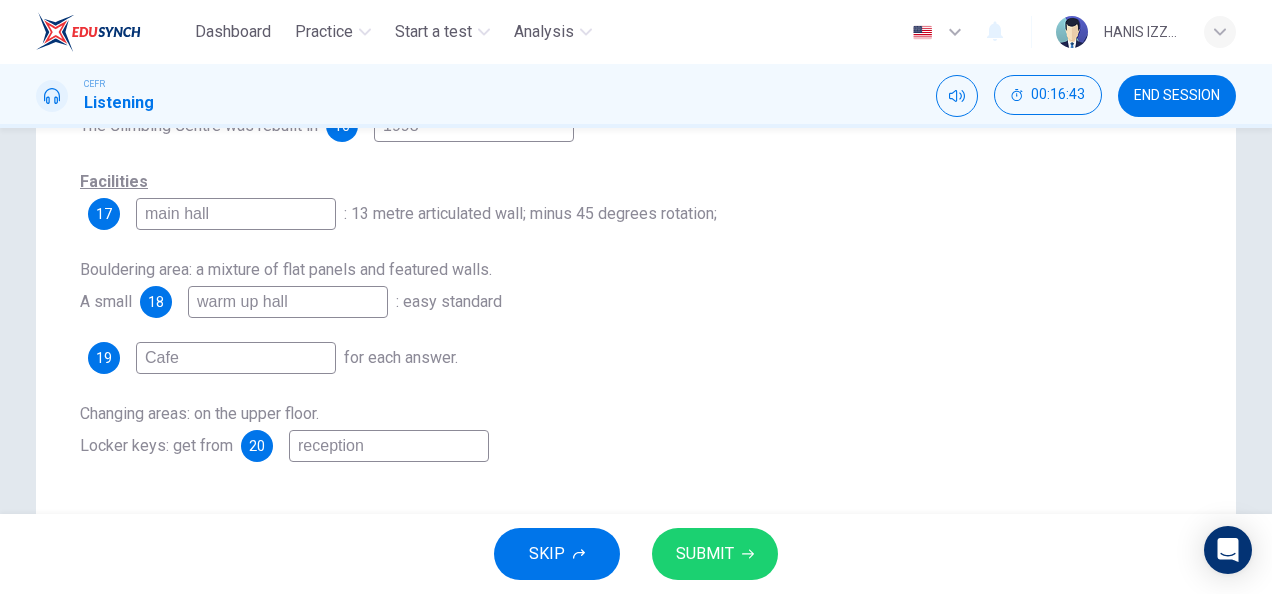 type on "reception" 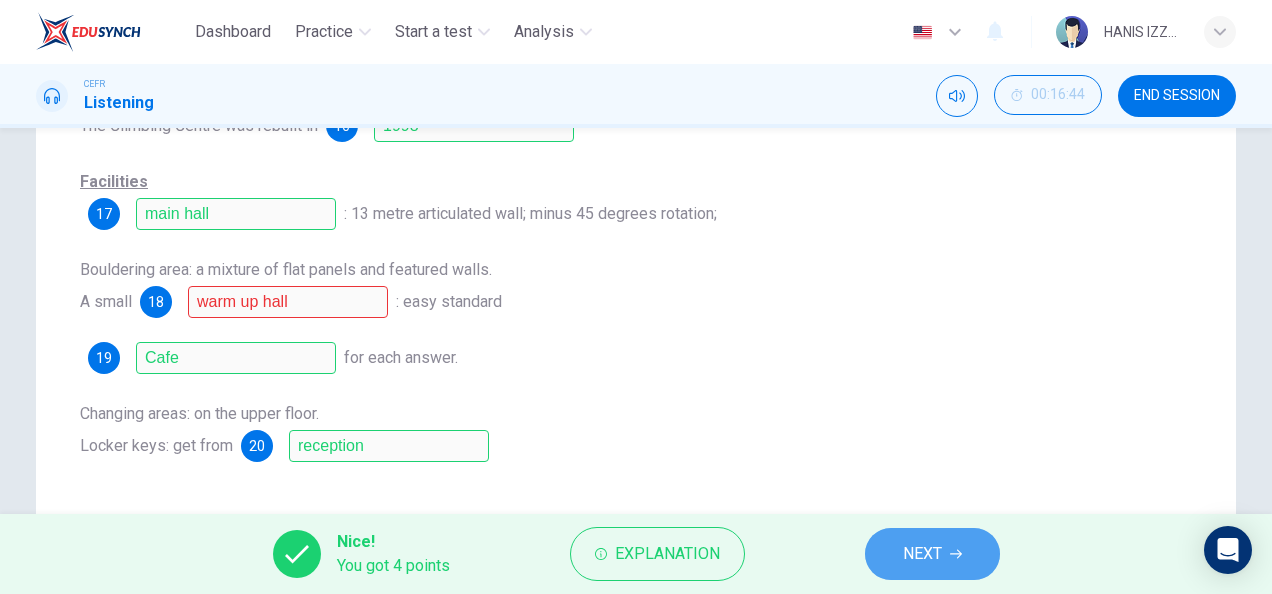 click on "NEXT" at bounding box center [922, 554] 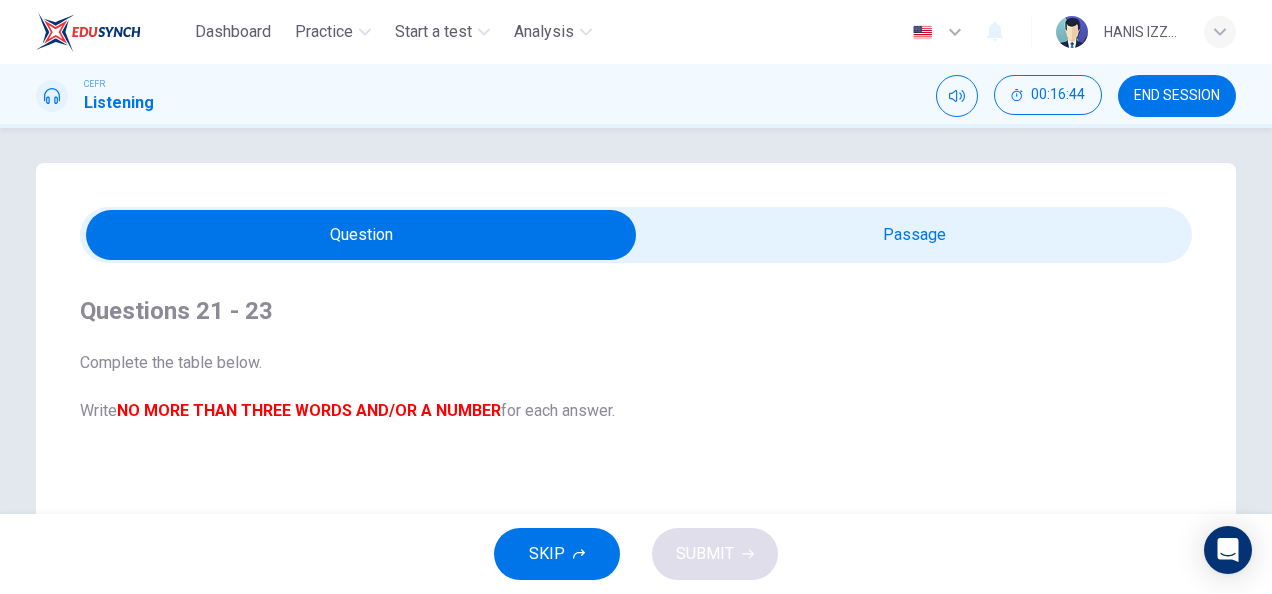 scroll, scrollTop: 0, scrollLeft: 0, axis: both 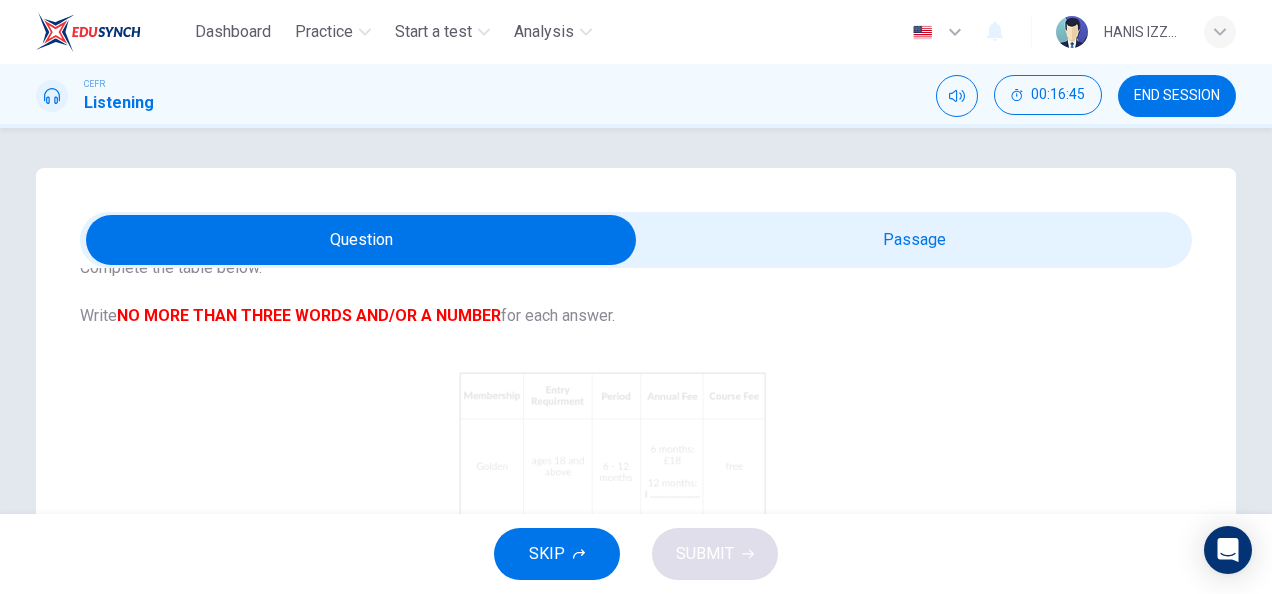 drag, startPoint x: 481, startPoint y: 311, endPoint x: 728, endPoint y: 445, distance: 281.0071 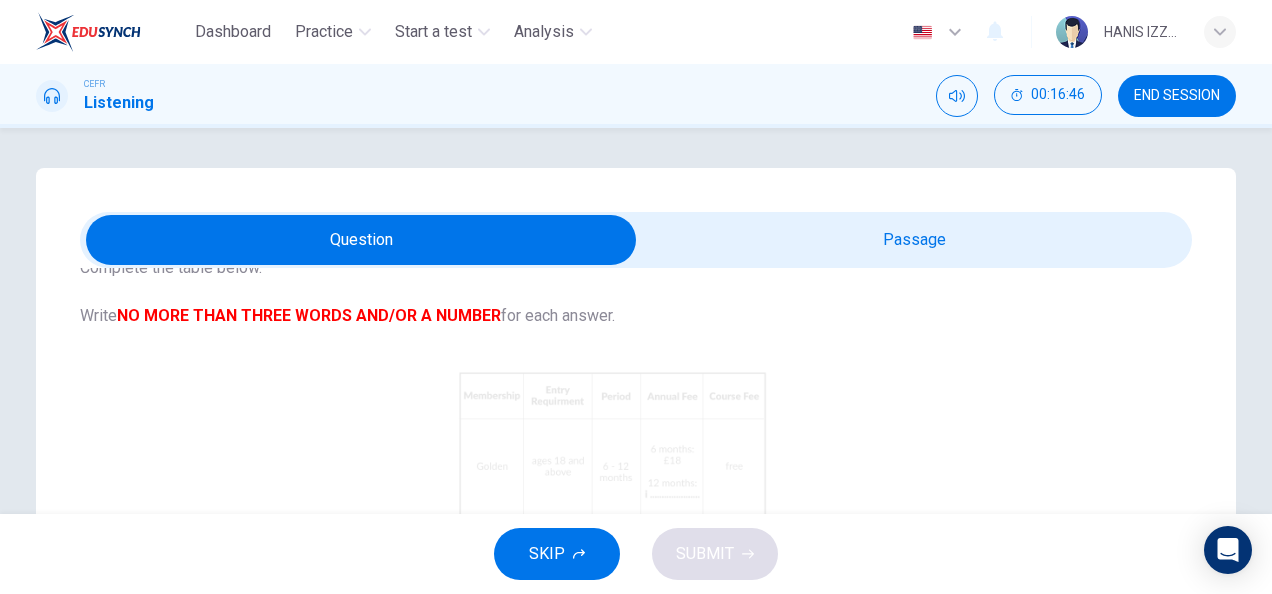 scroll, scrollTop: 101, scrollLeft: 0, axis: vertical 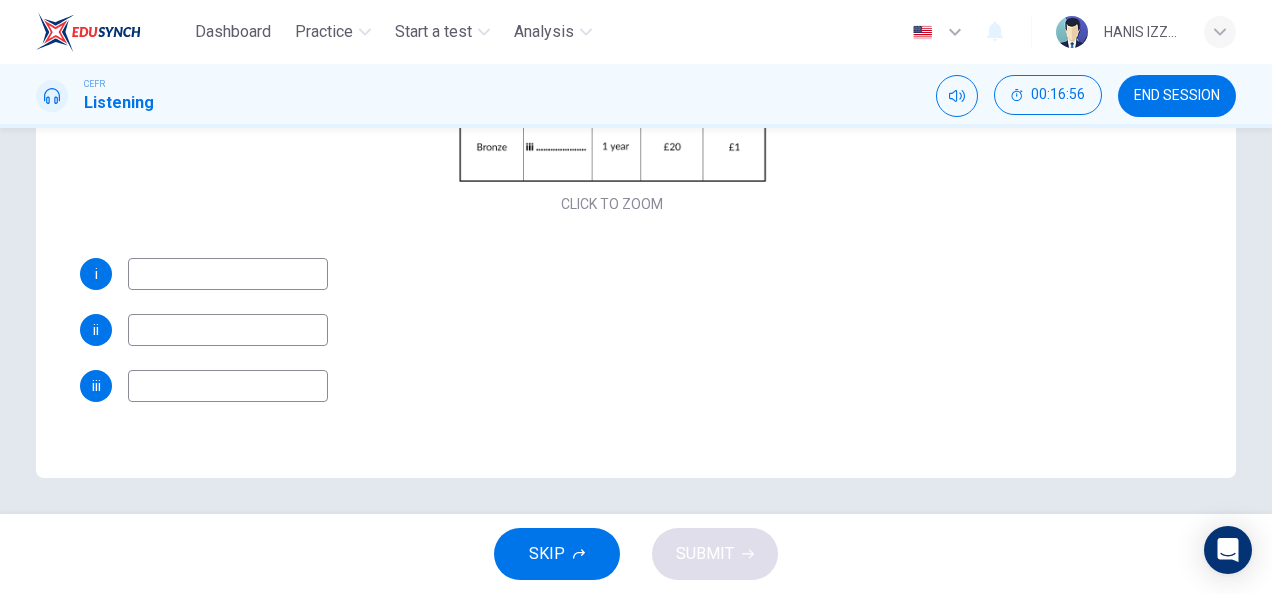 click at bounding box center (228, 274) 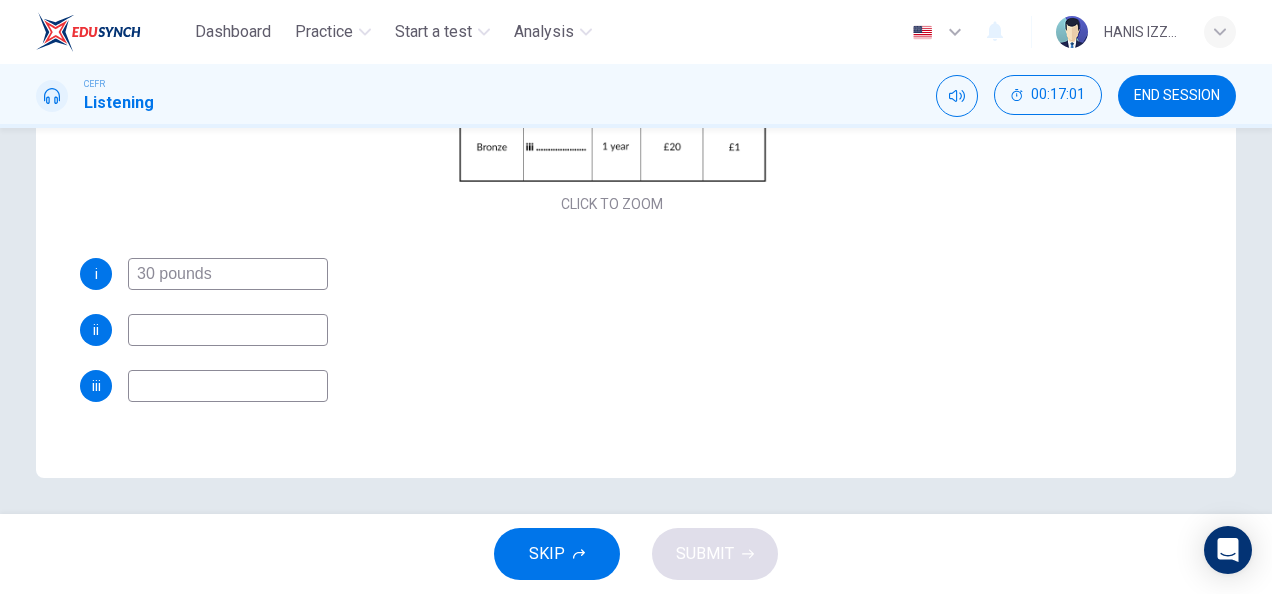 scroll, scrollTop: 0, scrollLeft: 0, axis: both 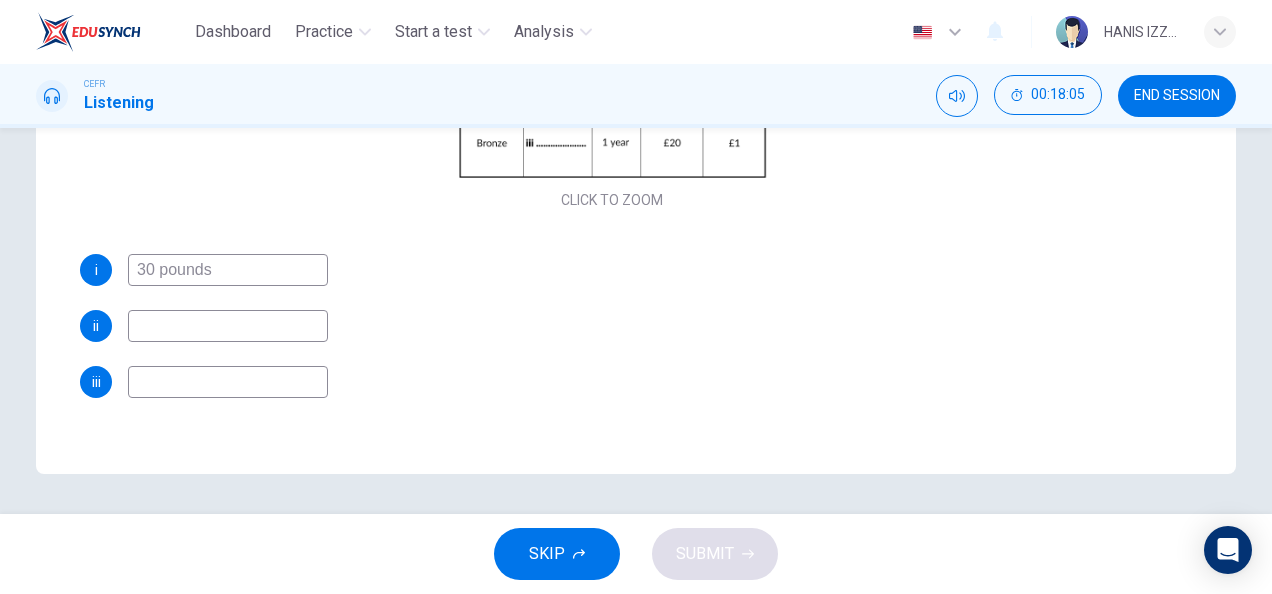 type on "30 pounds" 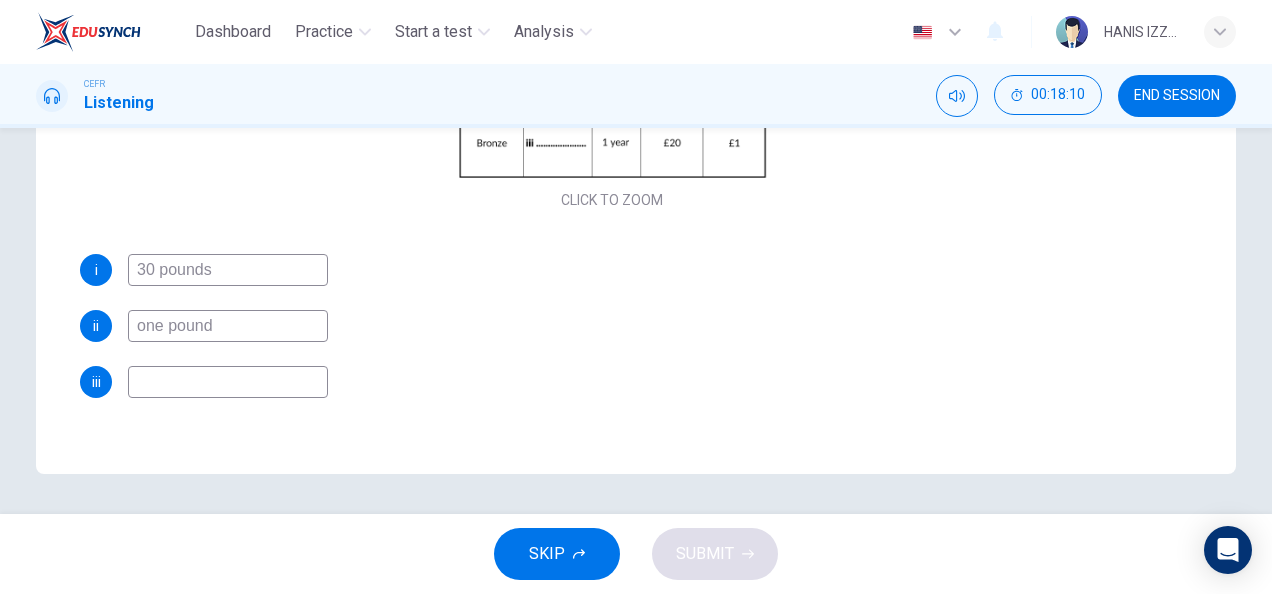 scroll, scrollTop: 0, scrollLeft: 0, axis: both 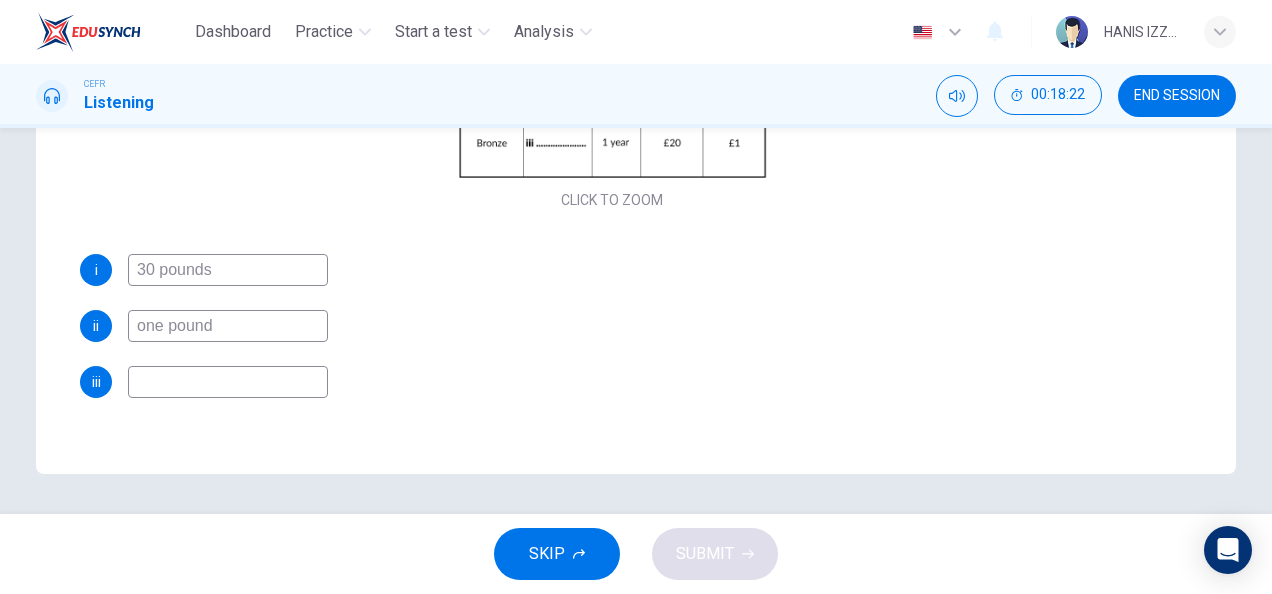 type on "one pound" 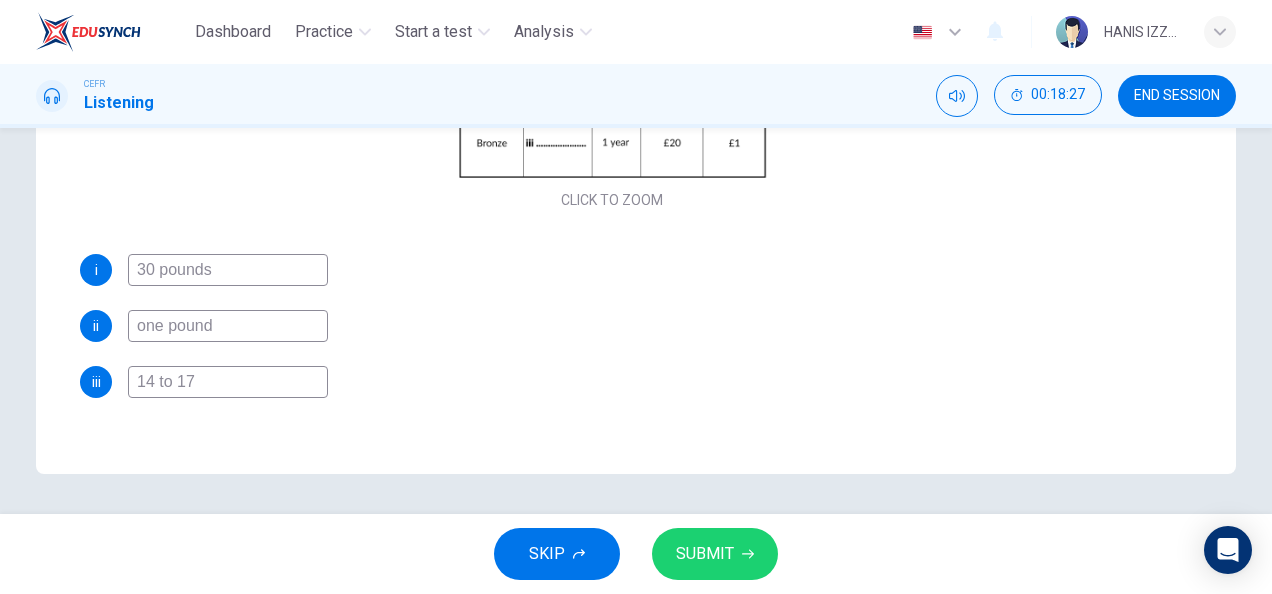 type on "14 to 17" 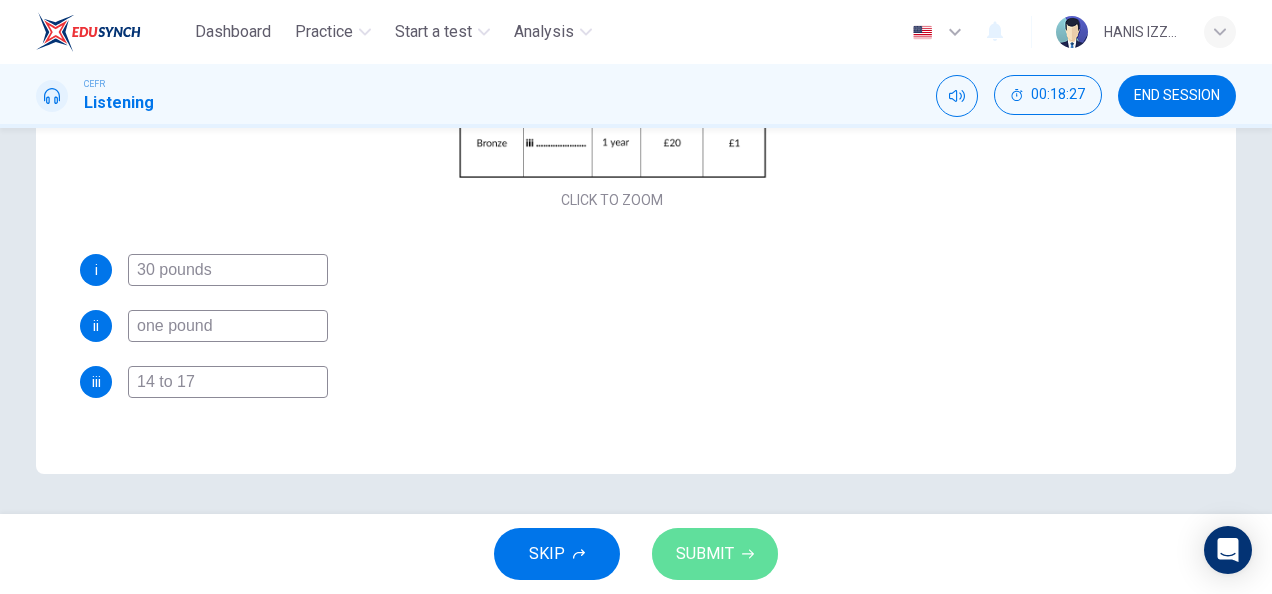 click on "SUBMIT" at bounding box center (705, 554) 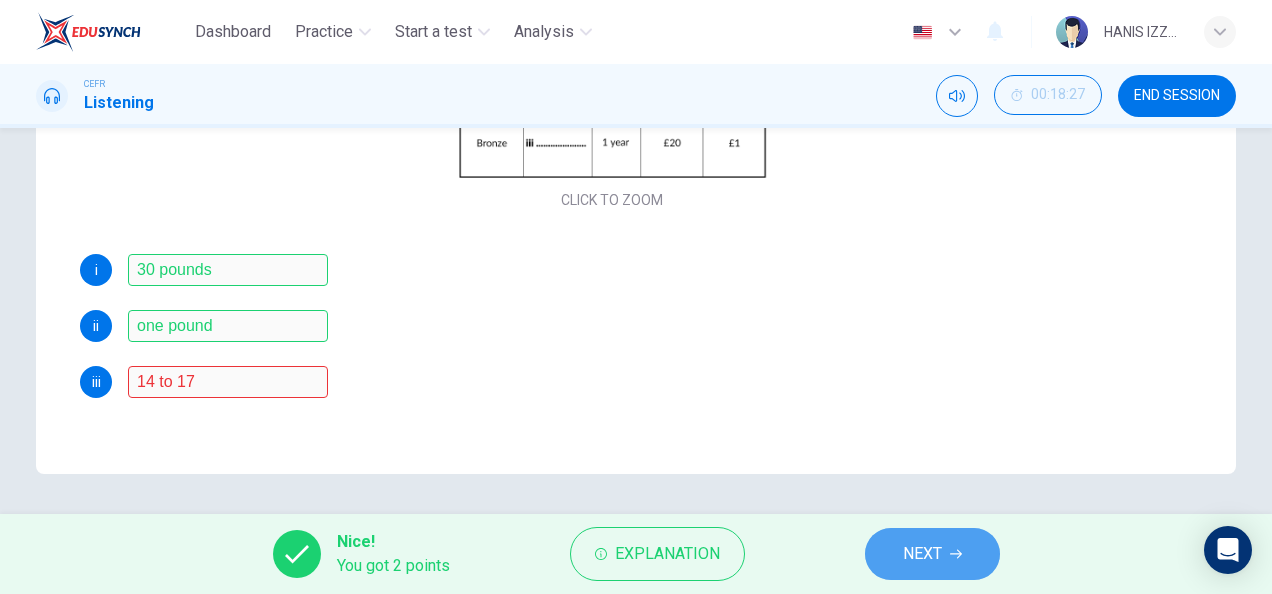 click on "NEXT" at bounding box center (922, 554) 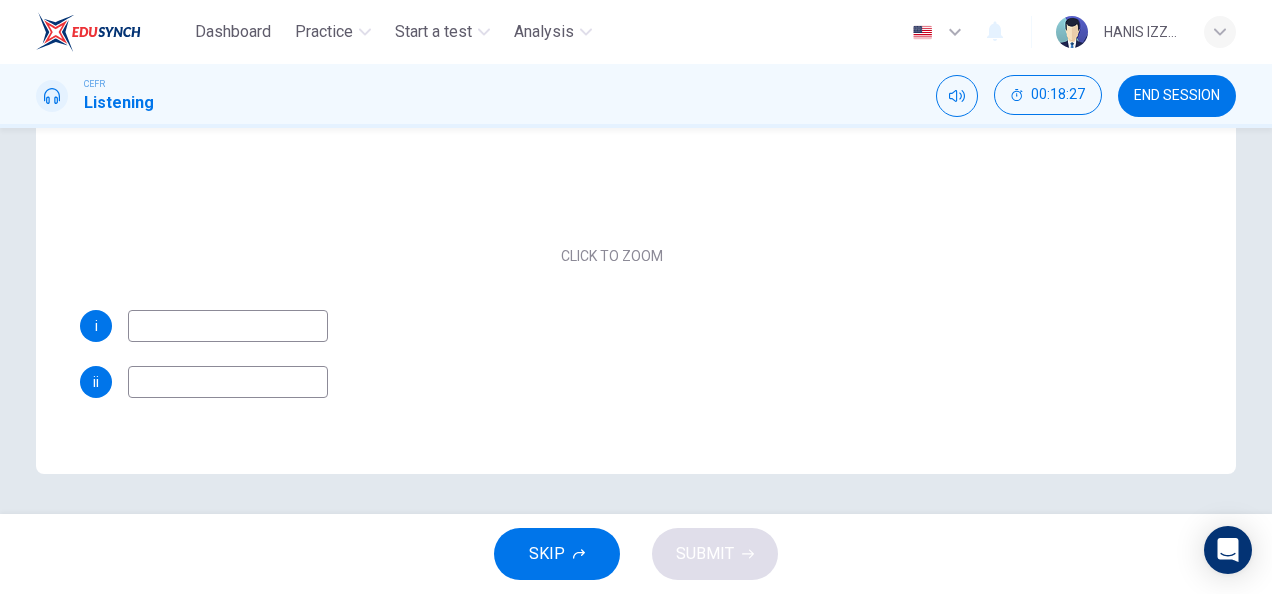 scroll, scrollTop: 0, scrollLeft: 0, axis: both 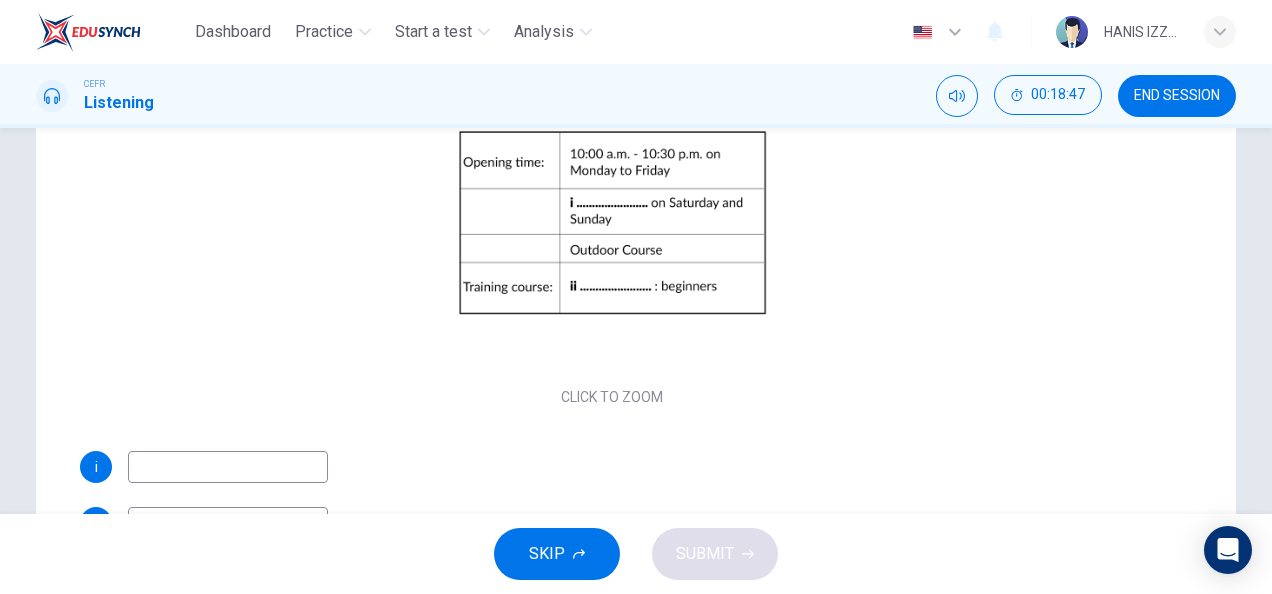 click at bounding box center [228, 467] 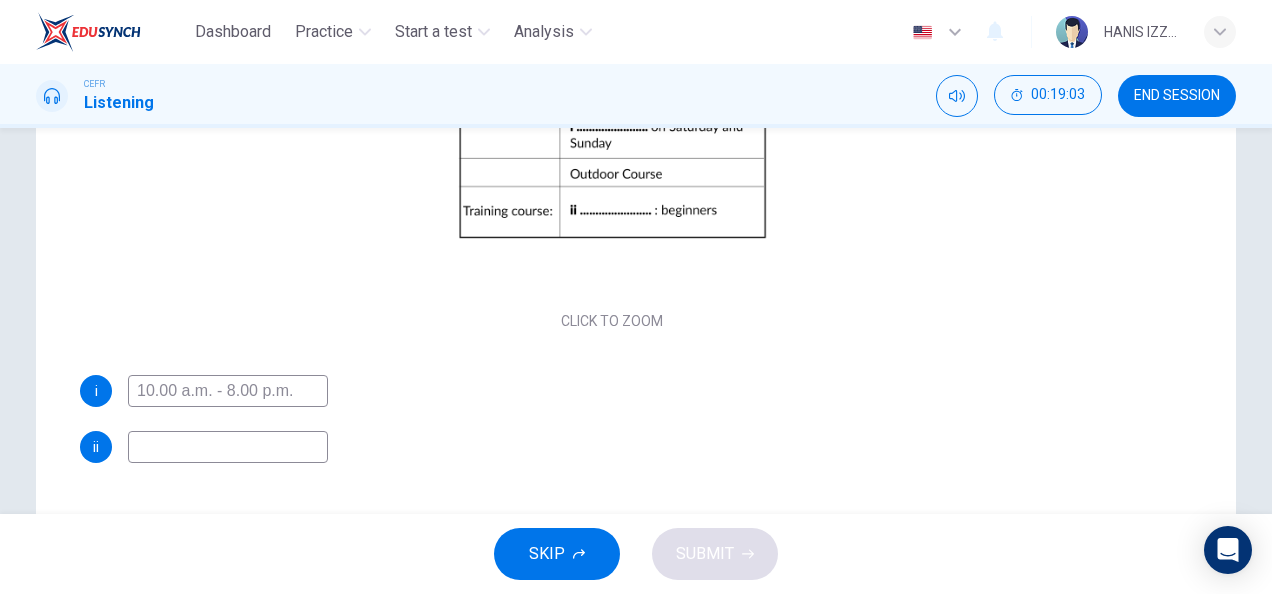 scroll, scrollTop: 450, scrollLeft: 0, axis: vertical 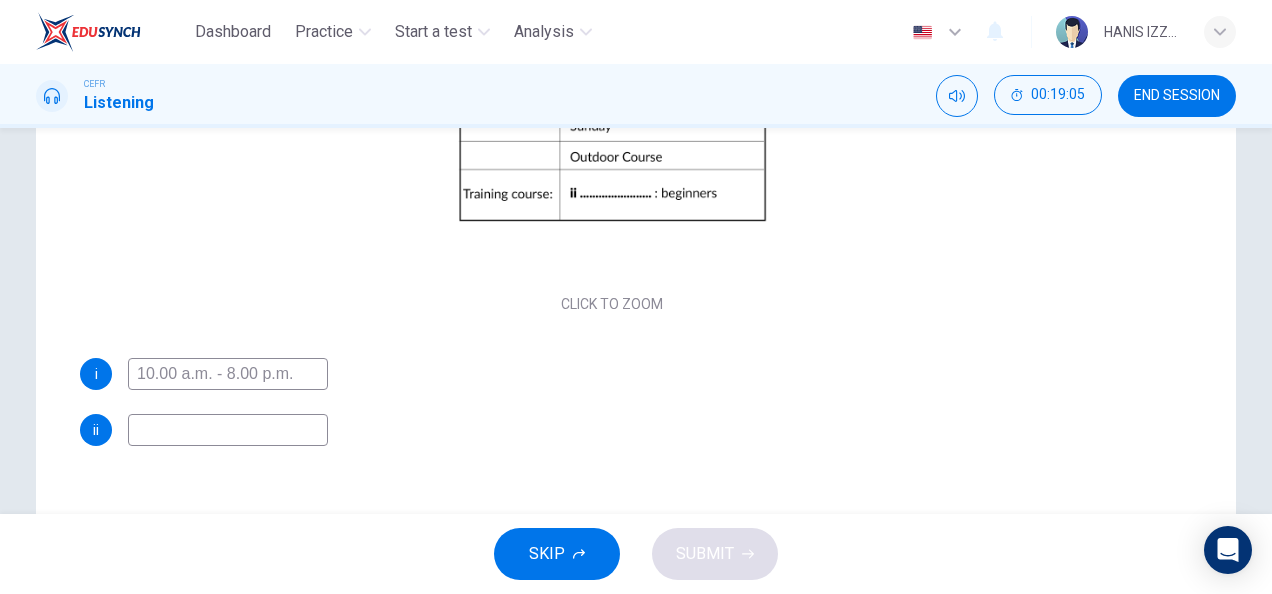 type on "10.00 a.m. - 8.00 p.m." 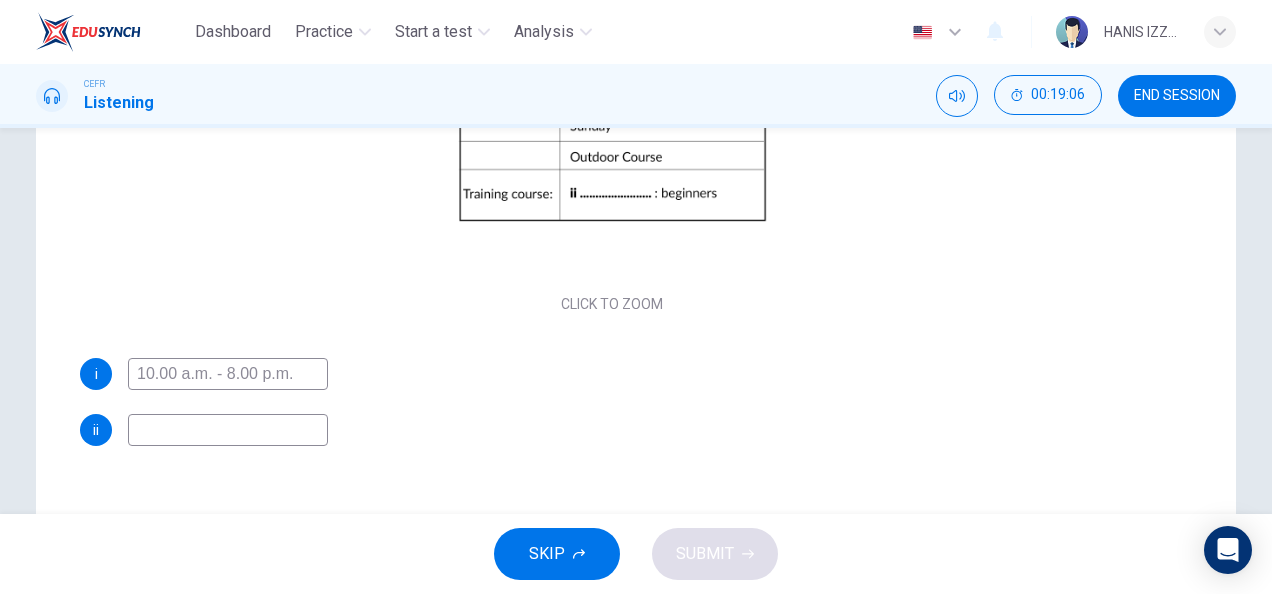 scroll, scrollTop: 0, scrollLeft: 0, axis: both 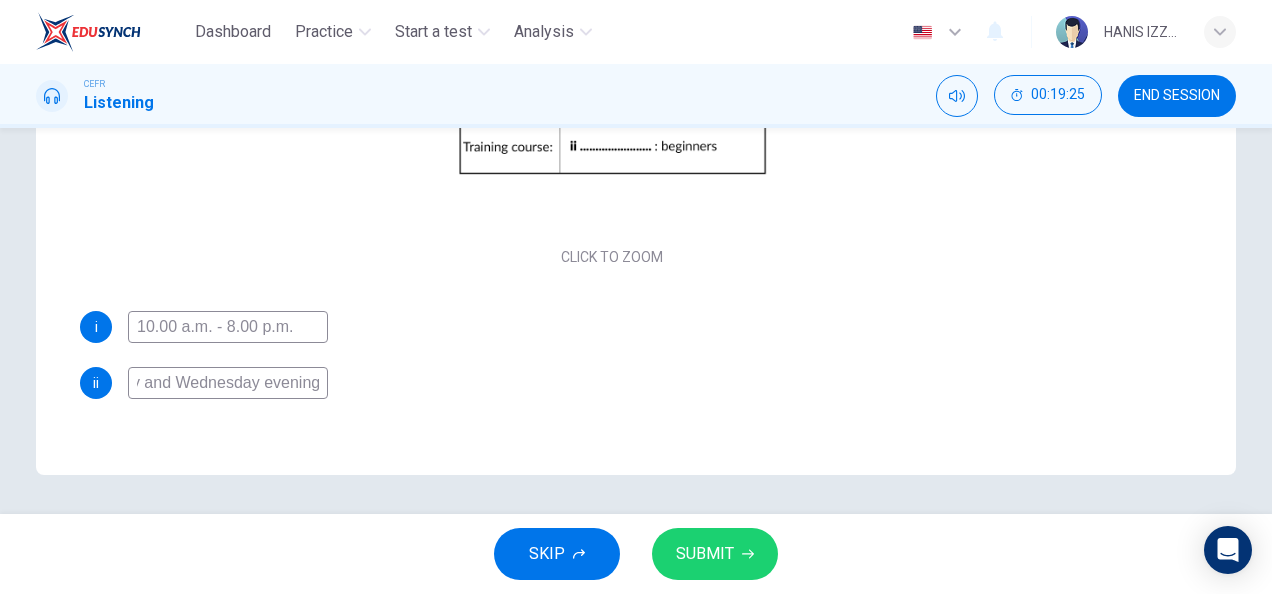 type on "Monday and Wednesday evening" 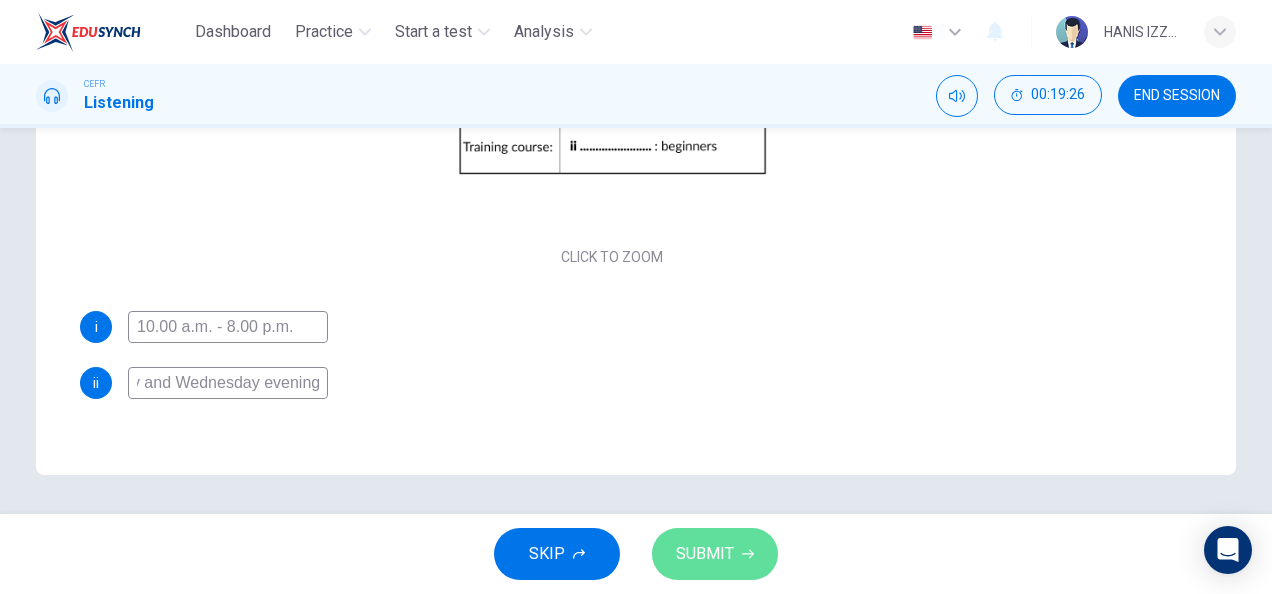 scroll, scrollTop: 0, scrollLeft: 0, axis: both 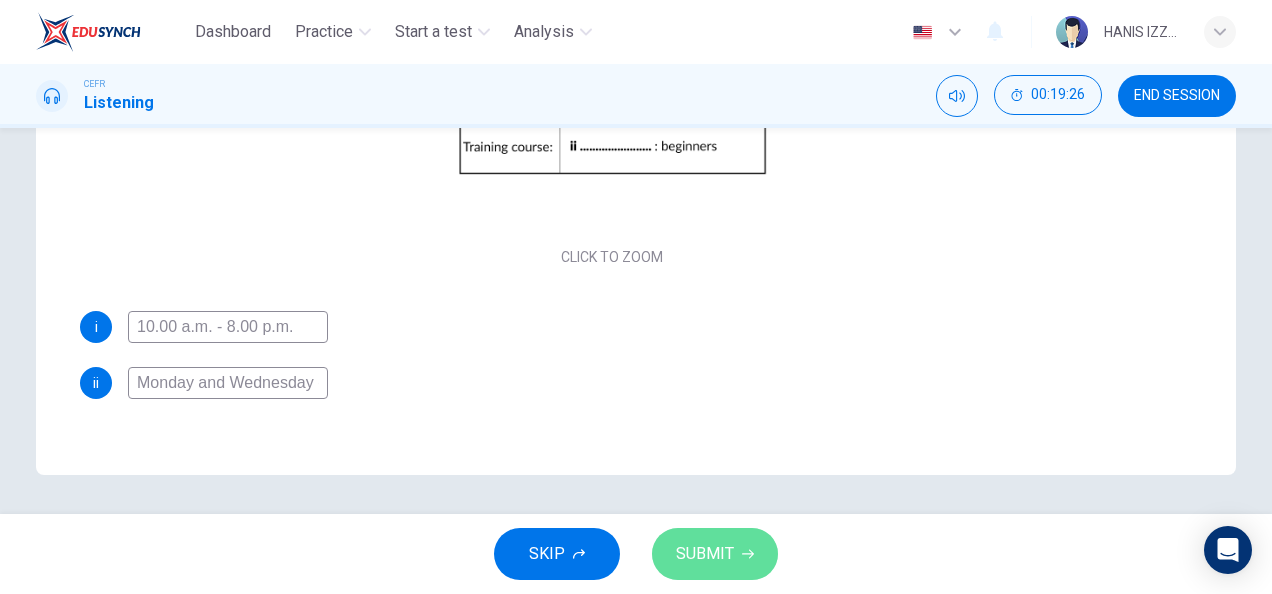 click on "SUBMIT" at bounding box center [715, 554] 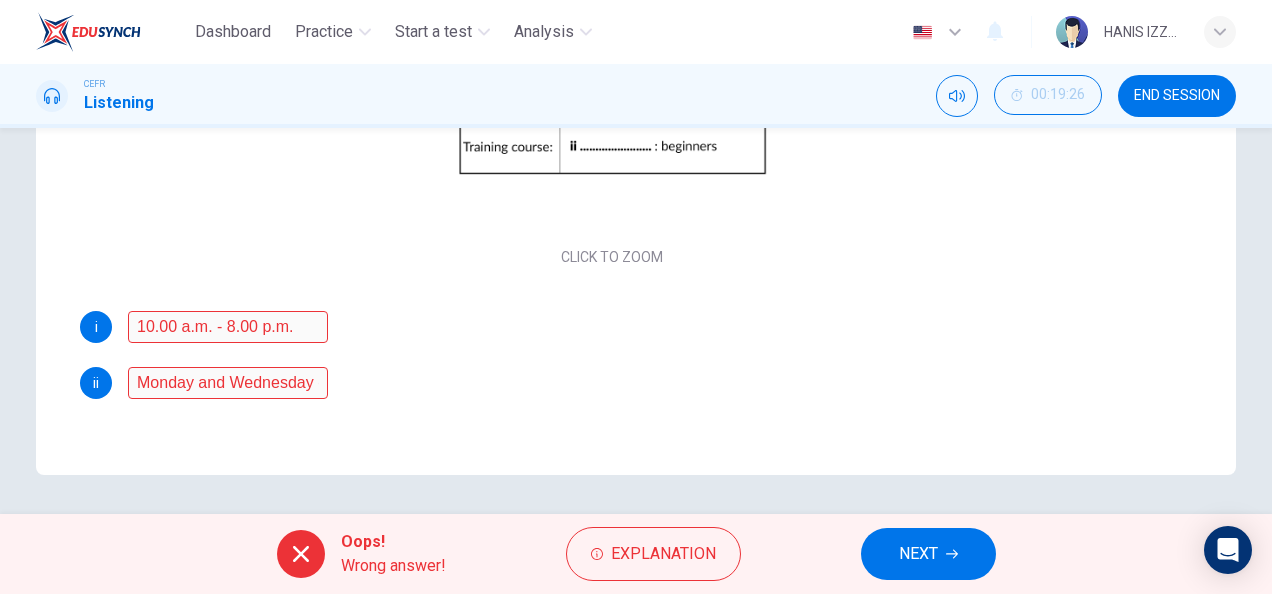 scroll, scrollTop: 0, scrollLeft: 0, axis: both 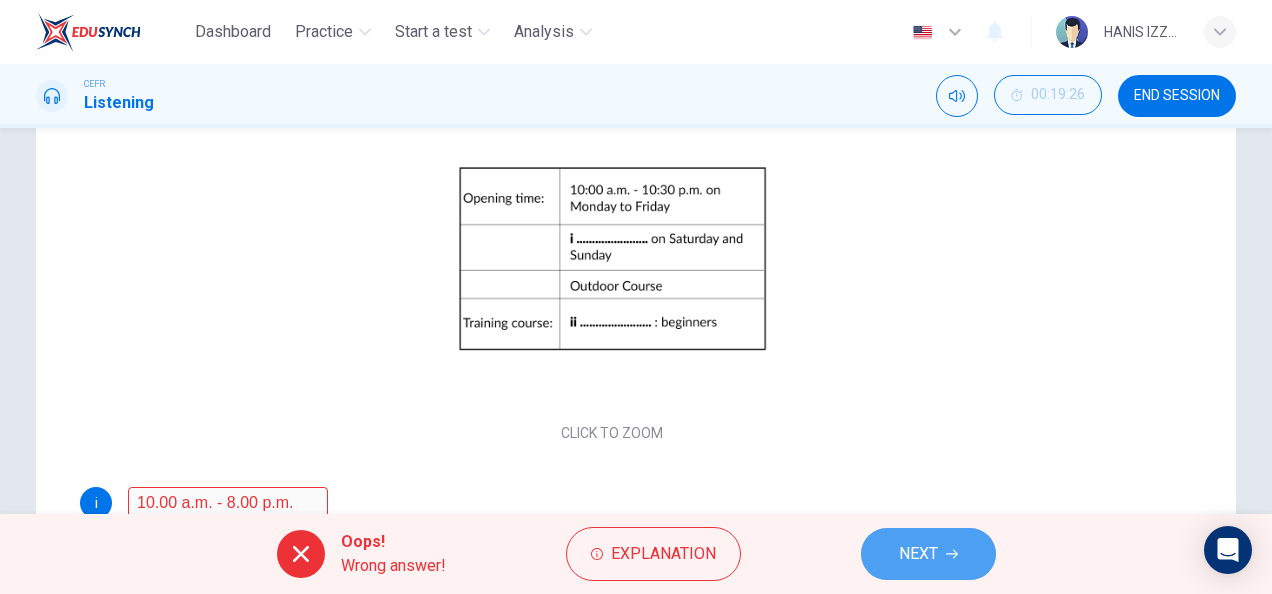click on "NEXT" at bounding box center [928, 554] 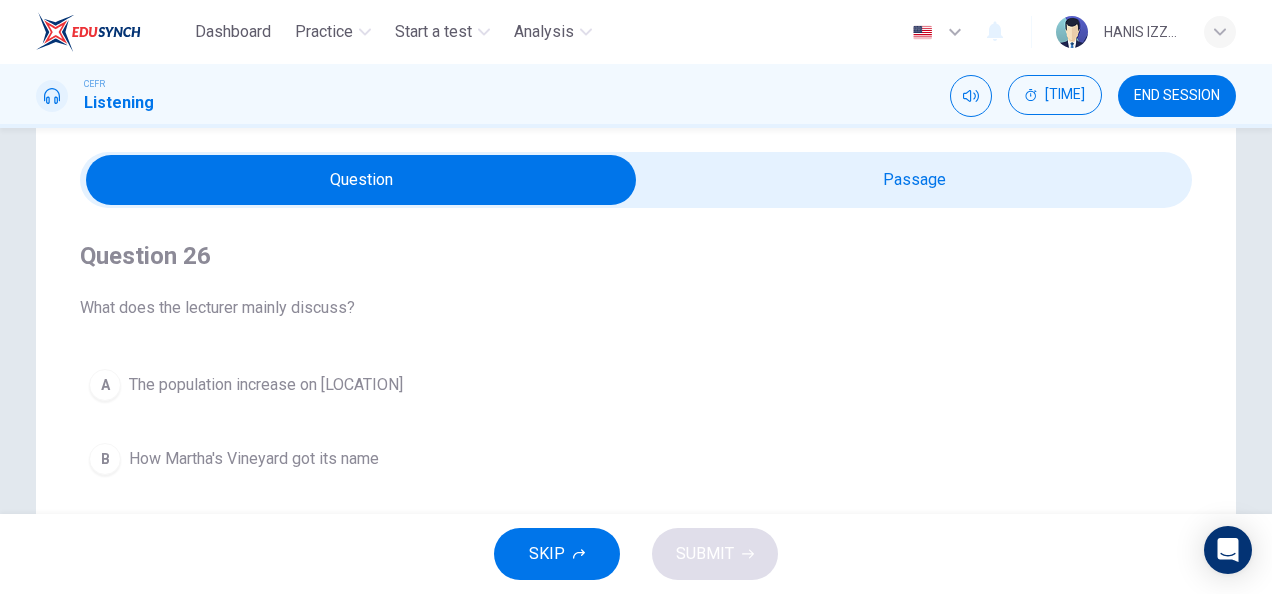 scroll, scrollTop: 59, scrollLeft: 0, axis: vertical 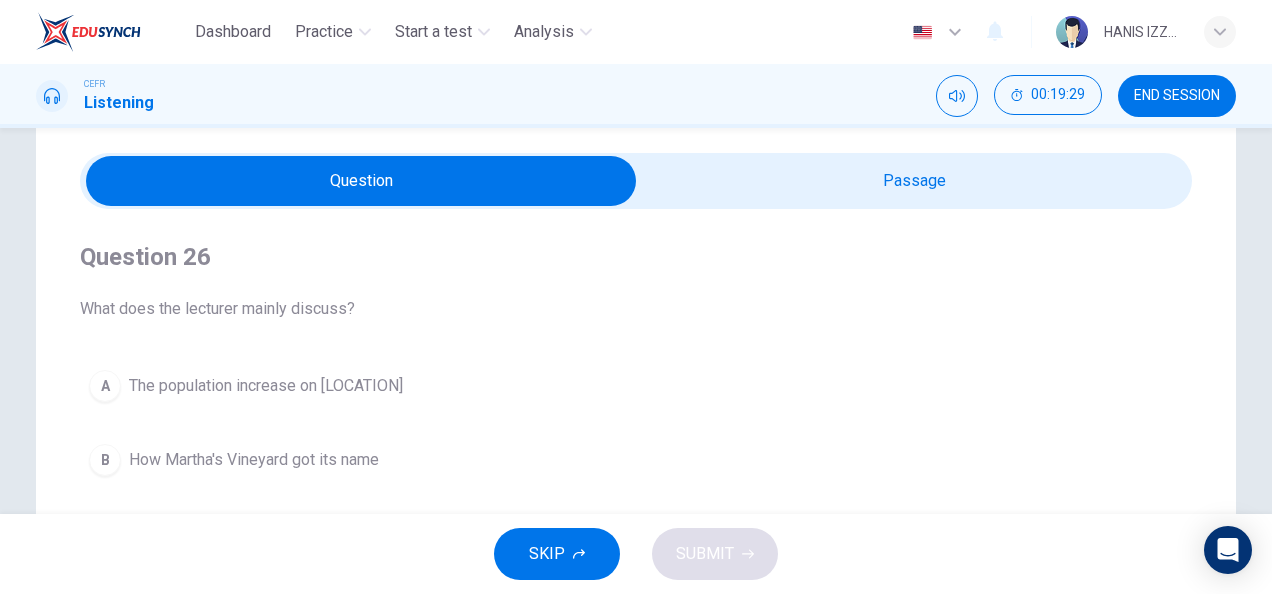 click at bounding box center [361, 181] 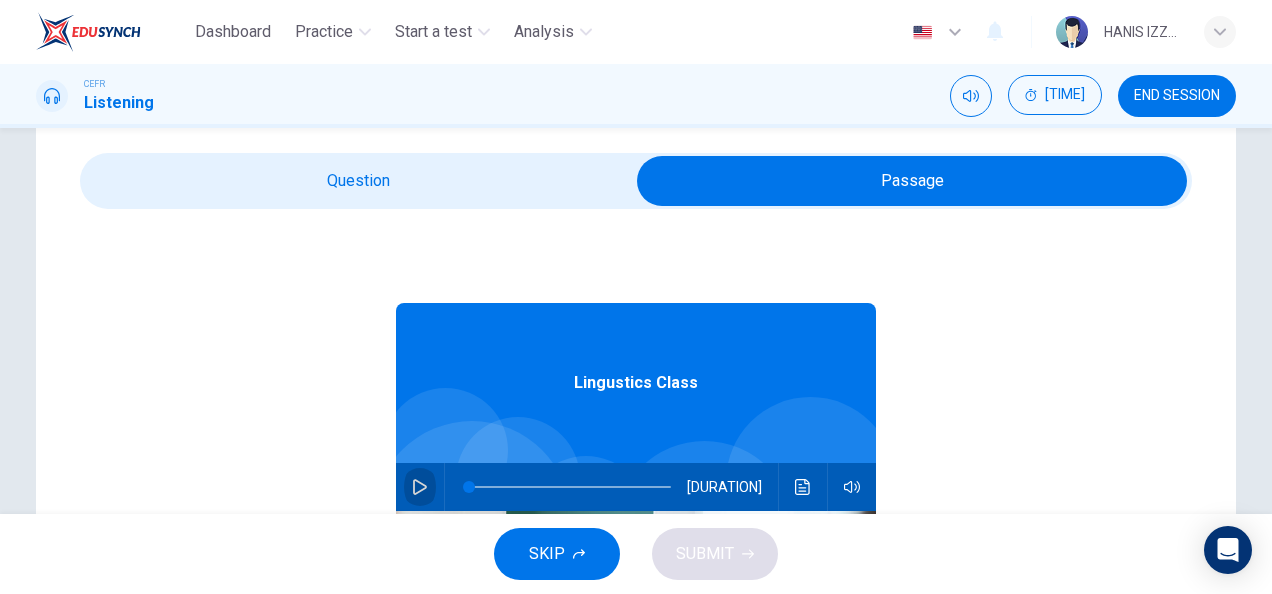click at bounding box center [420, 487] 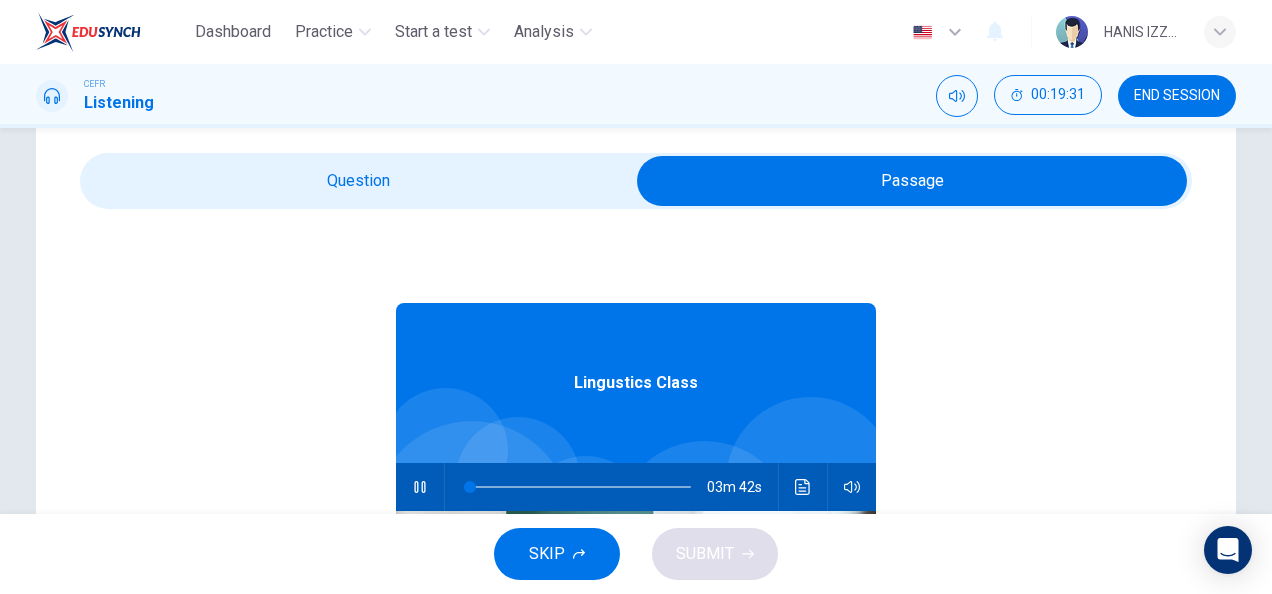click at bounding box center (912, 181) 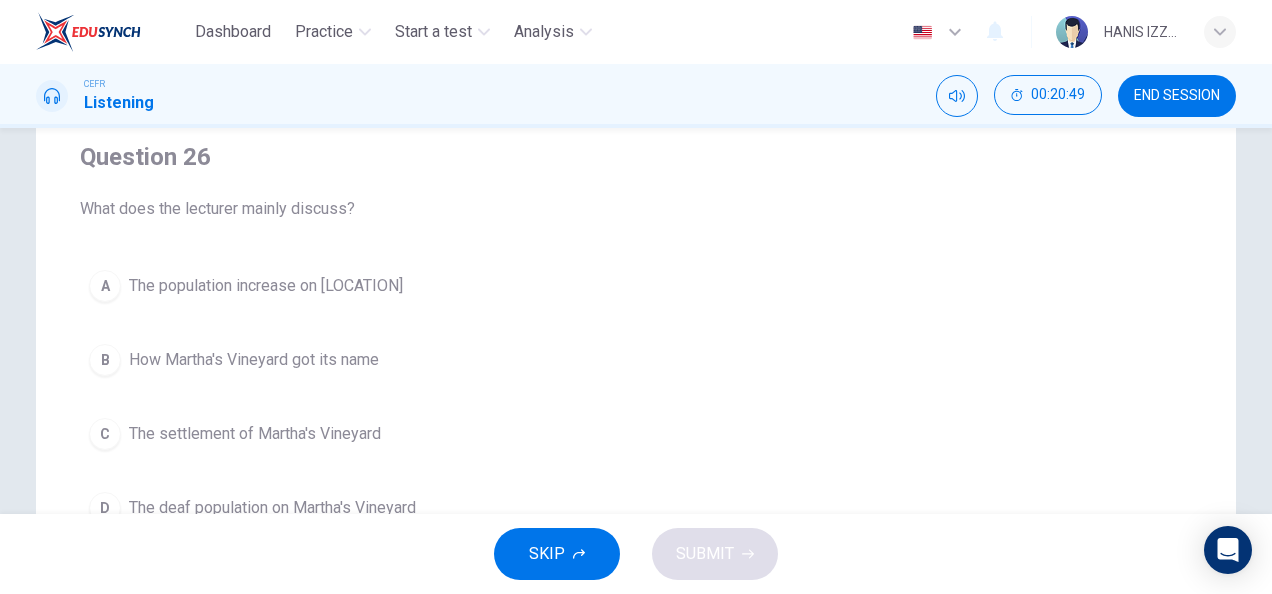 scroll, scrollTop: 0, scrollLeft: 0, axis: both 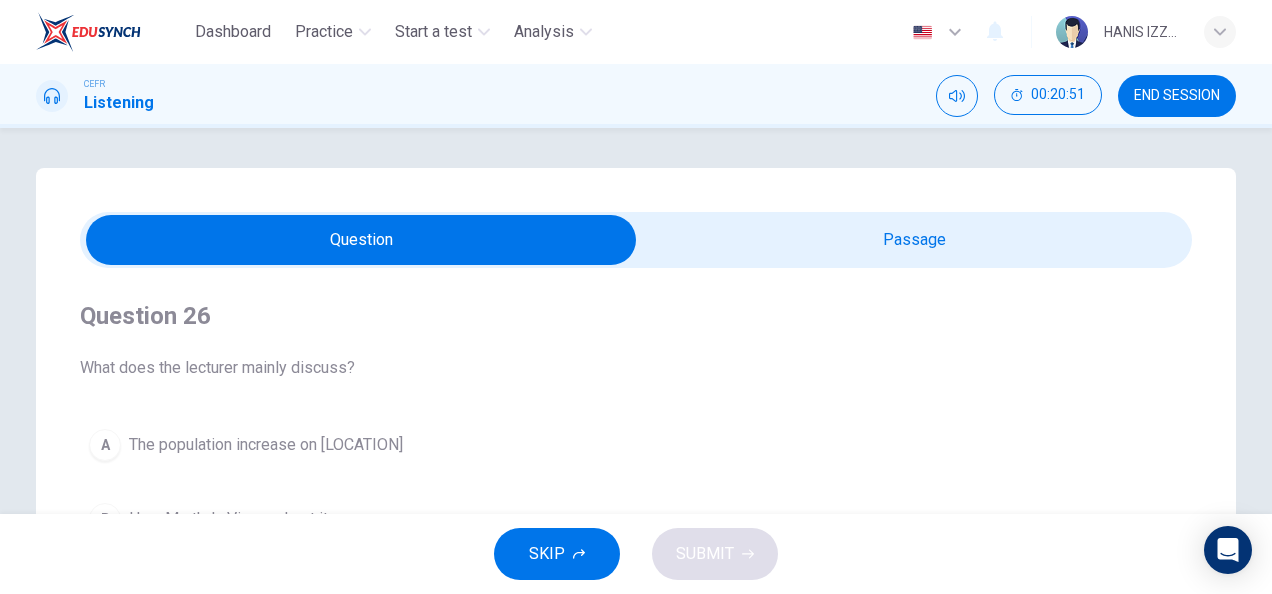 click at bounding box center (361, 240) 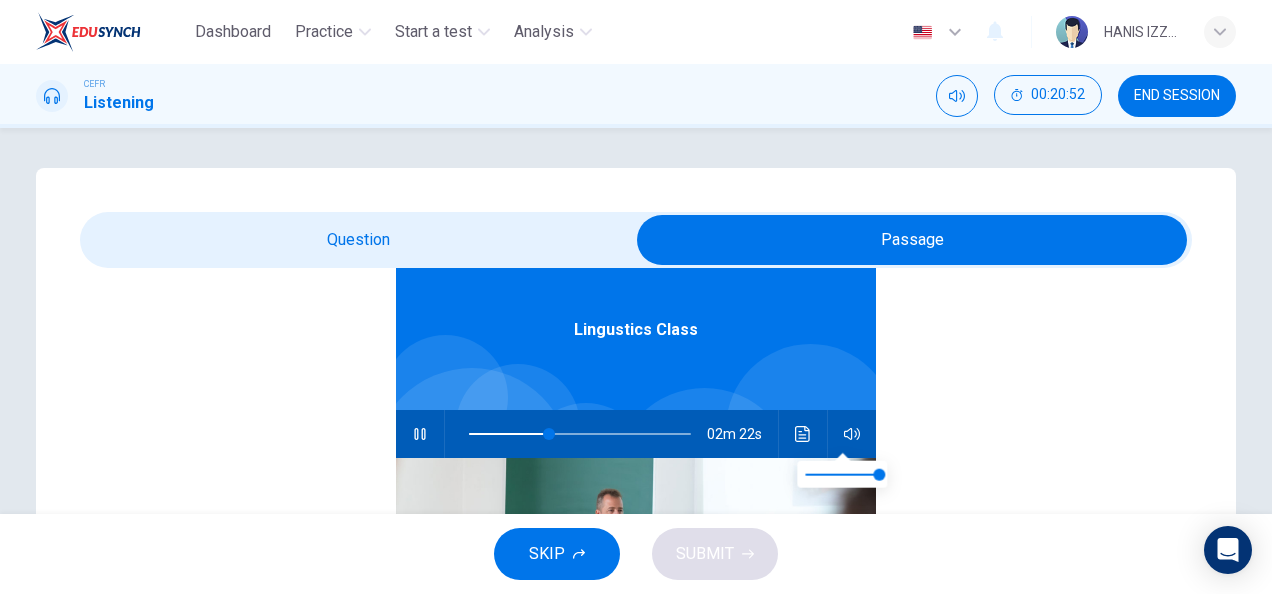 scroll, scrollTop: 111, scrollLeft: 0, axis: vertical 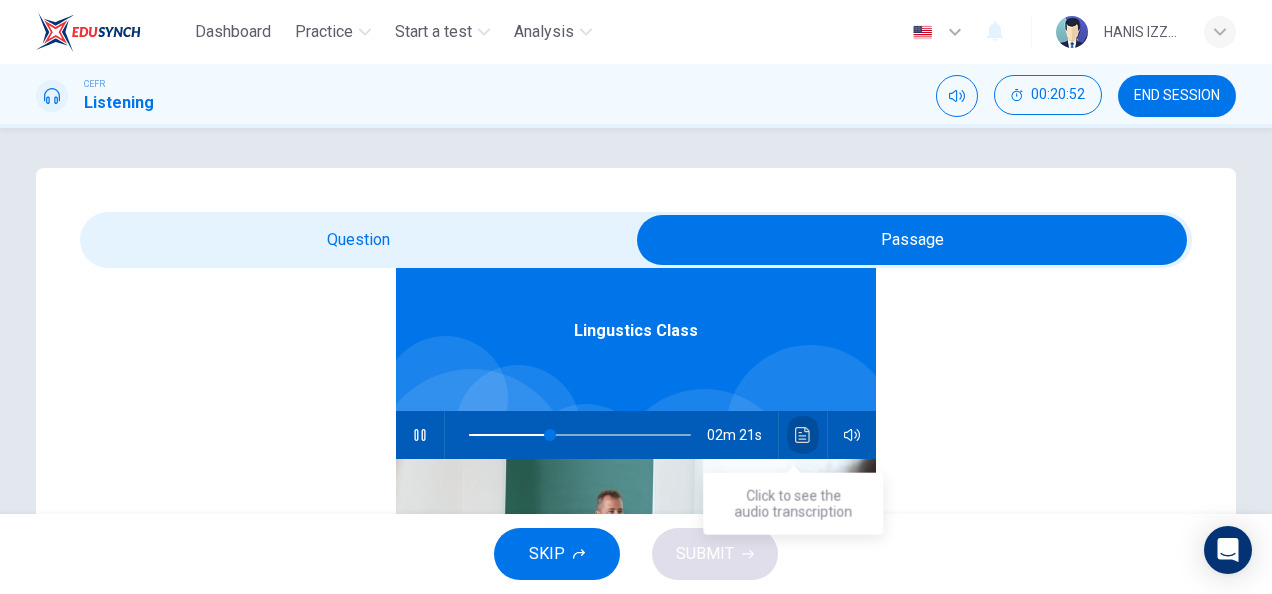 click at bounding box center [803, 435] 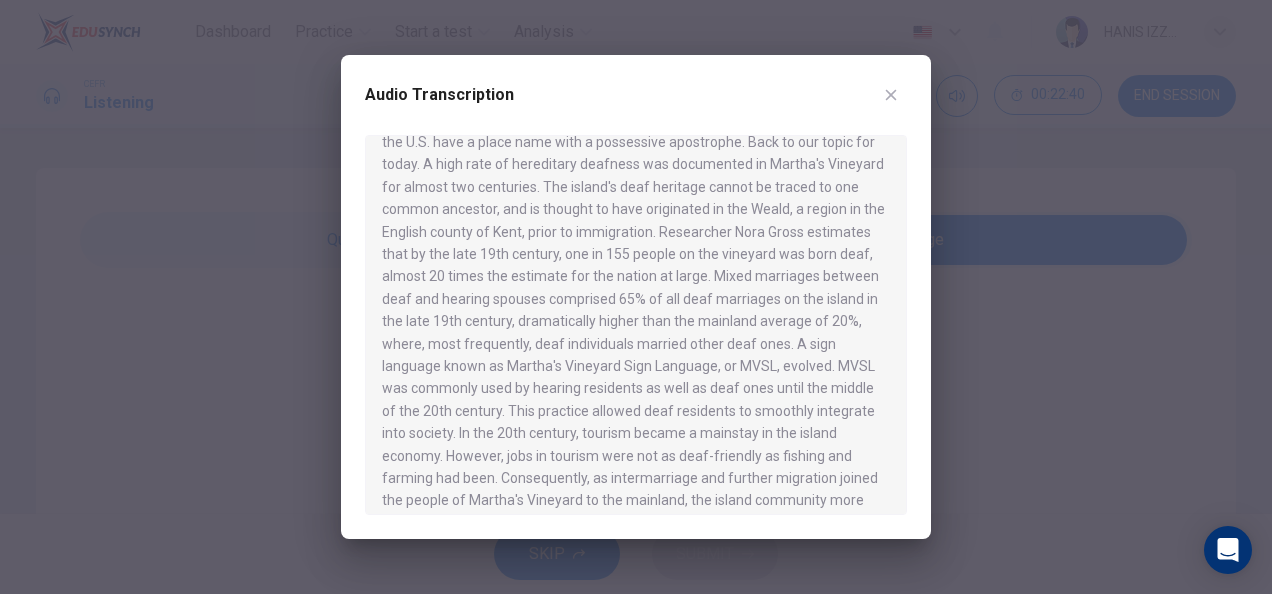 scroll, scrollTop: 526, scrollLeft: 0, axis: vertical 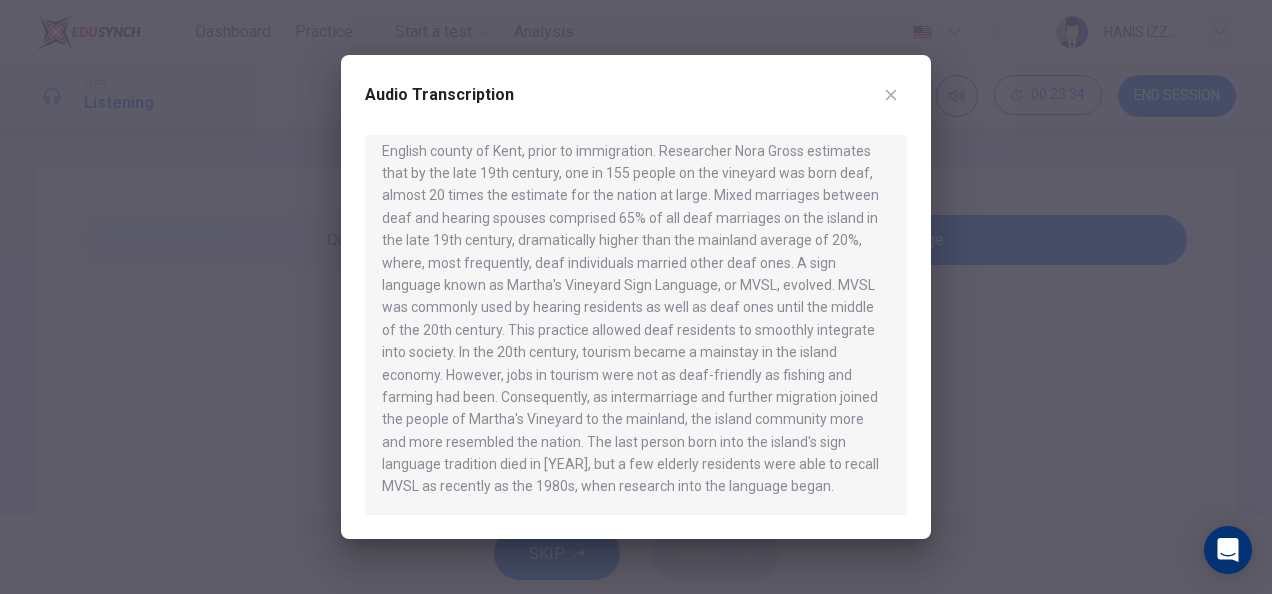 click on "Audio Transcription" at bounding box center [636, 297] 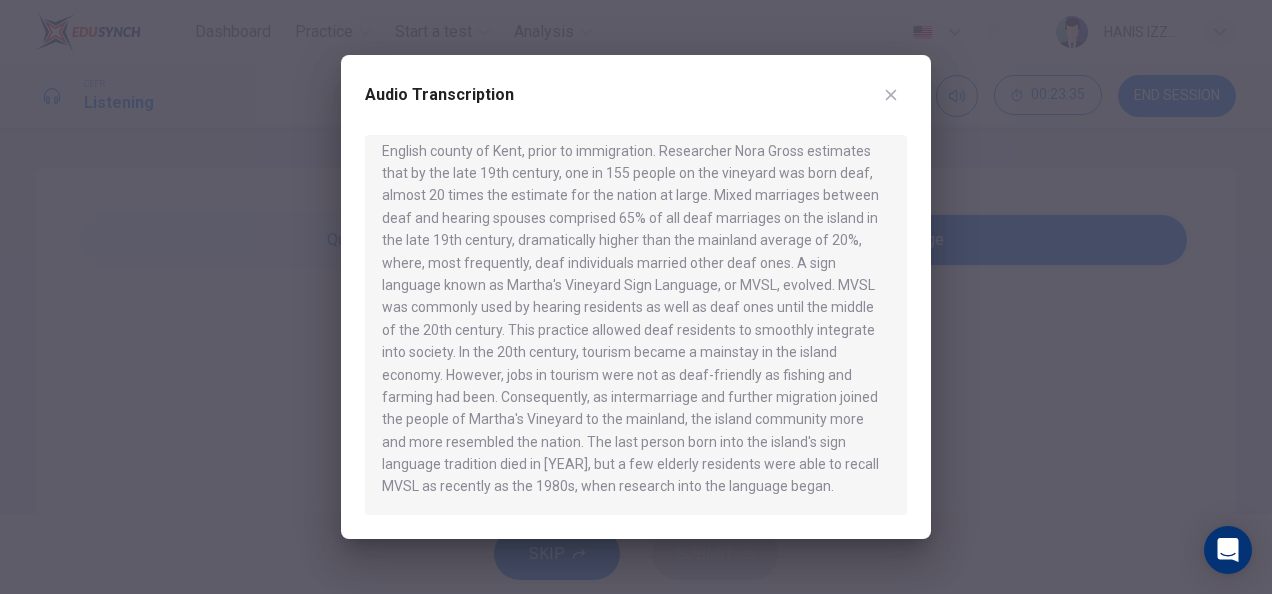 click at bounding box center [891, 95] 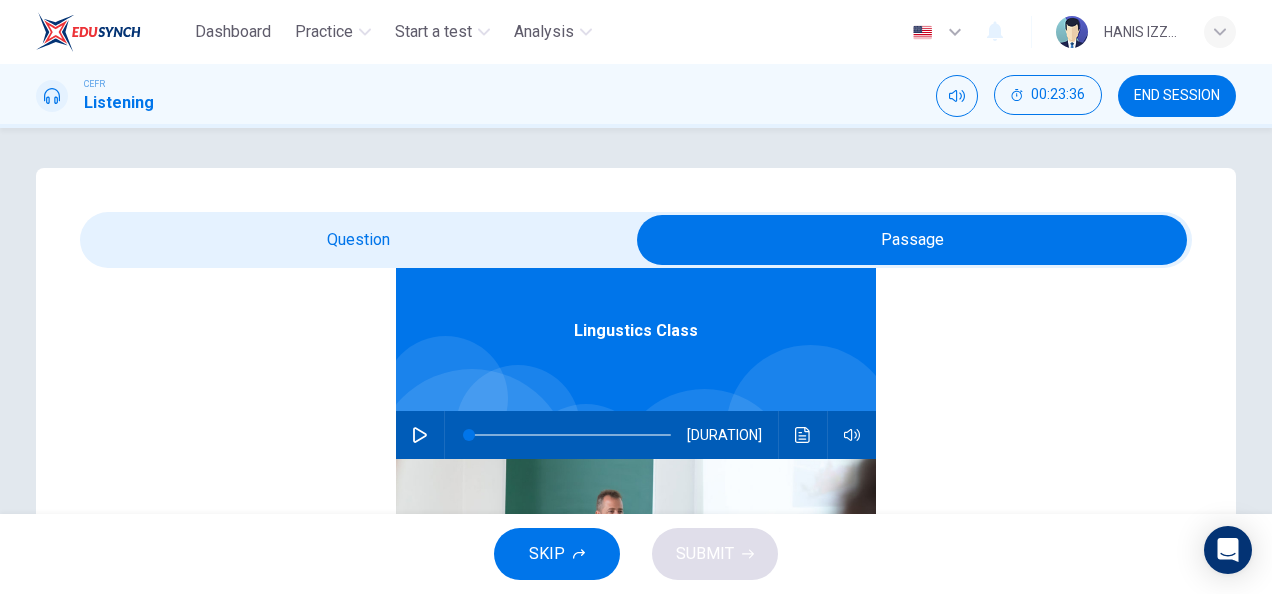 click at bounding box center [912, 240] 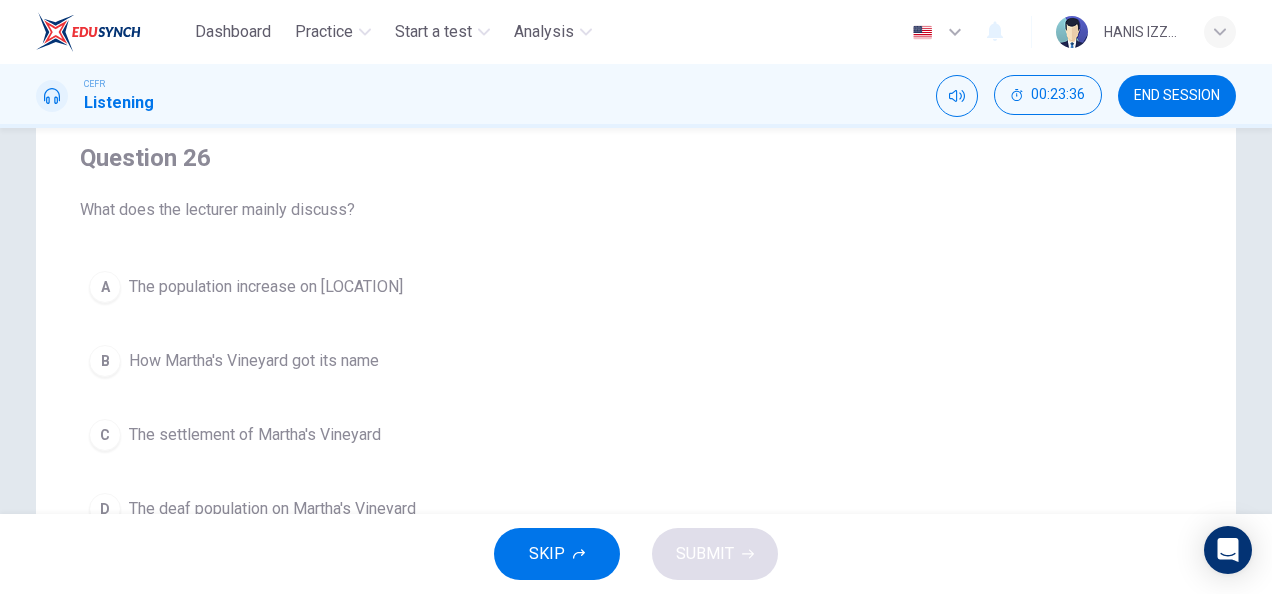 scroll, scrollTop: 200, scrollLeft: 0, axis: vertical 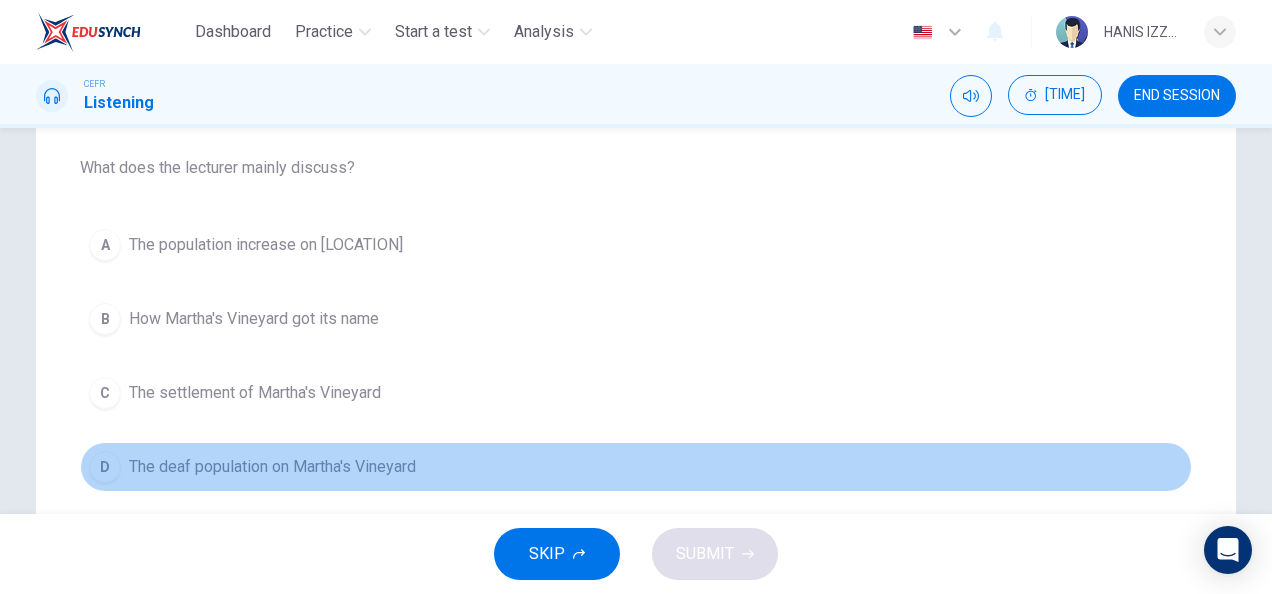 click on "The deaf population on Martha's Vineyard" at bounding box center [266, 245] 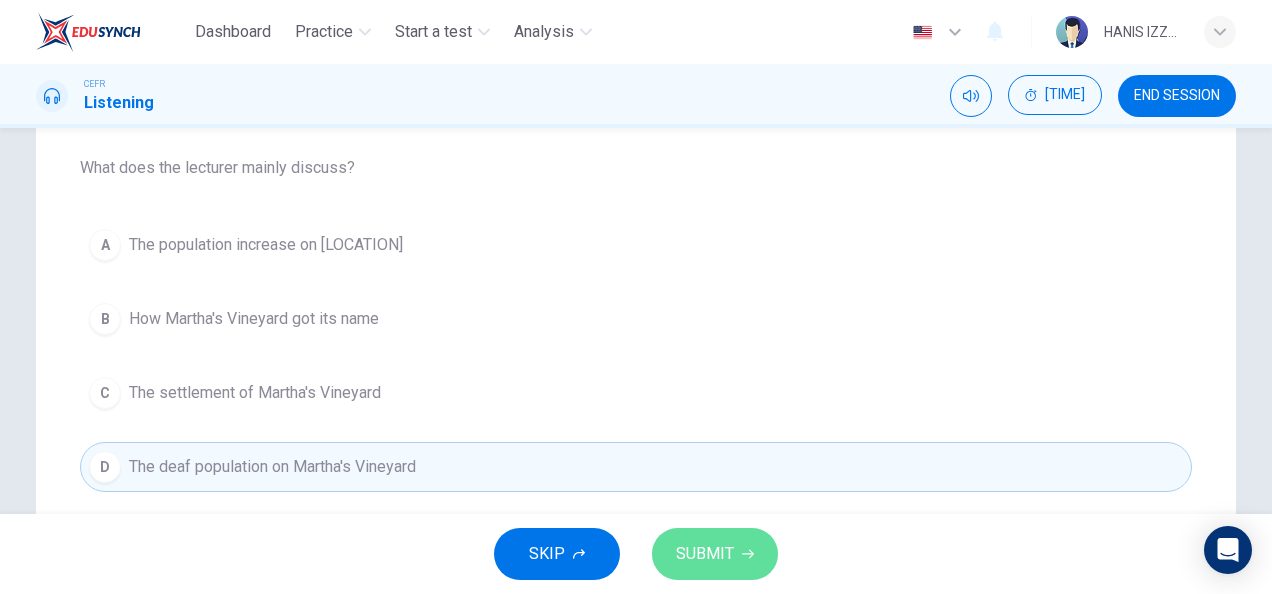 click on "SUBMIT" at bounding box center [705, 554] 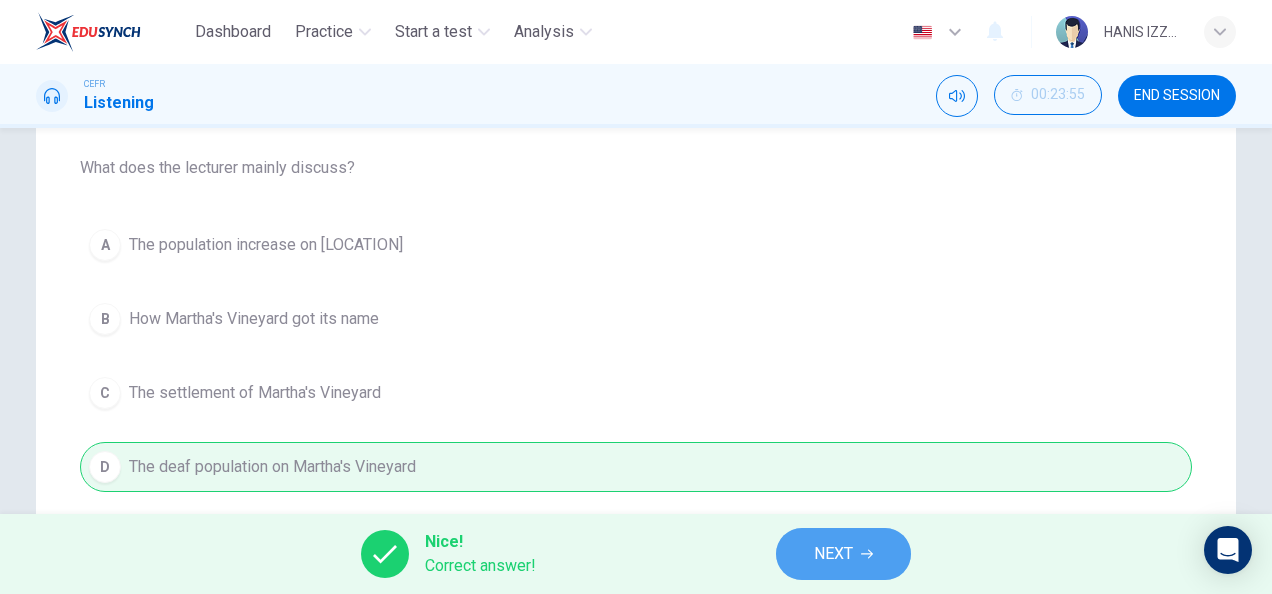 click on "NEXT" at bounding box center [843, 554] 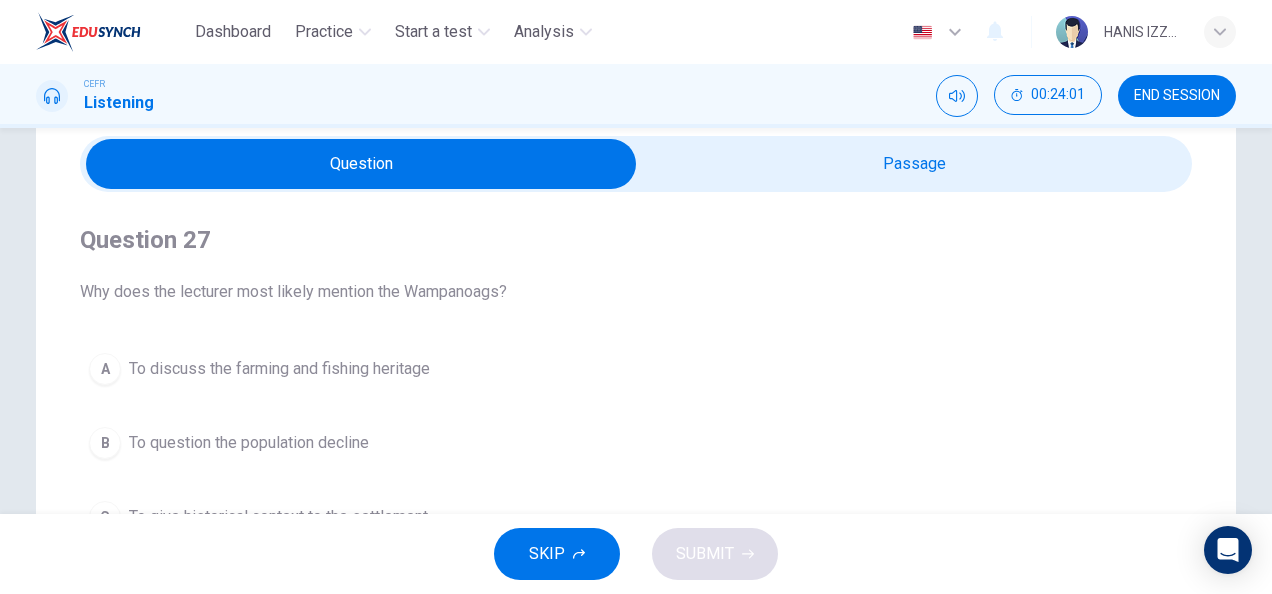 scroll, scrollTop: 74, scrollLeft: 0, axis: vertical 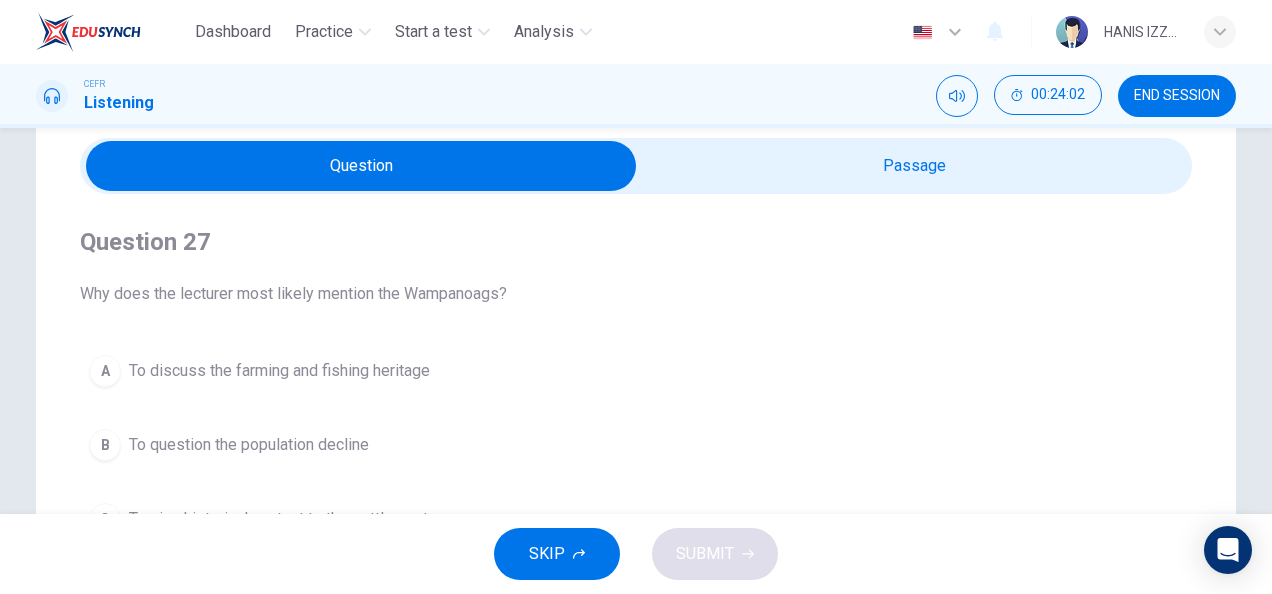 click at bounding box center [361, 166] 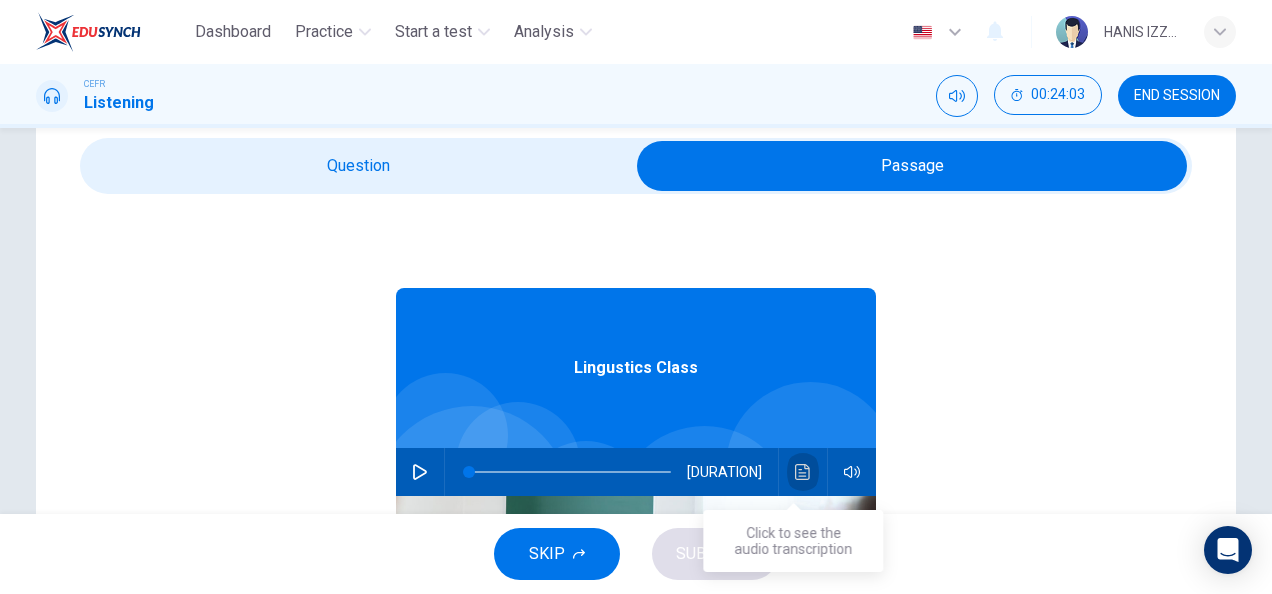 click at bounding box center (803, 472) 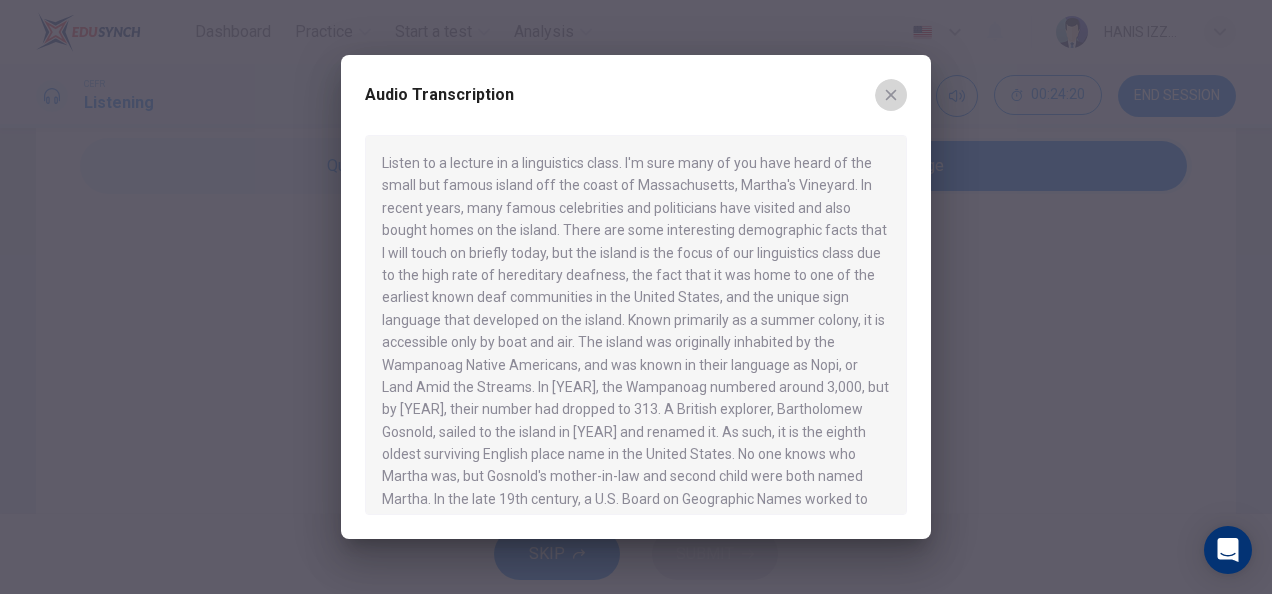 click at bounding box center (891, 95) 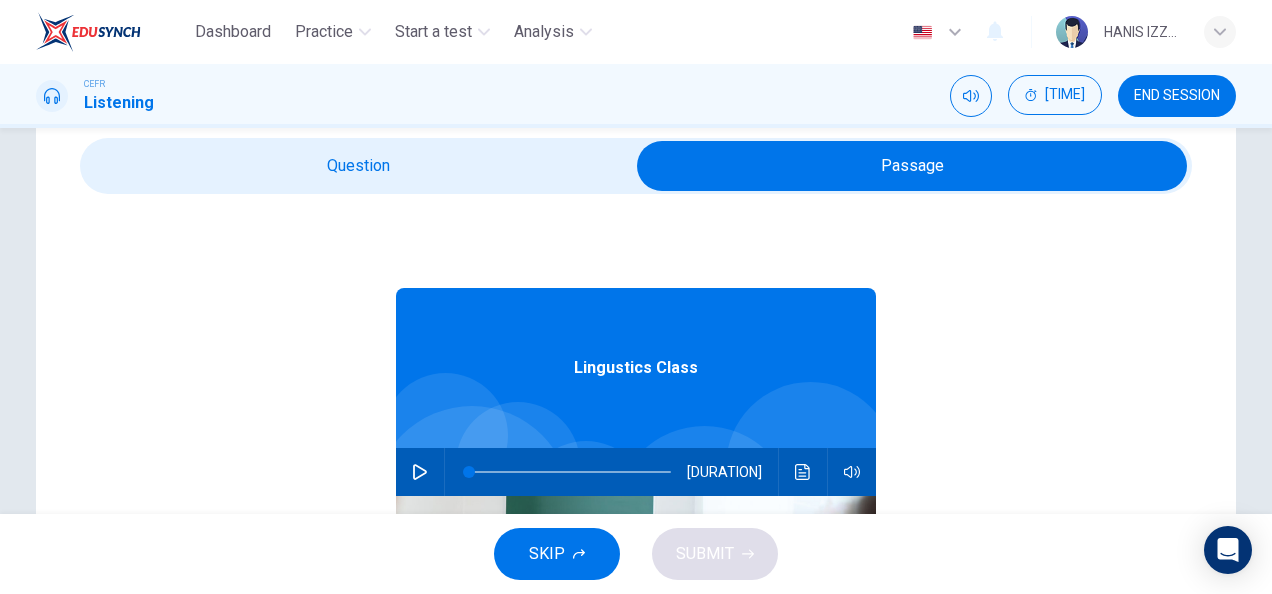 click at bounding box center (912, 166) 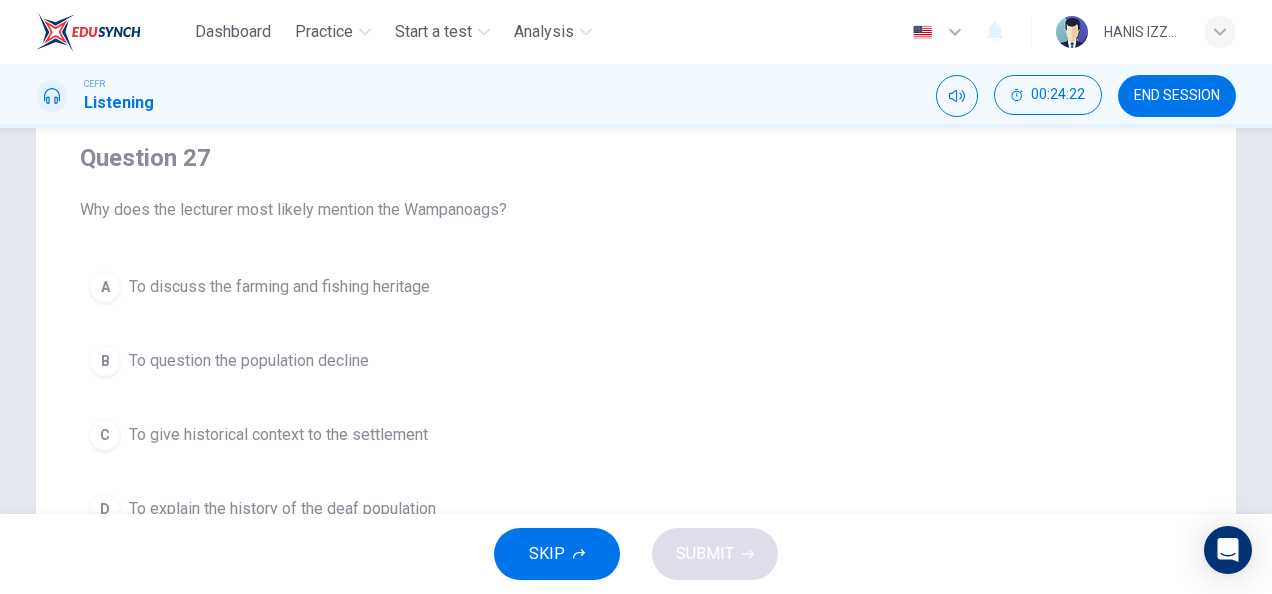 scroll, scrollTop: 164, scrollLeft: 0, axis: vertical 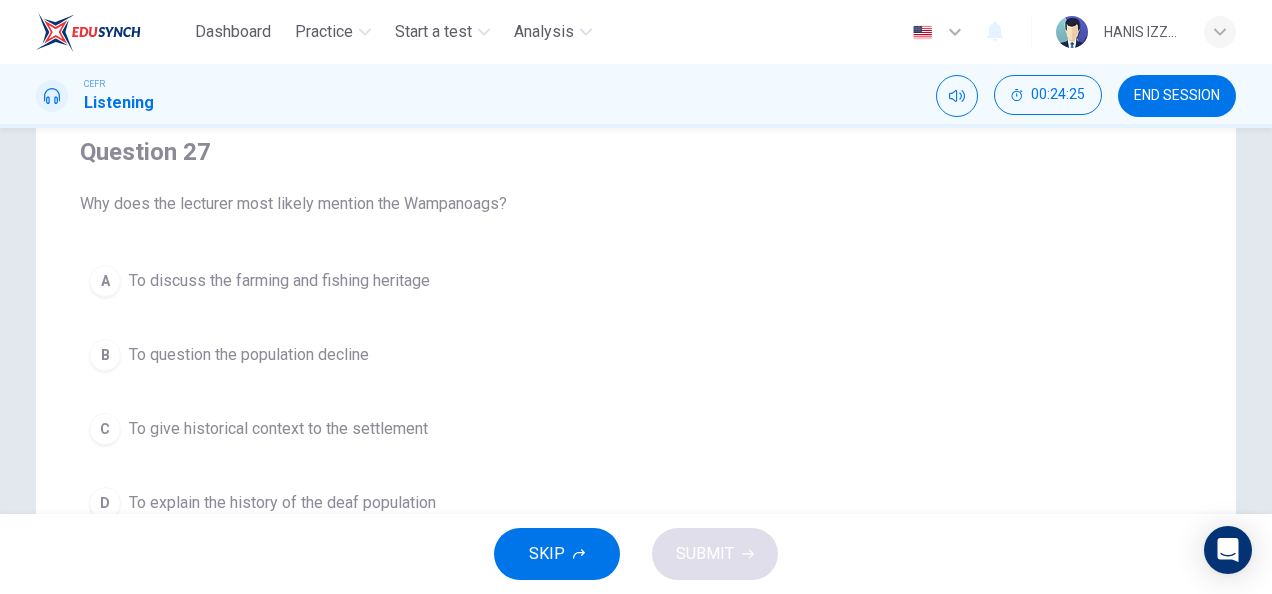 click on "To question the population decline" at bounding box center (279, 281) 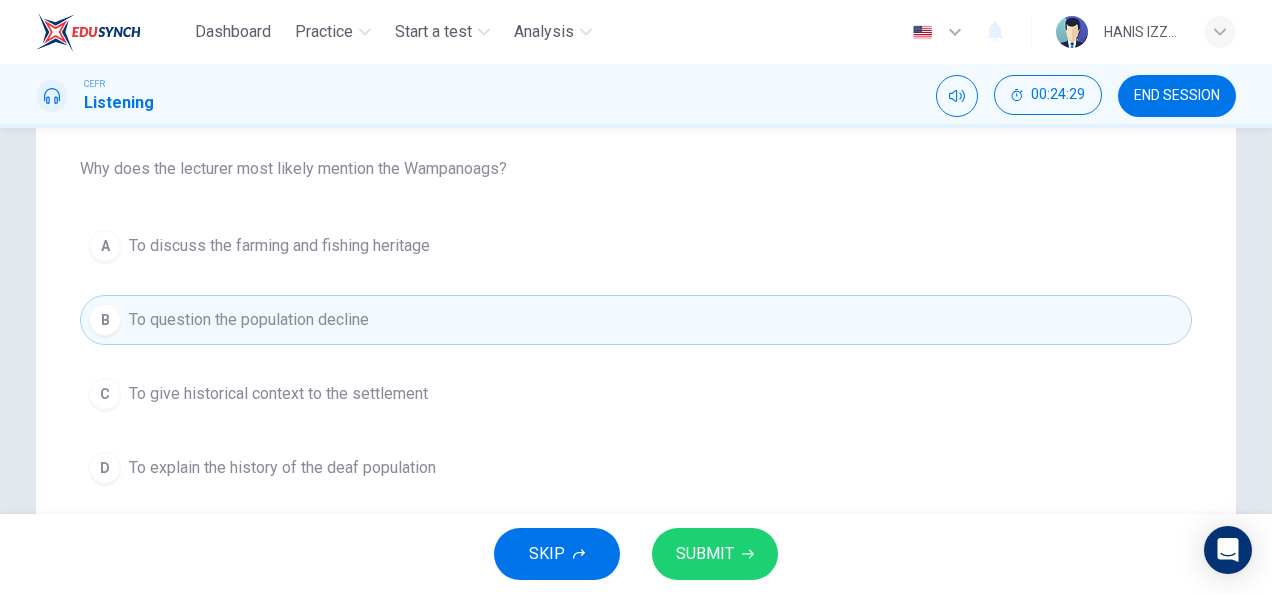 scroll, scrollTop: 200, scrollLeft: 0, axis: vertical 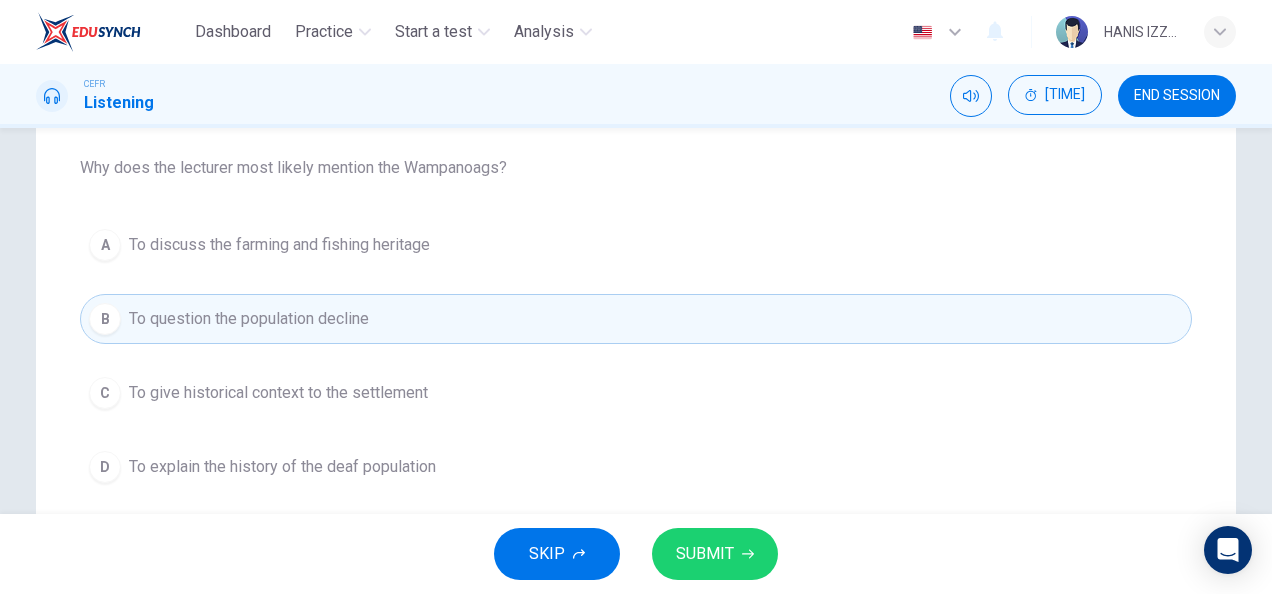 click on "D To explain the history of the deaf population" at bounding box center [636, 467] 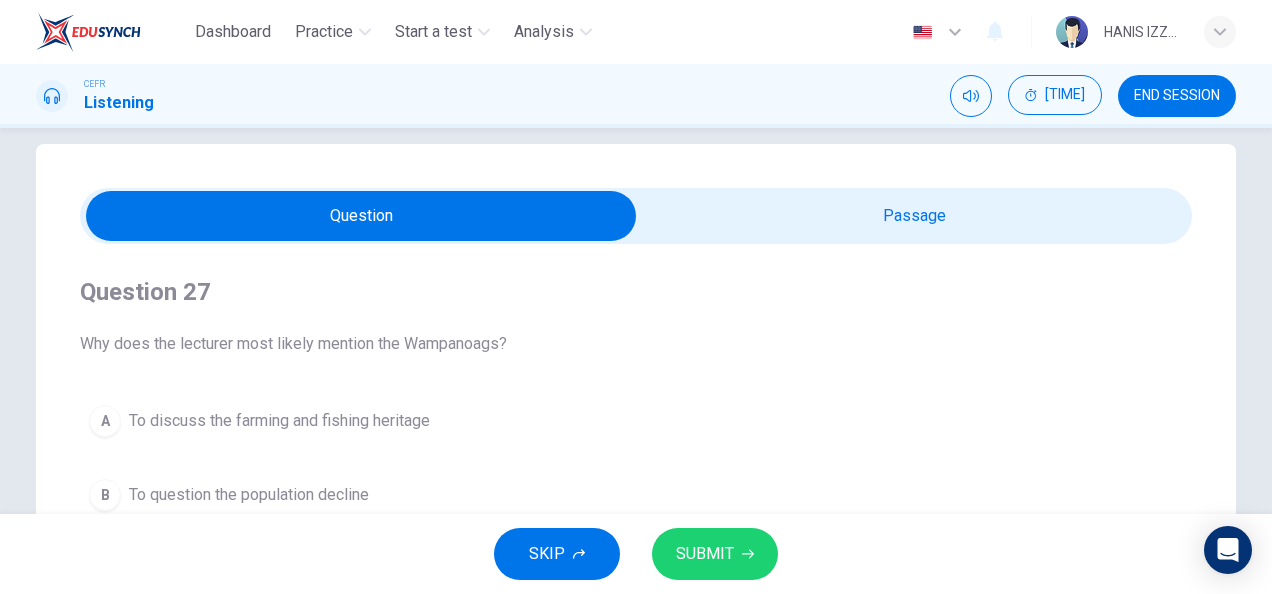 scroll, scrollTop: 0, scrollLeft: 0, axis: both 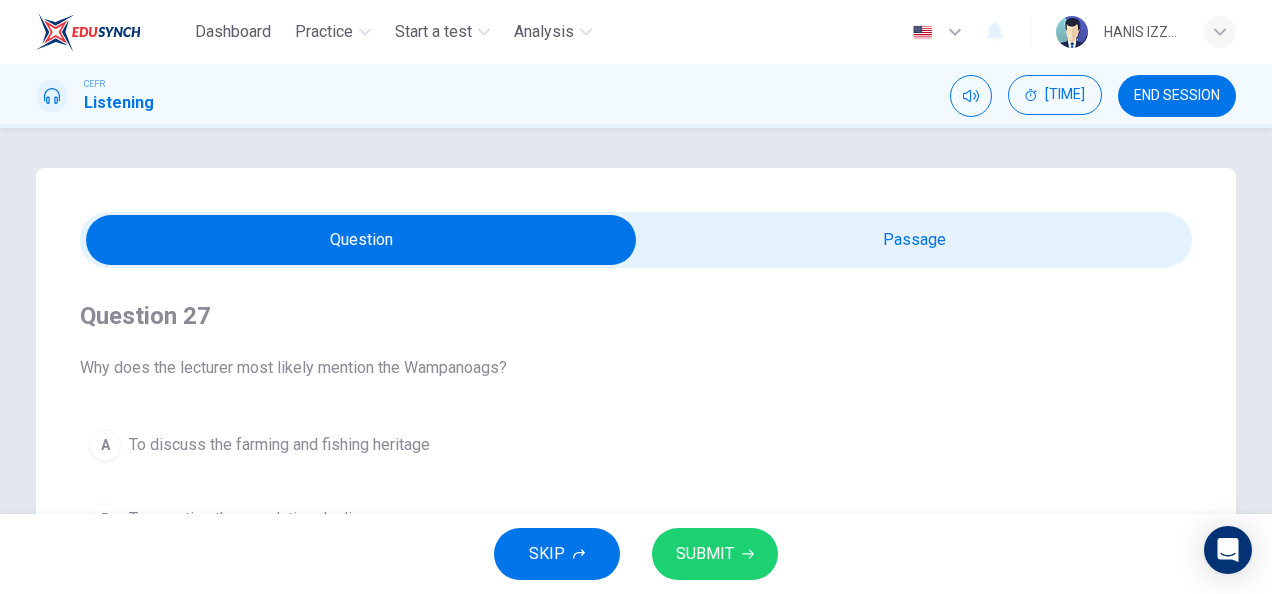 click at bounding box center [361, 240] 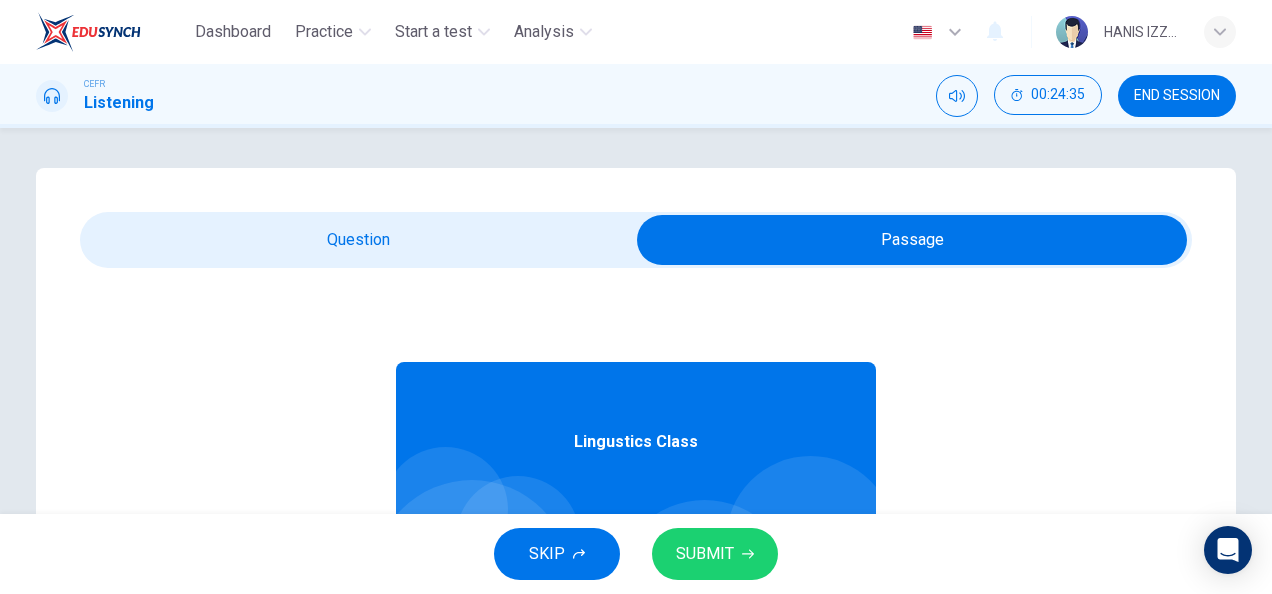 scroll, scrollTop: 112, scrollLeft: 0, axis: vertical 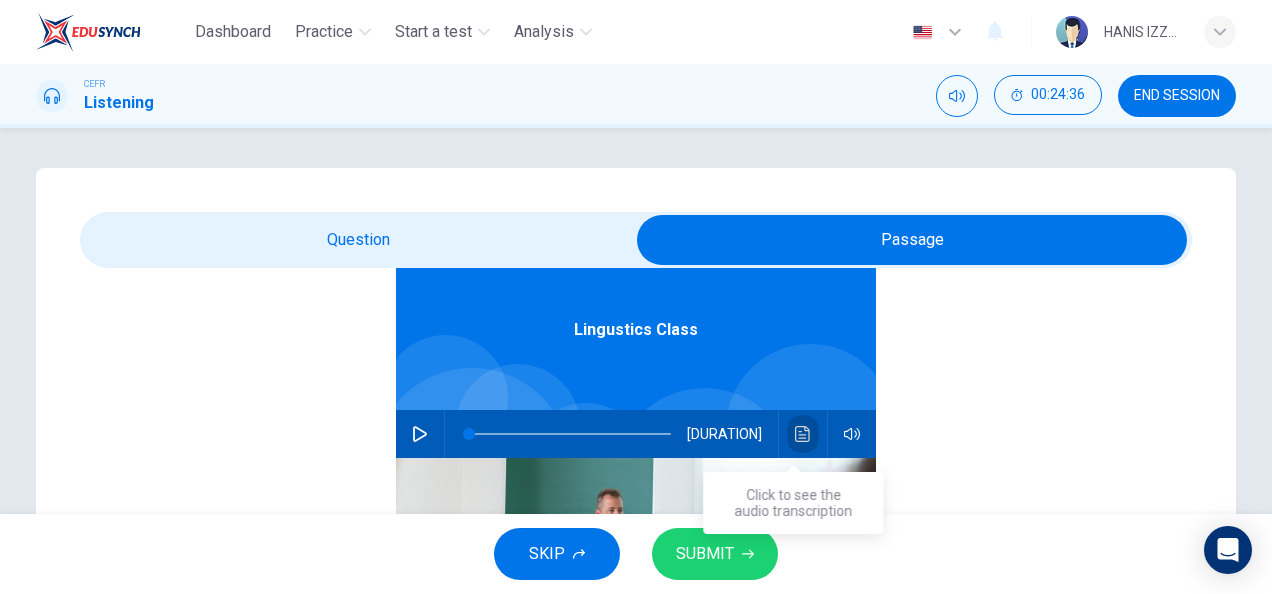 click at bounding box center [802, 434] 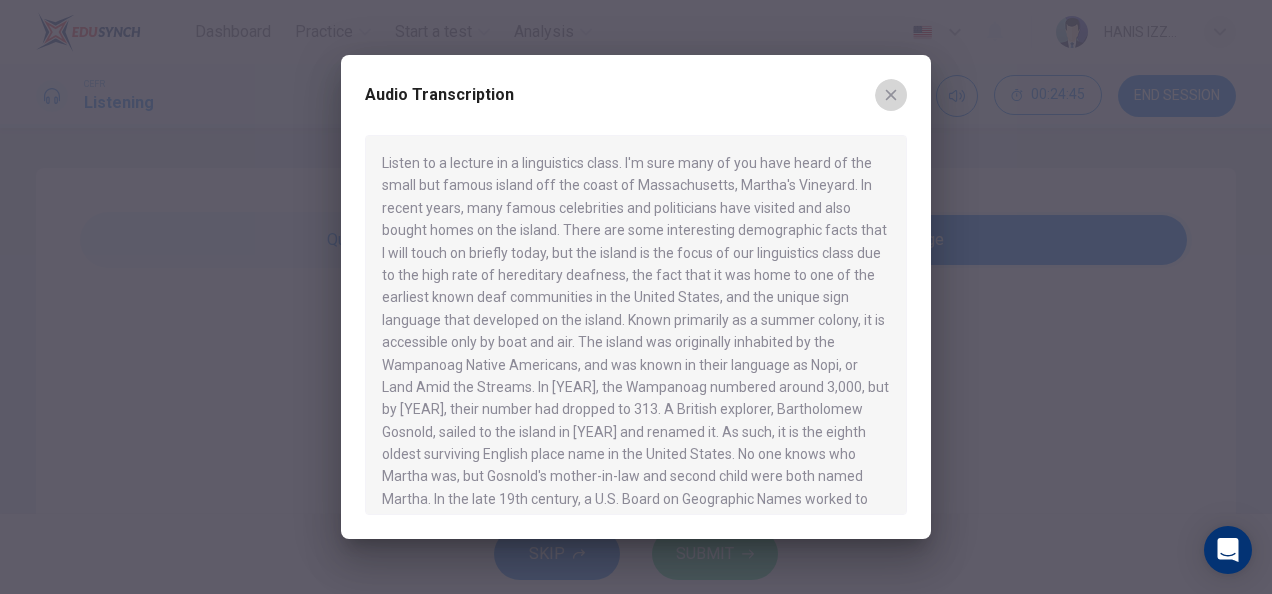 click at bounding box center (891, 95) 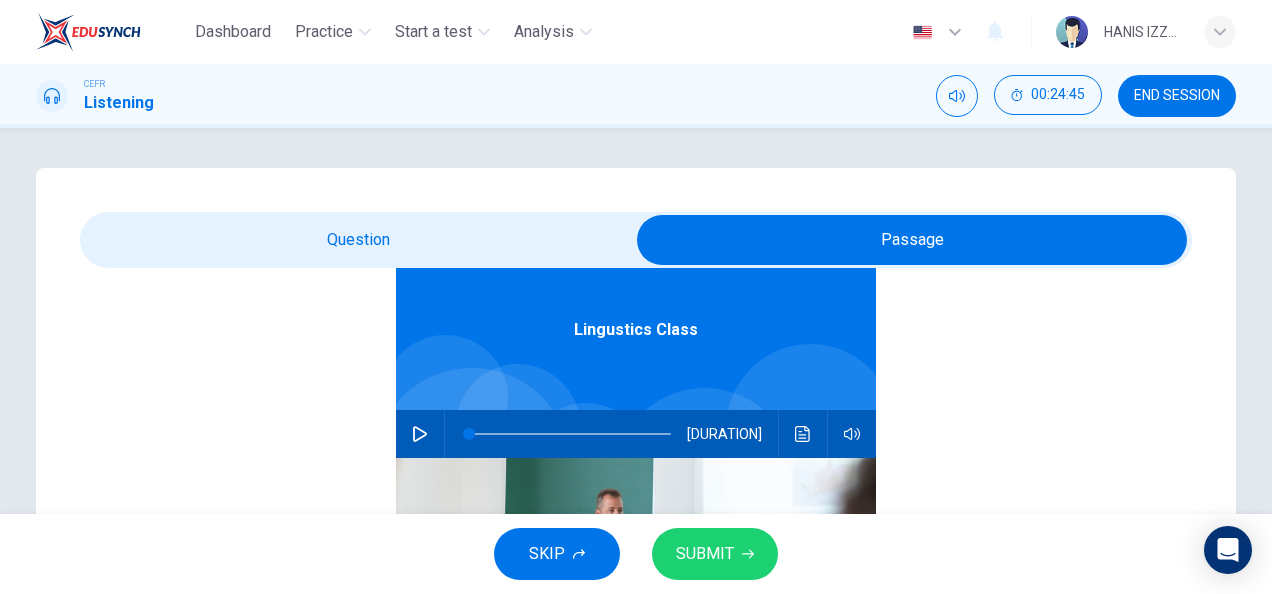 click at bounding box center (912, 240) 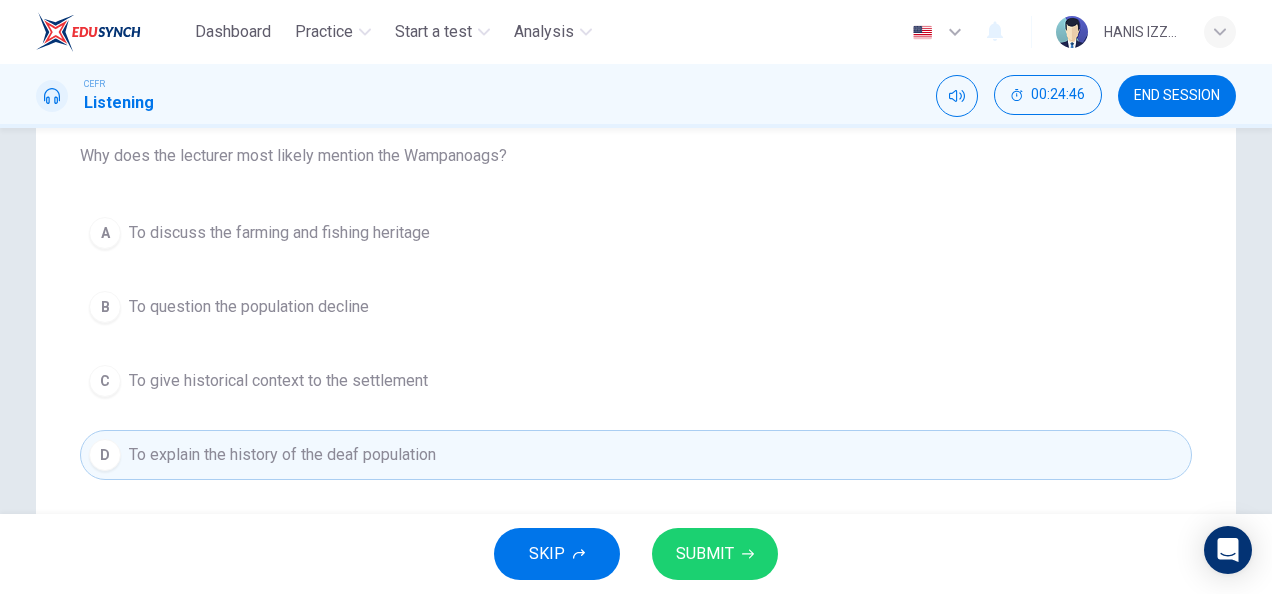 scroll, scrollTop: 213, scrollLeft: 0, axis: vertical 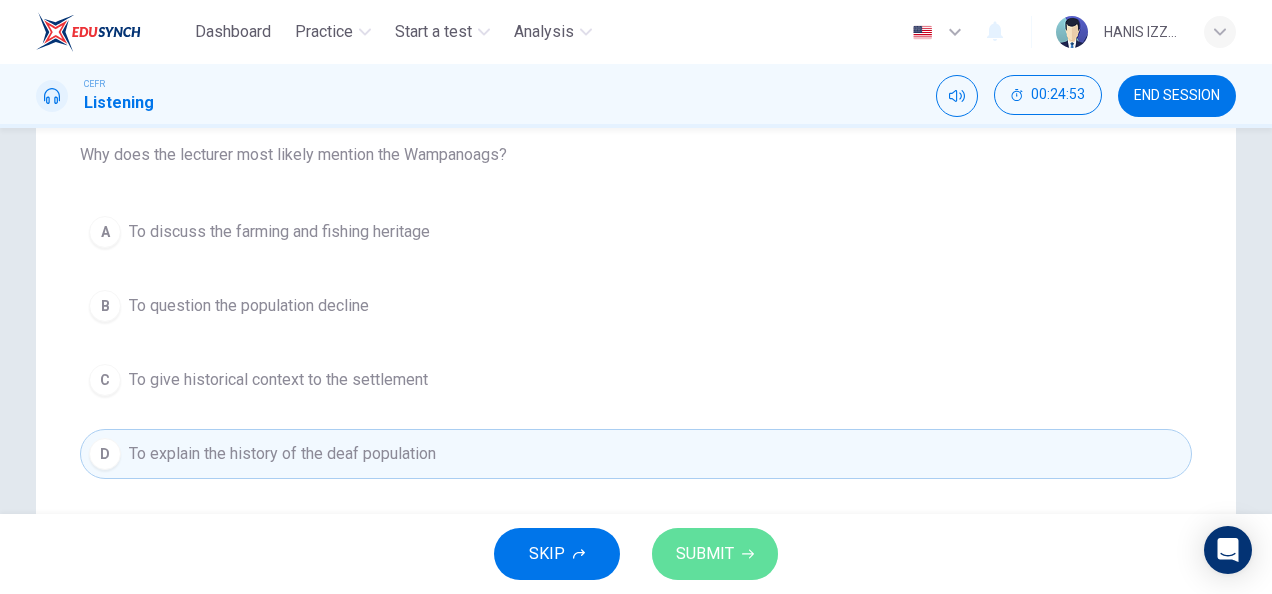 click on "SUBMIT" at bounding box center [705, 554] 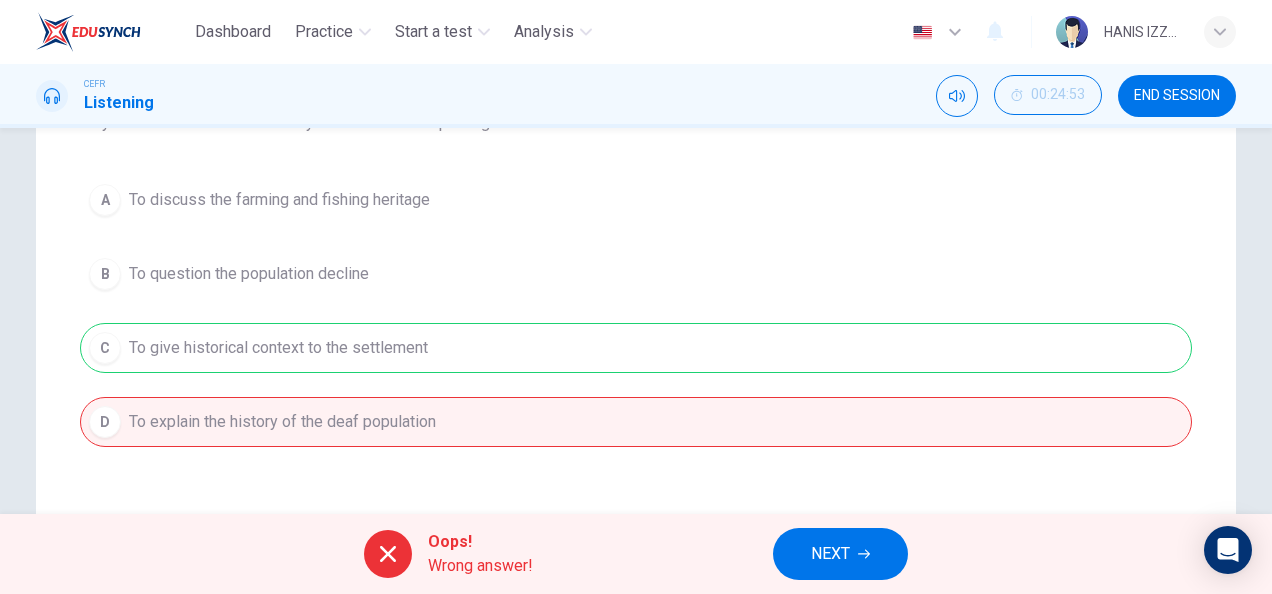 scroll, scrollTop: 244, scrollLeft: 0, axis: vertical 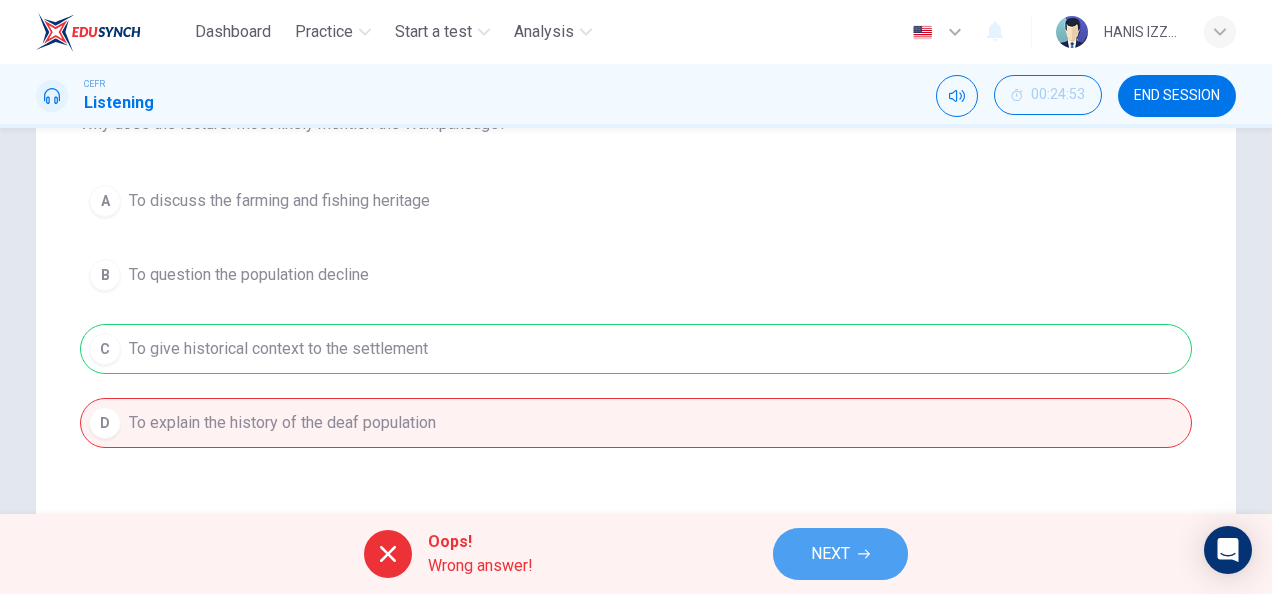 click on "NEXT" at bounding box center (830, 554) 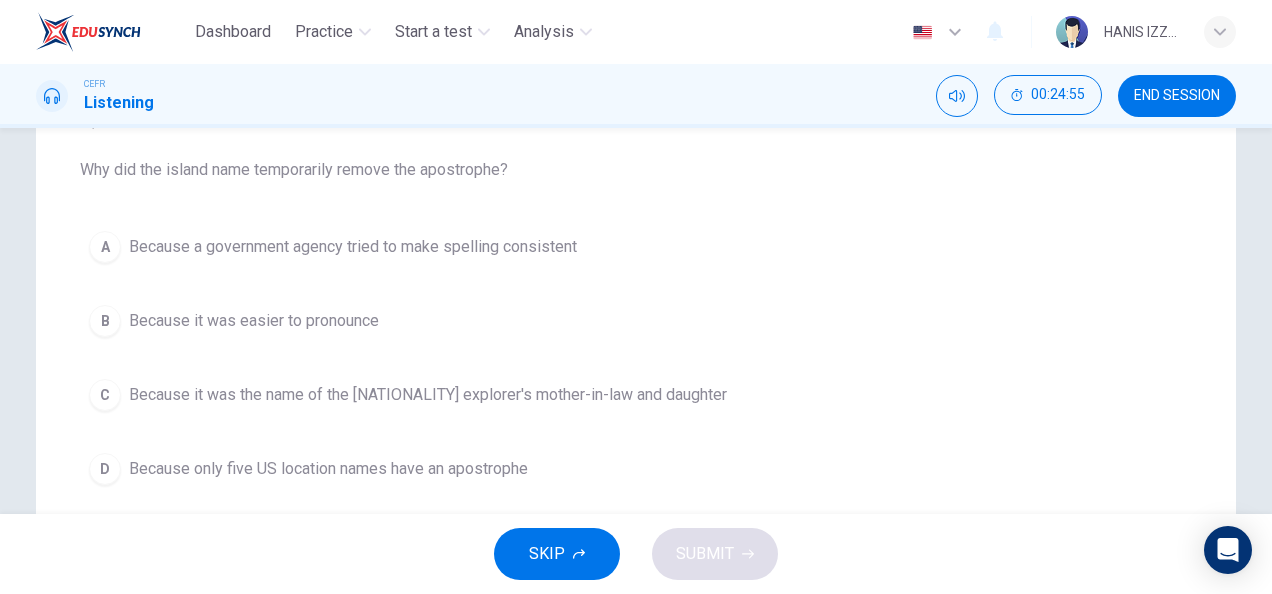 scroll, scrollTop: 198, scrollLeft: 0, axis: vertical 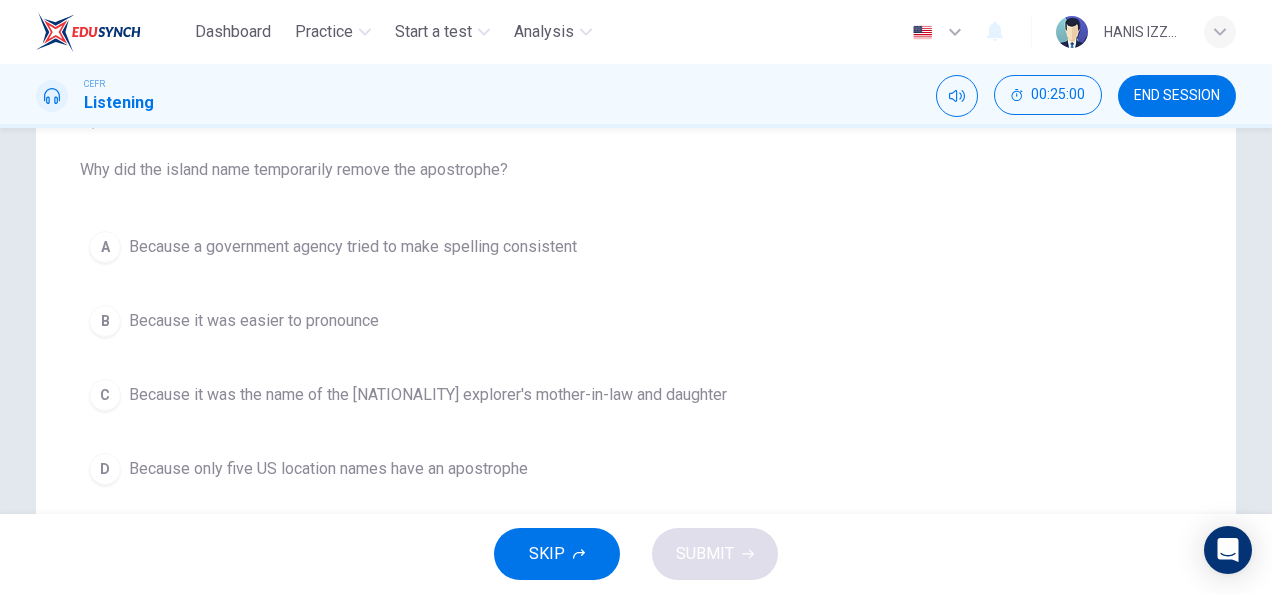 click on "Because only five US location names have an apostrophe" at bounding box center (353, 247) 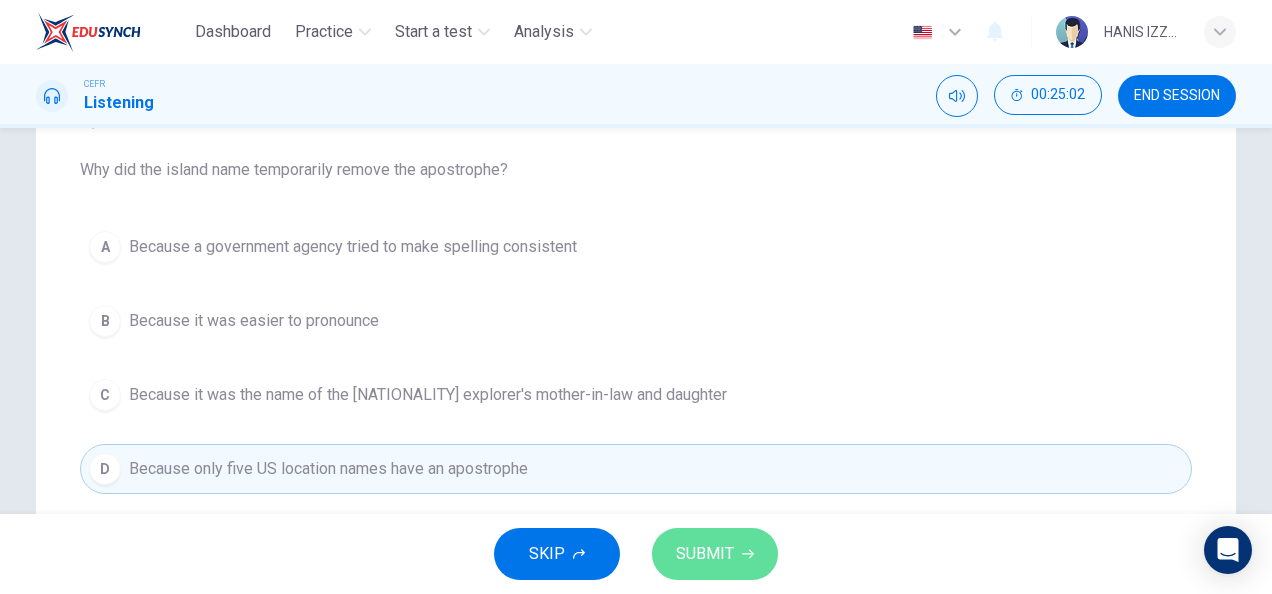 click on "SUBMIT" at bounding box center [715, 554] 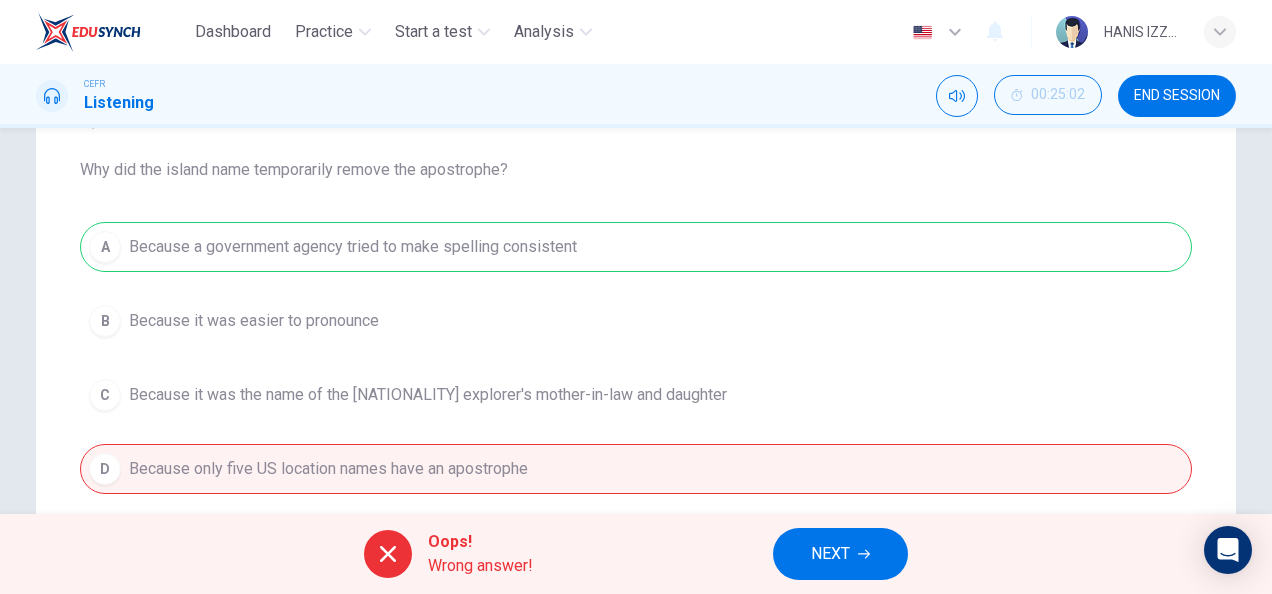 click on "Question 28 Why did the island name temporarily remove the apostrophe? A Because a government agency tried to make spelling consistent B Because it was easier to pronounce C Because it was the name of the British explorer's mother-in-law and daughter D Because only five US location names have an apostrophe" at bounding box center [636, 298] 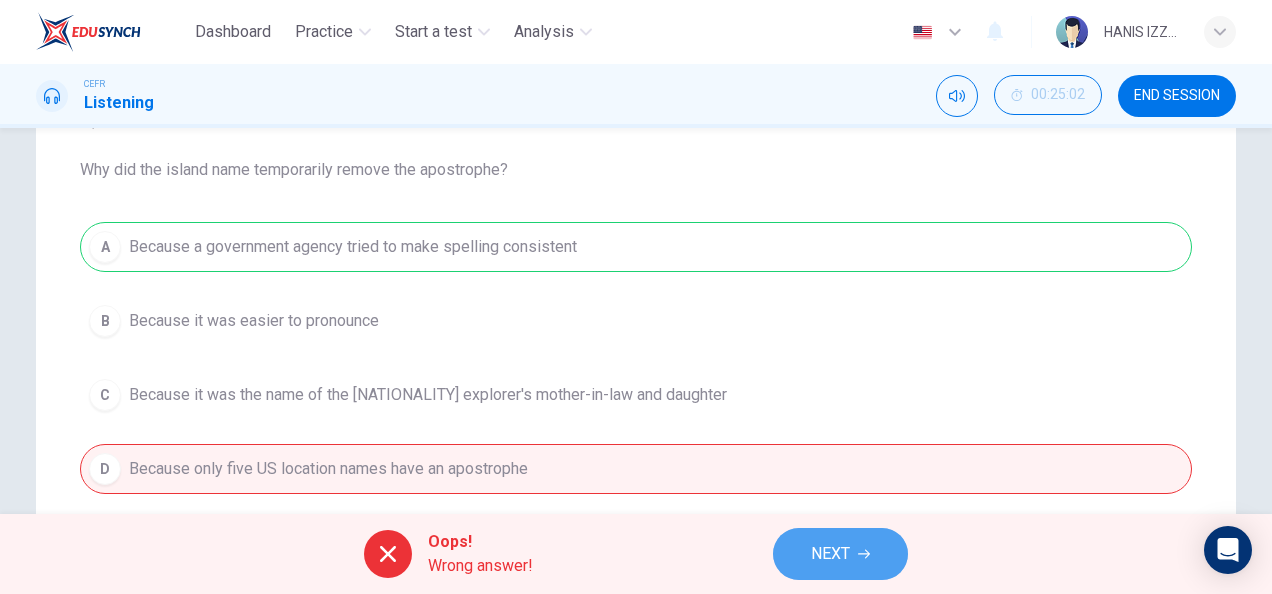 click on "NEXT" at bounding box center (830, 554) 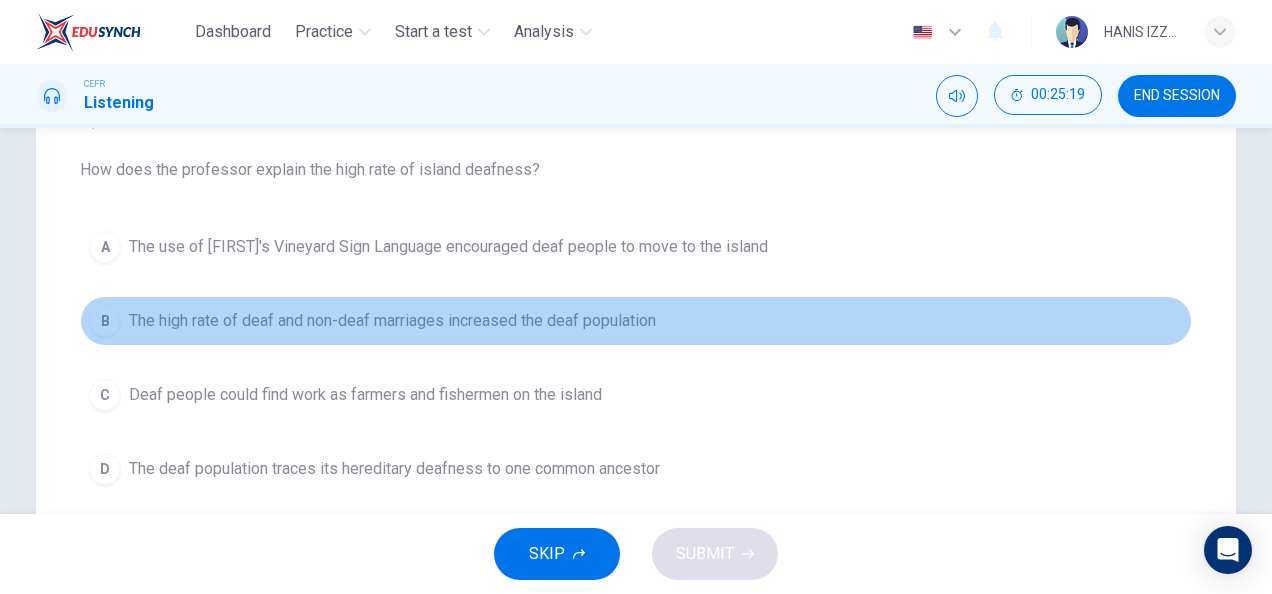 click on "B The high rate of deaf and non-deaf marriages increased the deaf population" at bounding box center (636, 321) 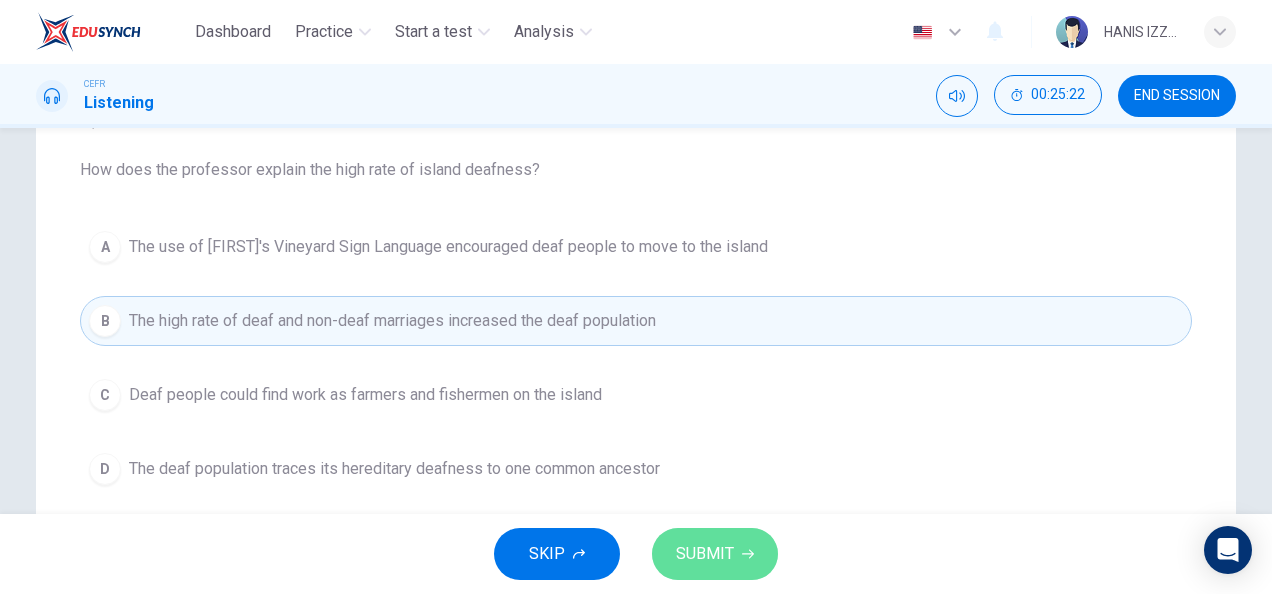 click on "SUBMIT" at bounding box center (705, 554) 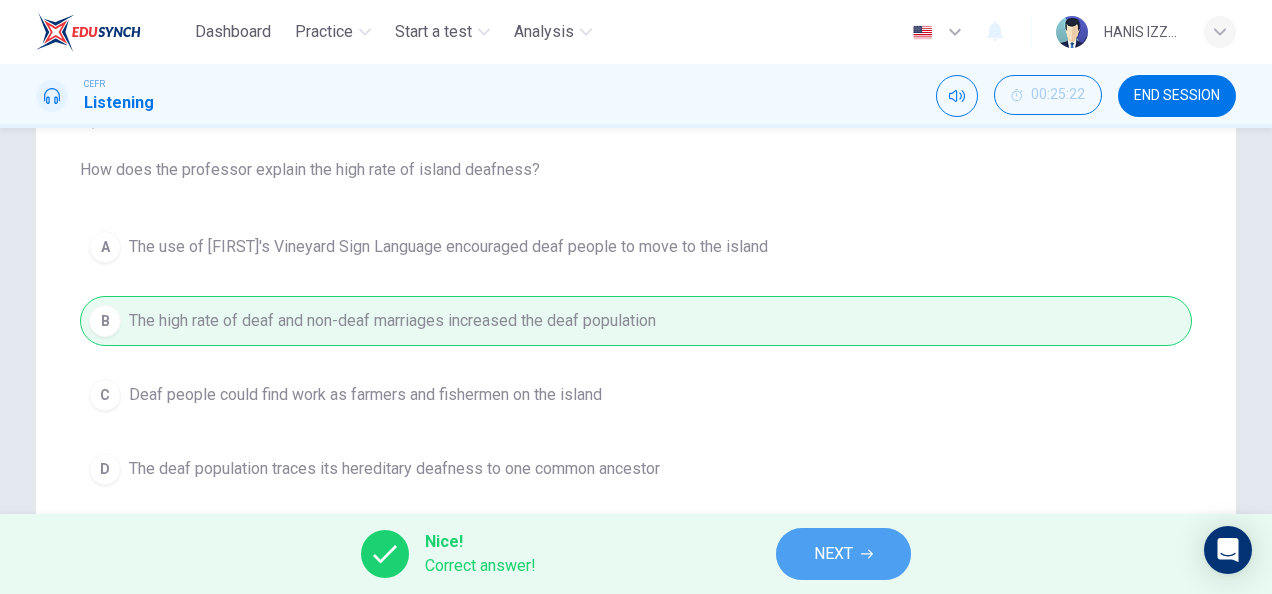 click on "NEXT" at bounding box center (843, 554) 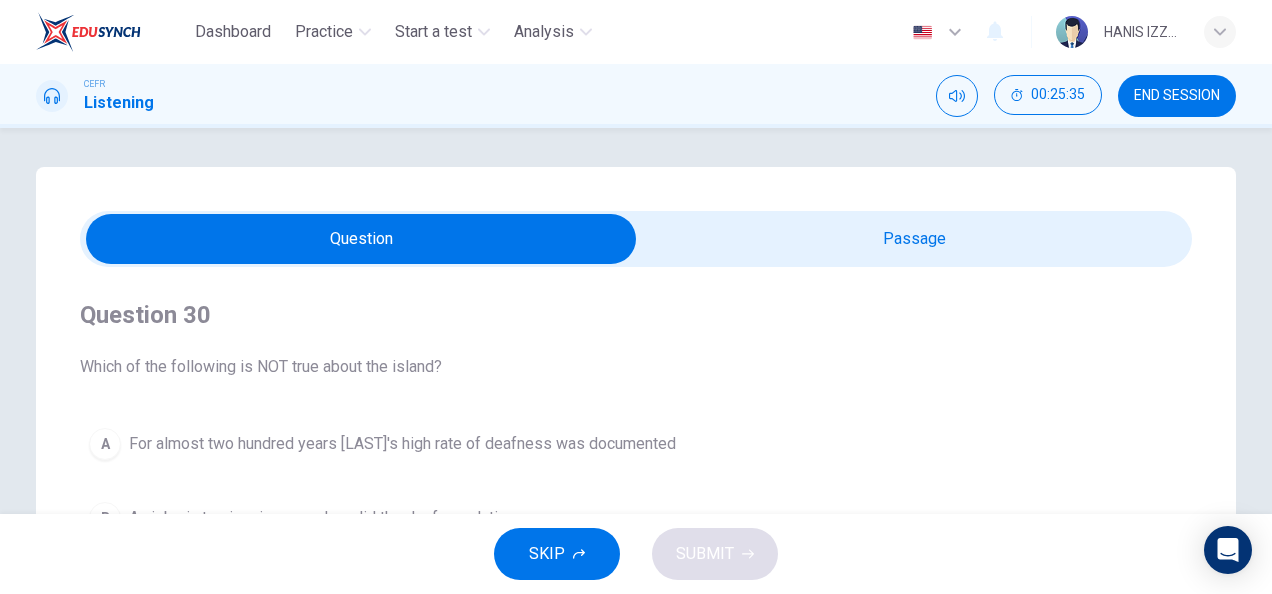 scroll, scrollTop: 6, scrollLeft: 0, axis: vertical 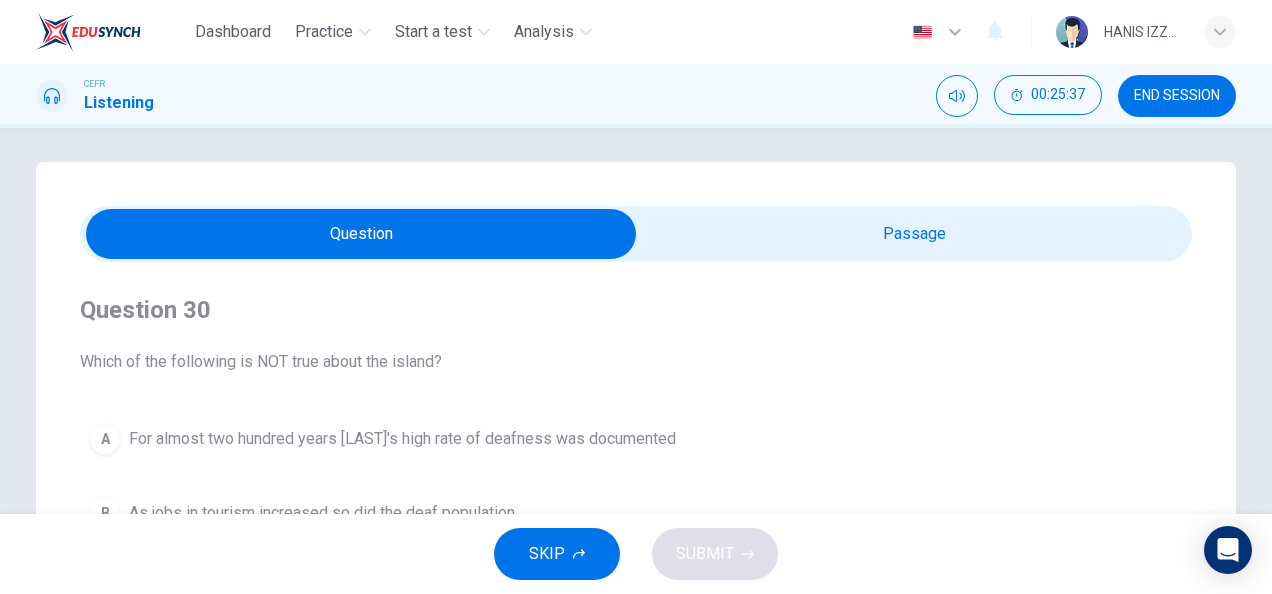 click at bounding box center (361, 234) 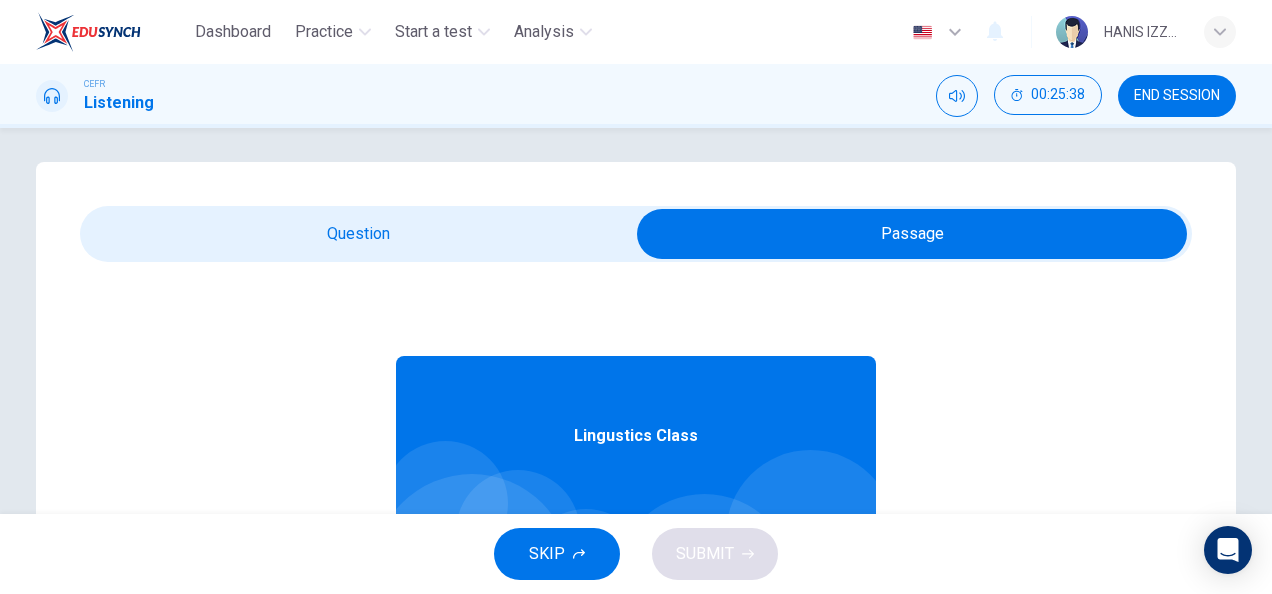 click at bounding box center [912, 234] 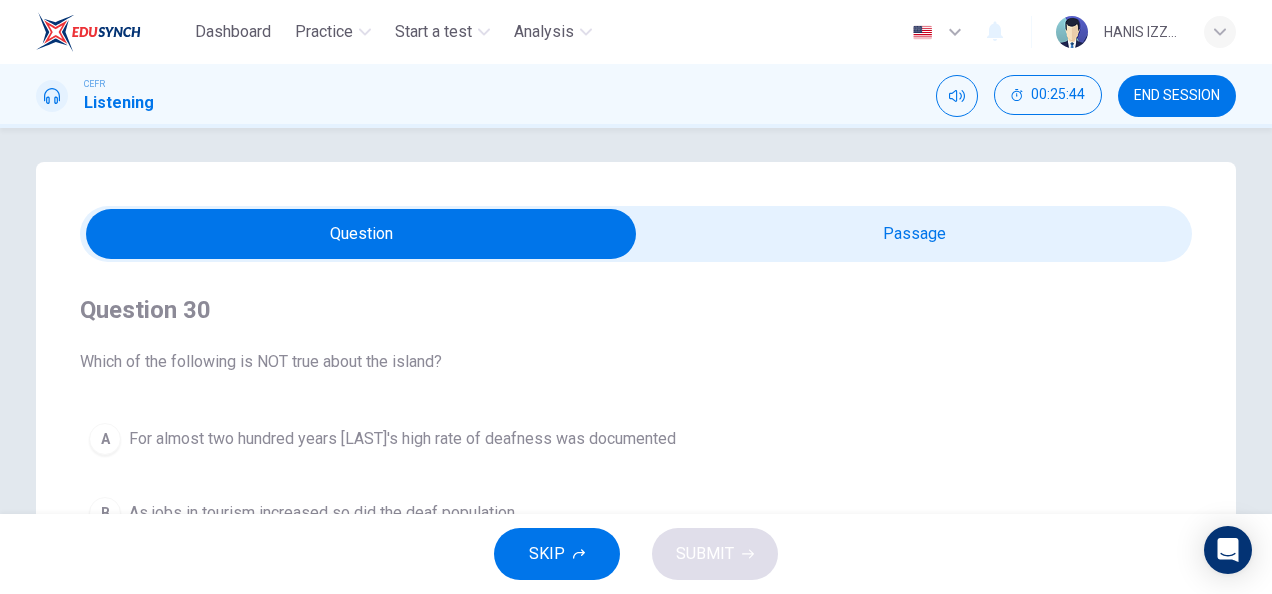 click at bounding box center (361, 234) 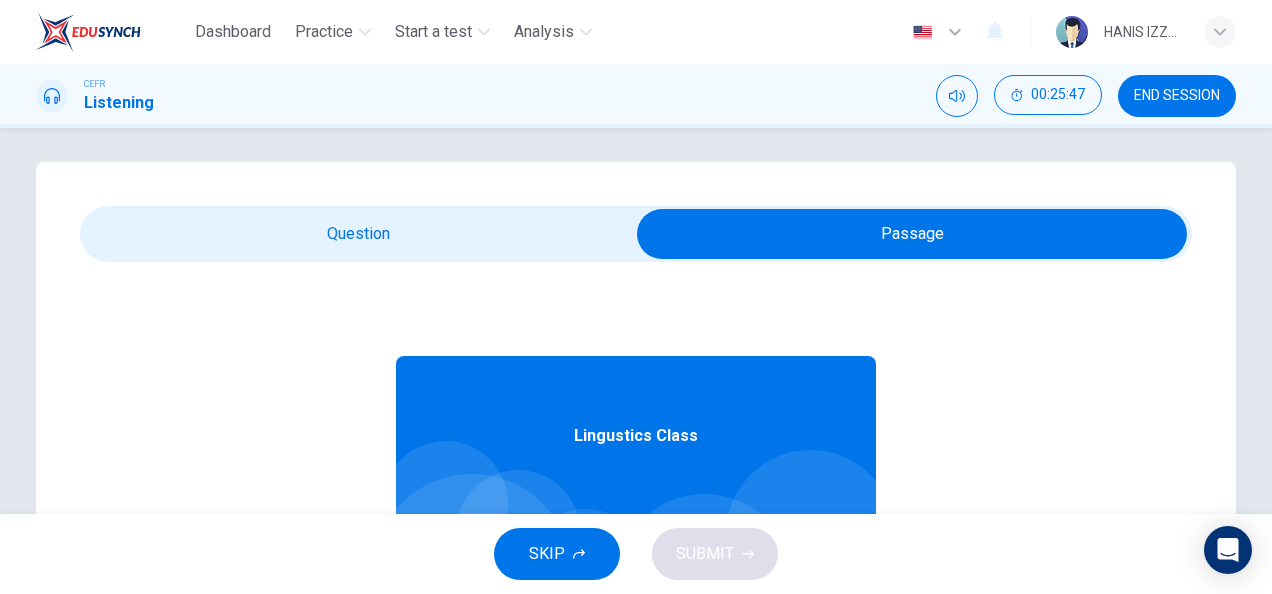 scroll, scrollTop: 112, scrollLeft: 0, axis: vertical 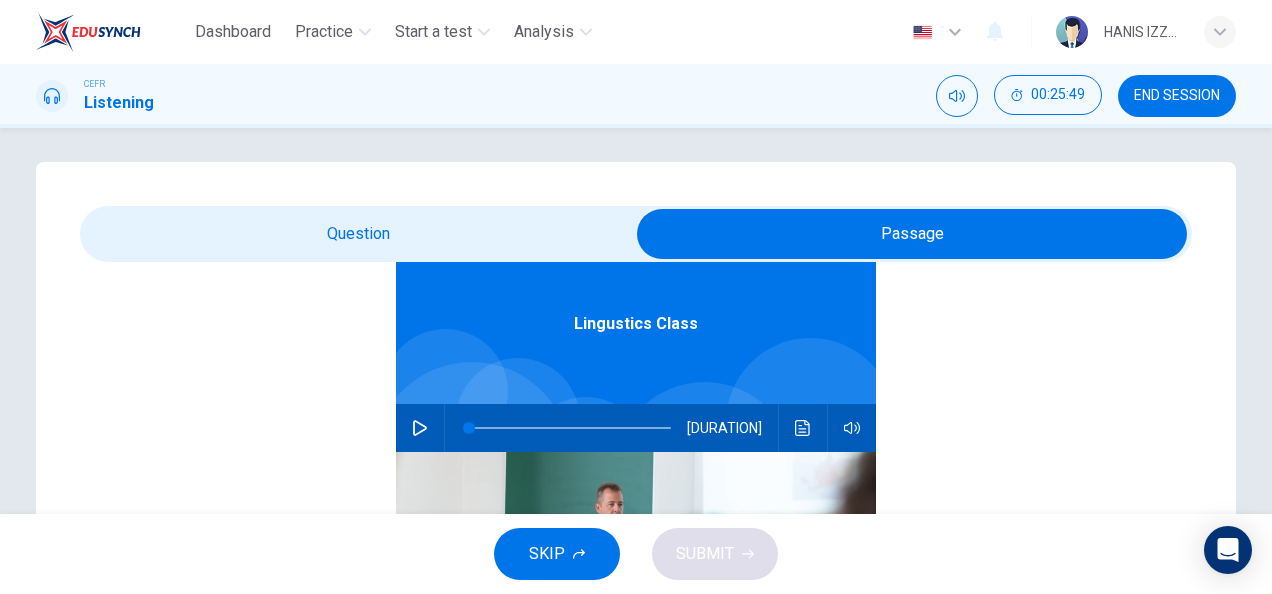 click at bounding box center [912, 234] 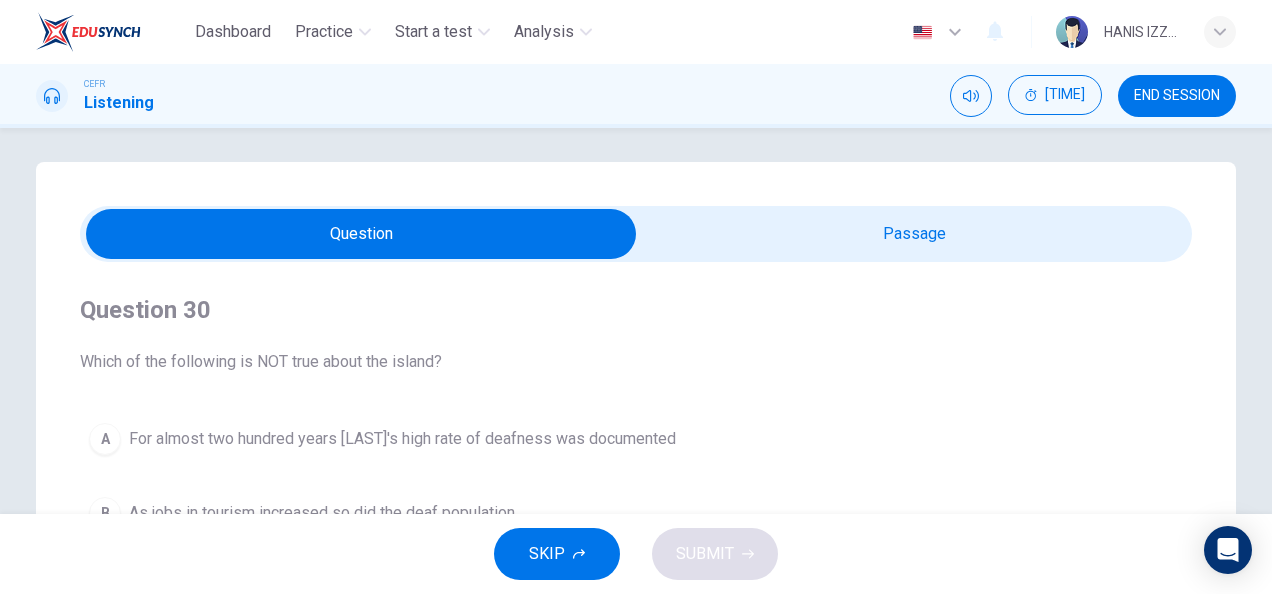 scroll, scrollTop: 0, scrollLeft: 0, axis: both 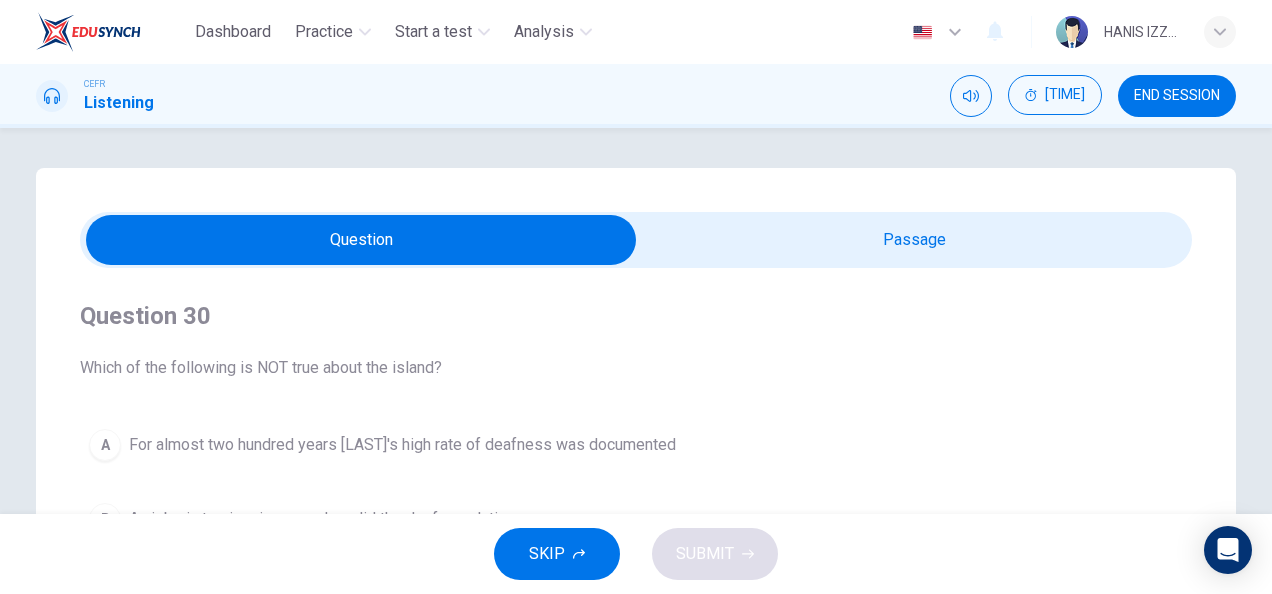 click at bounding box center [361, 240] 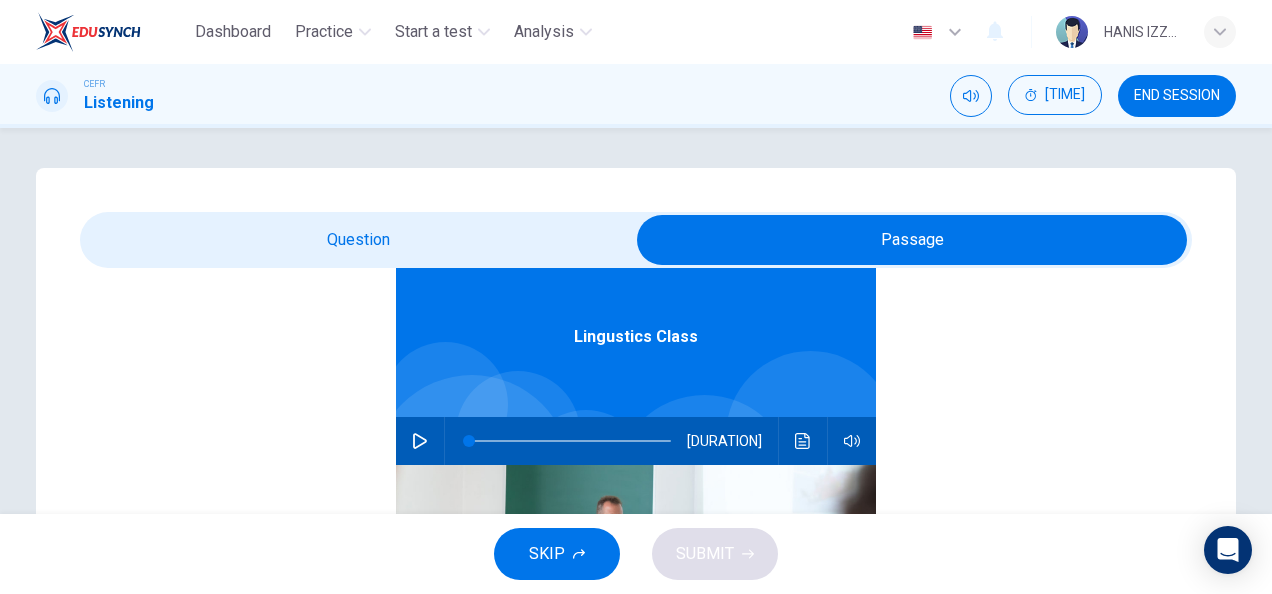 scroll, scrollTop: 112, scrollLeft: 0, axis: vertical 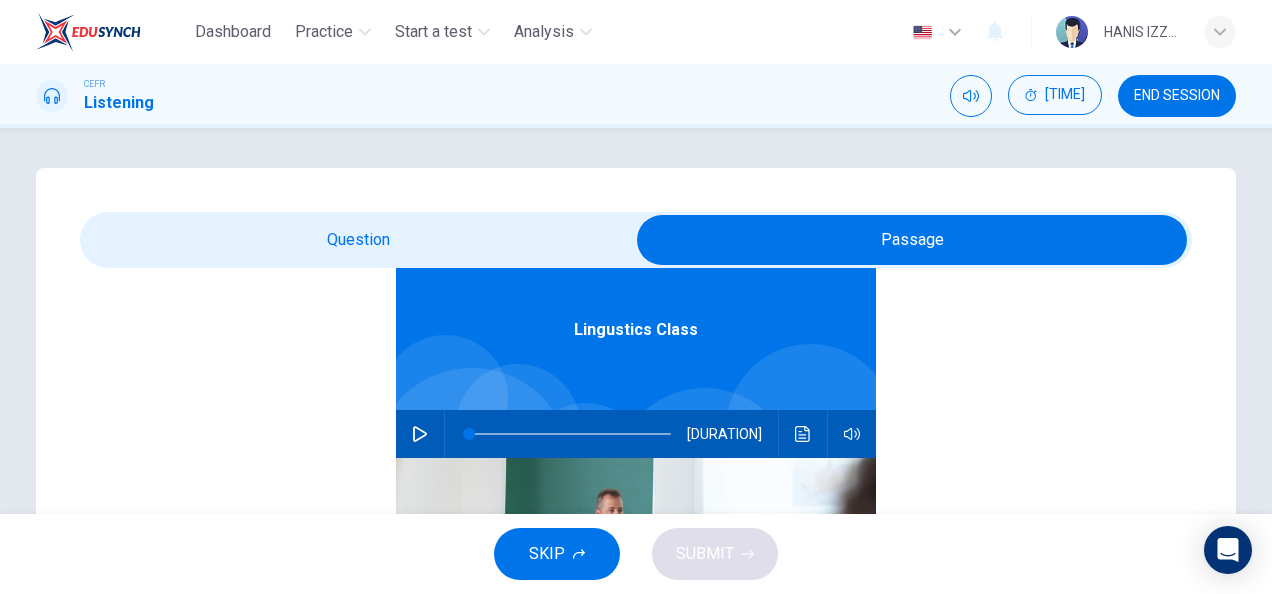 click at bounding box center [802, 434] 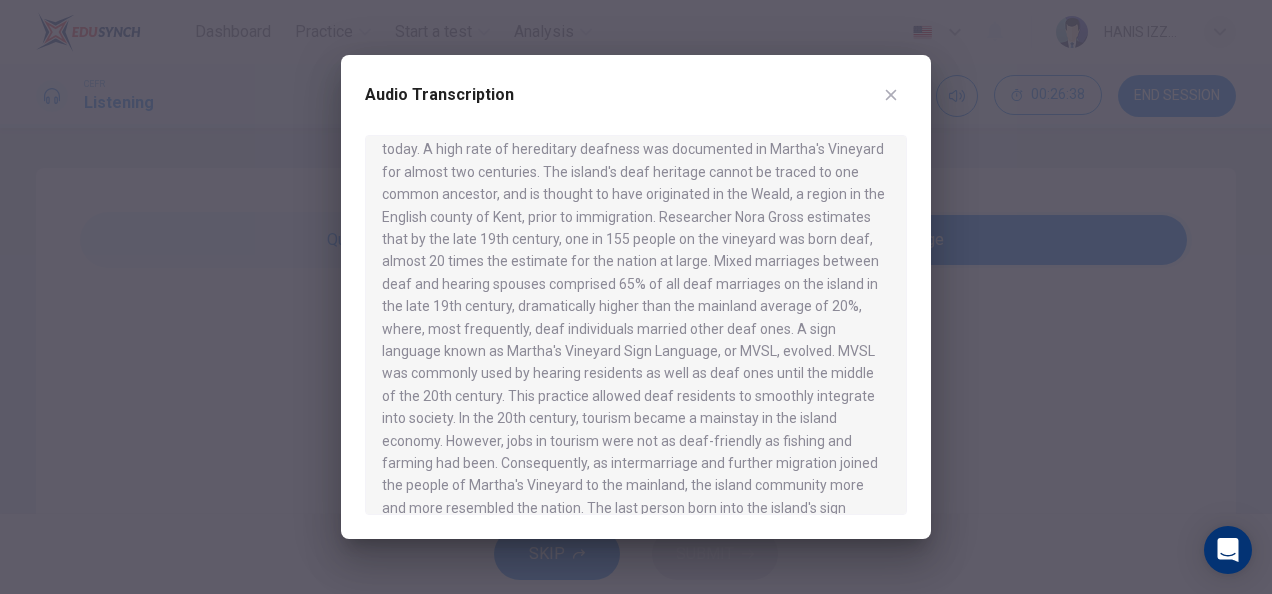 scroll, scrollTop: 526, scrollLeft: 0, axis: vertical 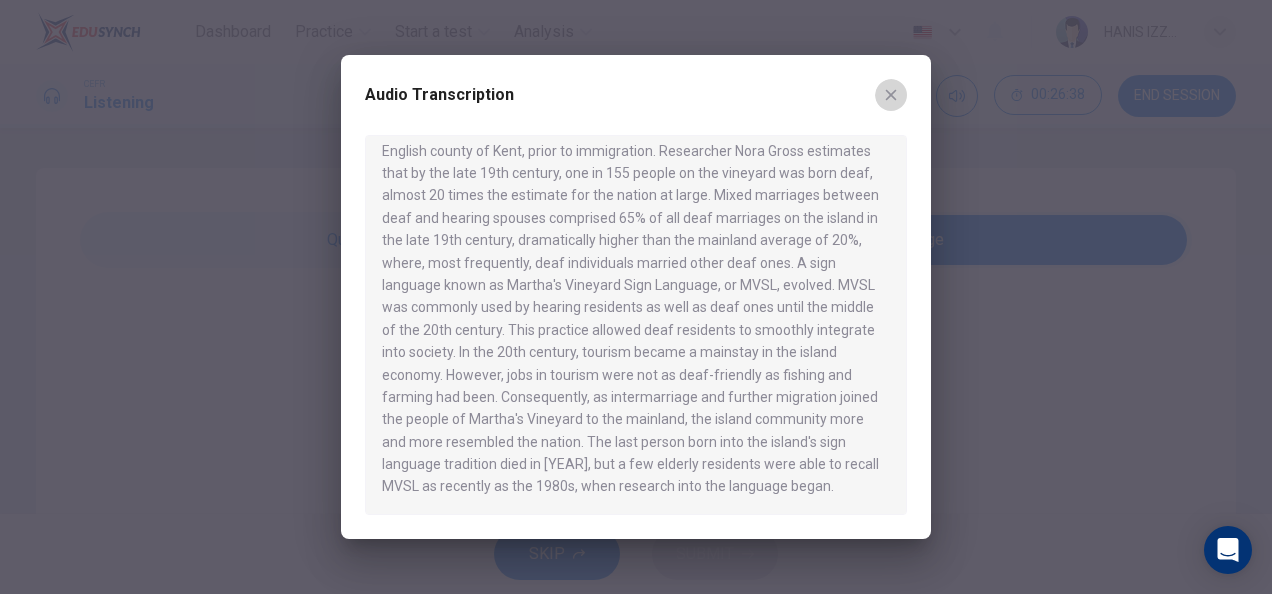 click at bounding box center [891, 95] 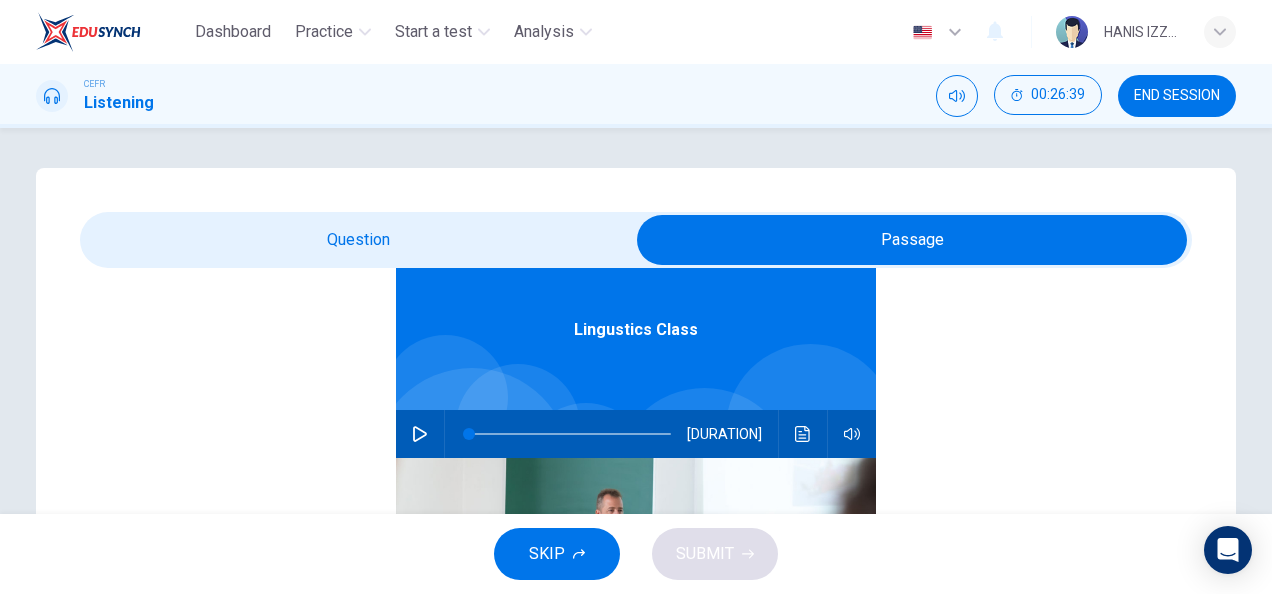 click at bounding box center [912, 240] 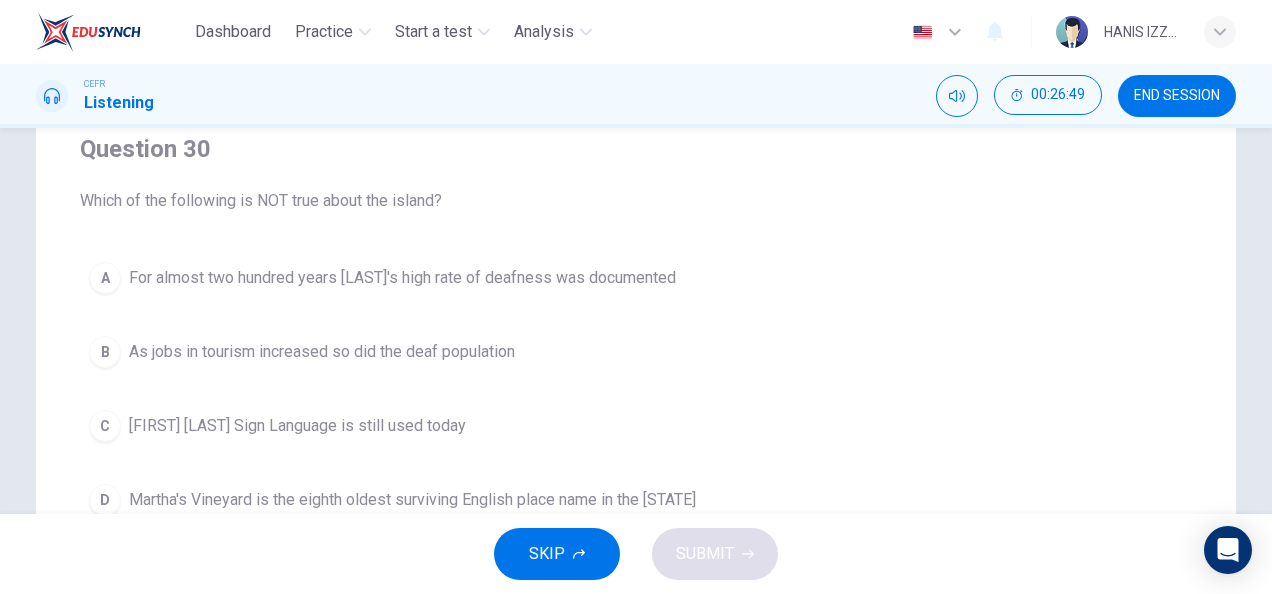 scroll, scrollTop: 169, scrollLeft: 0, axis: vertical 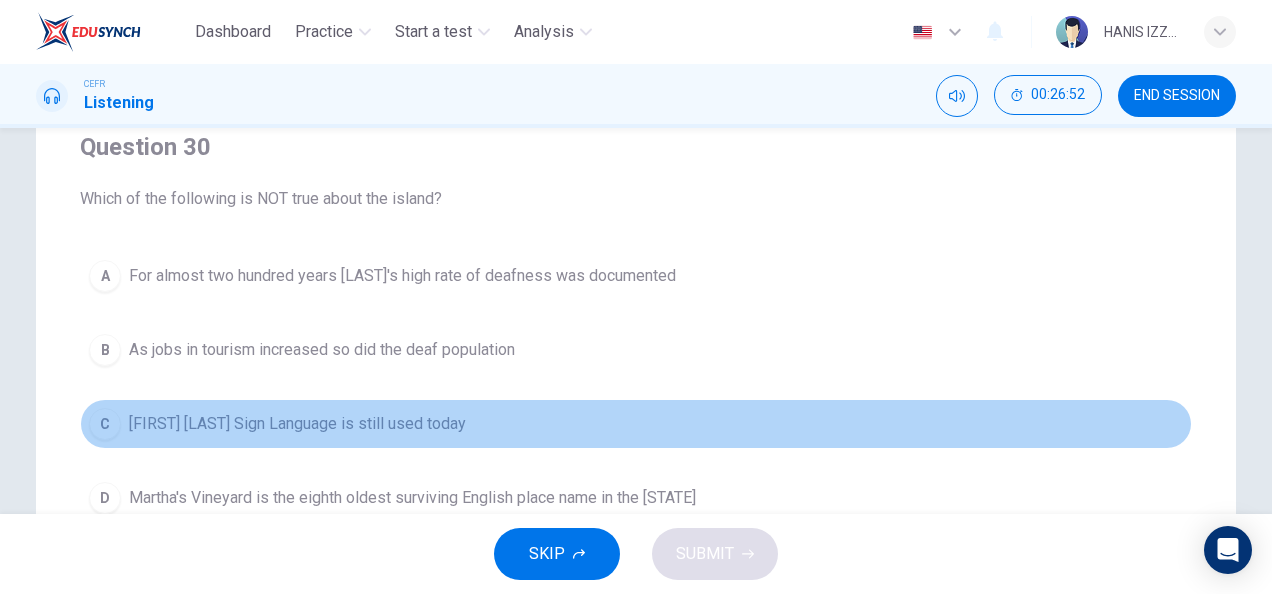 click on "C Martha's Vineyard Sign Language is still used today" at bounding box center (636, 424) 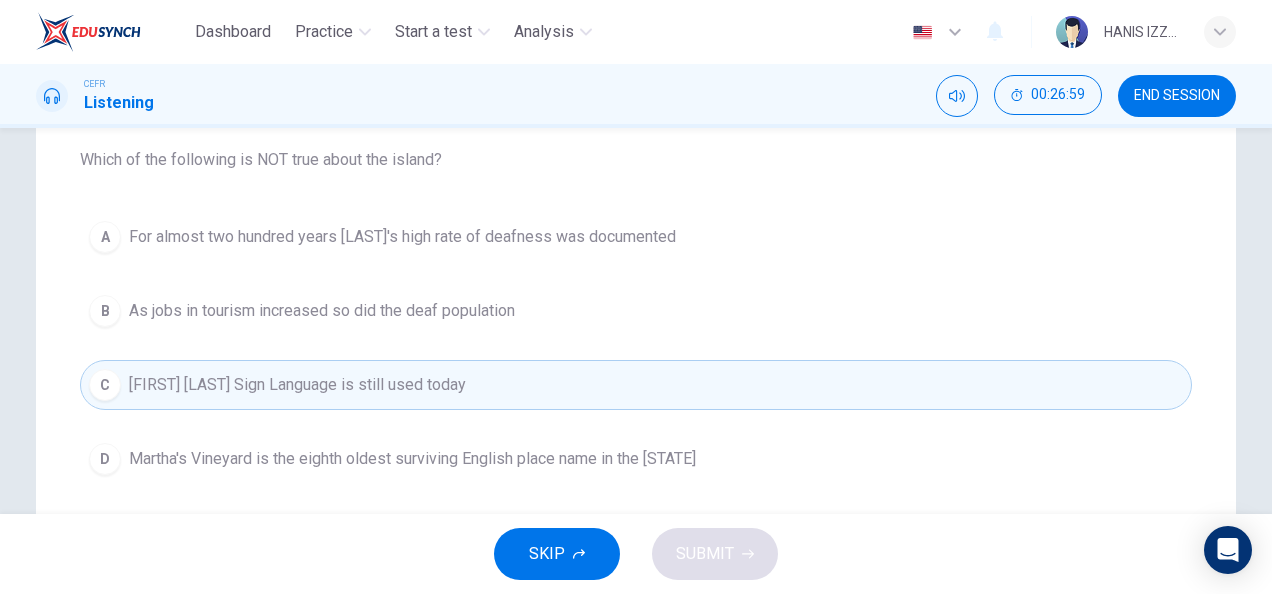 scroll, scrollTop: 209, scrollLeft: 0, axis: vertical 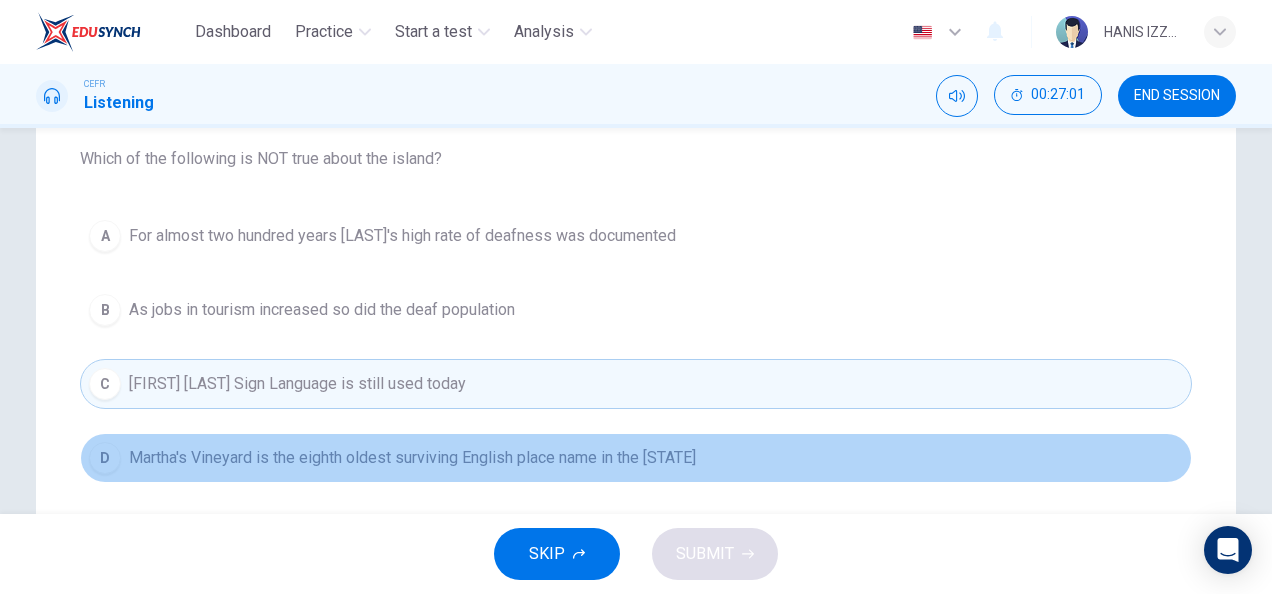 click on "Martha's Vineyard is the eighth oldest surviving English place name in the [STATE]" at bounding box center [402, 236] 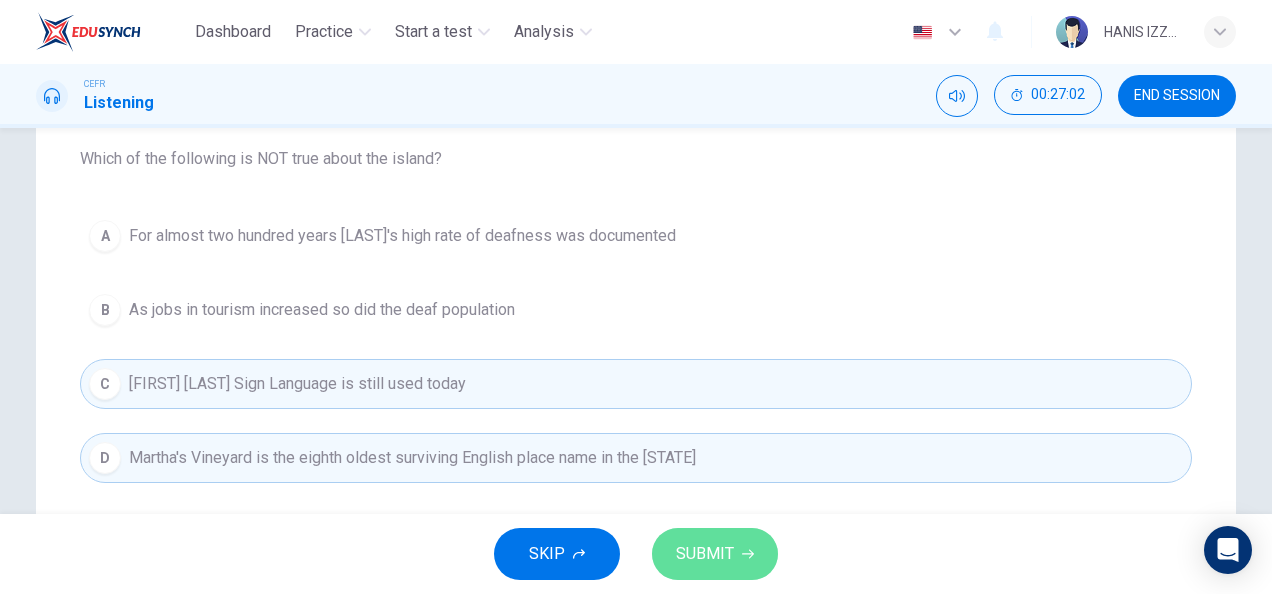 click on "SUBMIT" at bounding box center [715, 554] 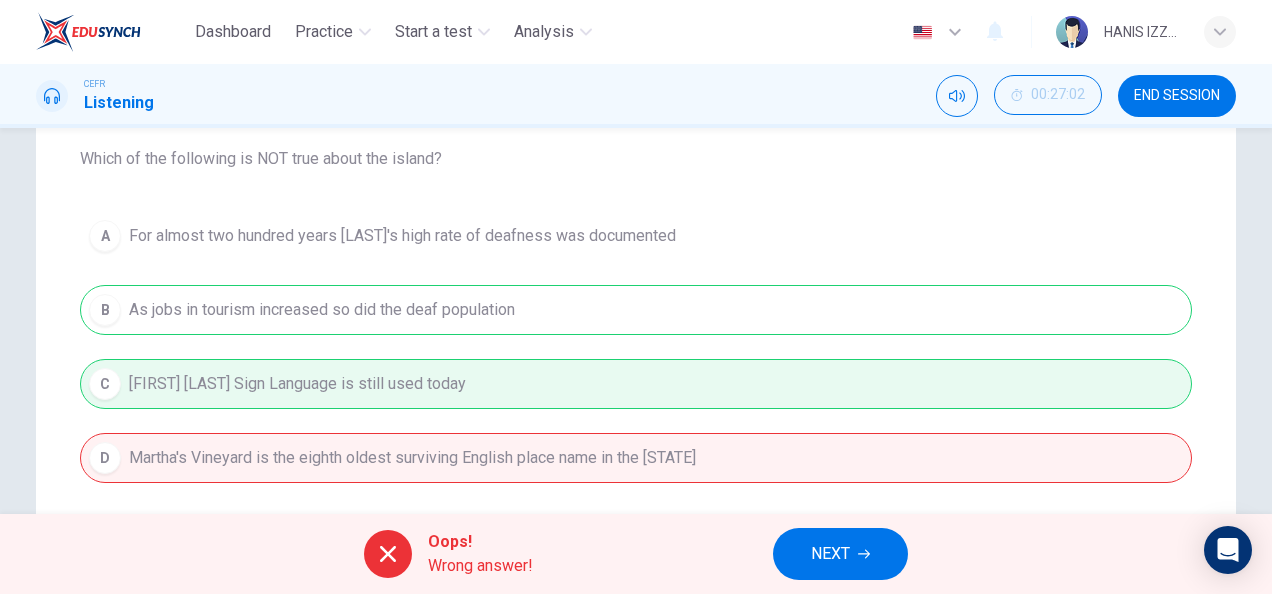 click on "A For almost two hundred years Martha's Vineyard's high rate of deafness was documented B As jobs in tourism increased so did the deaf population C Martha's Vineyard Sign Language is still used today D Martha's Vineyard is the eighth oldest surviving English place name in the US" at bounding box center [636, 347] 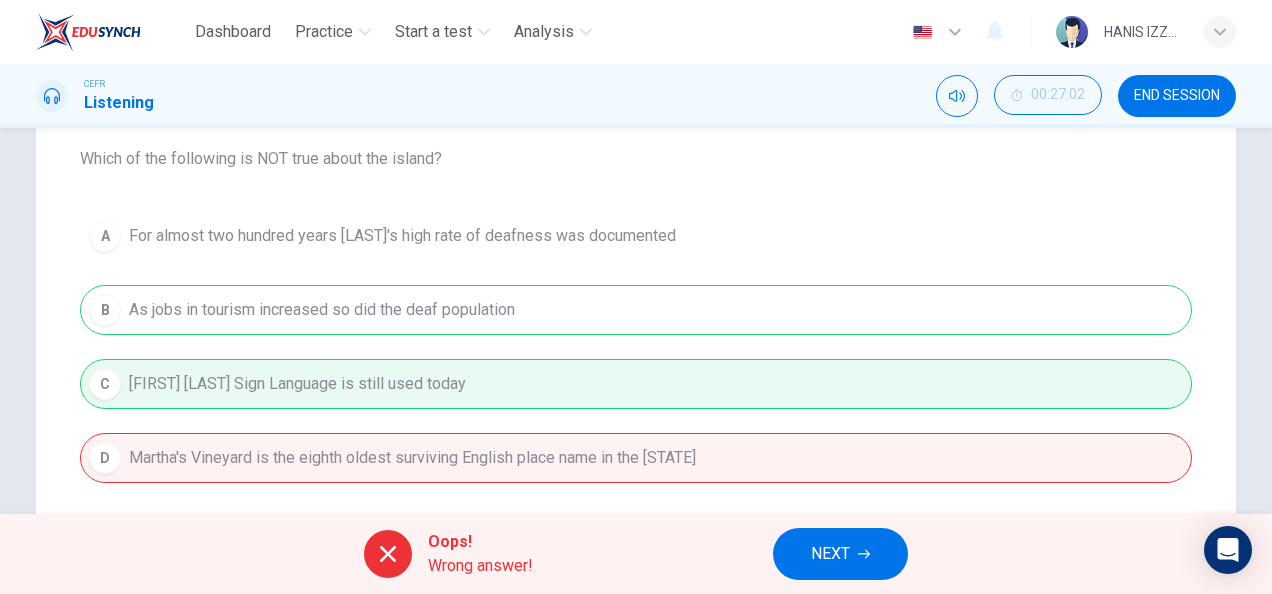 click on "NEXT" at bounding box center [830, 554] 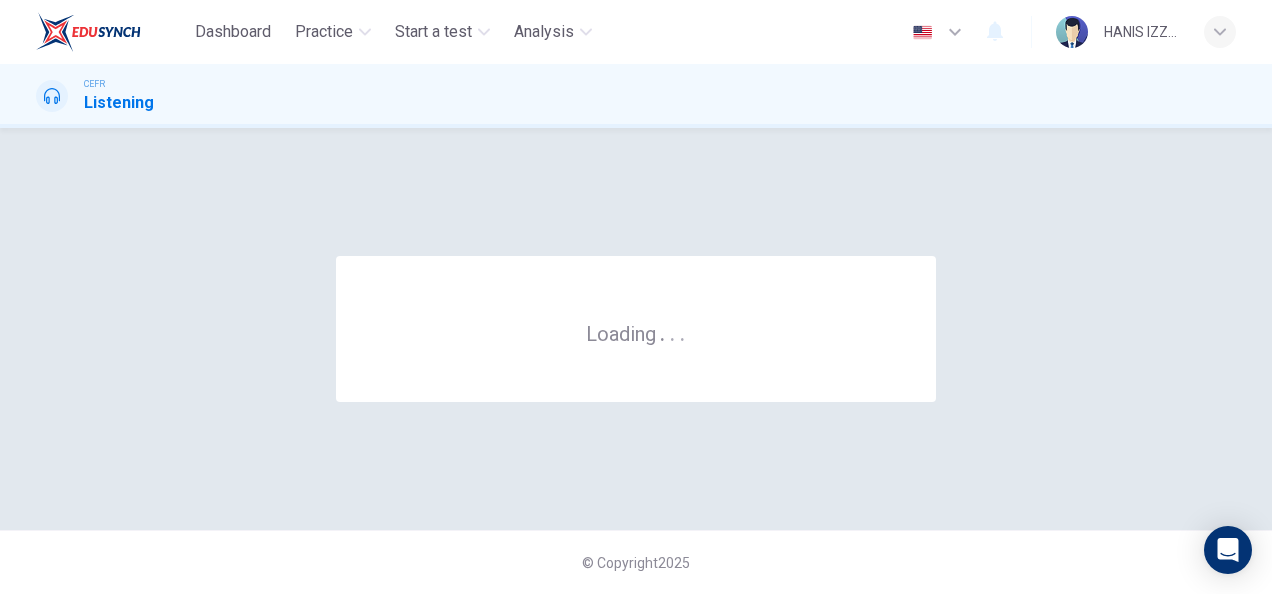 scroll, scrollTop: 0, scrollLeft: 0, axis: both 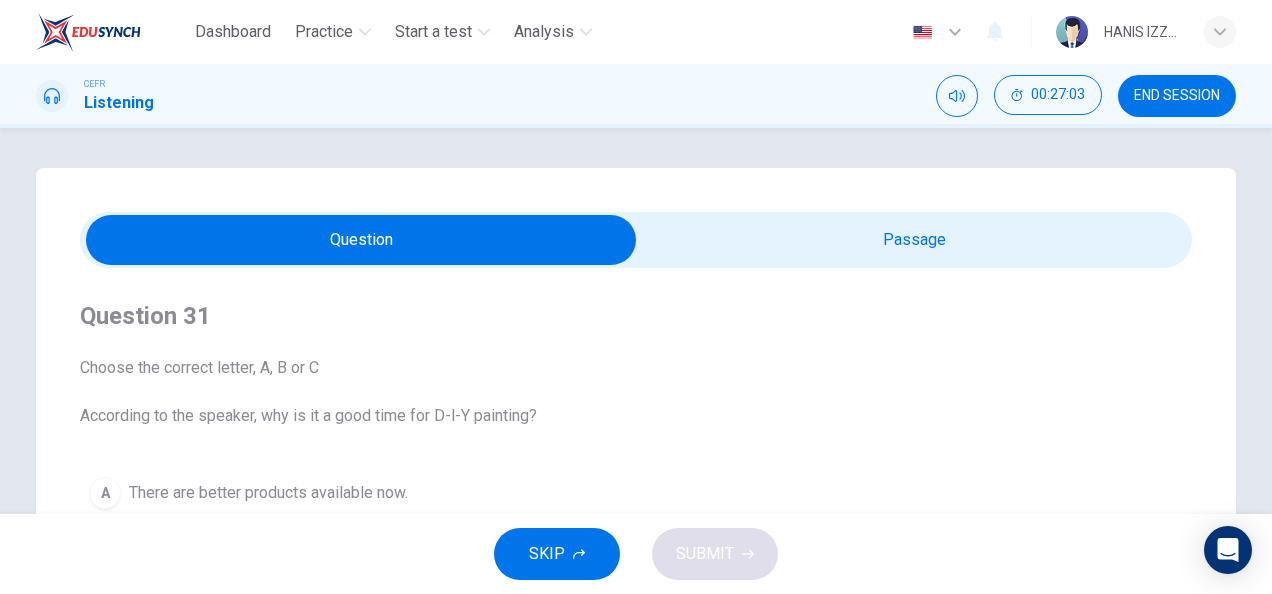 click at bounding box center [361, 240] 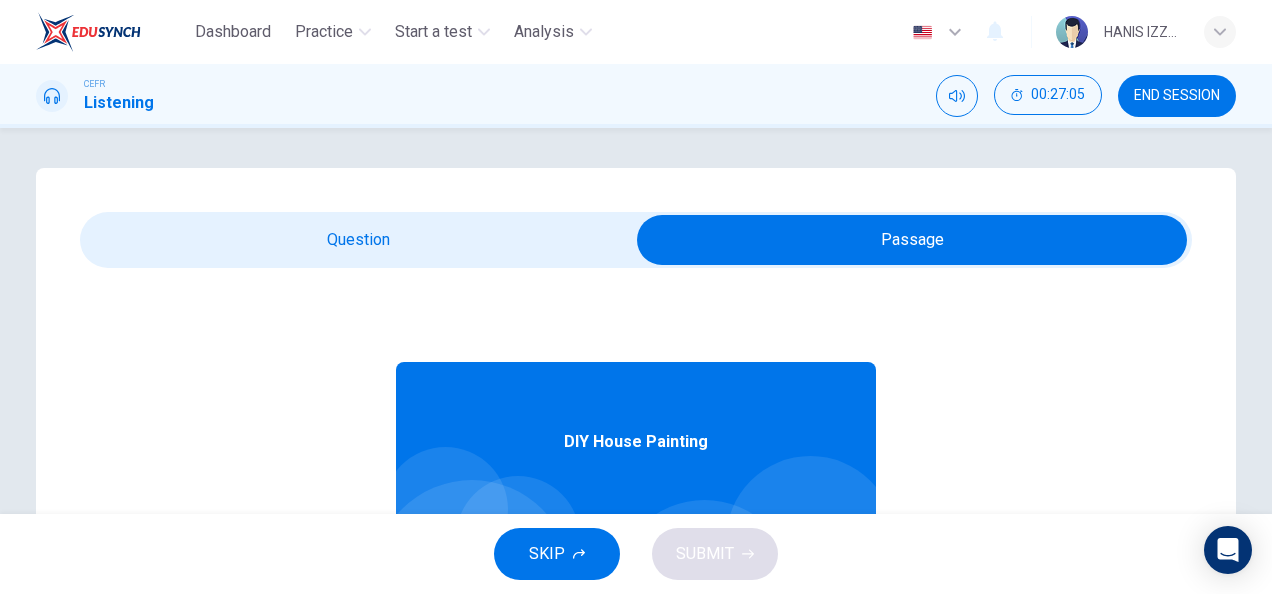 click at bounding box center [912, 240] 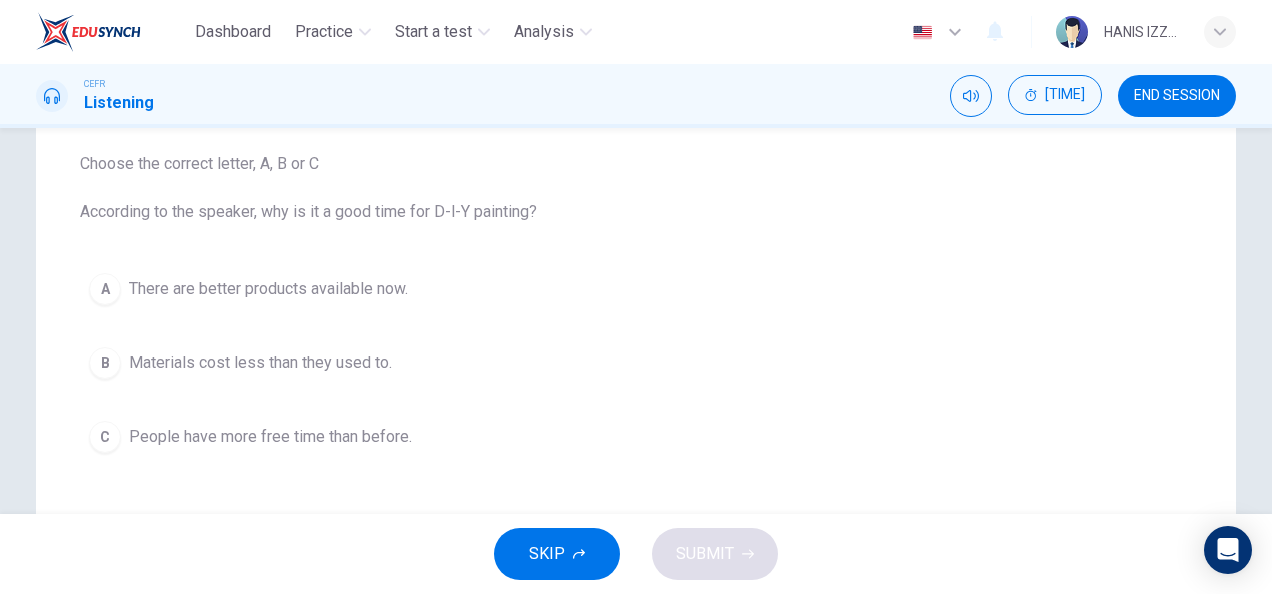 scroll, scrollTop: 206, scrollLeft: 0, axis: vertical 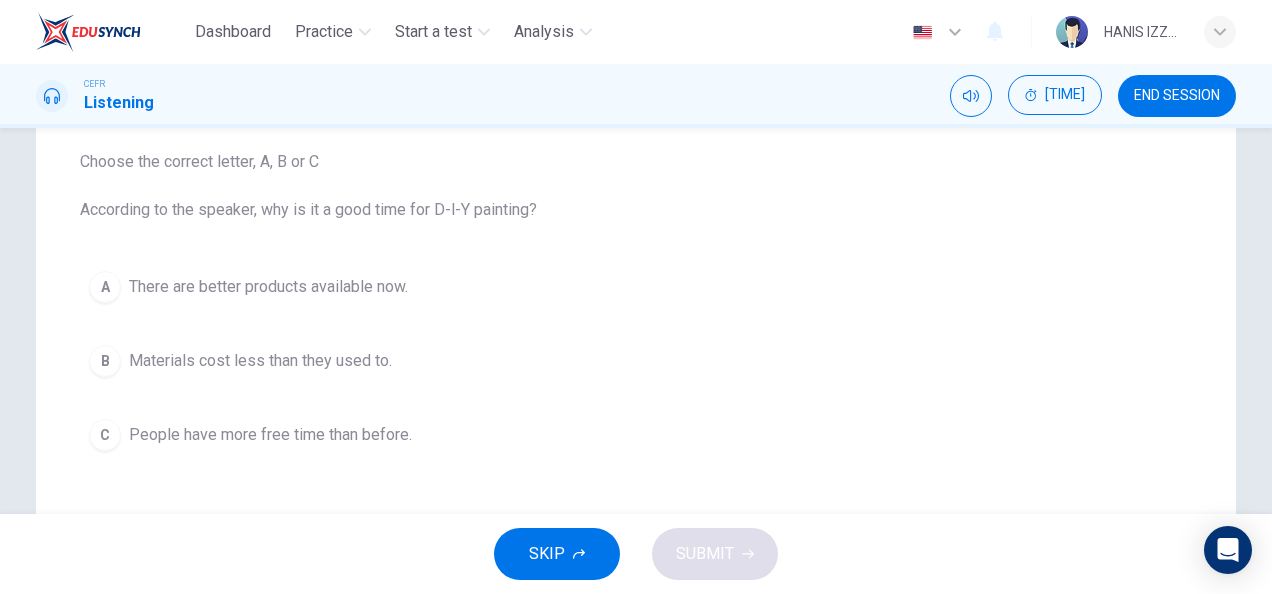 click on "There are better products available now." at bounding box center (268, 287) 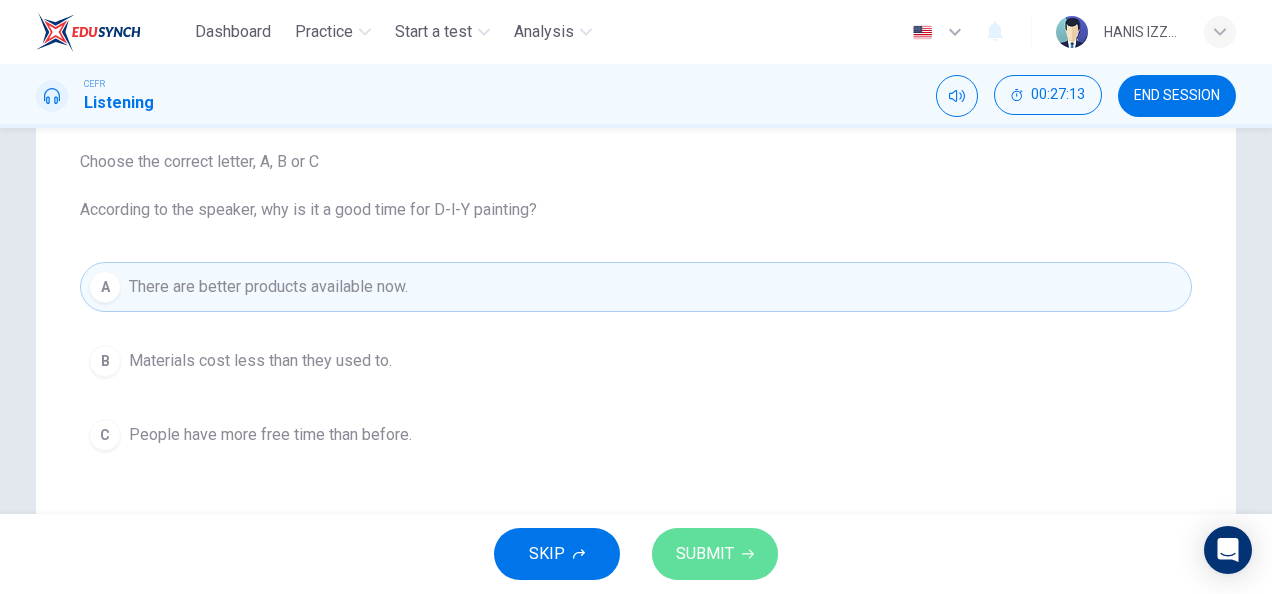 click on "SUBMIT" at bounding box center (705, 554) 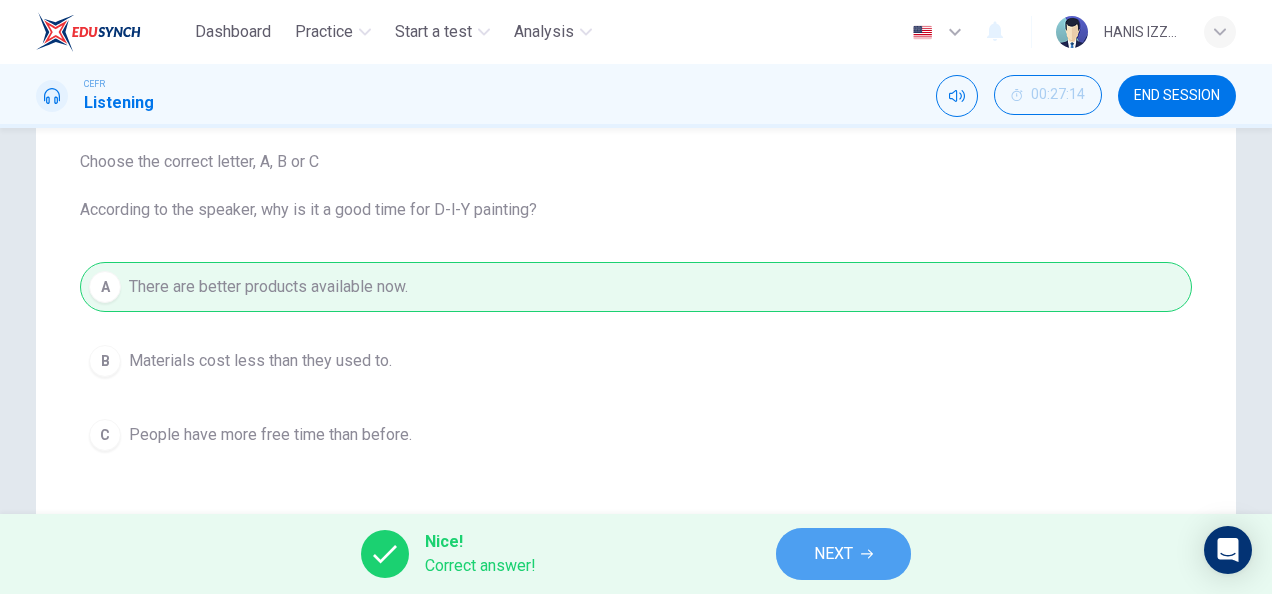 click on "NEXT" at bounding box center [833, 554] 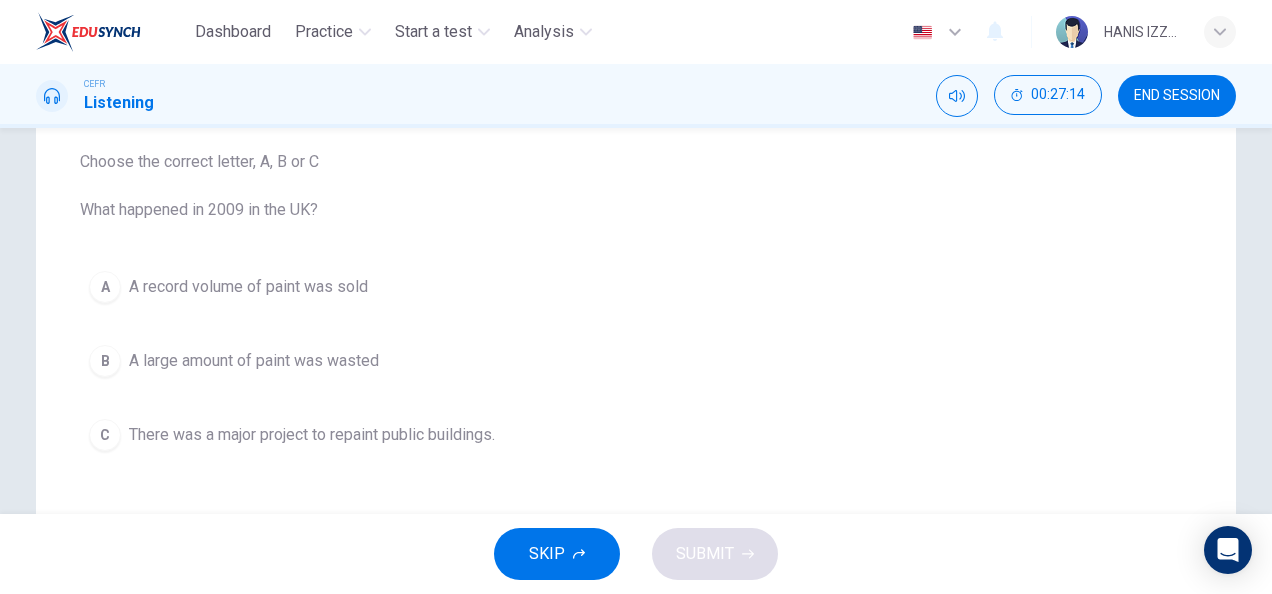 click on "B A large amount of paint was wasted" at bounding box center [636, 361] 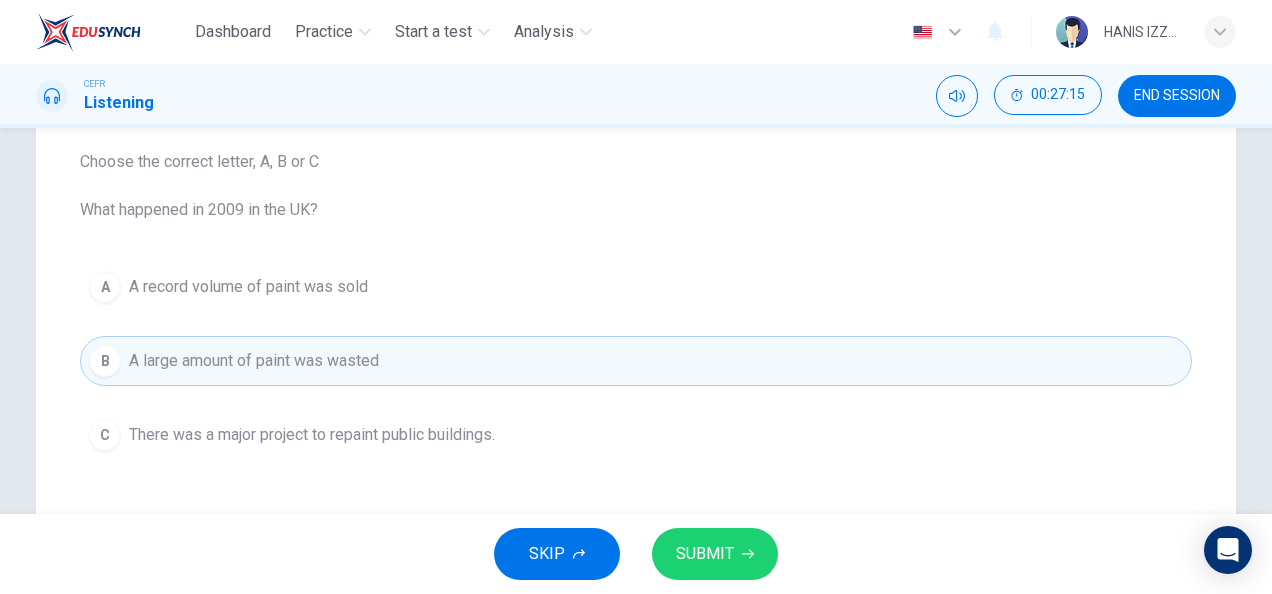click on "SUBMIT" at bounding box center [715, 554] 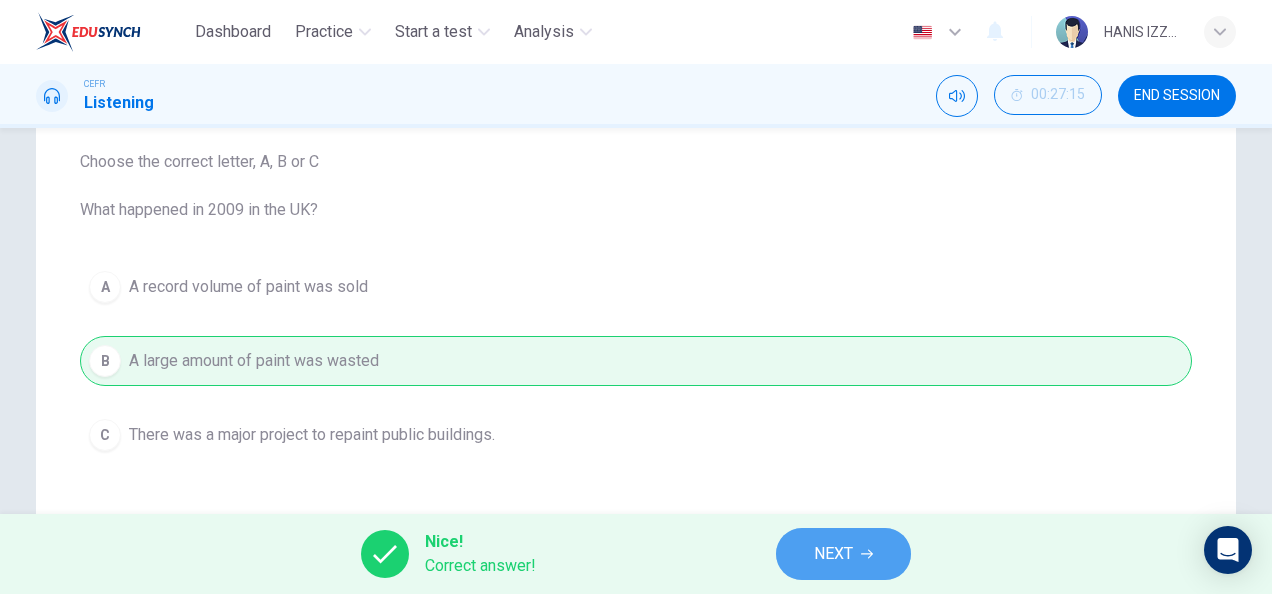 click on "NEXT" at bounding box center [843, 554] 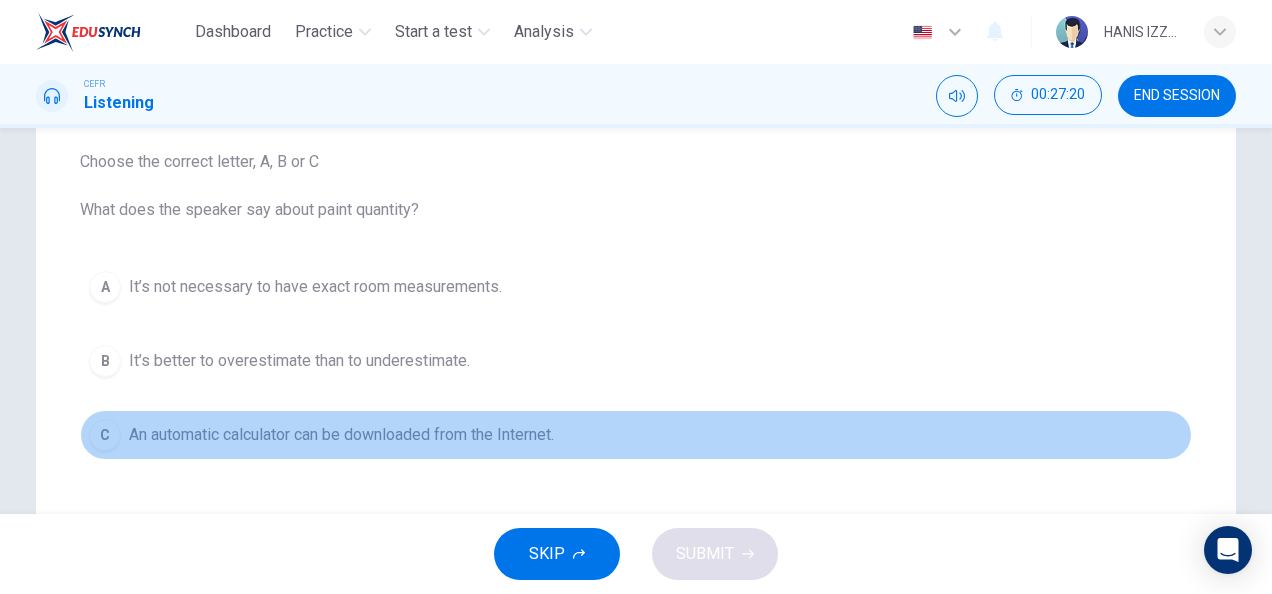 click on "An automatic calculator can be downloaded from the Internet." at bounding box center [315, 287] 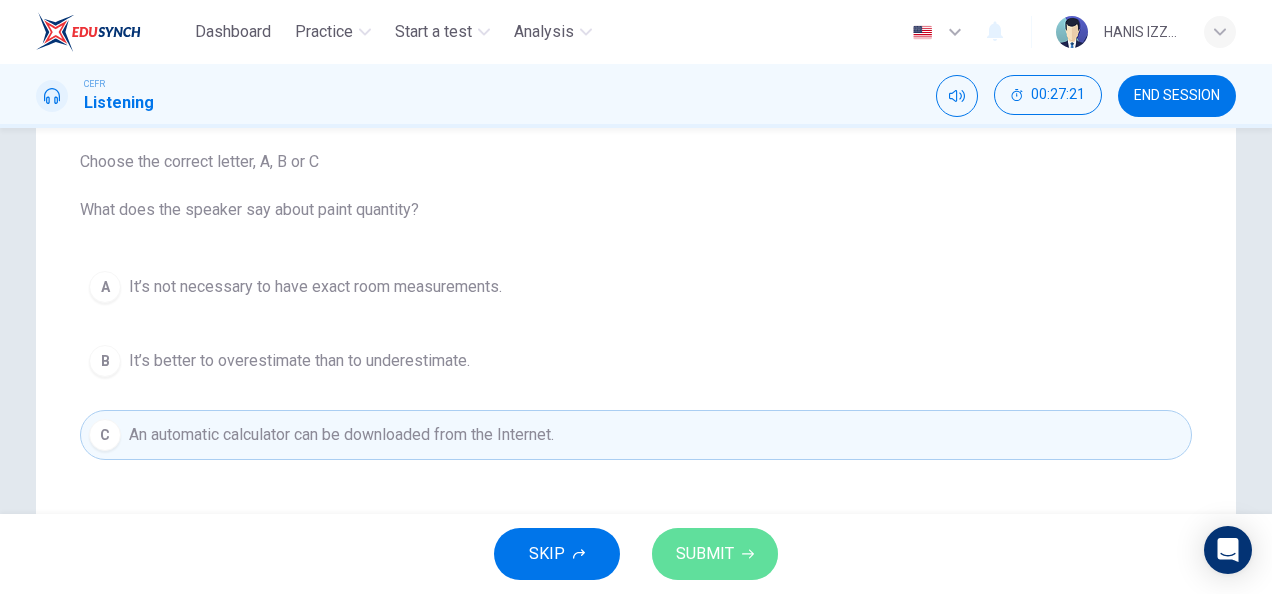 click on "SUBMIT" at bounding box center (705, 554) 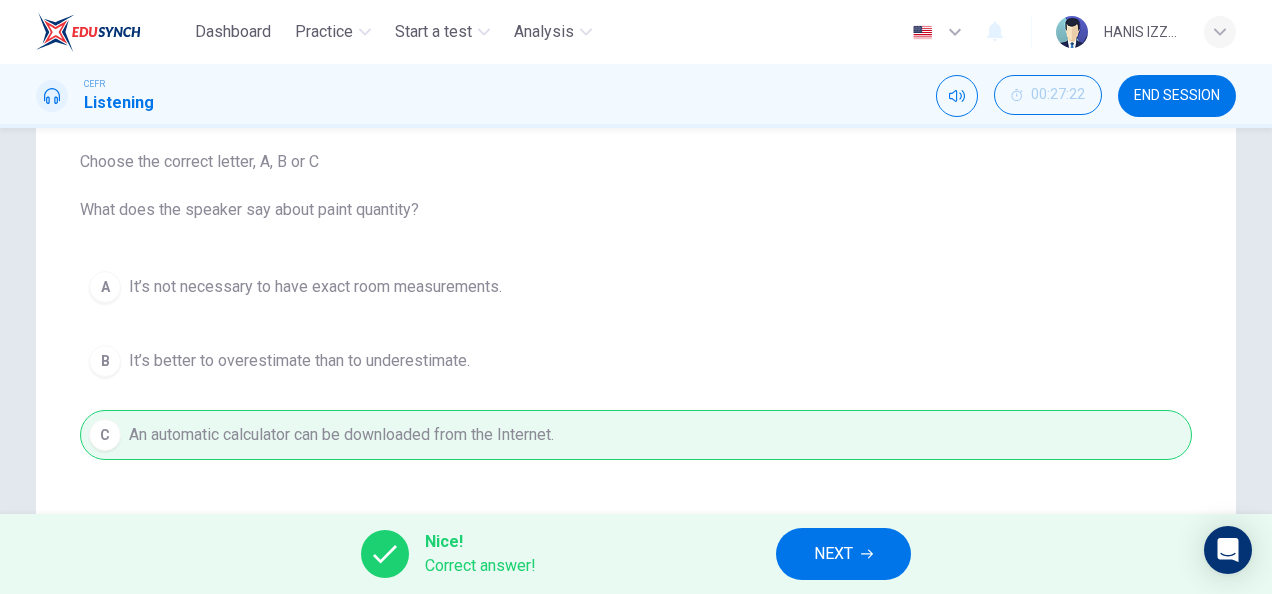 click on "NEXT" at bounding box center [843, 554] 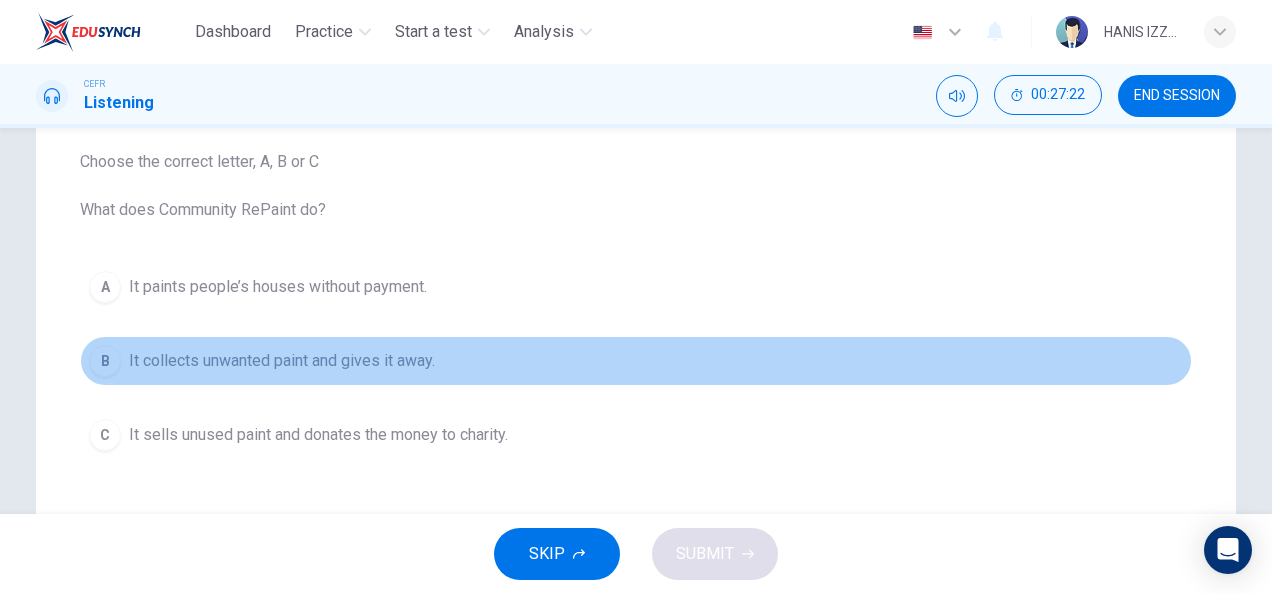 click on "It collects unwanted paint and gives it away." at bounding box center [278, 287] 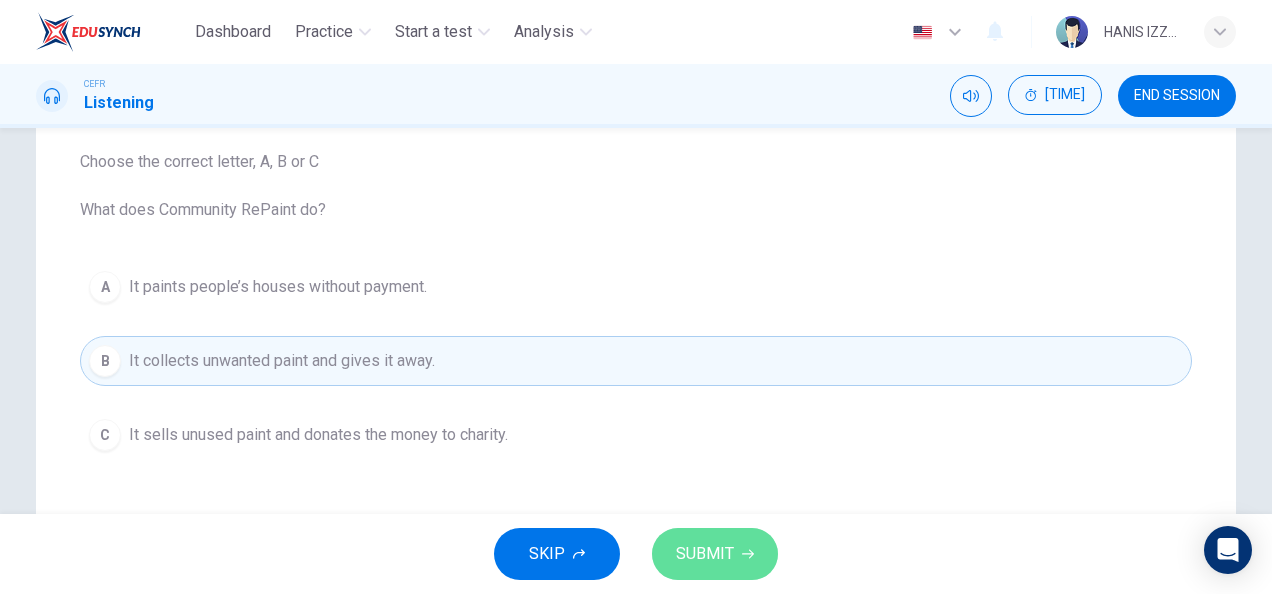 click on "SUBMIT" at bounding box center [705, 554] 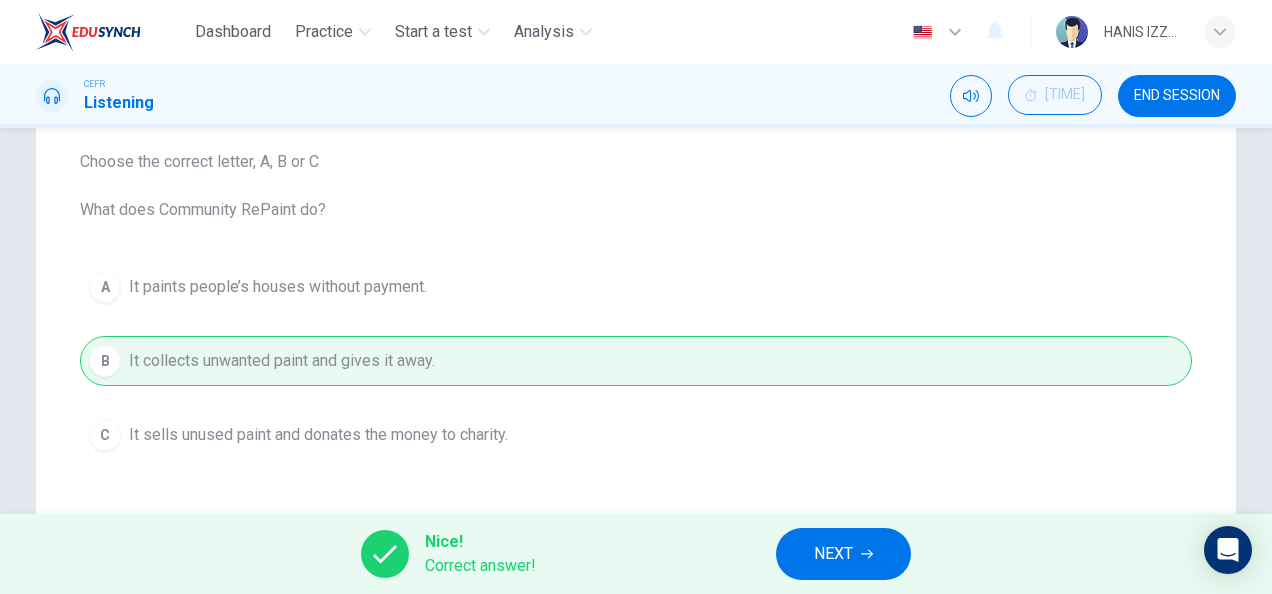 click at bounding box center [867, 554] 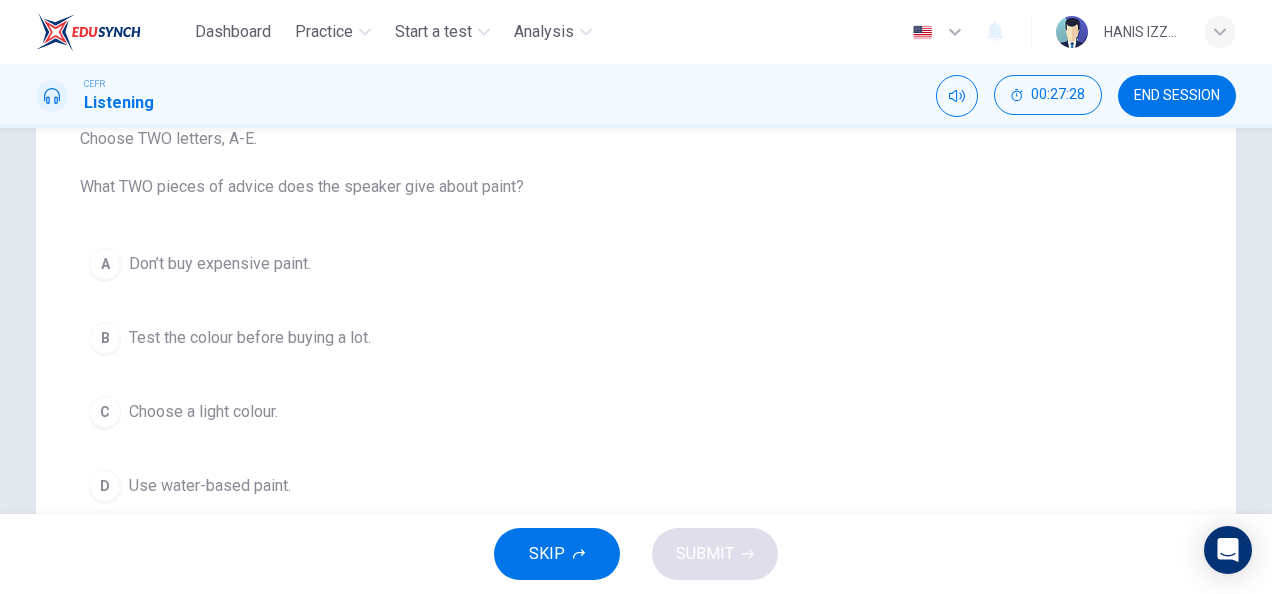 scroll, scrollTop: 230, scrollLeft: 0, axis: vertical 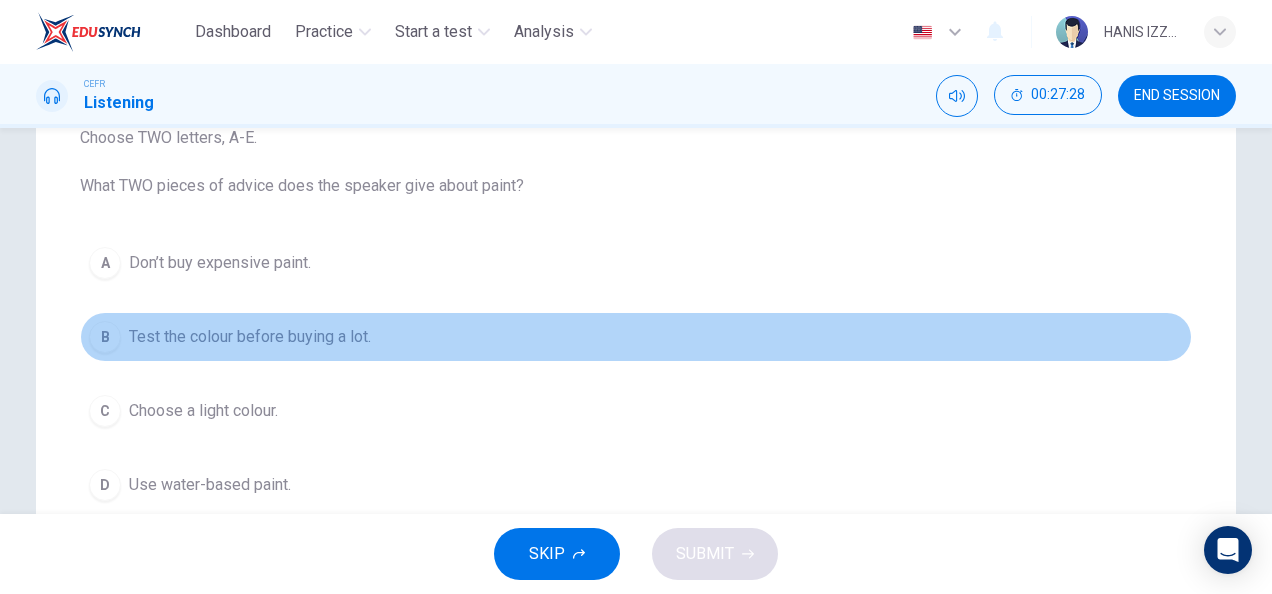 click on "Test the colour before buying a lot." at bounding box center (220, 263) 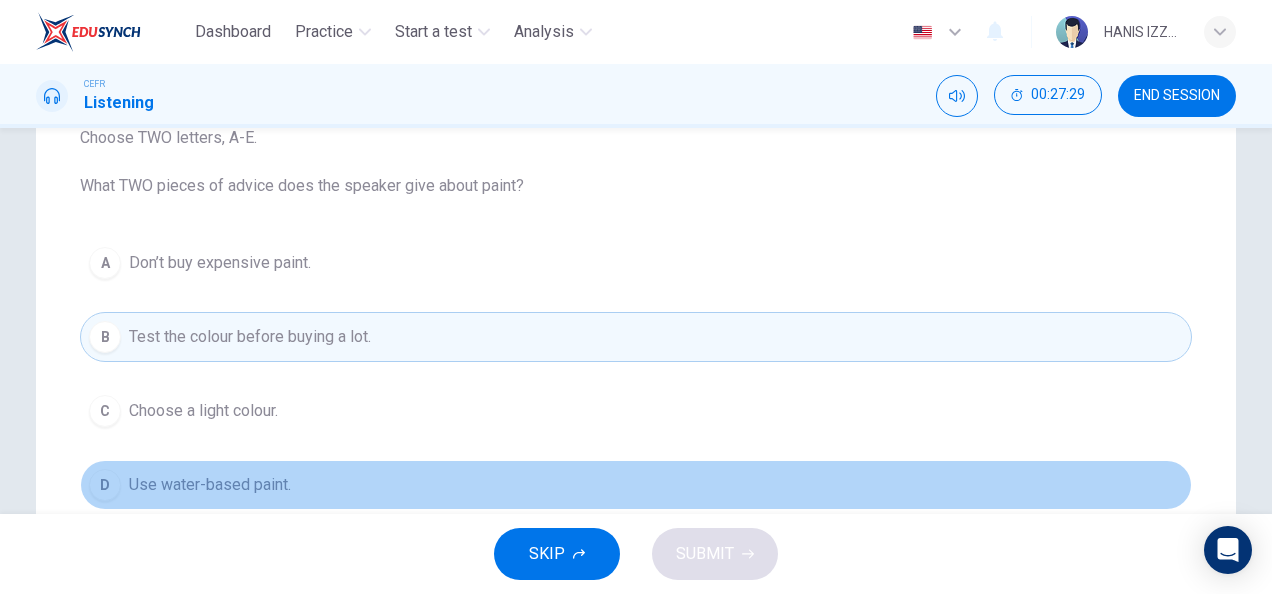 click on "D Use water-based paint." at bounding box center (636, 485) 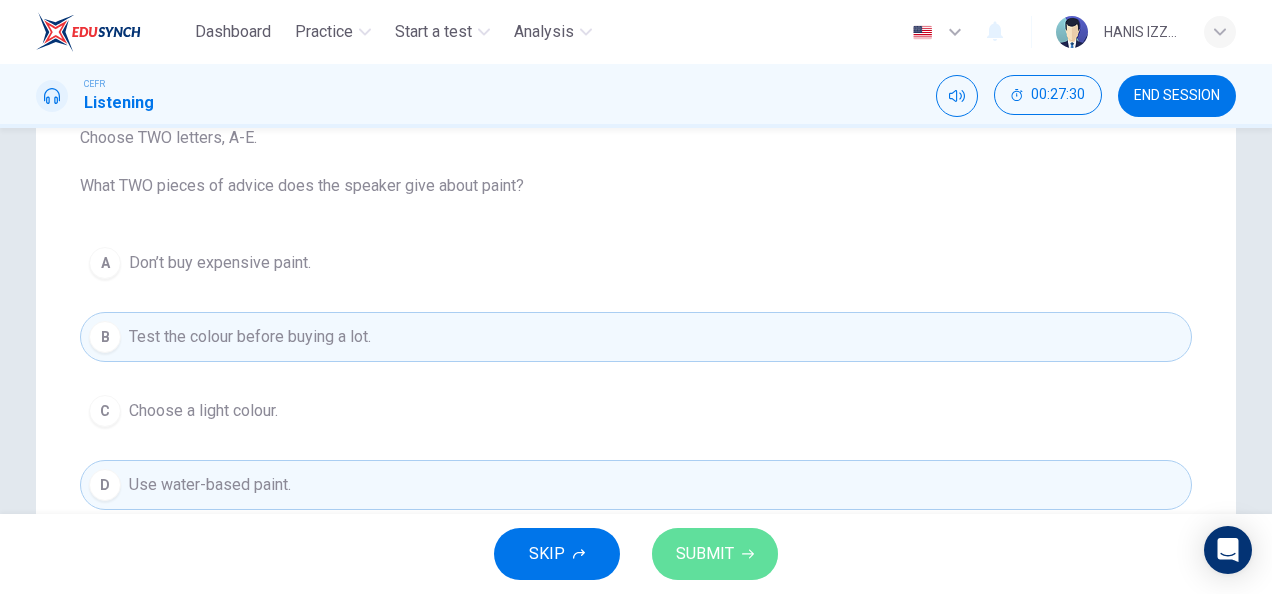 click on "SUBMIT" at bounding box center (705, 554) 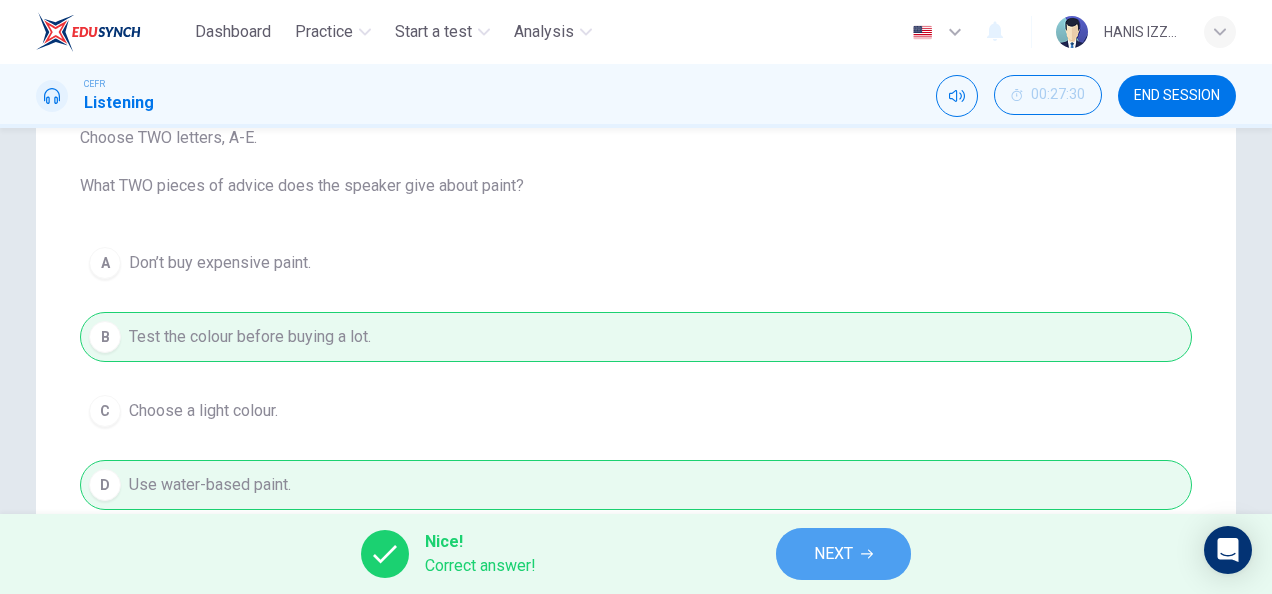 click on "NEXT" at bounding box center [833, 554] 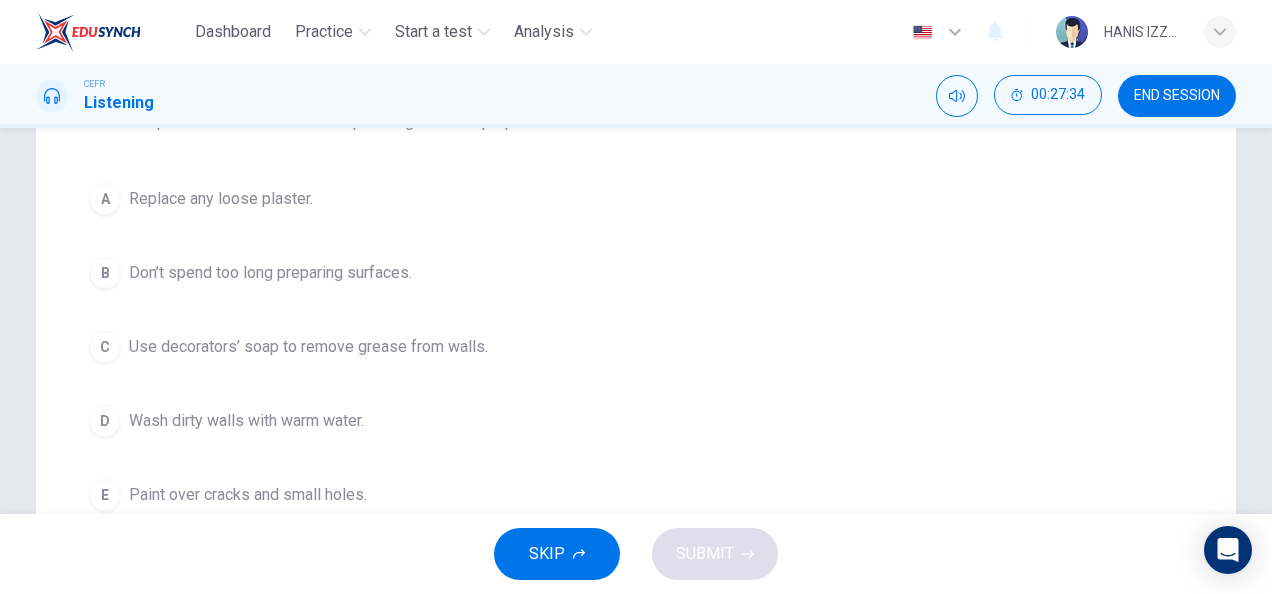 scroll, scrollTop: 305, scrollLeft: 0, axis: vertical 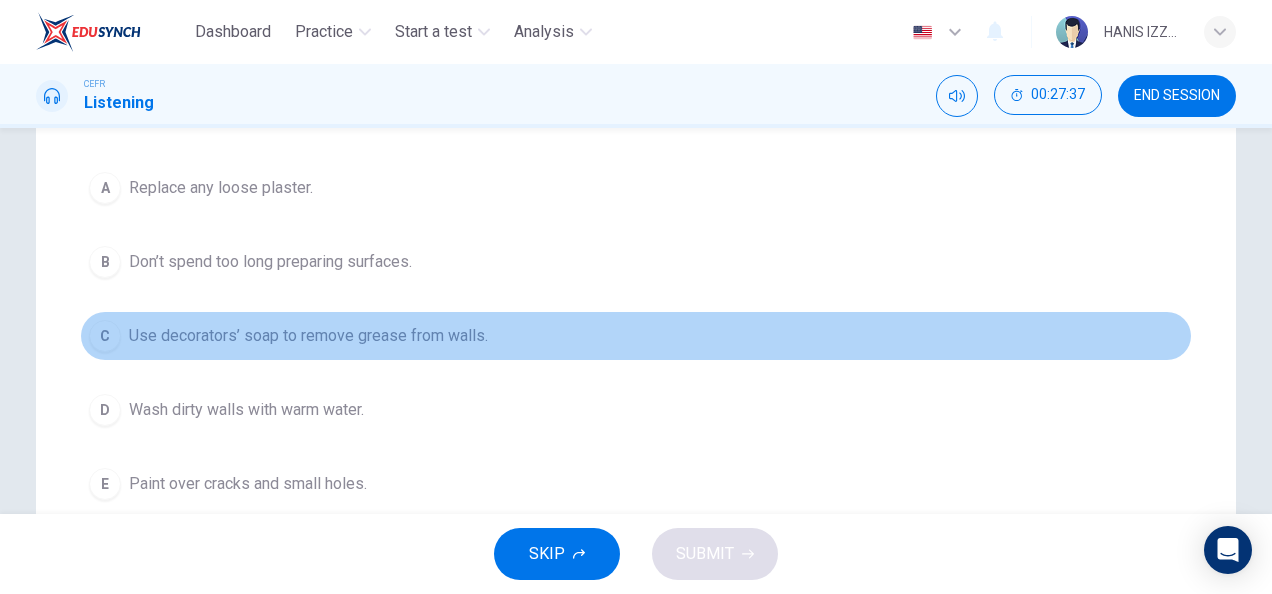 click on "Use decorators’ soap to remove grease from walls." at bounding box center (221, 188) 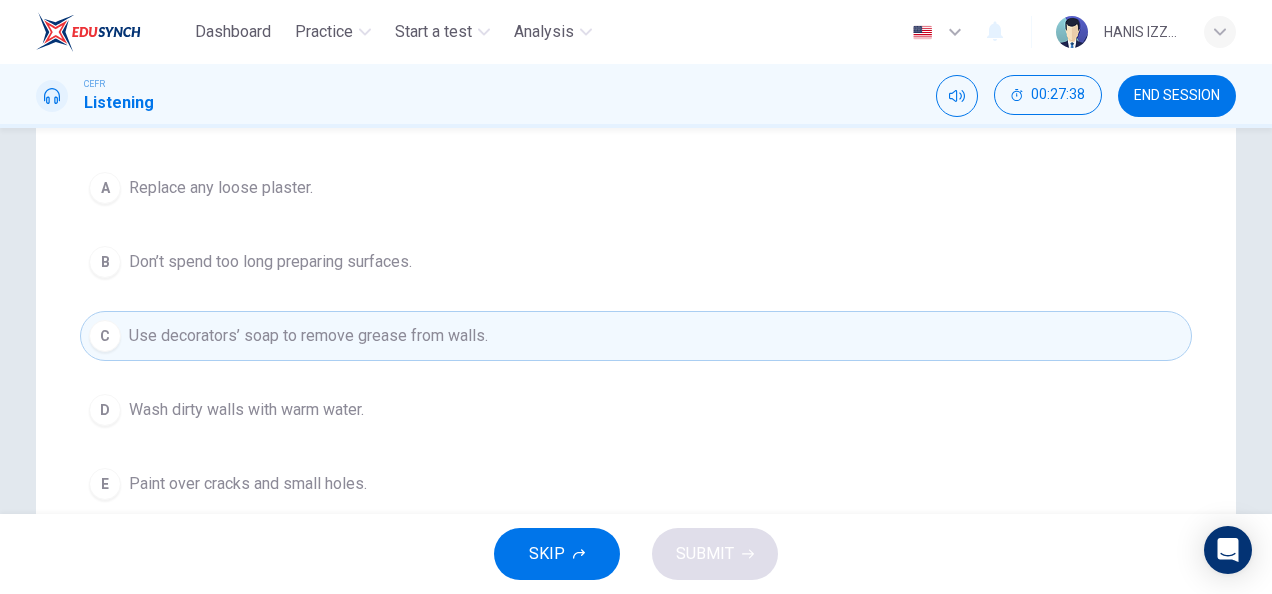 click on "D Wash dirty walls with warm water." at bounding box center (636, 410) 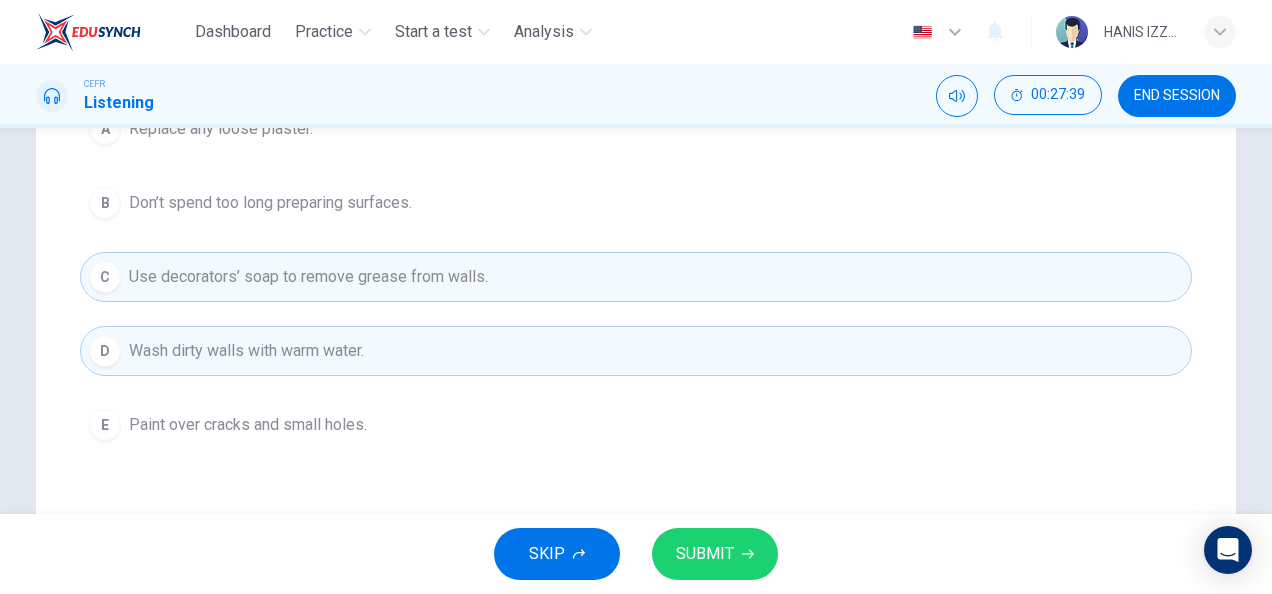 scroll, scrollTop: 366, scrollLeft: 0, axis: vertical 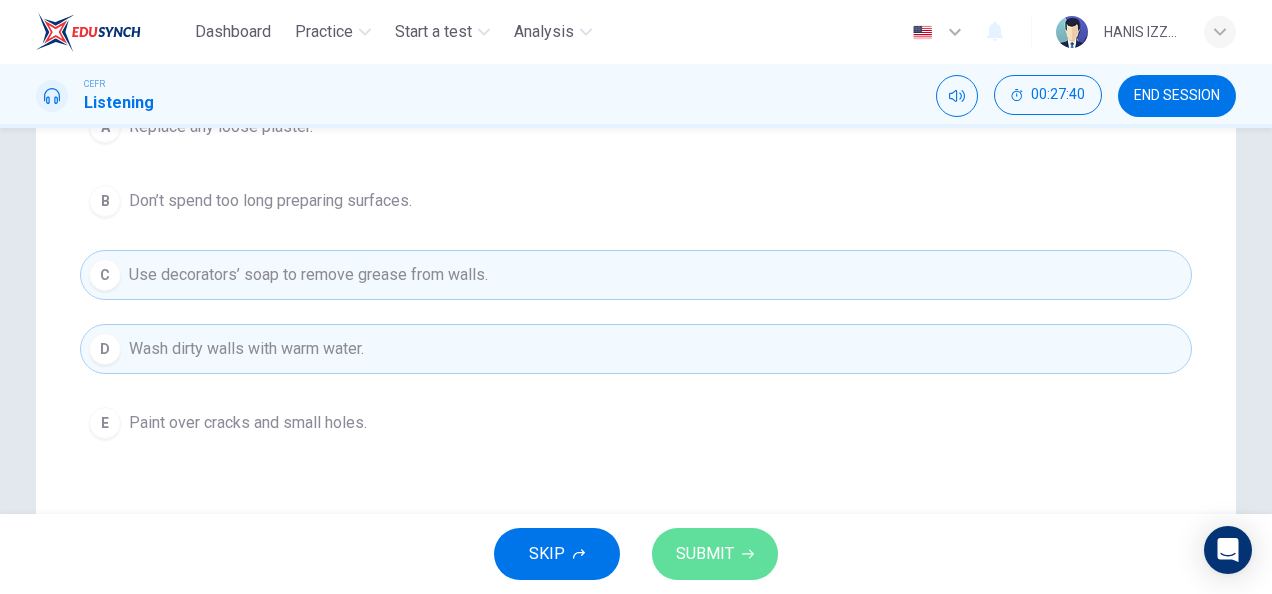 click on "SUBMIT" at bounding box center (715, 554) 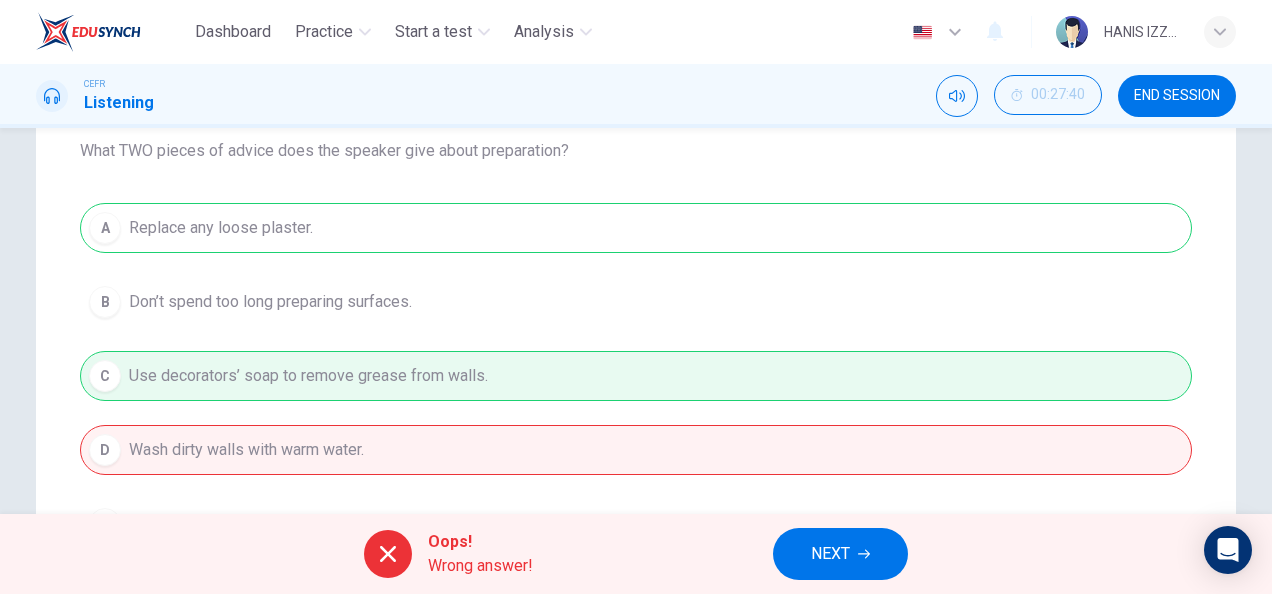 scroll, scrollTop: 258, scrollLeft: 0, axis: vertical 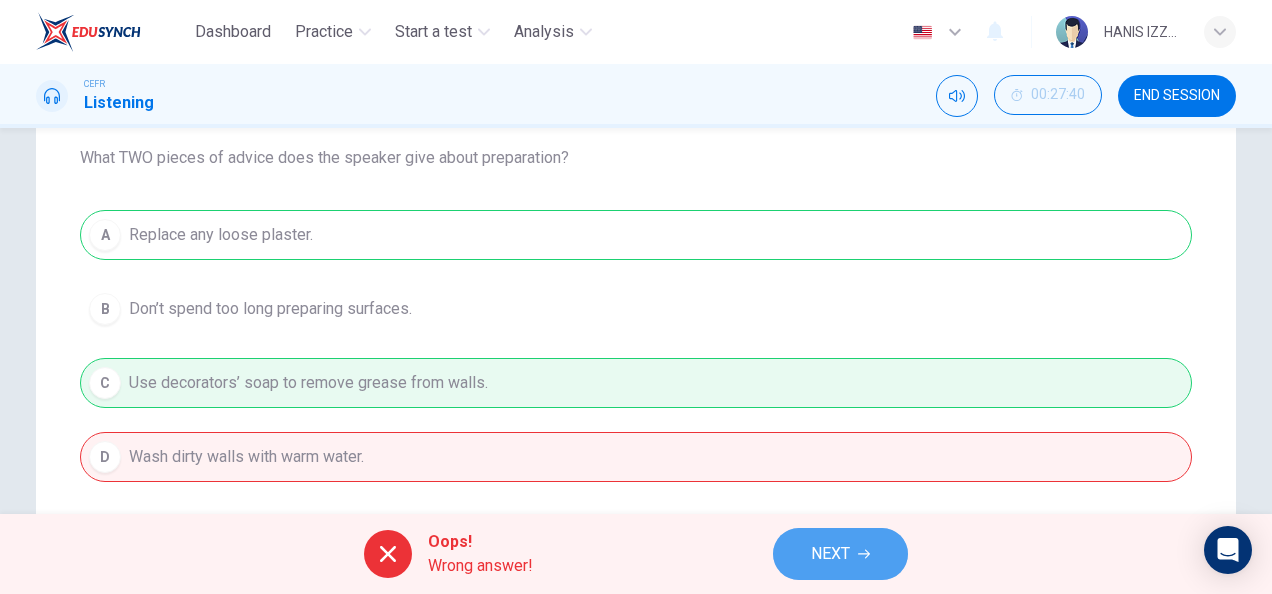 click on "NEXT" at bounding box center (830, 554) 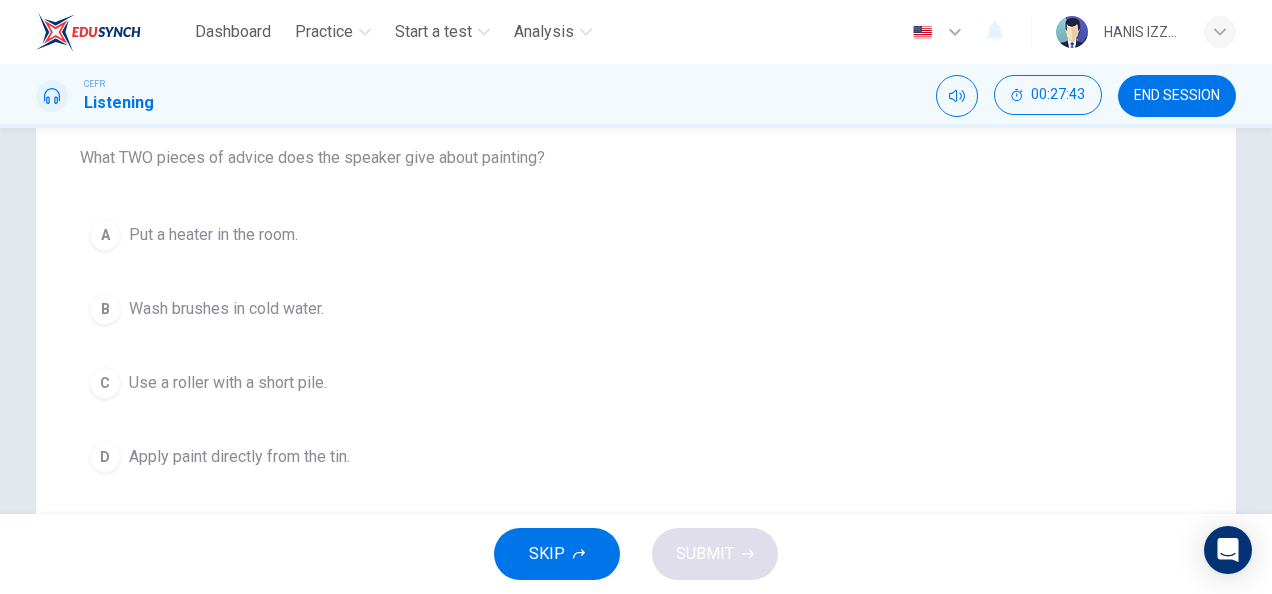 scroll, scrollTop: 300, scrollLeft: 0, axis: vertical 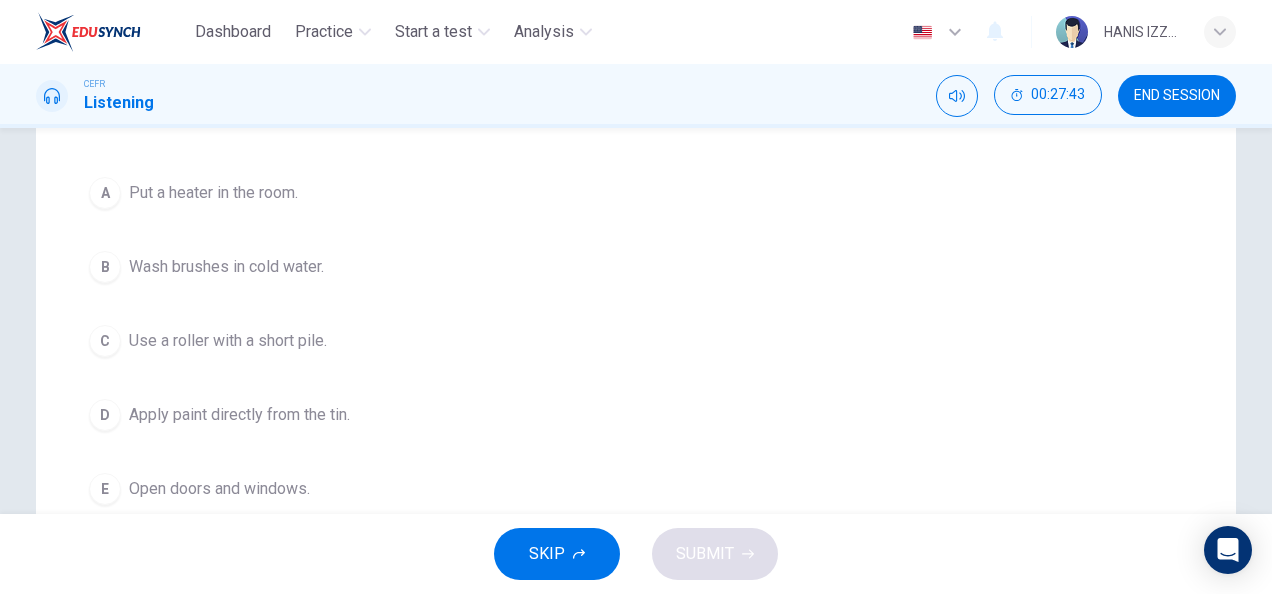 click on "Open doors and windows." at bounding box center (213, 193) 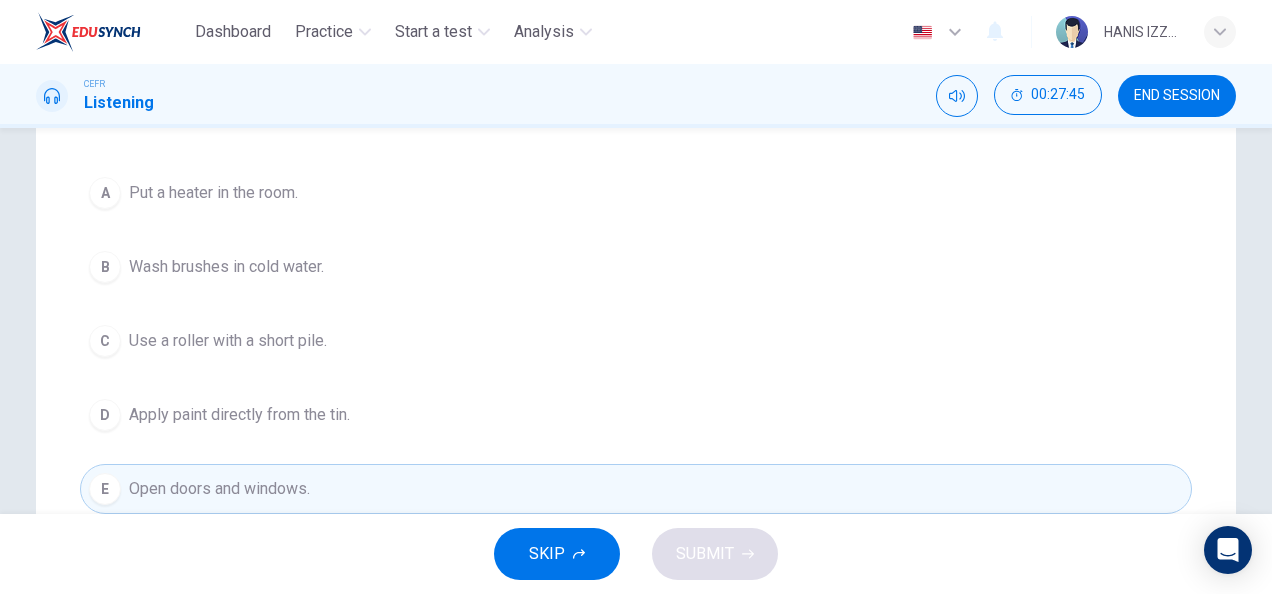 click on "B Wash brushes in cold water." at bounding box center (636, 267) 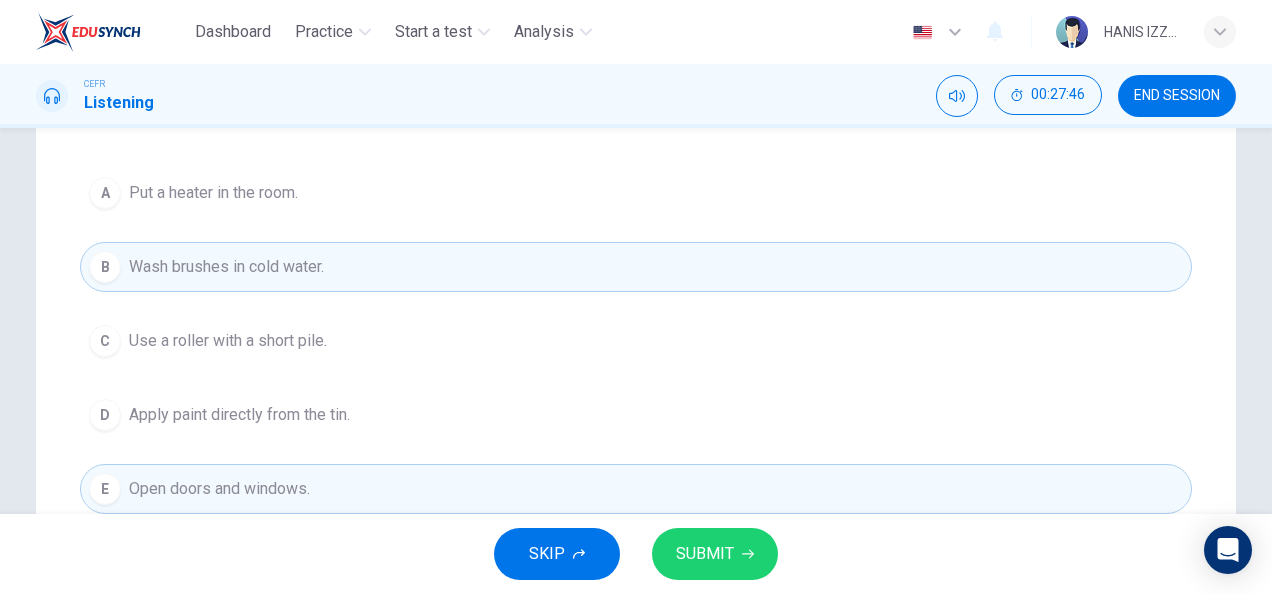 drag, startPoint x: 654, startPoint y: 524, endPoint x: 686, endPoint y: 549, distance: 40.60788 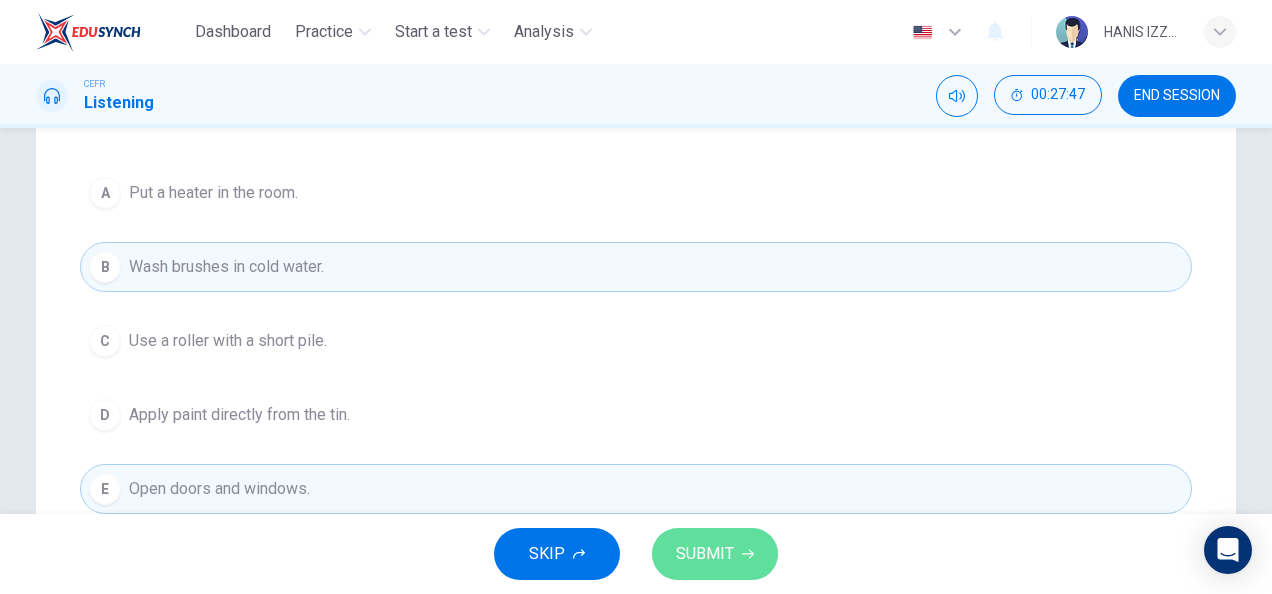 click on "SUBMIT" at bounding box center (705, 554) 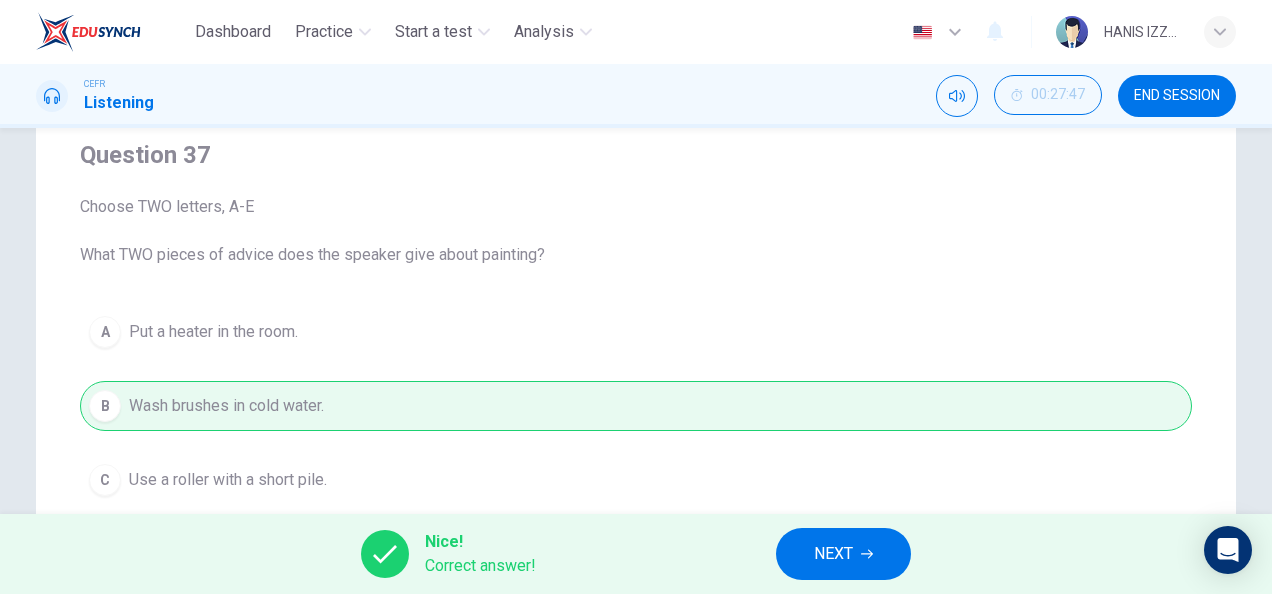 scroll, scrollTop: 160, scrollLeft: 0, axis: vertical 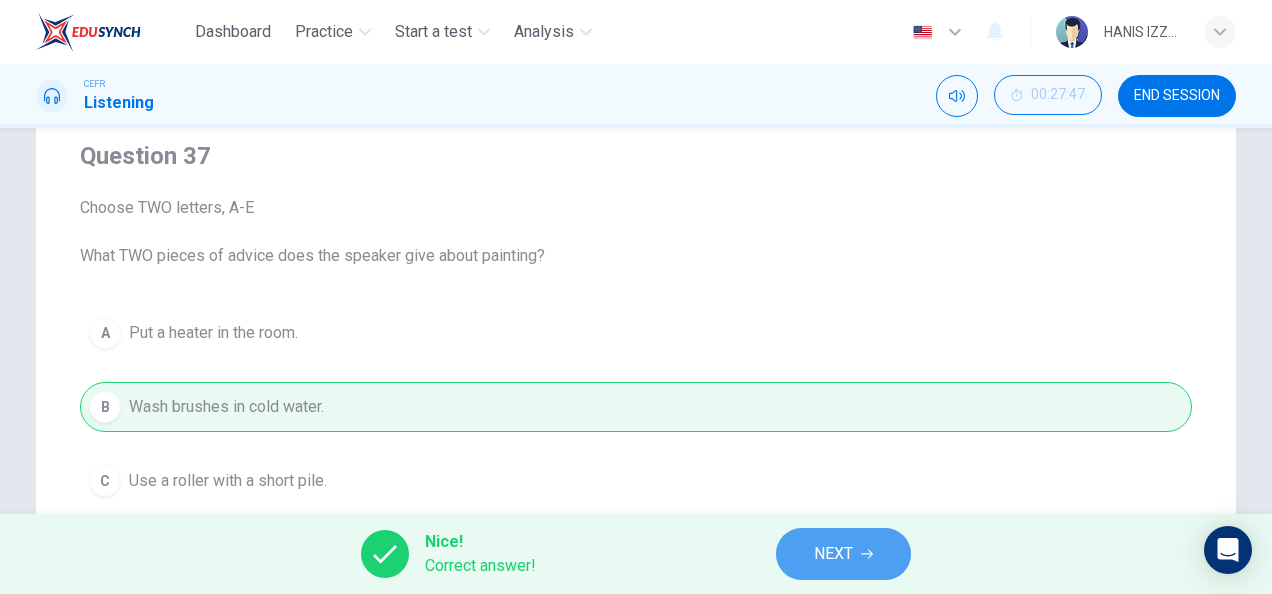 click on "NEXT" at bounding box center [843, 554] 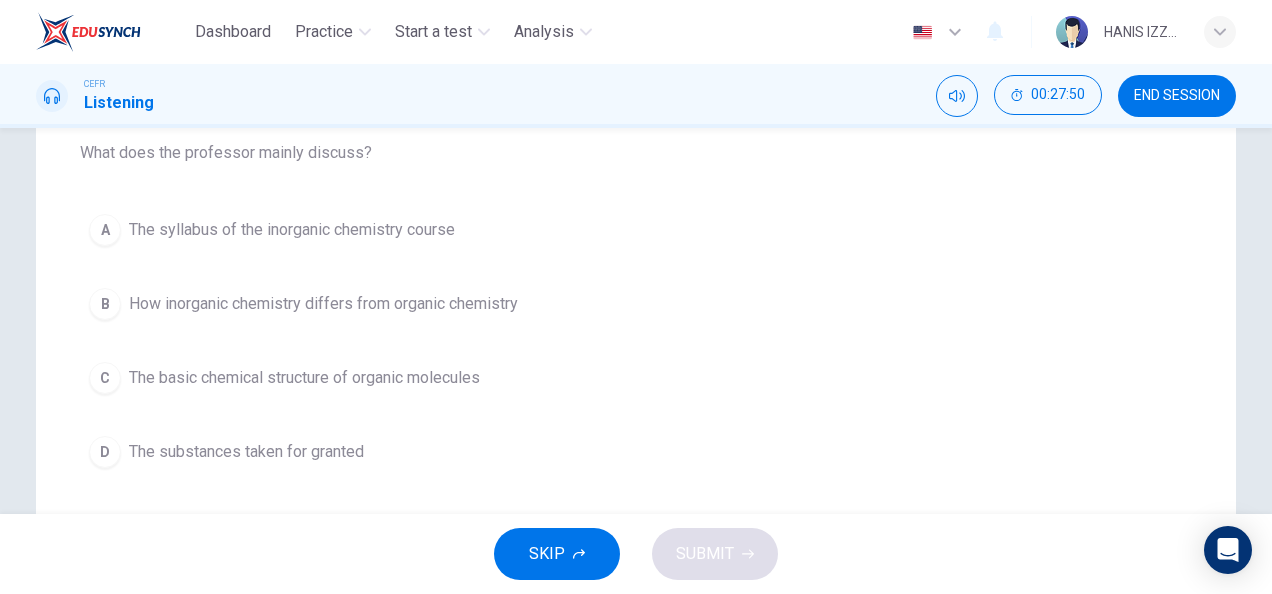 scroll, scrollTop: 216, scrollLeft: 0, axis: vertical 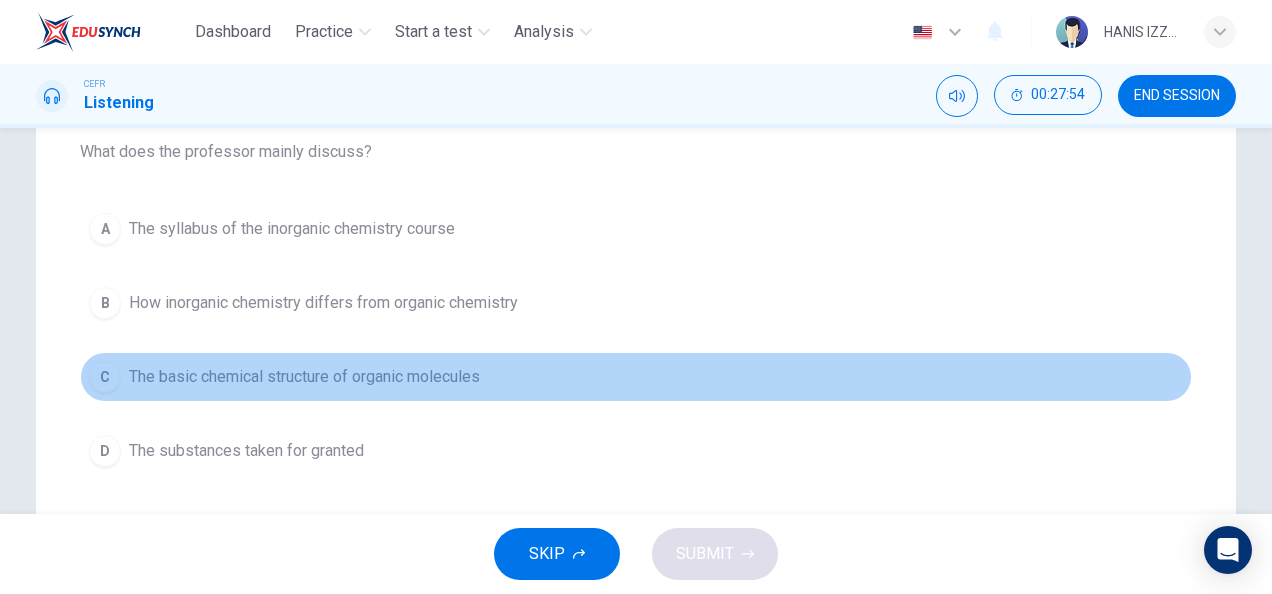 click on "The basic chemical structure of organic molecules" at bounding box center [292, 229] 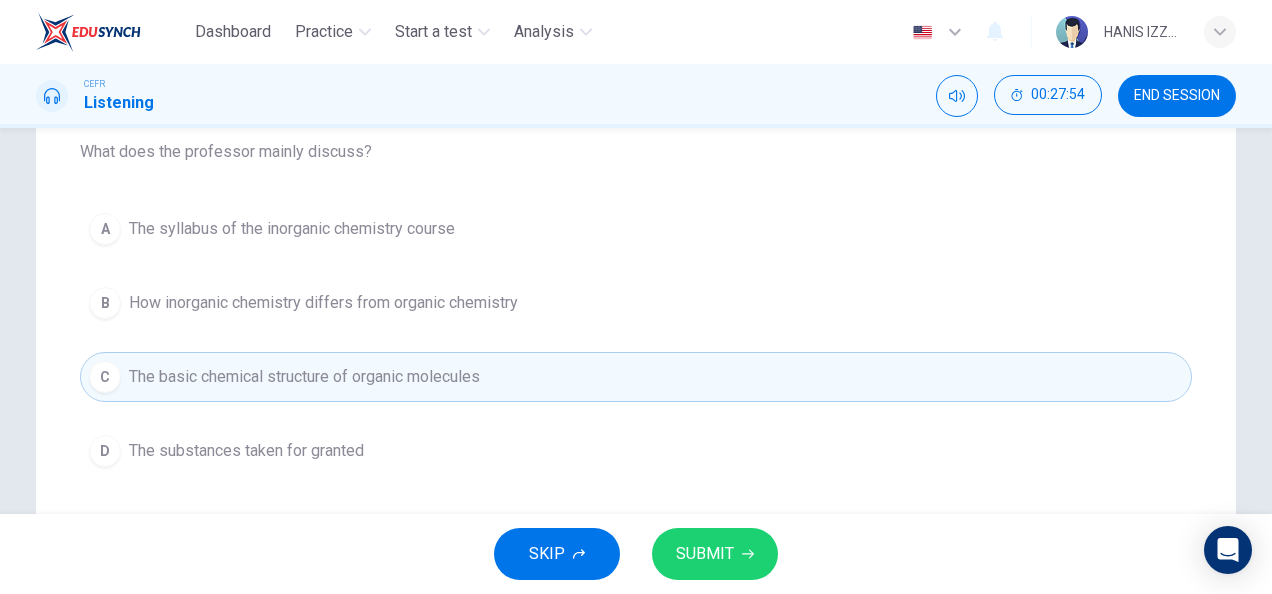 click on "SUBMIT" at bounding box center [705, 554] 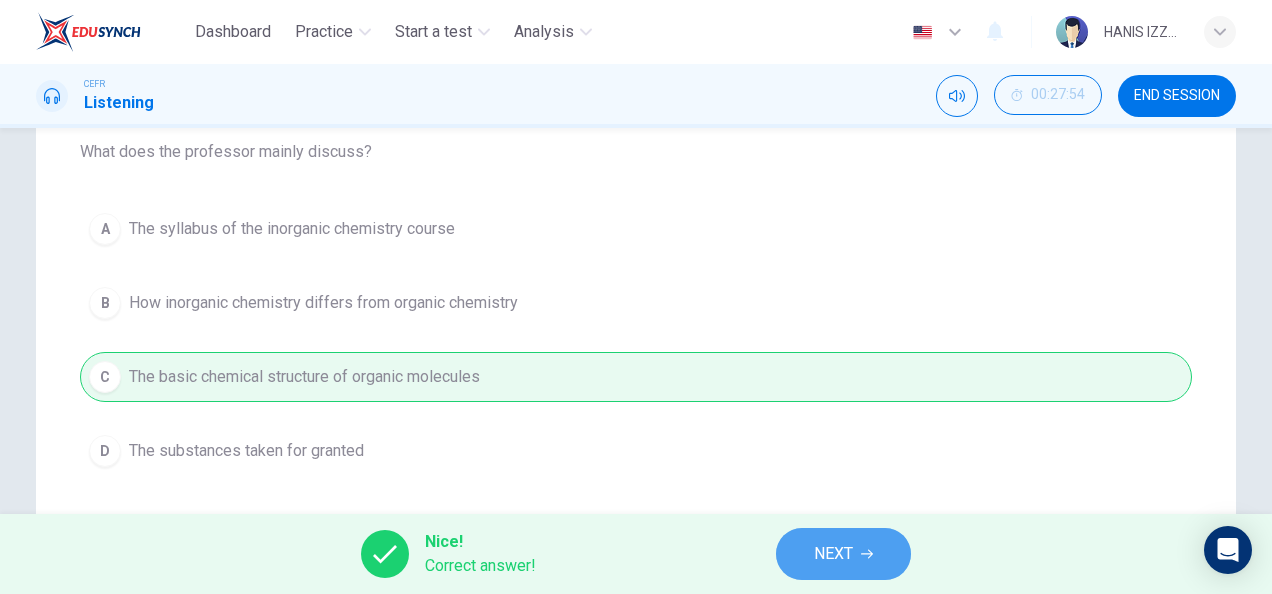 click on "NEXT" at bounding box center (833, 554) 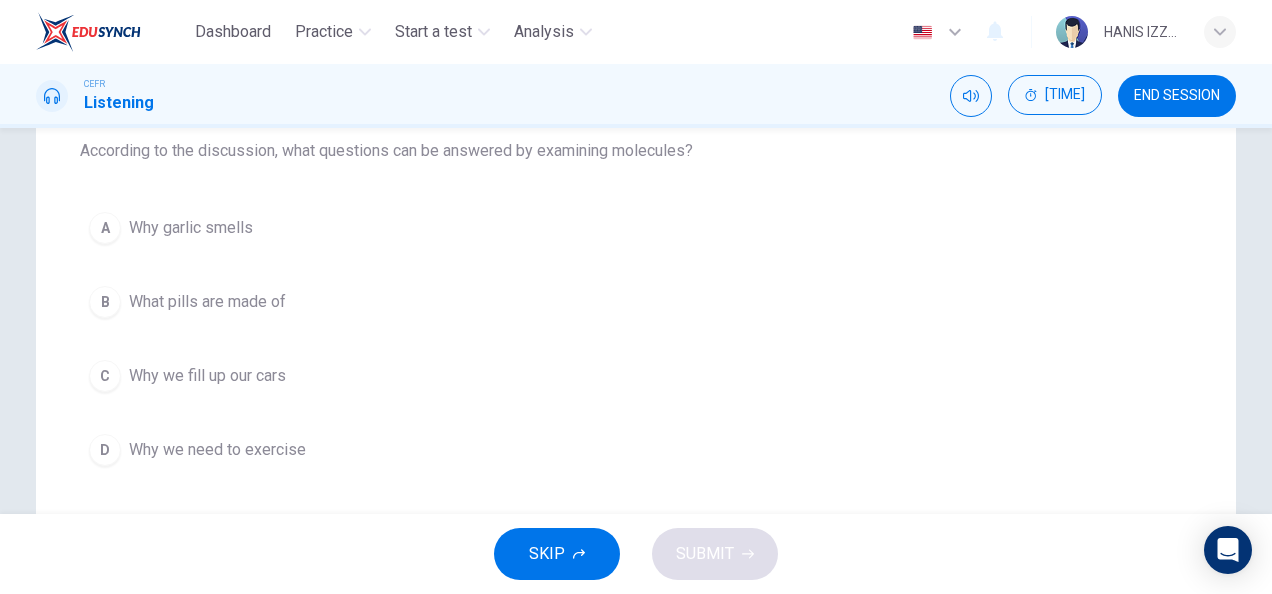 scroll, scrollTop: 214, scrollLeft: 0, axis: vertical 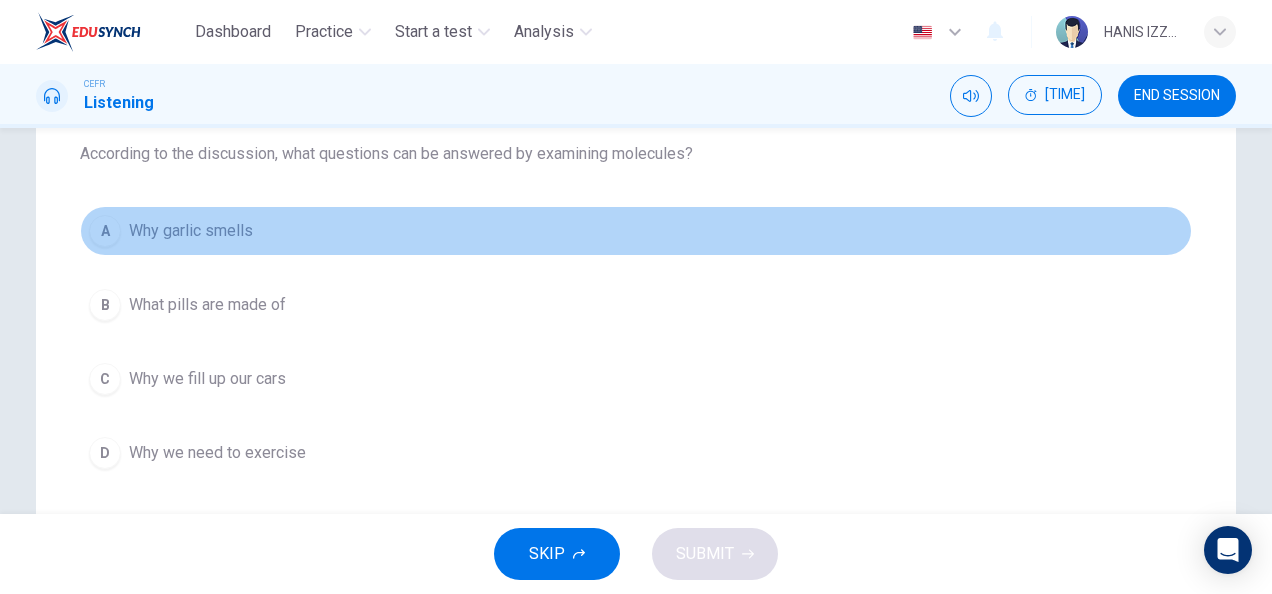 click on "A Why garlic smells" at bounding box center [636, 231] 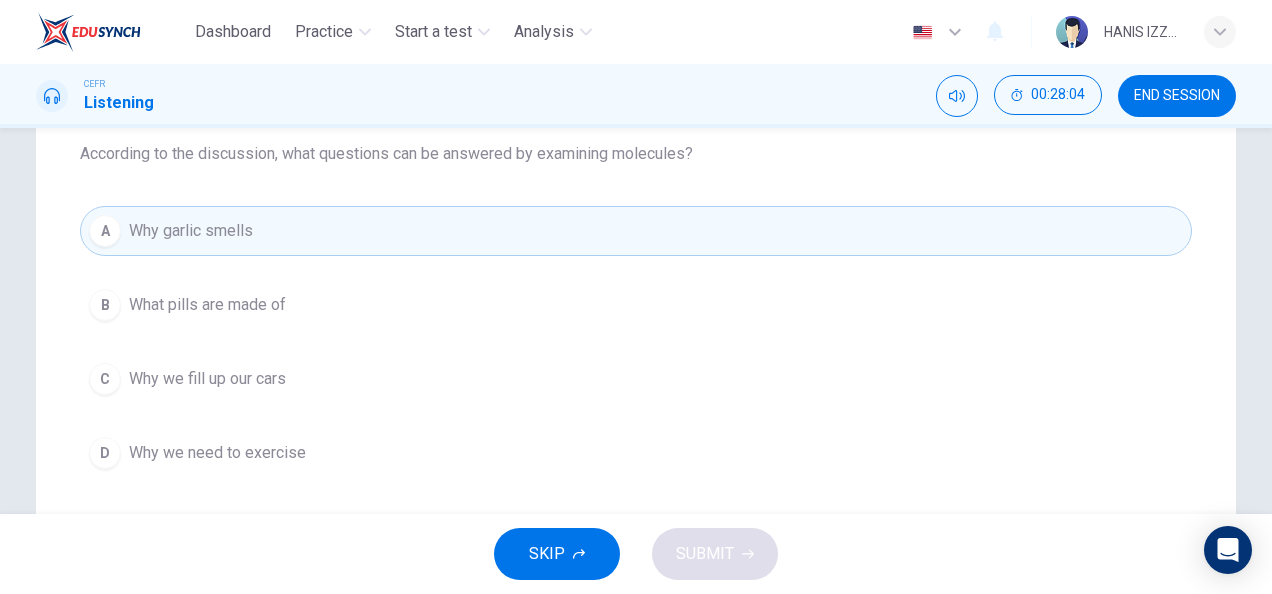 click on "C Why we fill up our cars" at bounding box center (636, 379) 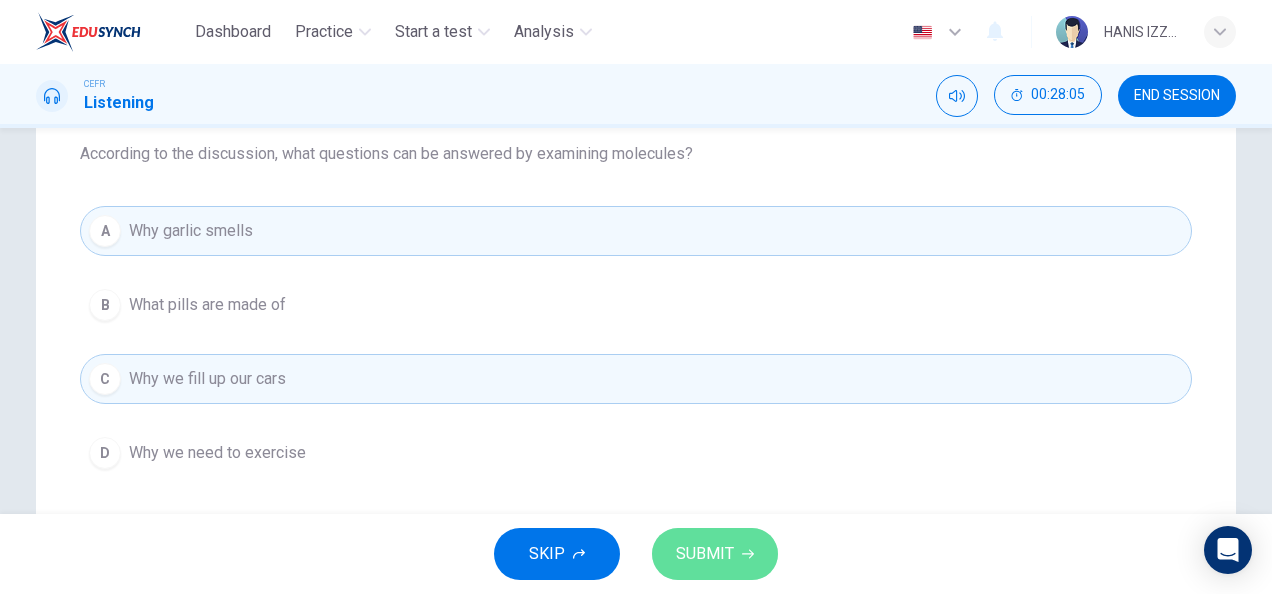 click on "SUBMIT" at bounding box center (715, 554) 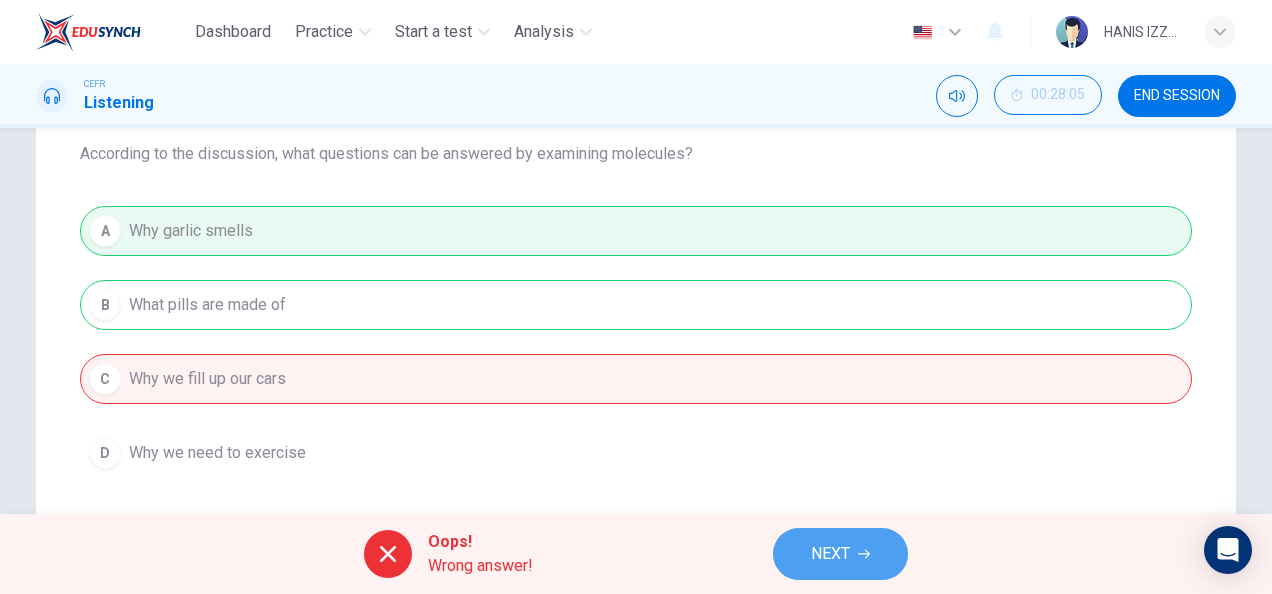 click at bounding box center (864, 554) 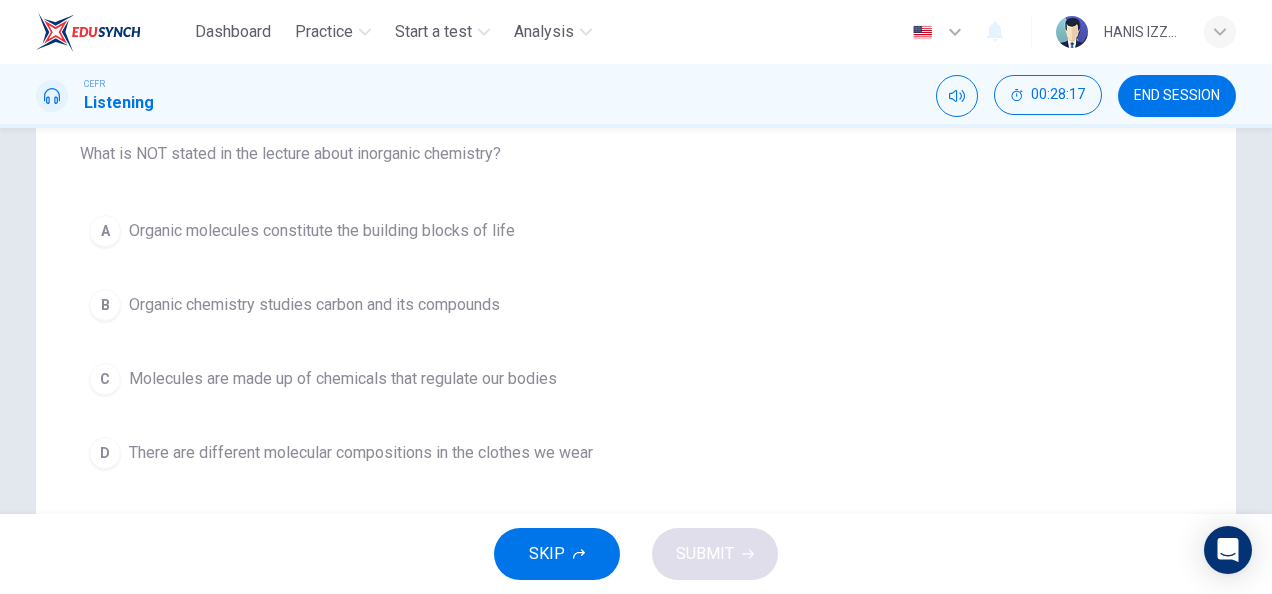 click on "Organic chemistry studies carbon and its compounds" at bounding box center [322, 231] 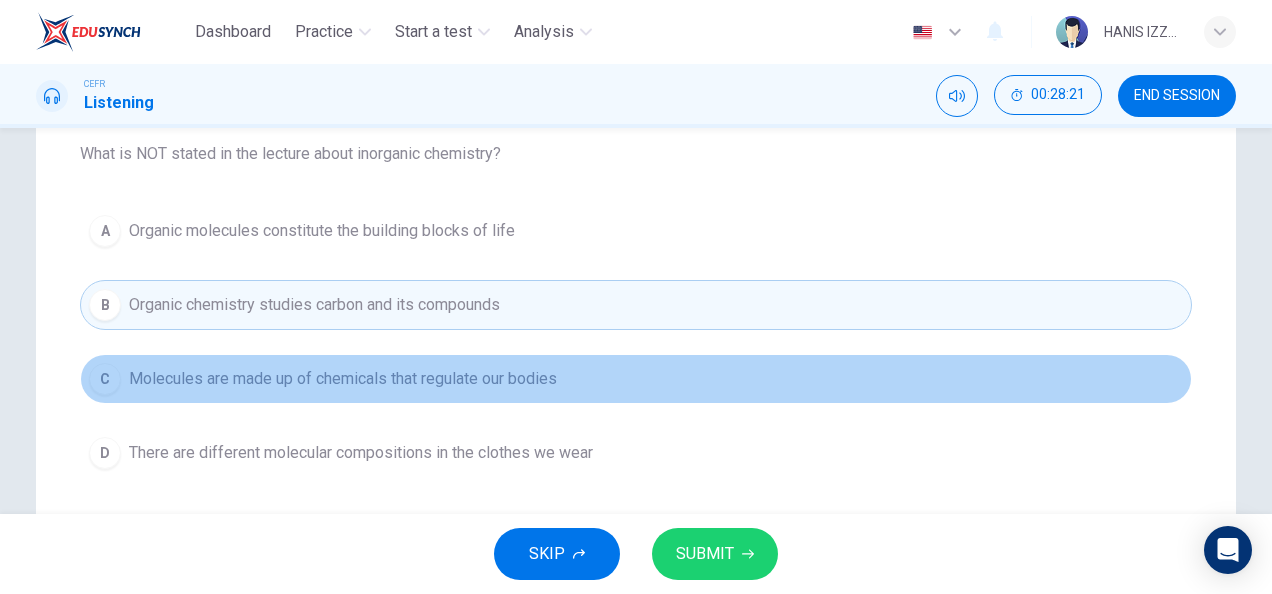 click on "C Molecules are made up of chemicals that regulate our bodies" at bounding box center [636, 379] 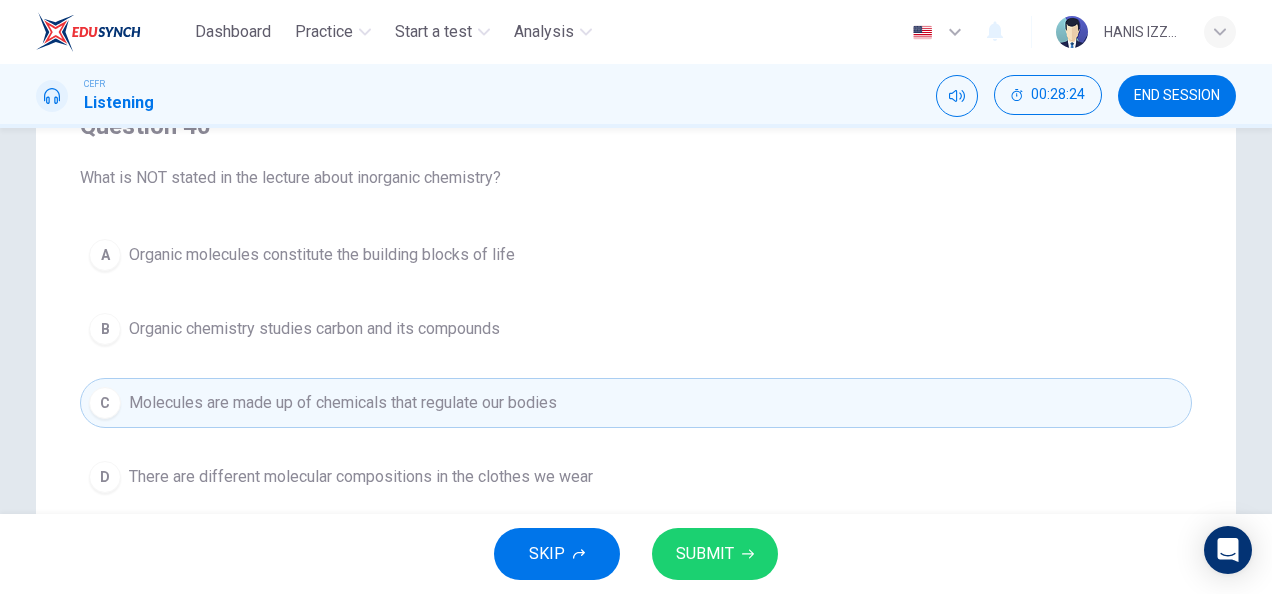 scroll, scrollTop: 191, scrollLeft: 0, axis: vertical 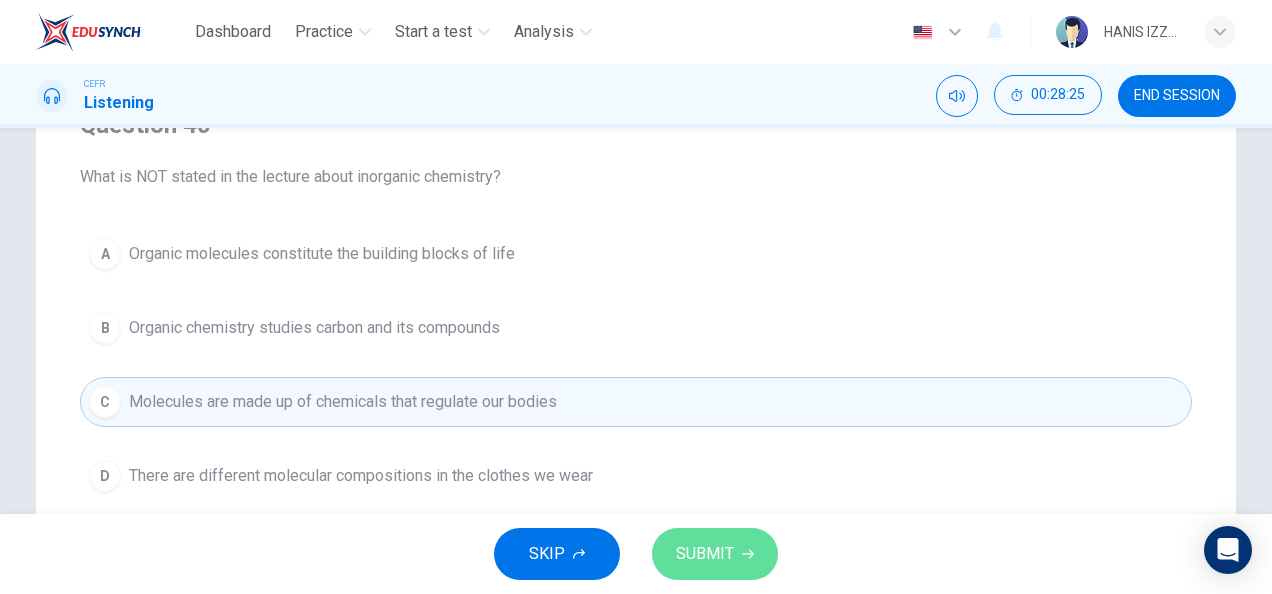 click on "SUBMIT" at bounding box center (705, 554) 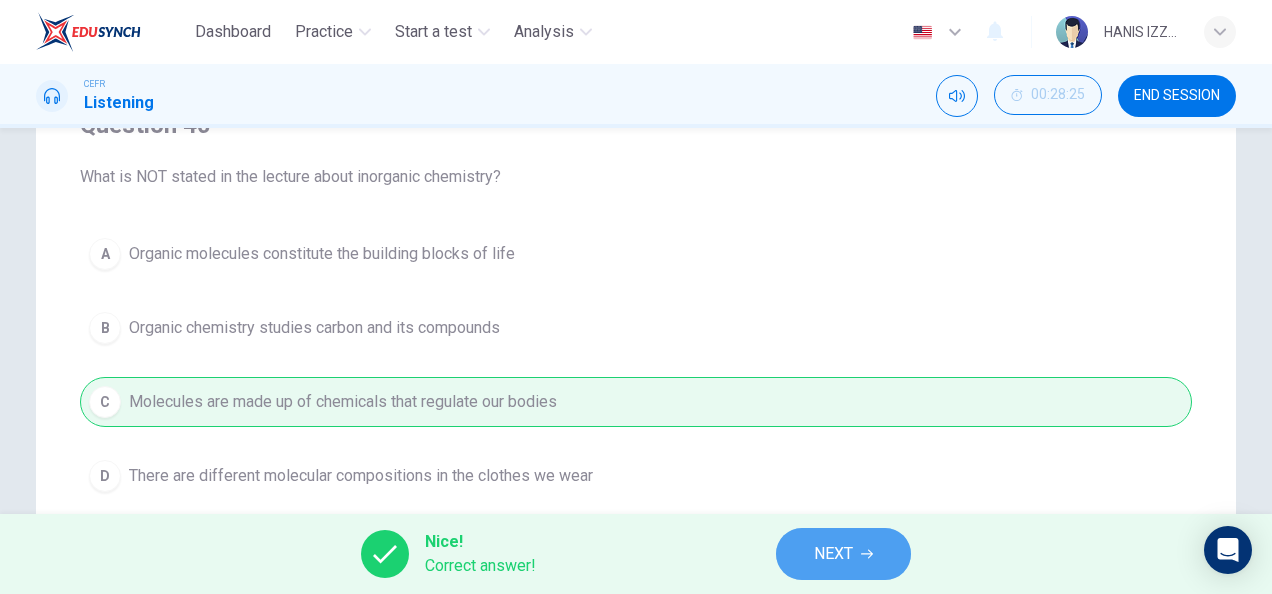 click on "NEXT" at bounding box center [843, 554] 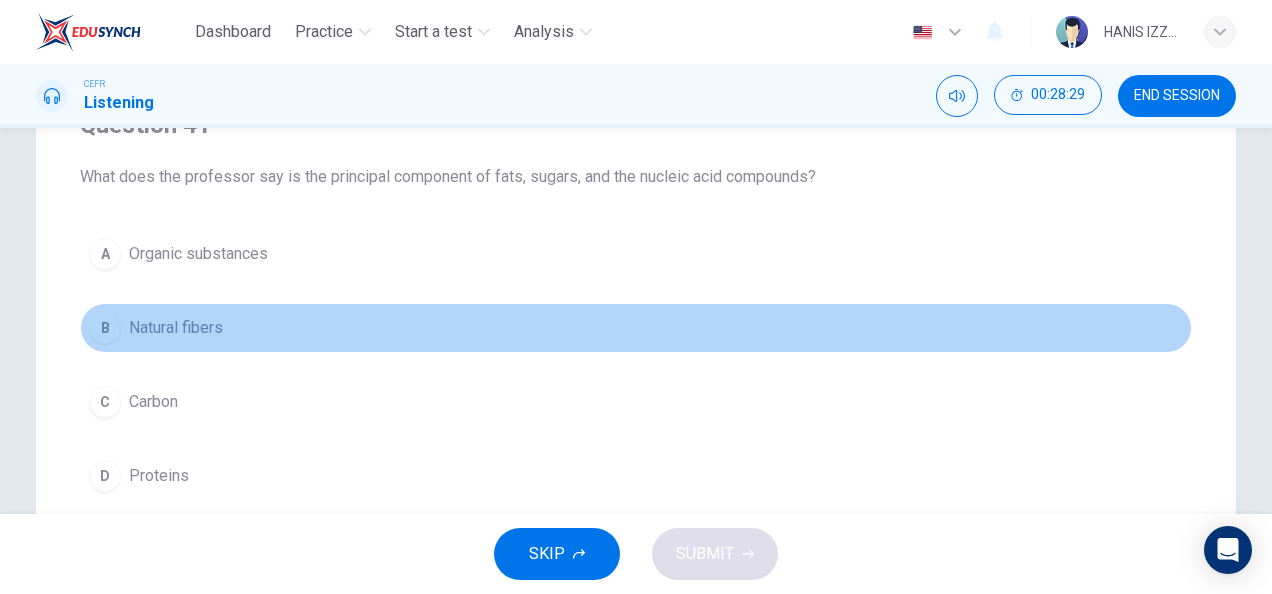 click on "Natural fibers" at bounding box center [198, 254] 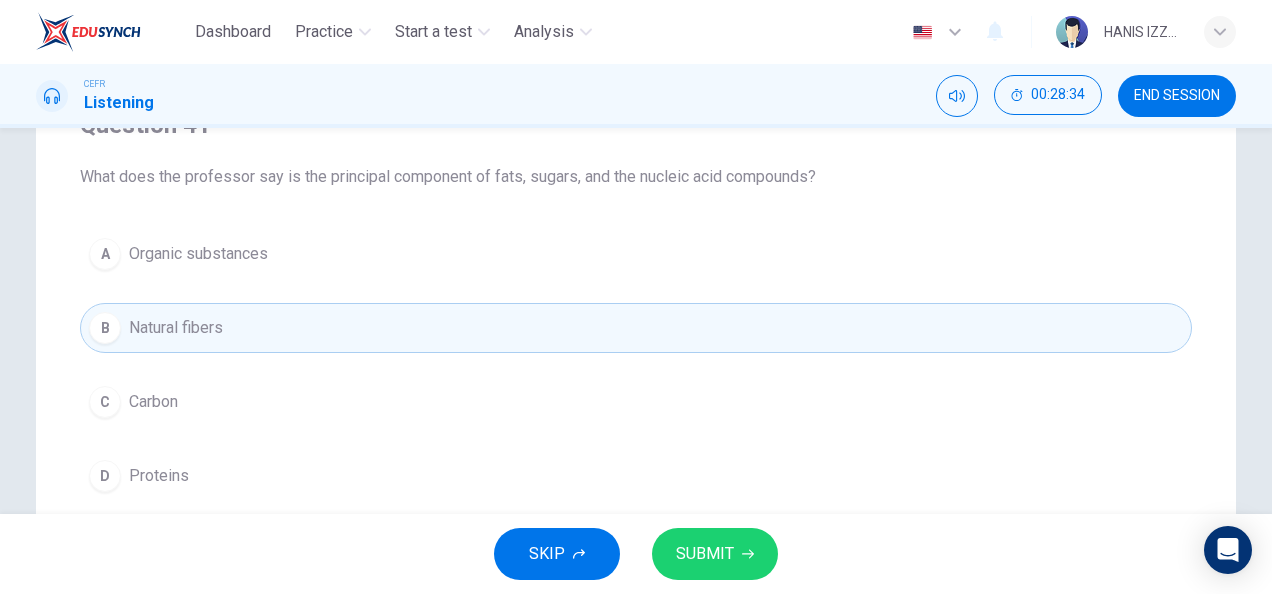 click on "A Organic substances B Natural fibers C Carbon D Proteins" at bounding box center (636, 365) 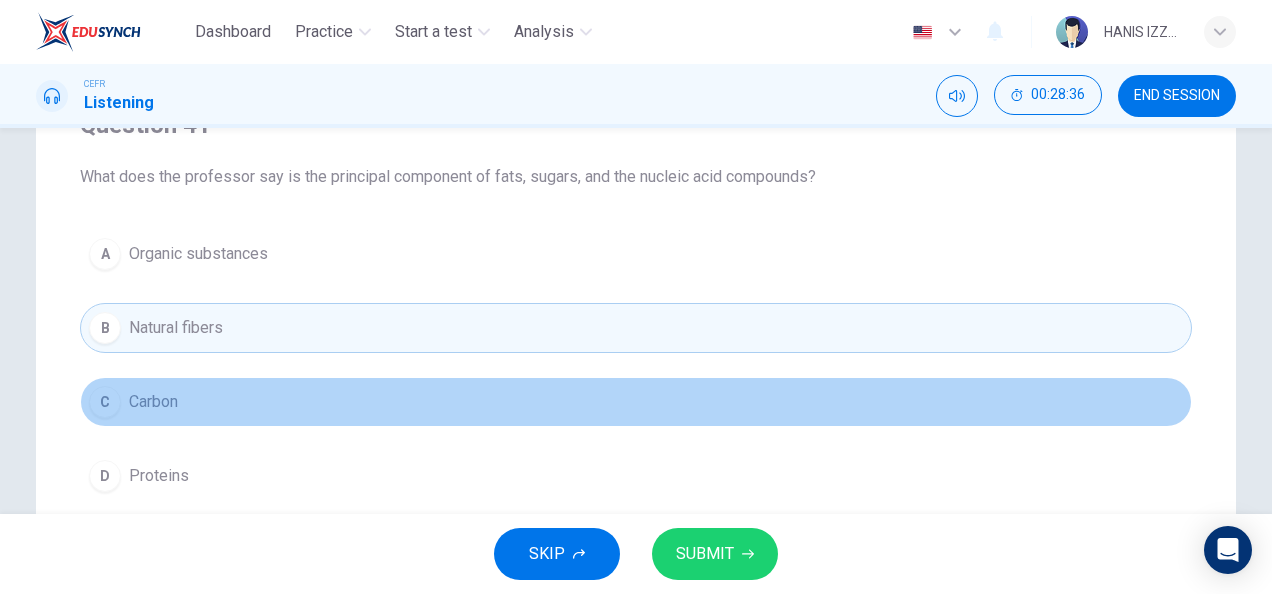 click on "C Carbon" at bounding box center (636, 402) 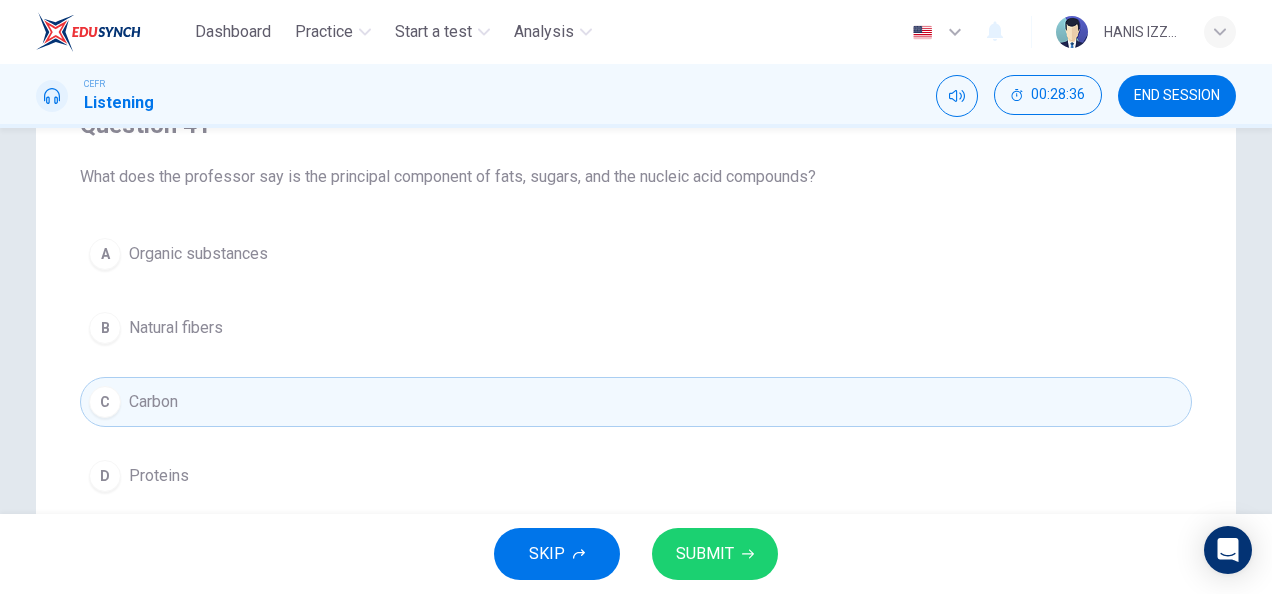 click on "SUBMIT" at bounding box center (705, 554) 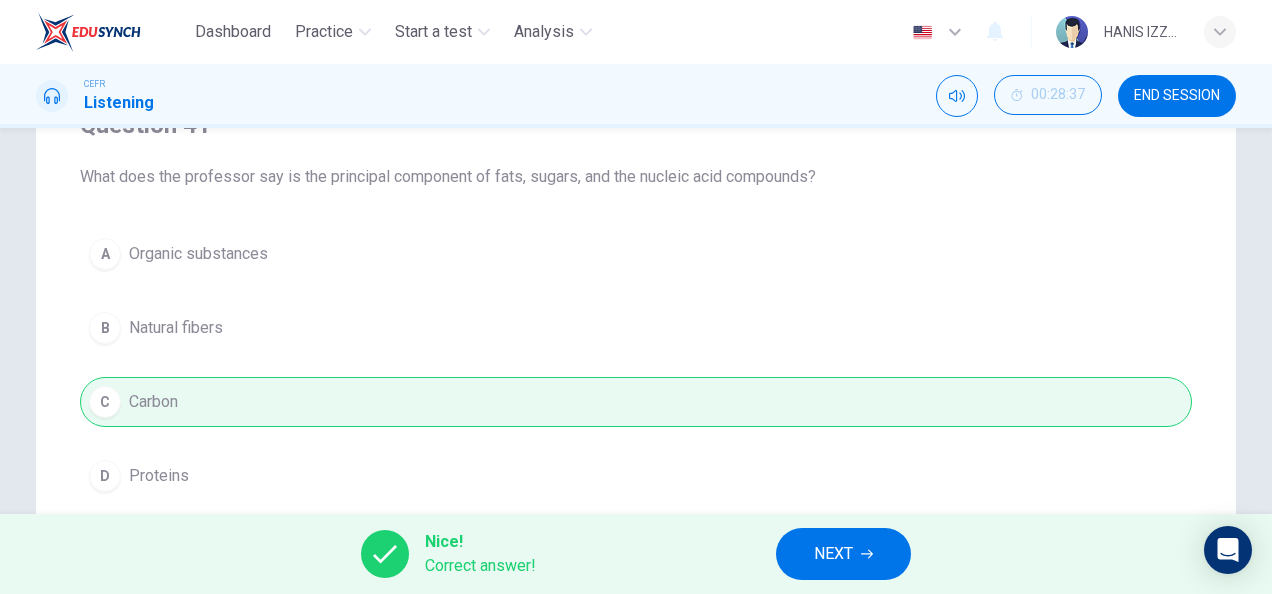 click on "NEXT" at bounding box center (833, 554) 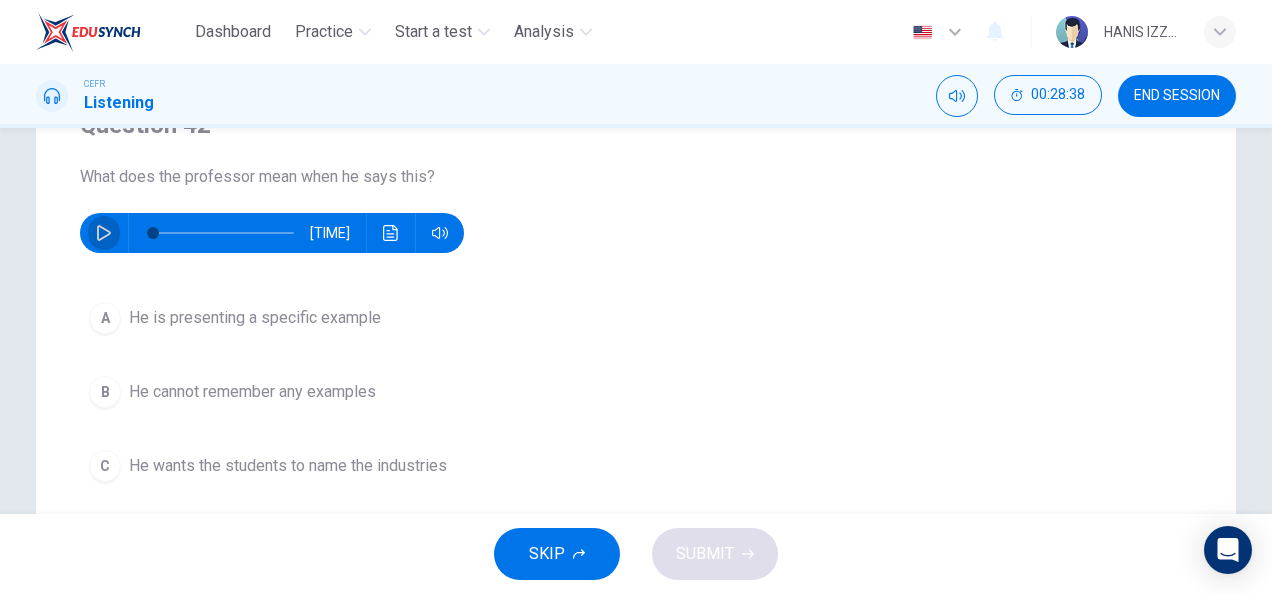 click at bounding box center [104, 233] 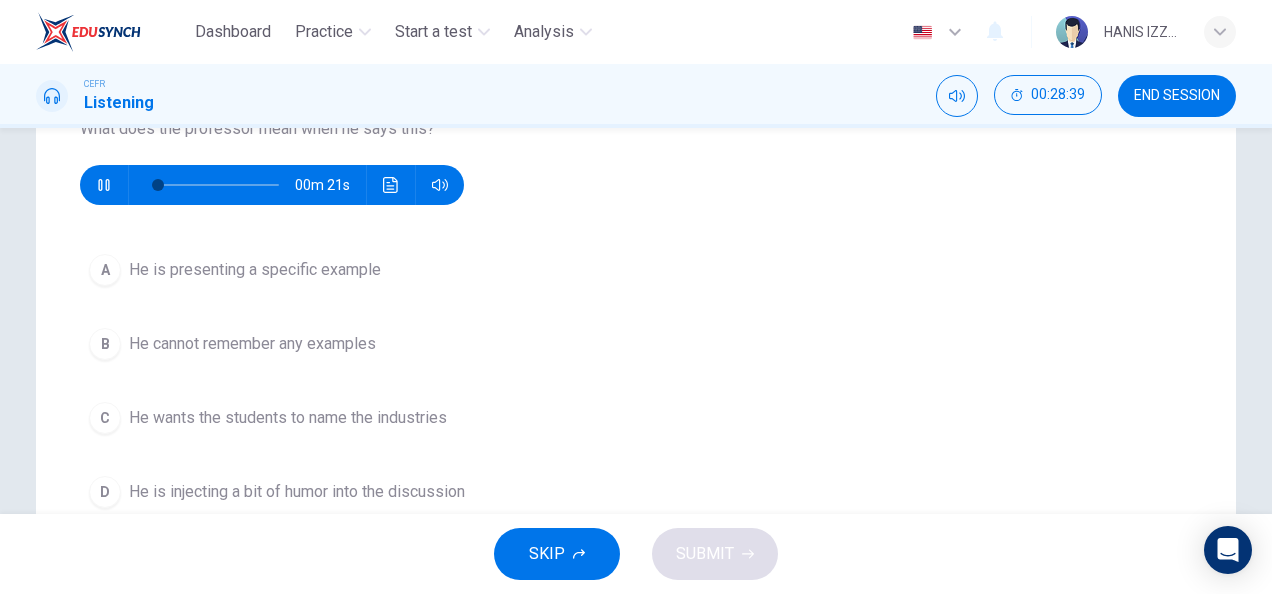 scroll, scrollTop: 240, scrollLeft: 0, axis: vertical 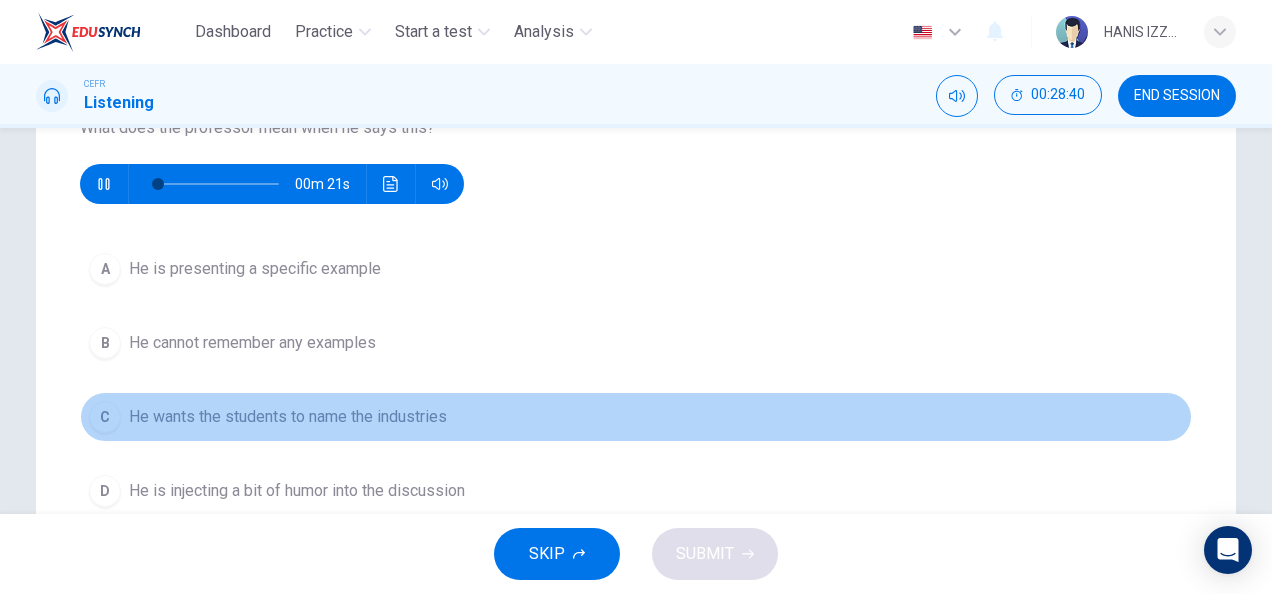 click on "He wants the students to name the industries" at bounding box center (255, 269) 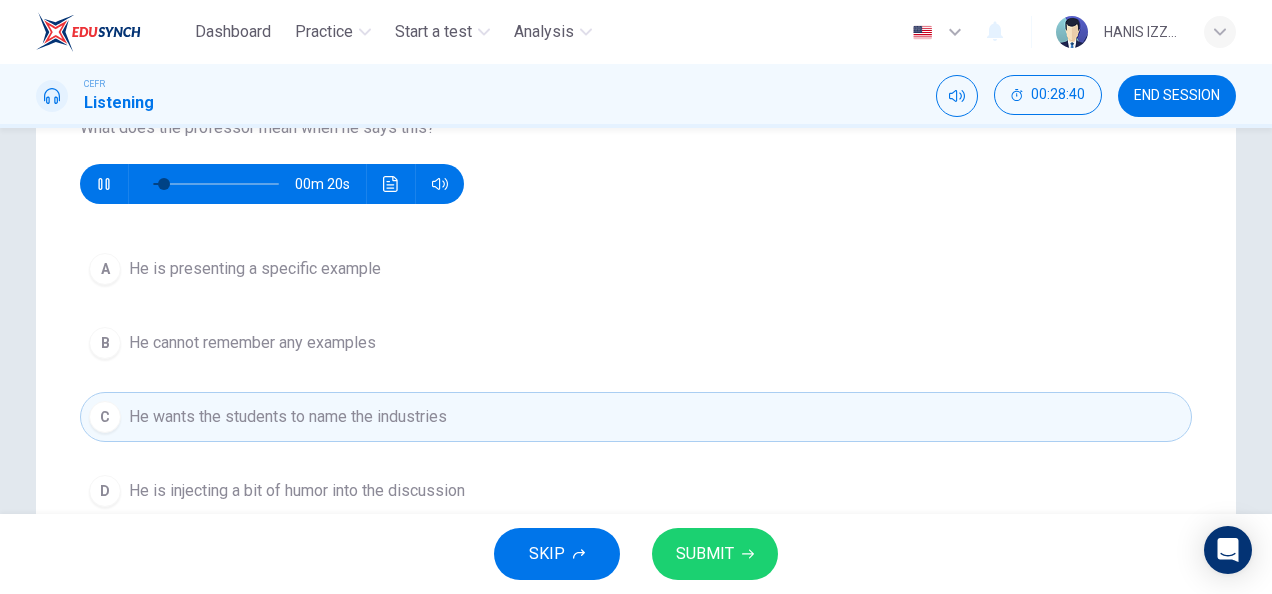 click on "SUBMIT" at bounding box center (705, 554) 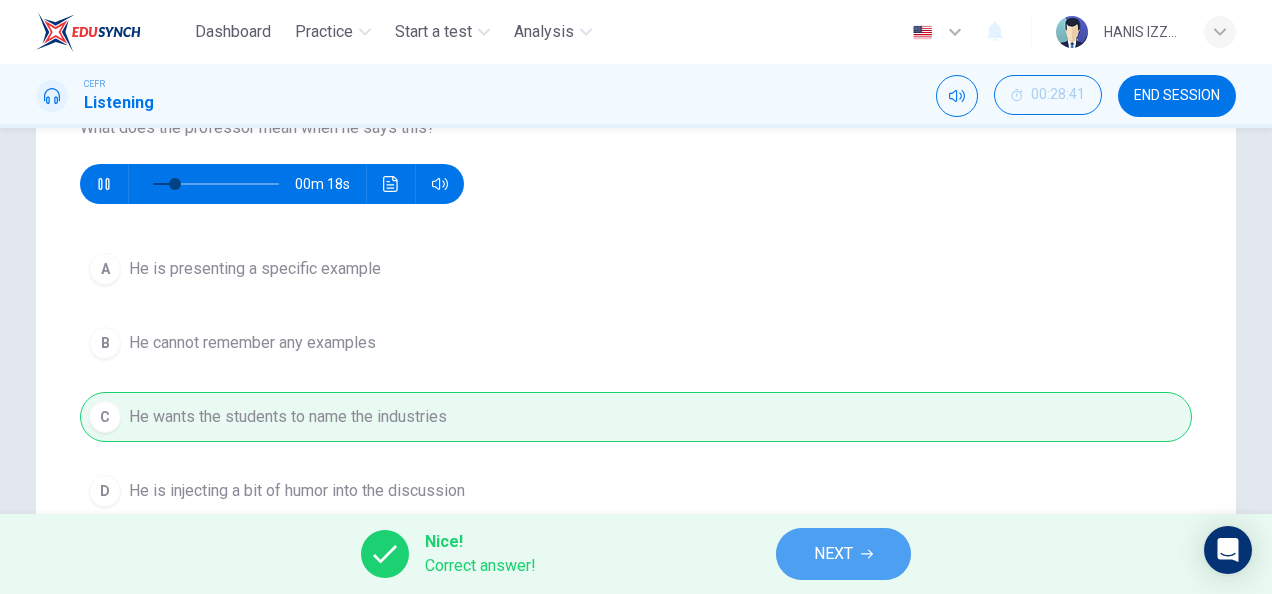 click on "NEXT" at bounding box center [843, 554] 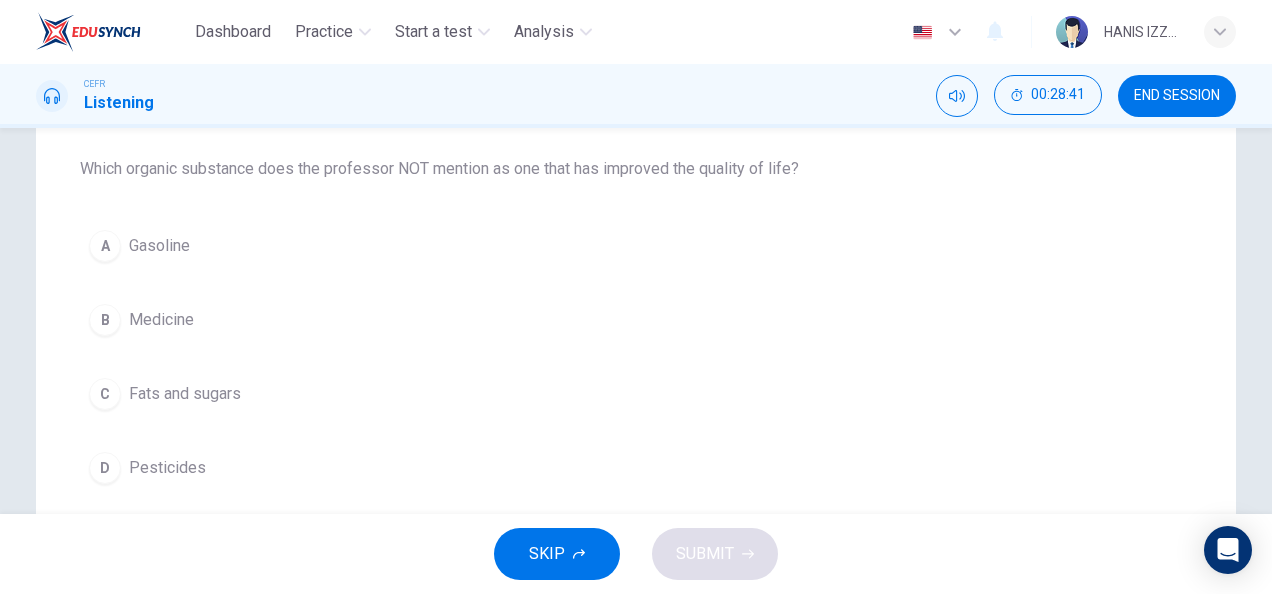 scroll, scrollTop: 198, scrollLeft: 0, axis: vertical 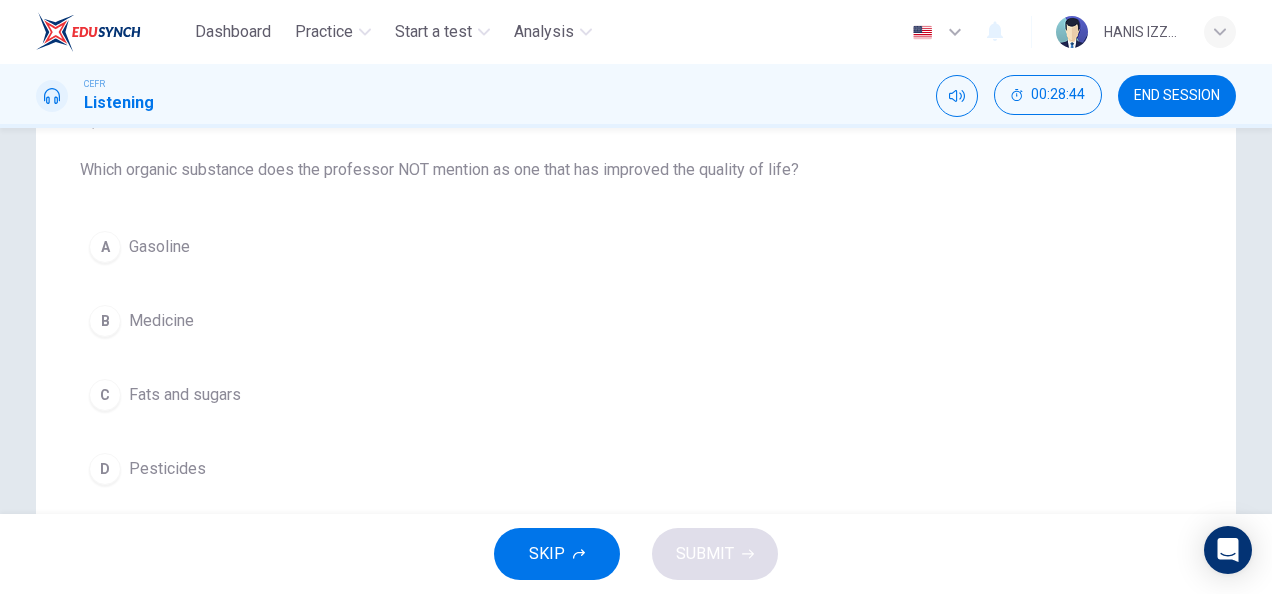 click on "Fats and sugars" at bounding box center (159, 247) 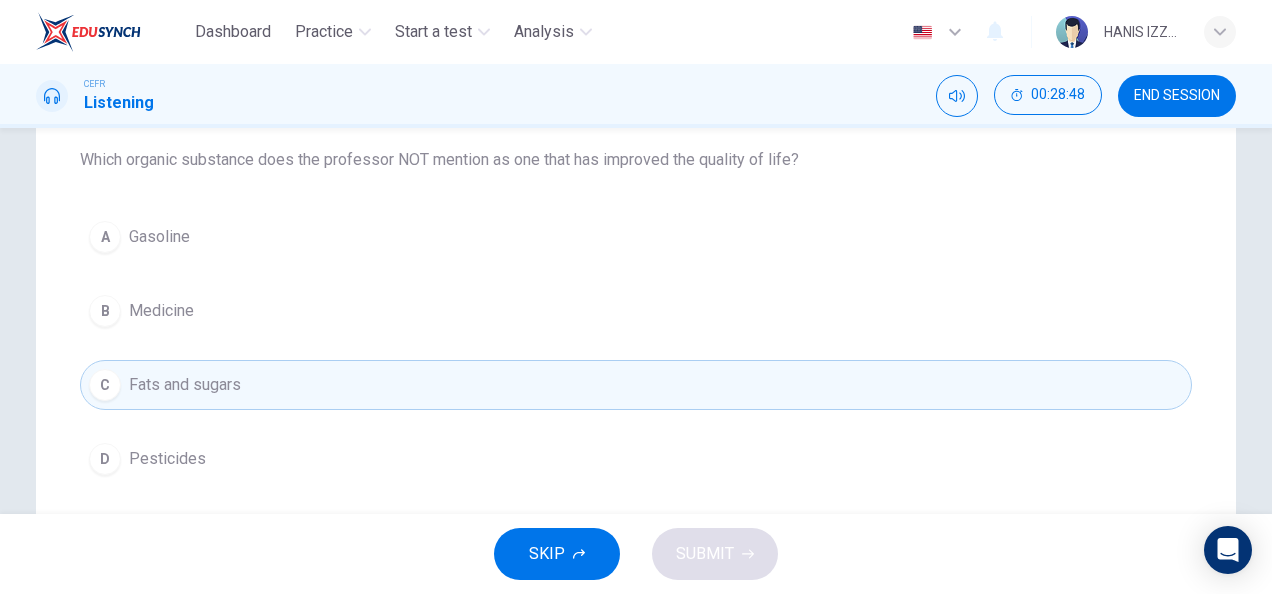 scroll, scrollTop: 207, scrollLeft: 0, axis: vertical 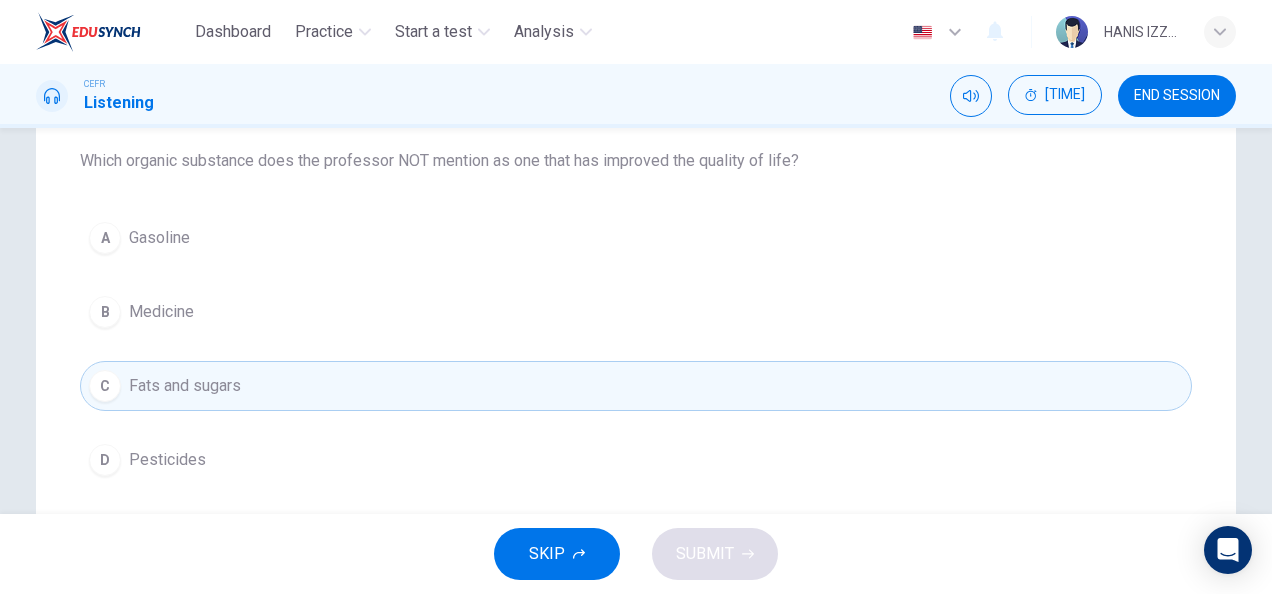 click on "C Fats and sugars" at bounding box center [636, 386] 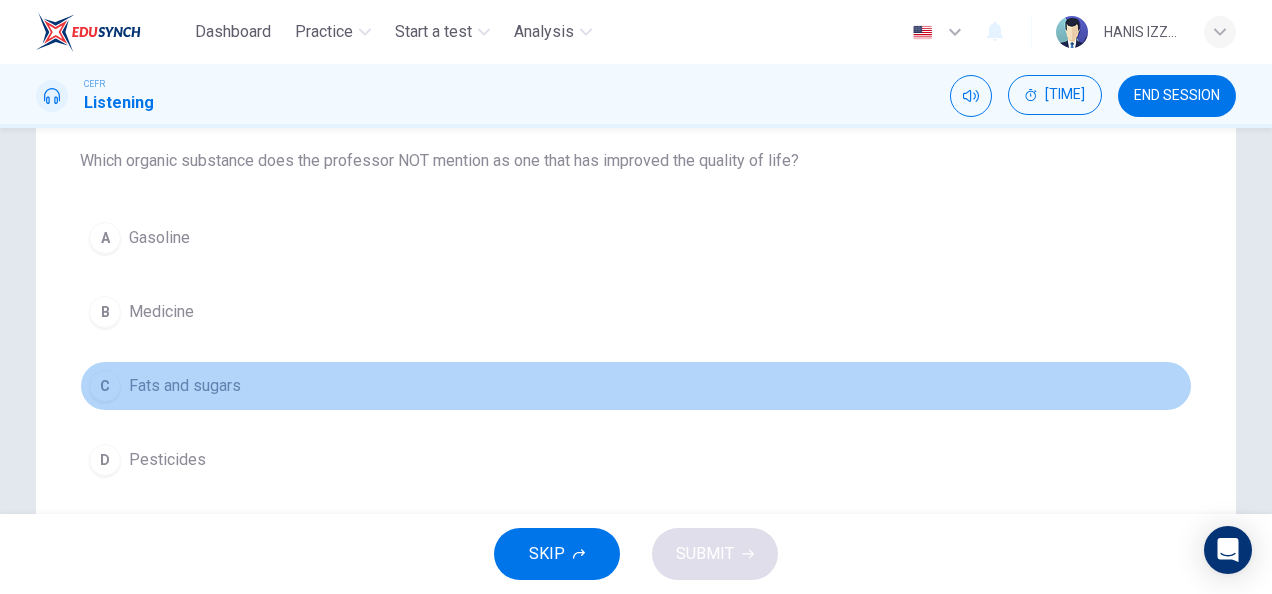 click on "C Fats and sugars" at bounding box center [636, 386] 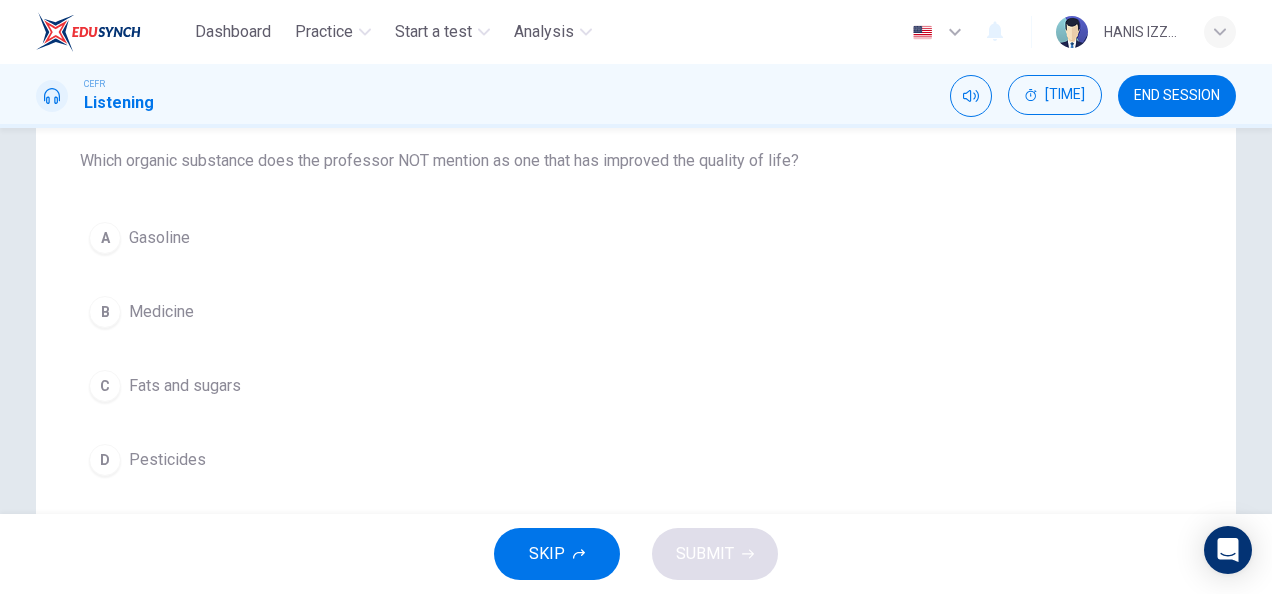 click on "B Medicine" at bounding box center [636, 312] 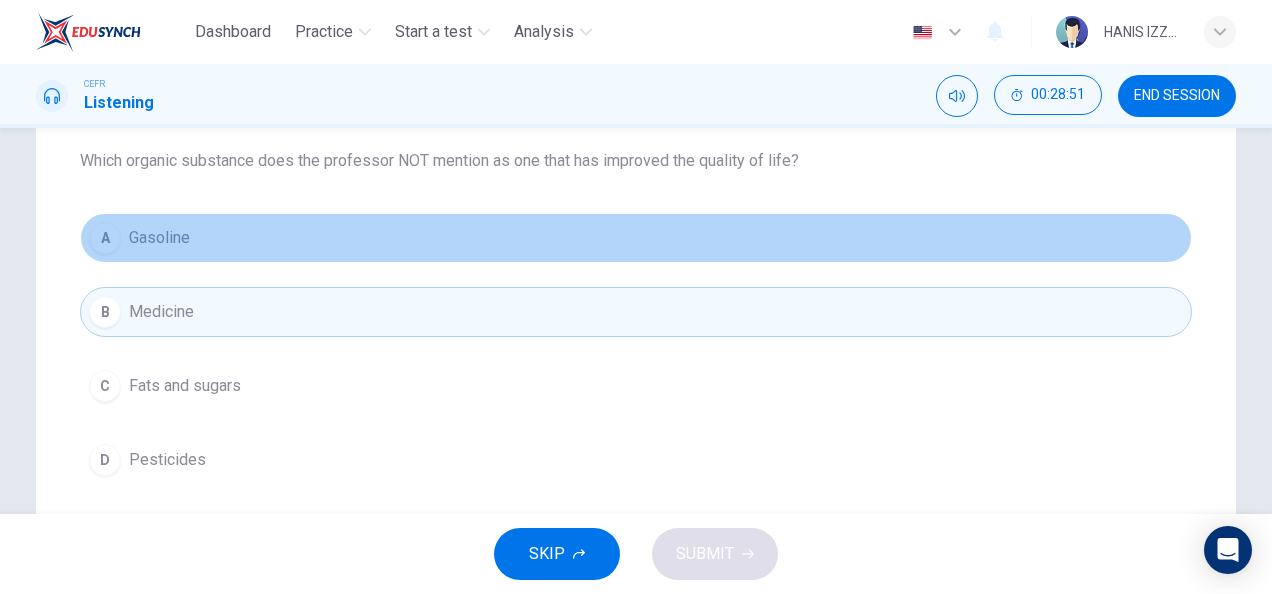 click on "A Gasoline" at bounding box center (636, 238) 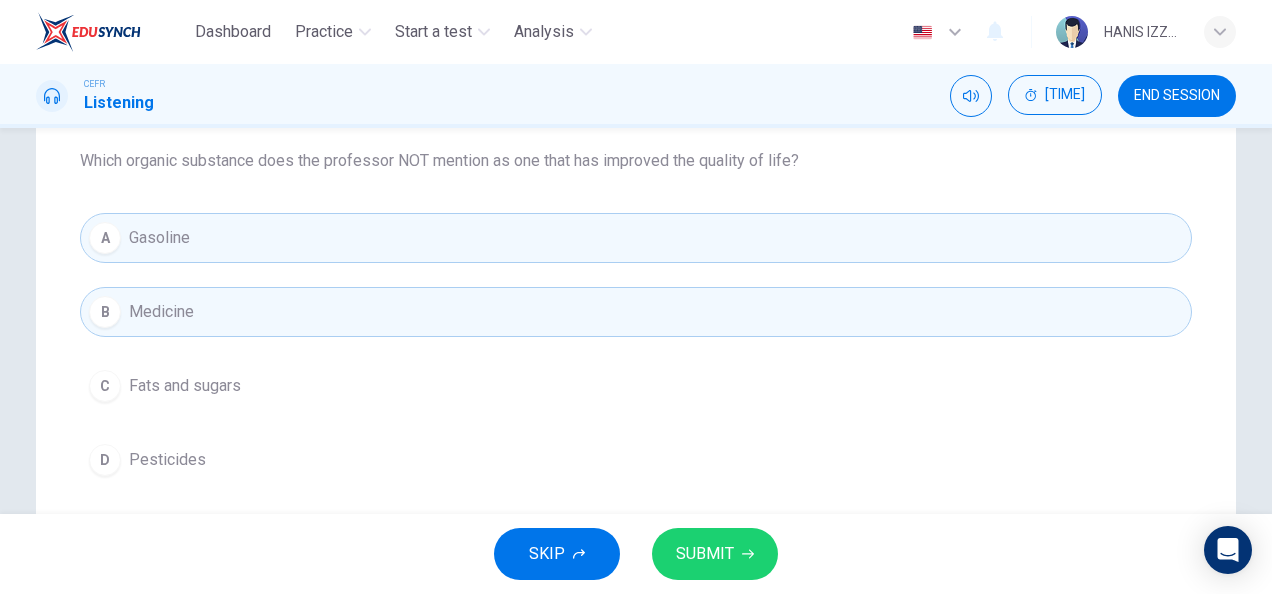 click on "C Fats and sugars" at bounding box center [636, 386] 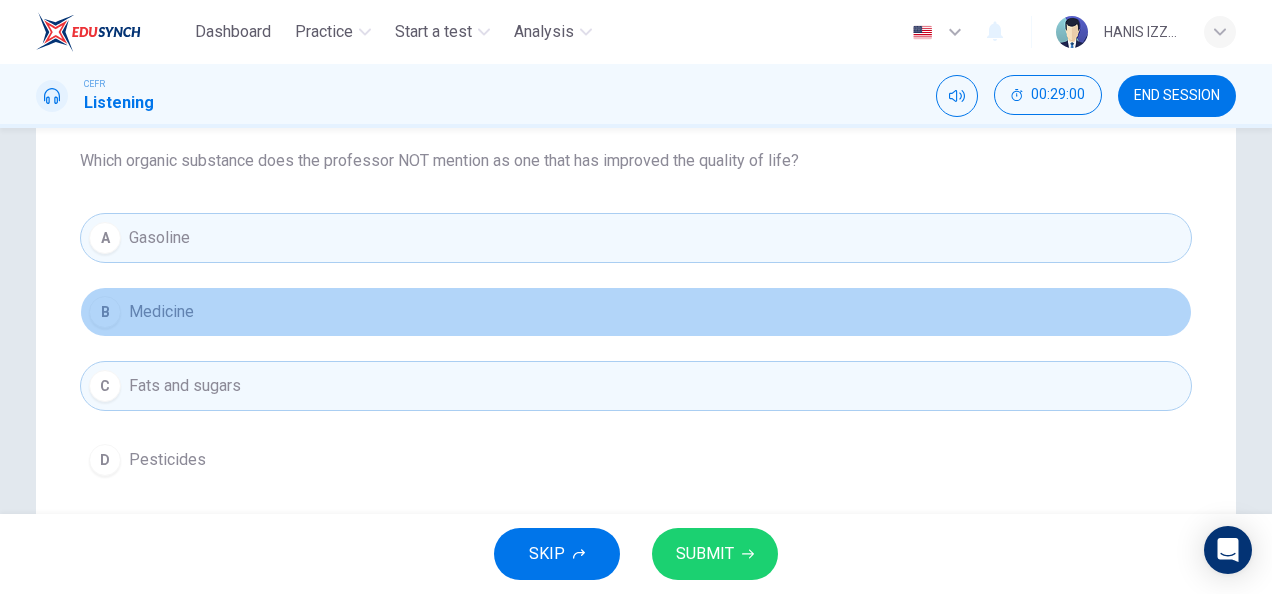 click on "B Medicine" at bounding box center (636, 312) 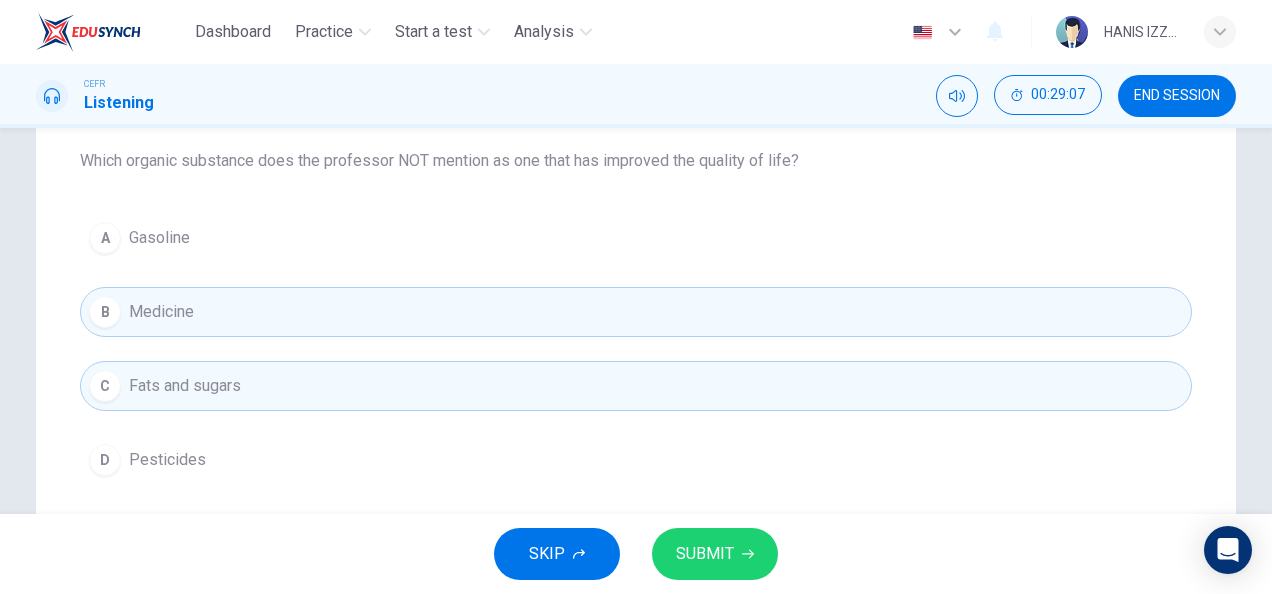 click on "A Gasoline" at bounding box center (636, 238) 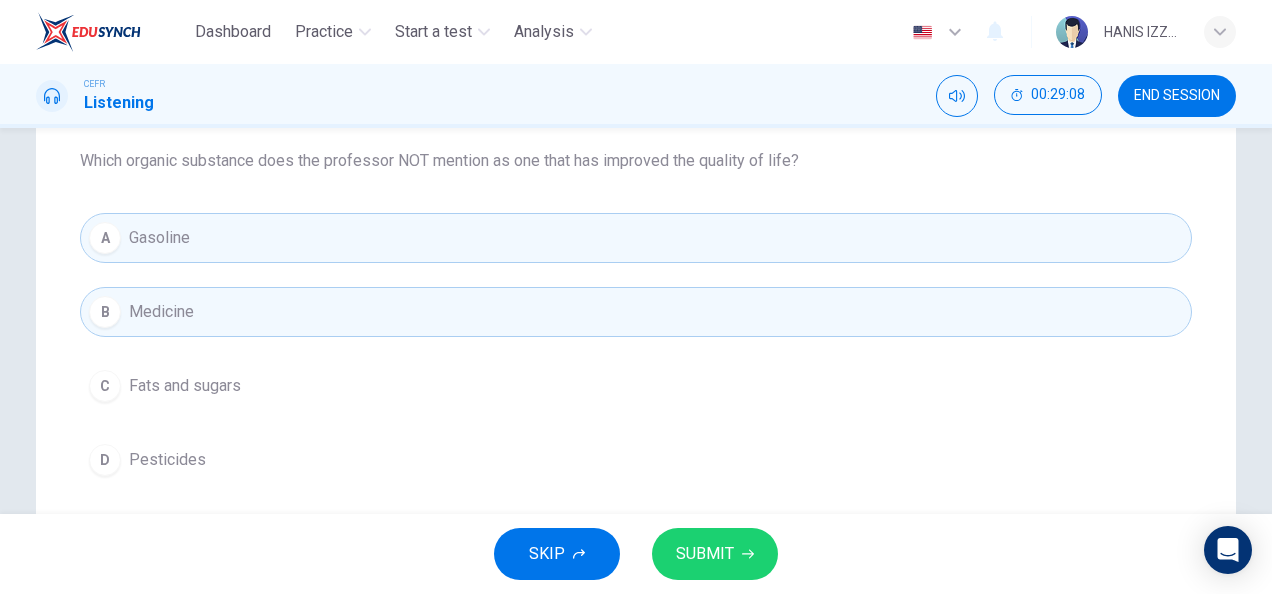 click on "C Fats and sugars" at bounding box center (636, 386) 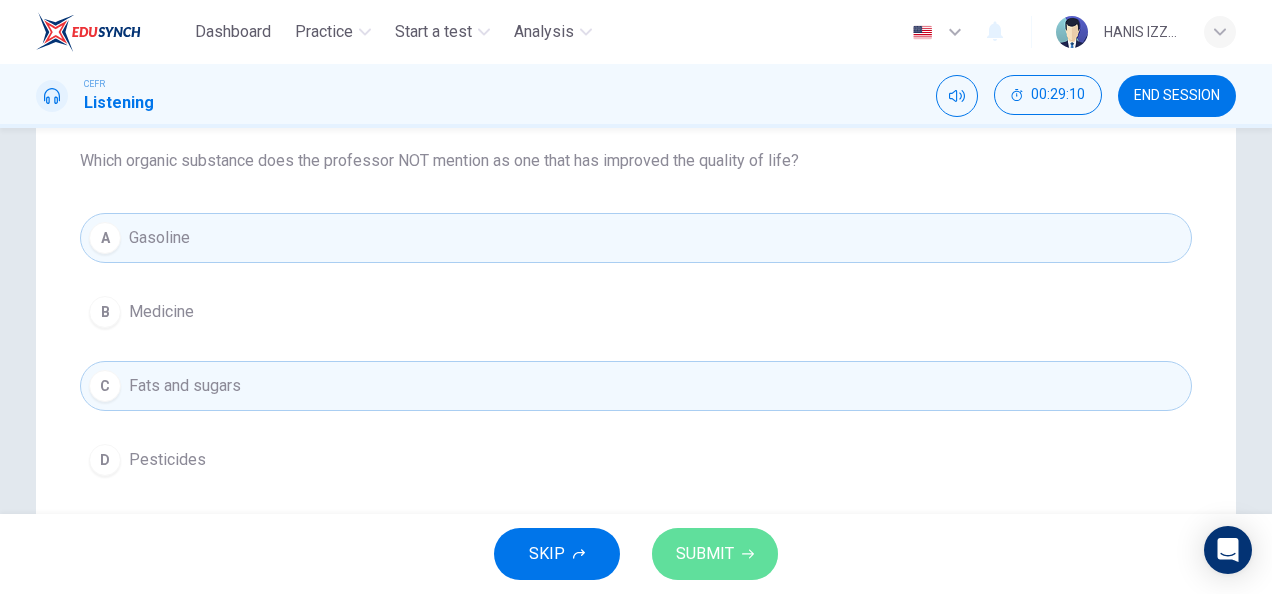 click on "SUBMIT" at bounding box center [705, 554] 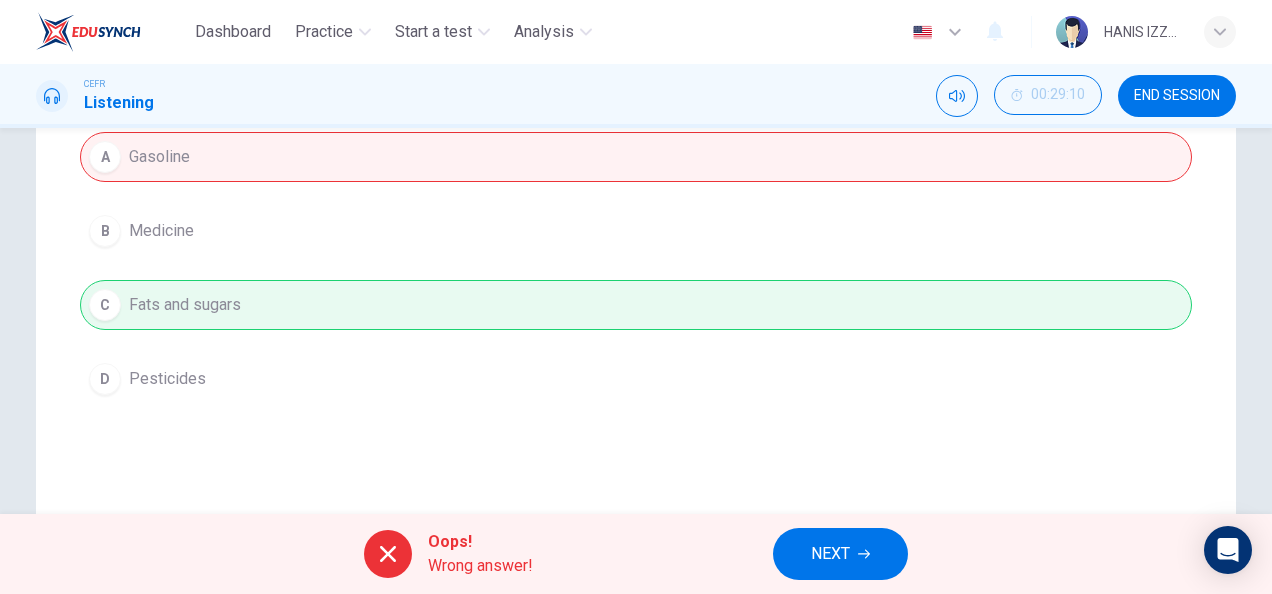 scroll, scrollTop: 188, scrollLeft: 0, axis: vertical 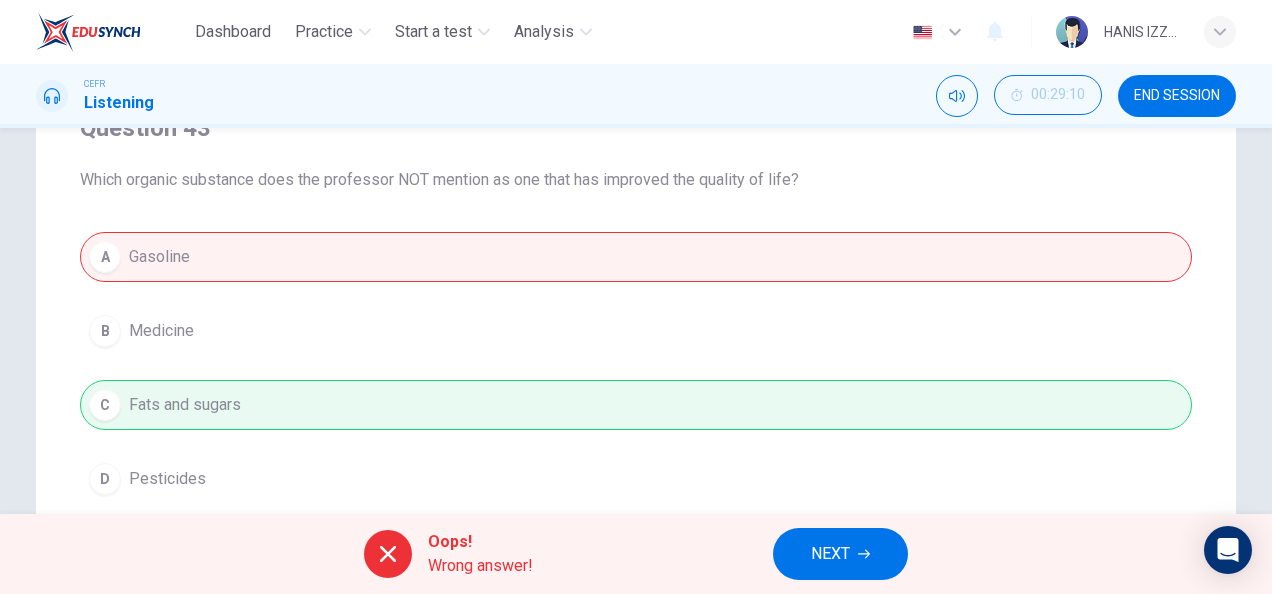 click on "A Gasoline B Medicine C Fats and sugars D Pesticides" at bounding box center (636, 368) 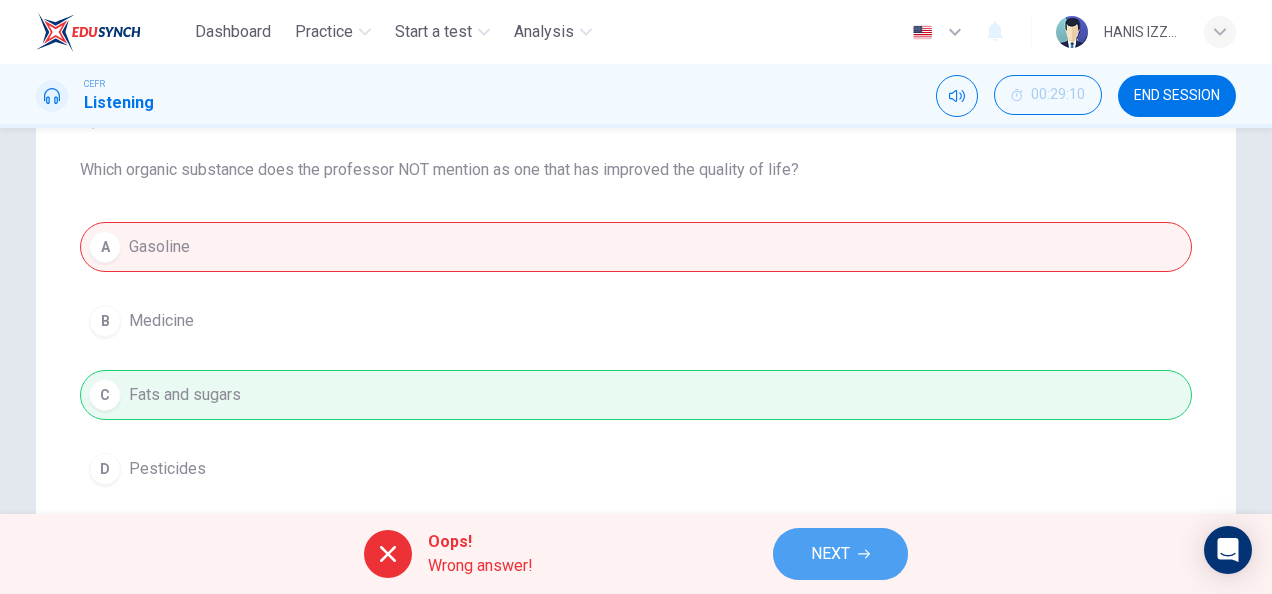 click on "NEXT" at bounding box center (840, 554) 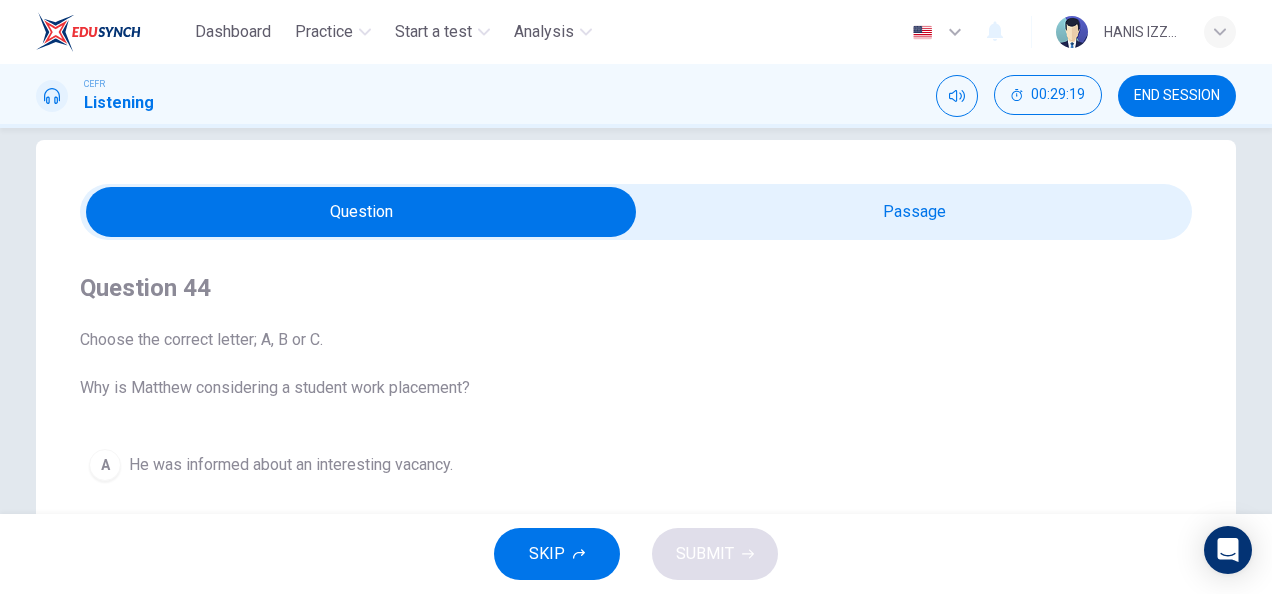 scroll, scrollTop: 25, scrollLeft: 0, axis: vertical 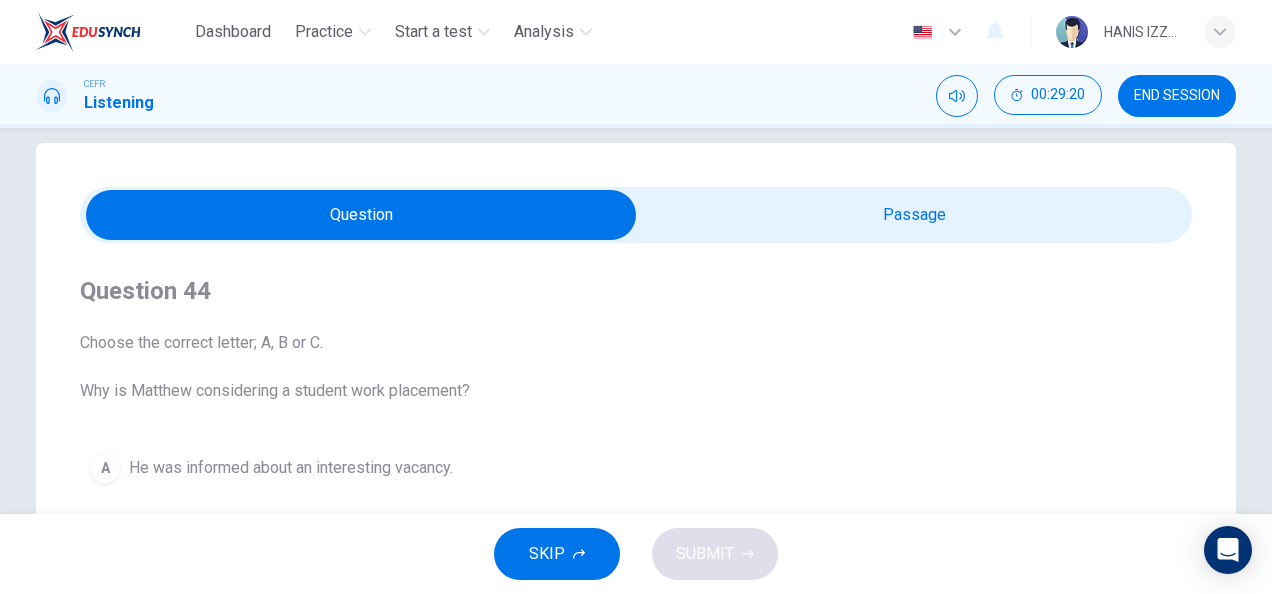 click at bounding box center (361, 215) 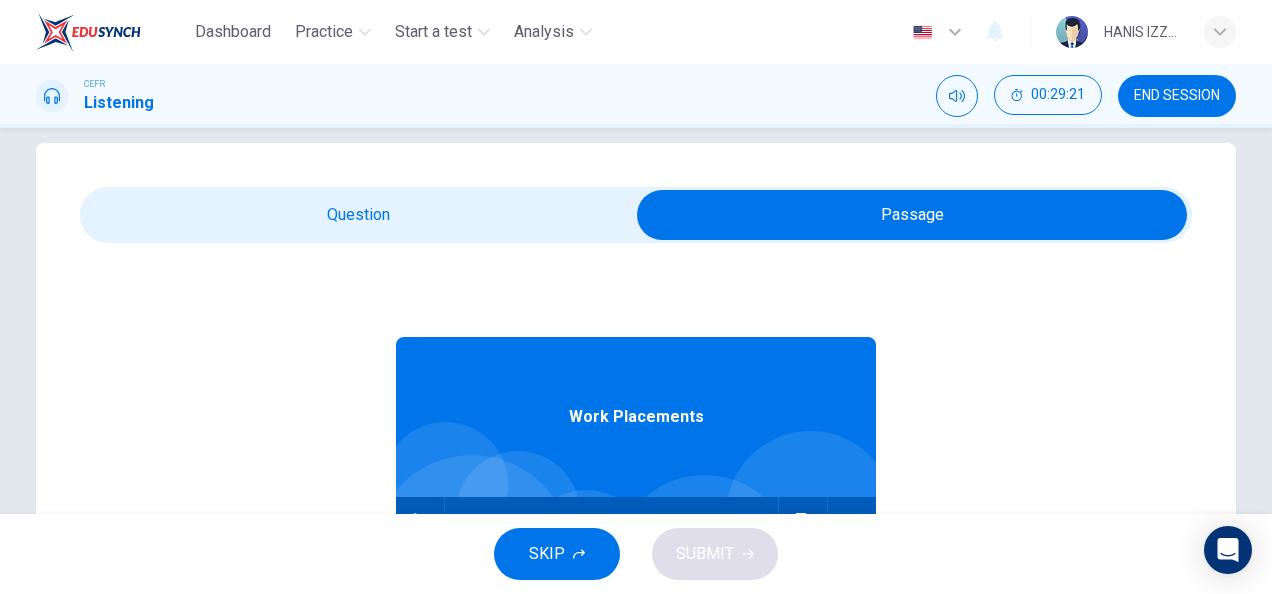 scroll, scrollTop: 56, scrollLeft: 0, axis: vertical 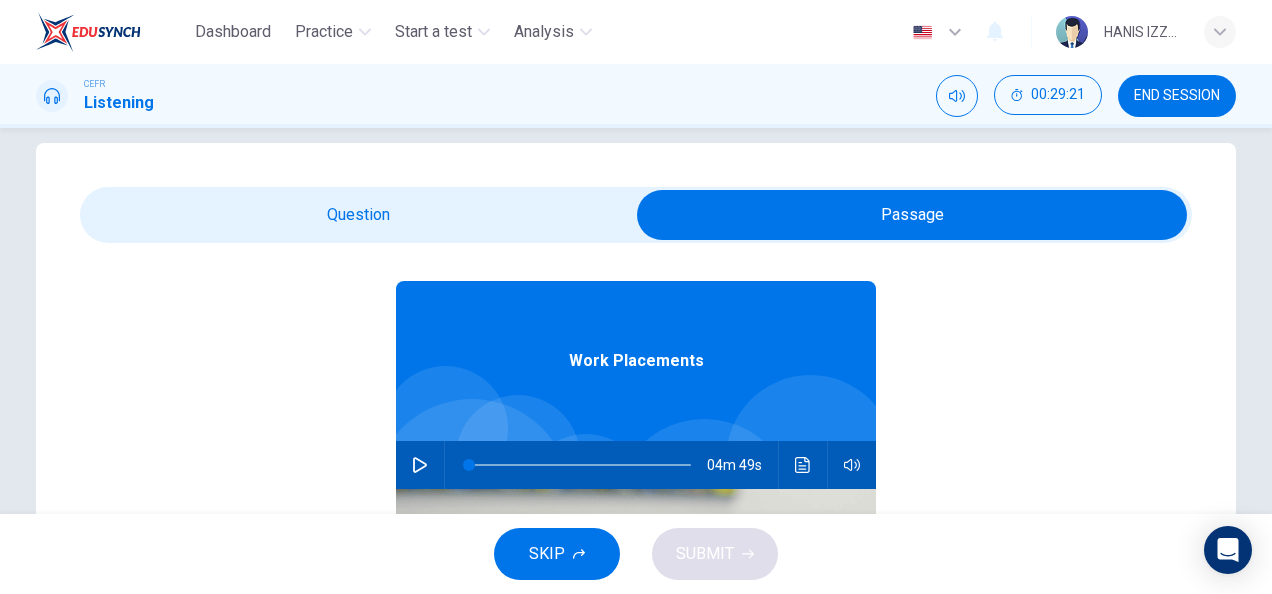 click at bounding box center (420, 465) 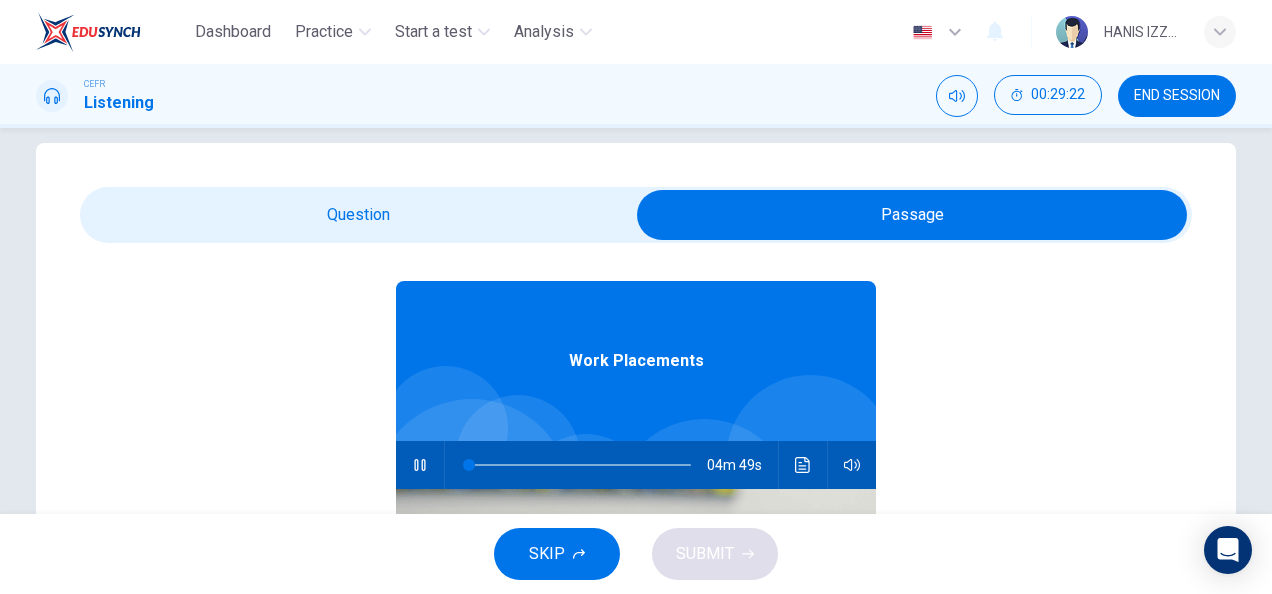 click at bounding box center [912, 215] 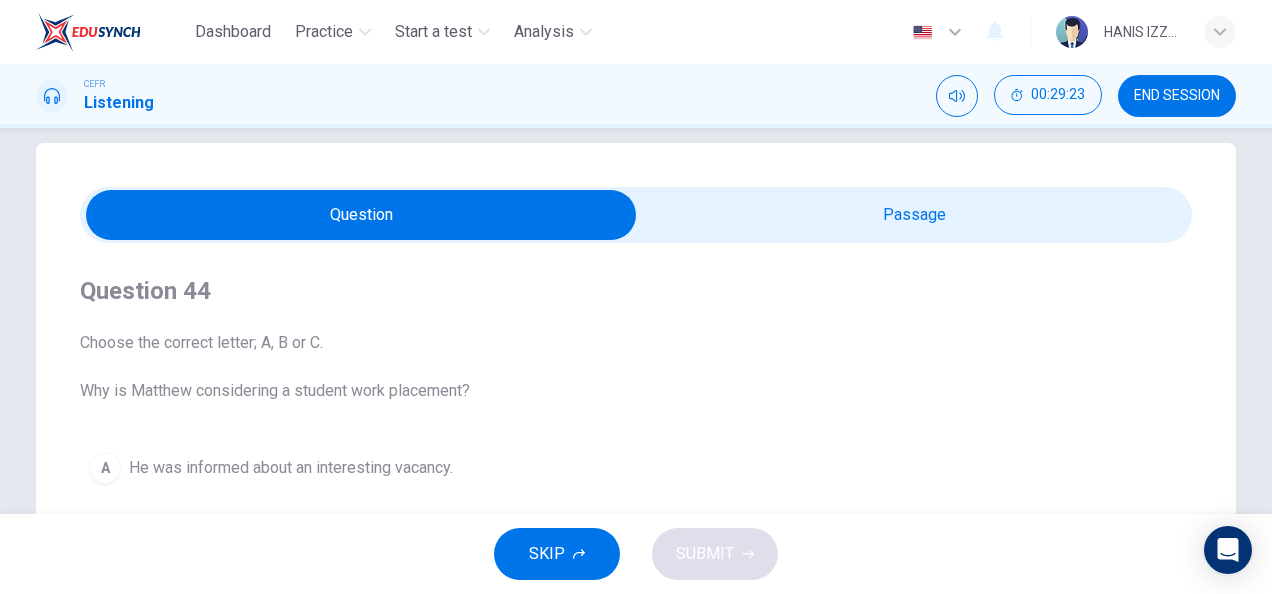 scroll, scrollTop: 0, scrollLeft: 0, axis: both 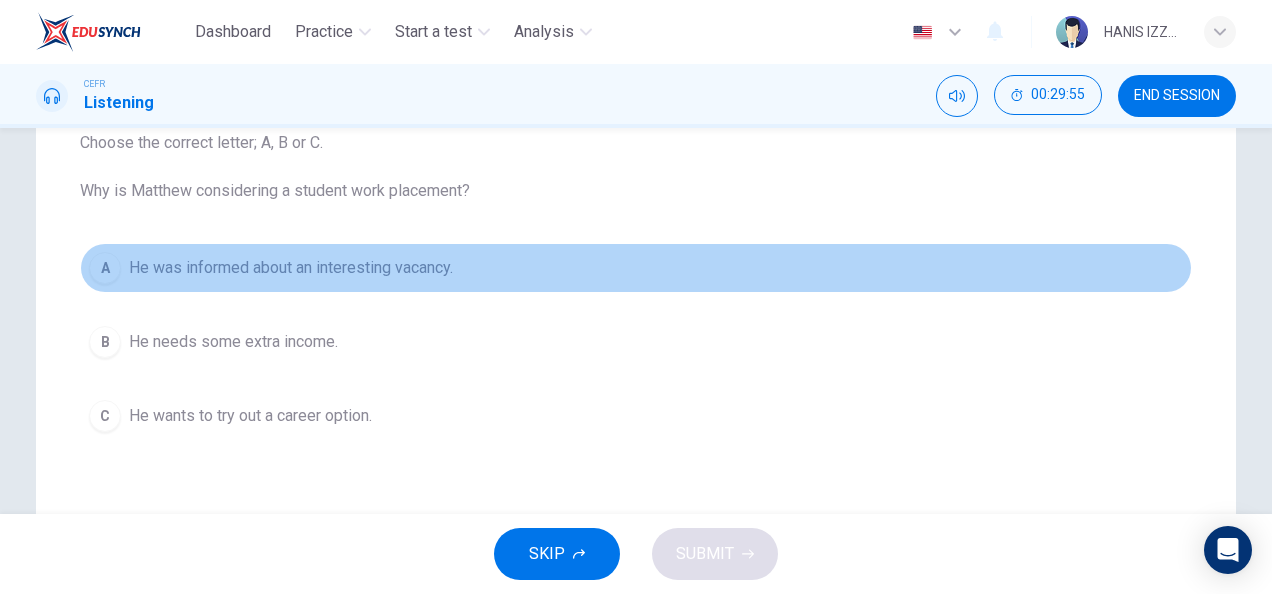 click on "He was informed about an interesting vacancy." at bounding box center [291, 268] 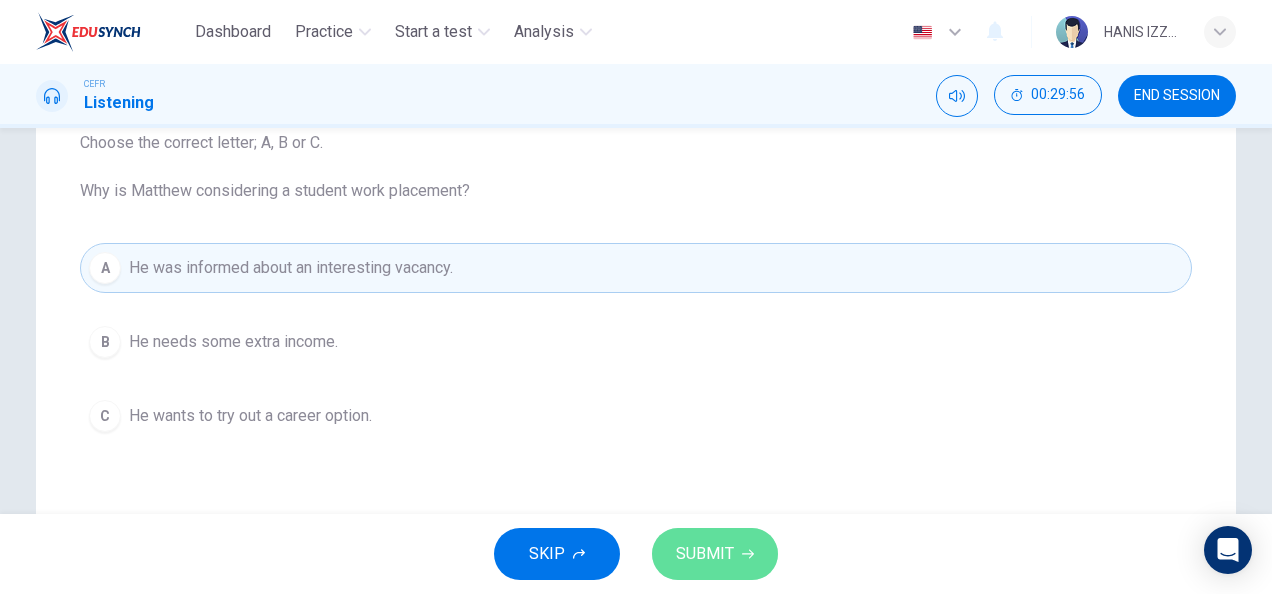 click on "SUBMIT" at bounding box center (715, 554) 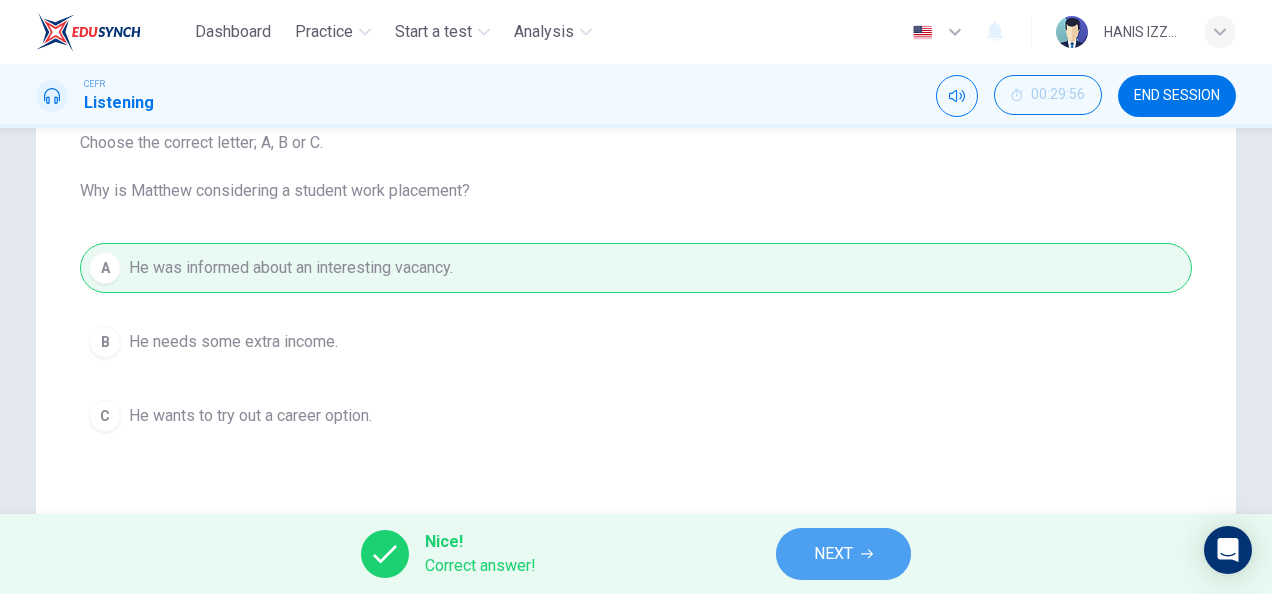 click on "NEXT" at bounding box center [833, 554] 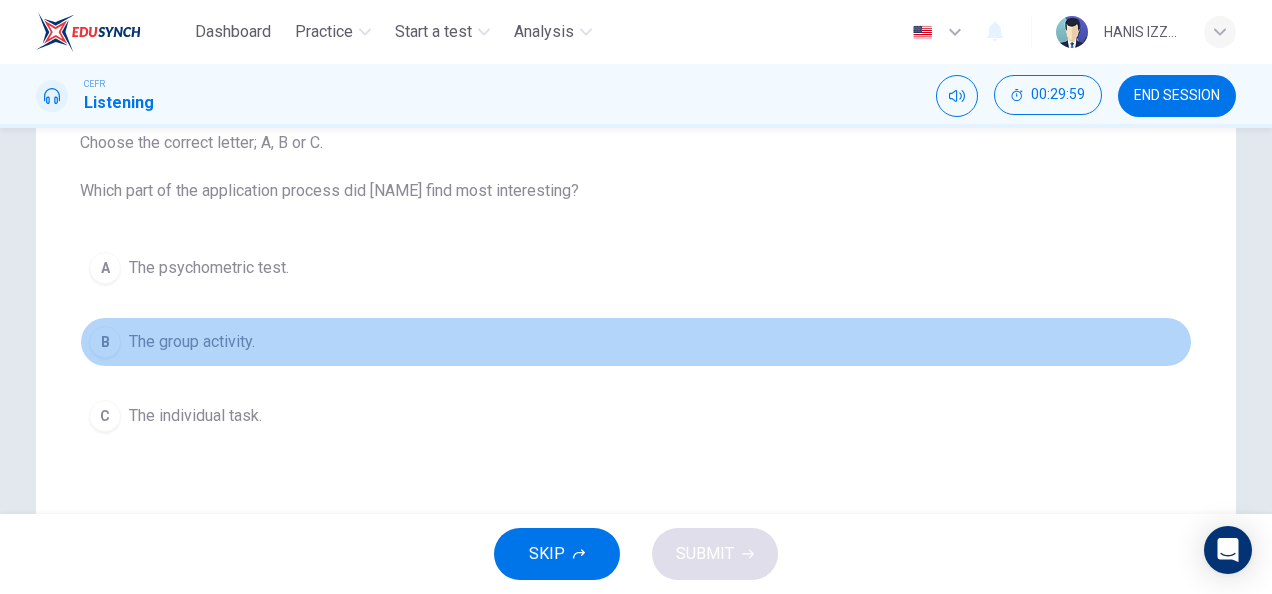 click on "The group activity." at bounding box center (636, 342) 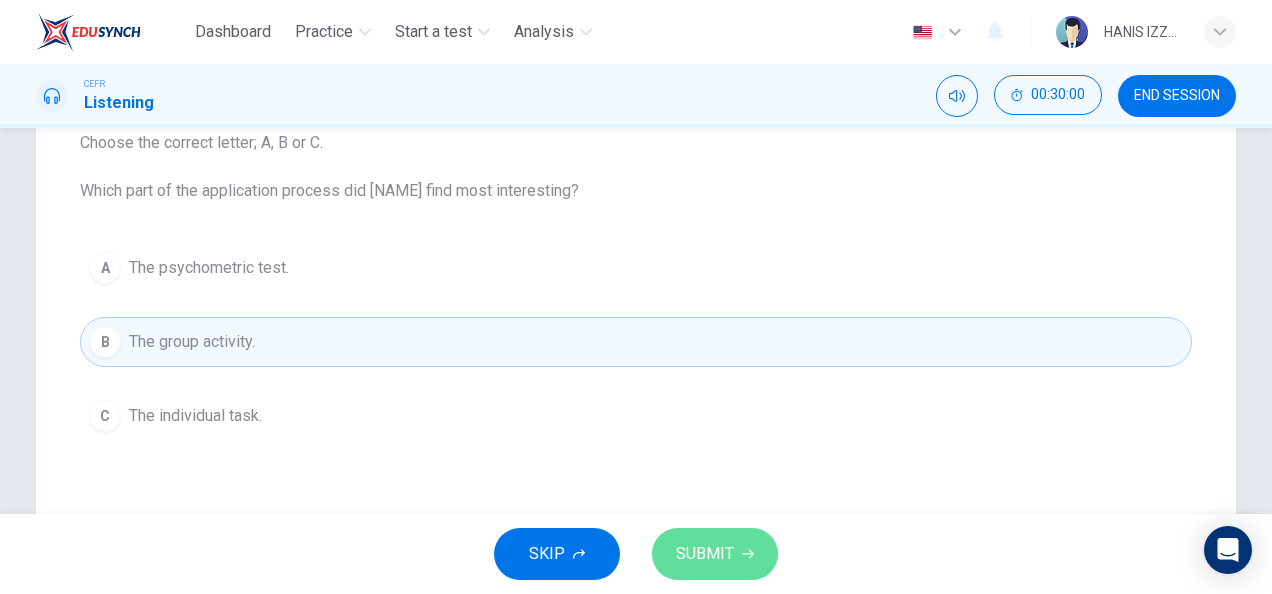 click on "SUBMIT" at bounding box center [705, 554] 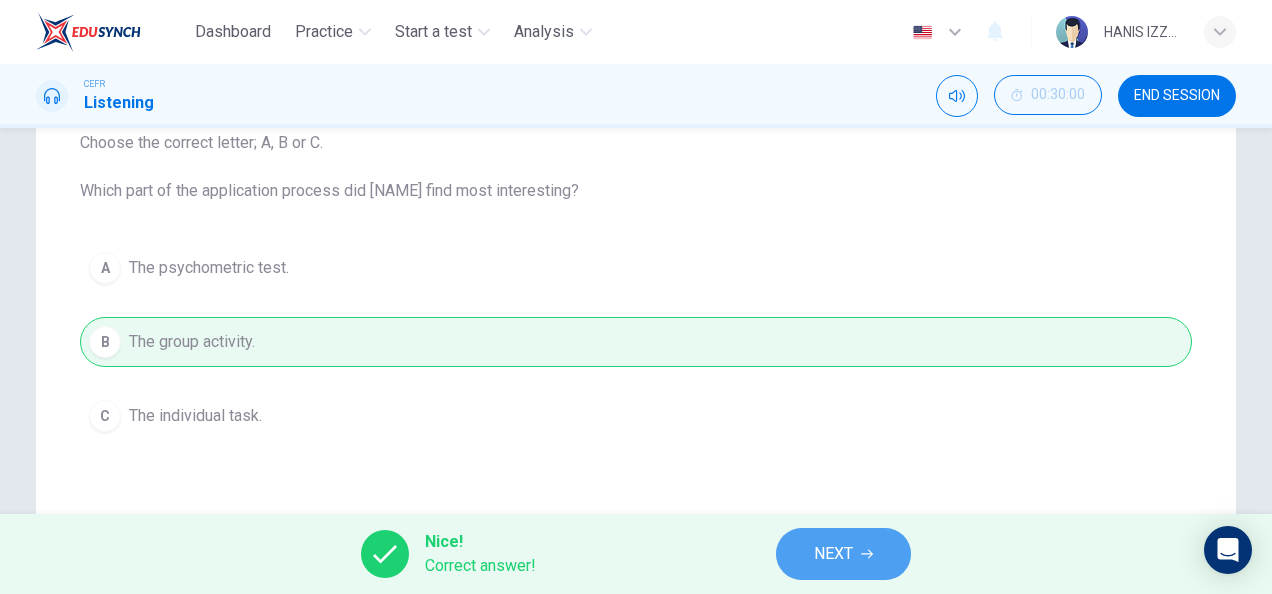 click on "NEXT" at bounding box center [833, 554] 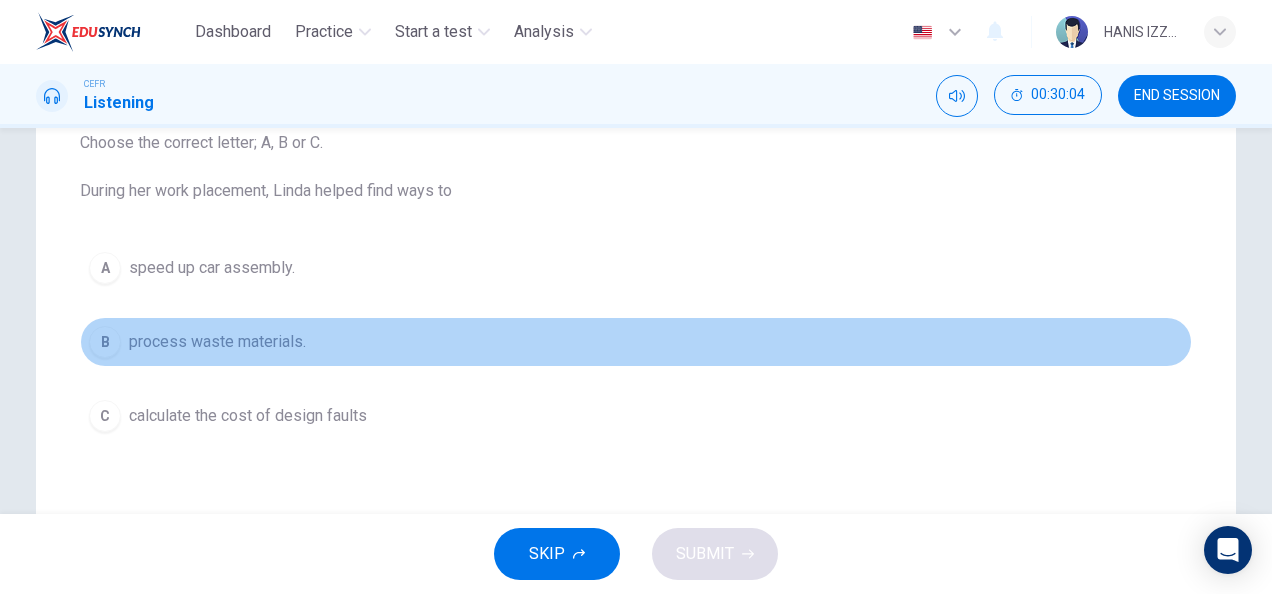 click on "B process waste materials." at bounding box center [636, 342] 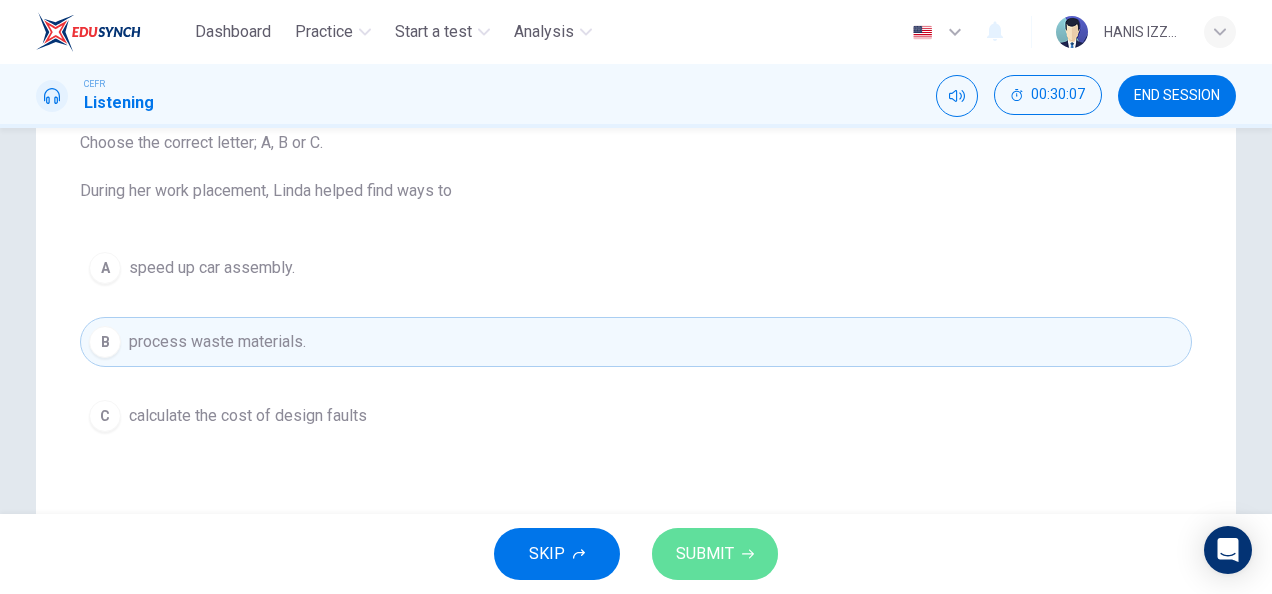 click on "SUBMIT" at bounding box center [705, 554] 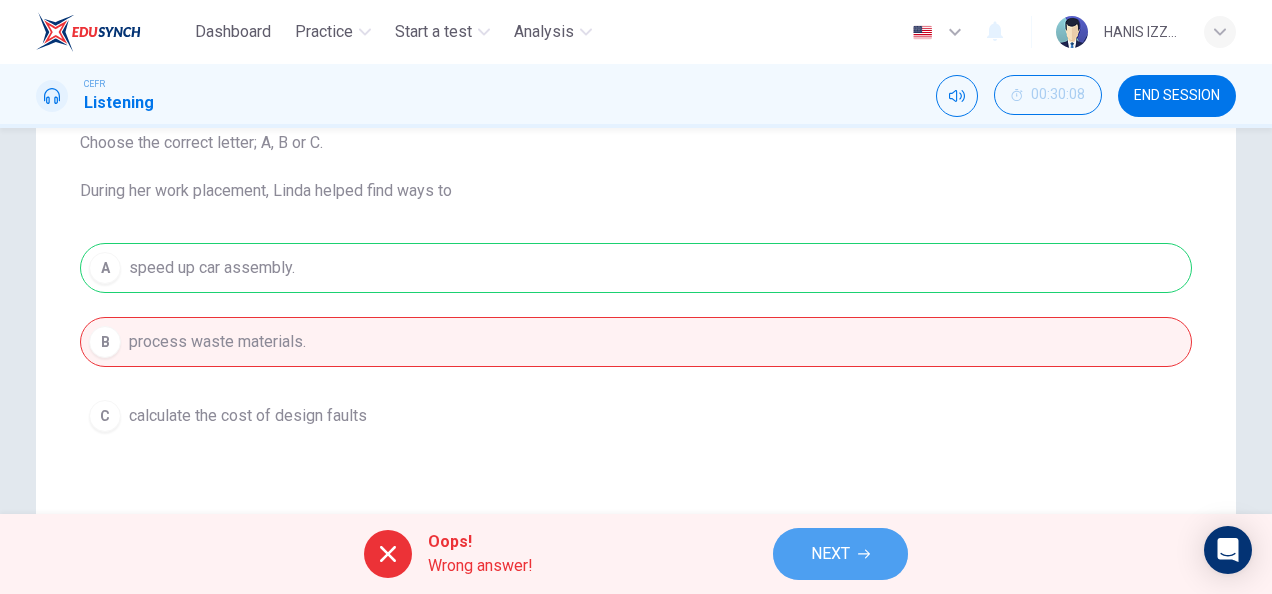 click on "NEXT" at bounding box center [830, 554] 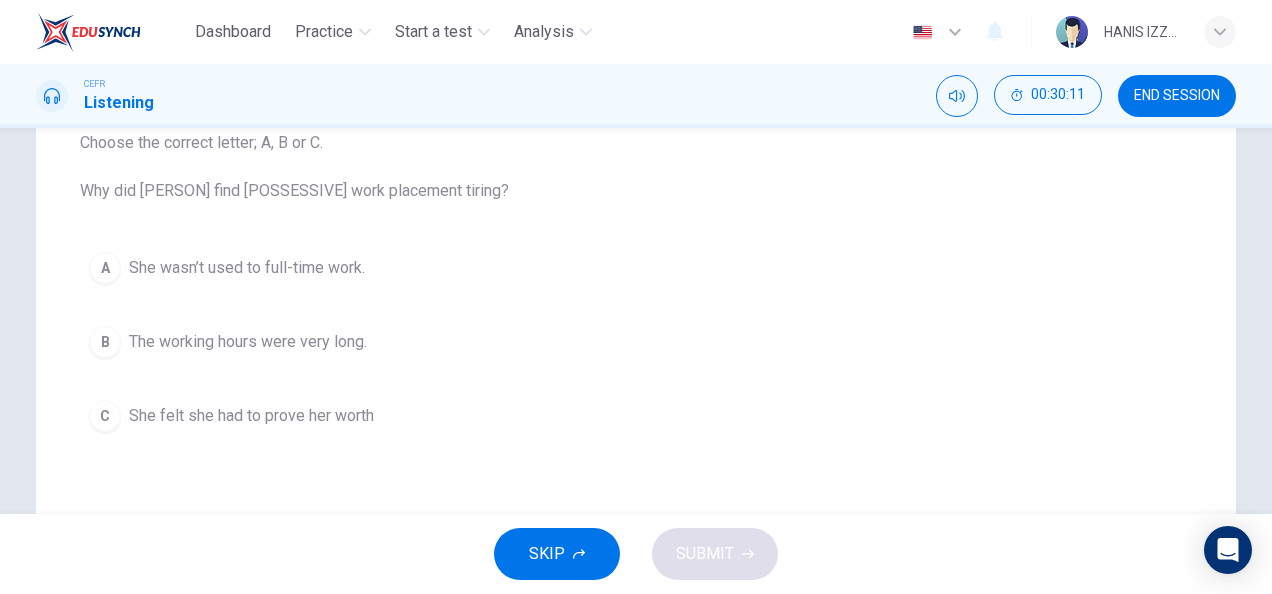 click on "She felt she had to prove her worth" at bounding box center [247, 268] 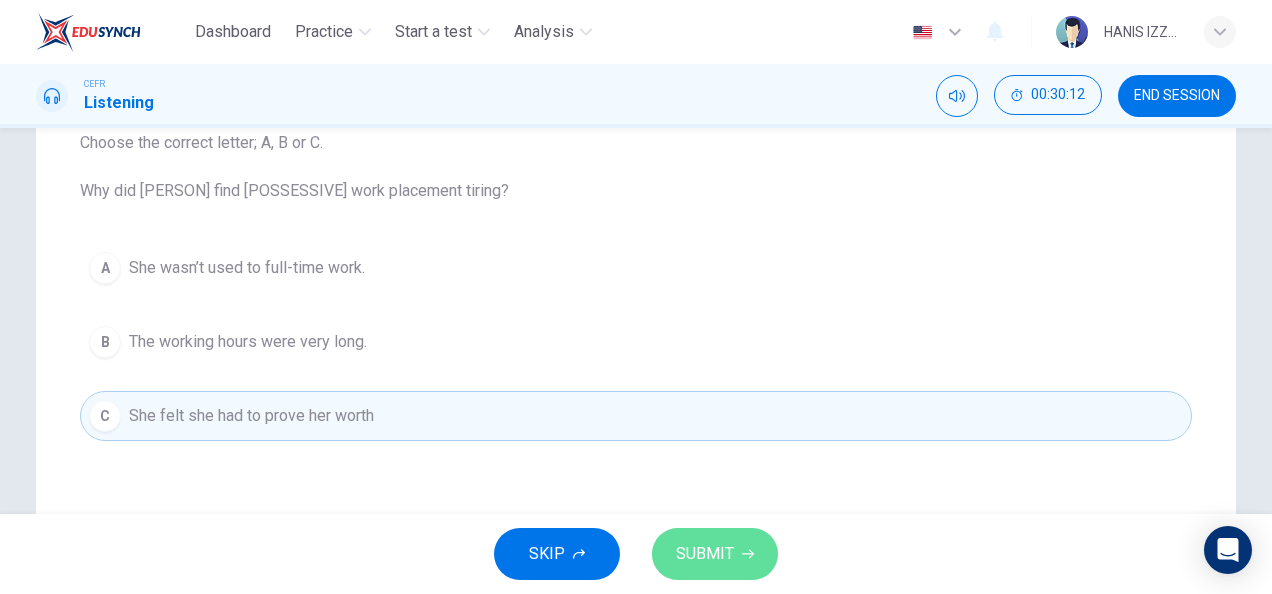 click on "SUBMIT" at bounding box center [705, 554] 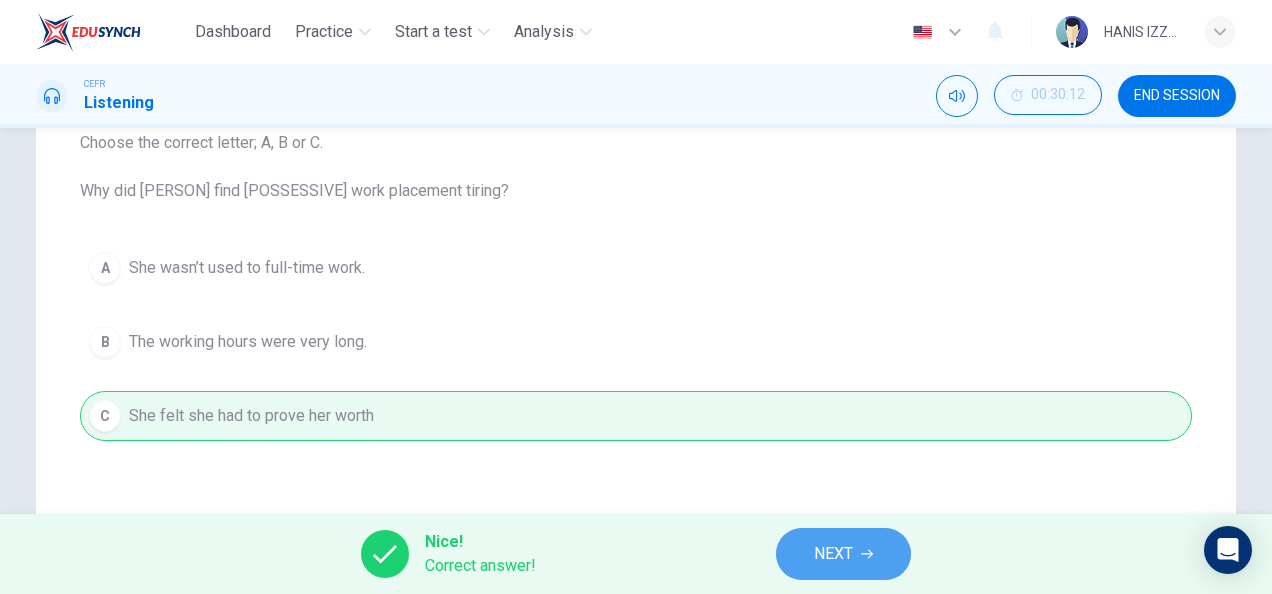 click on "NEXT" at bounding box center (843, 554) 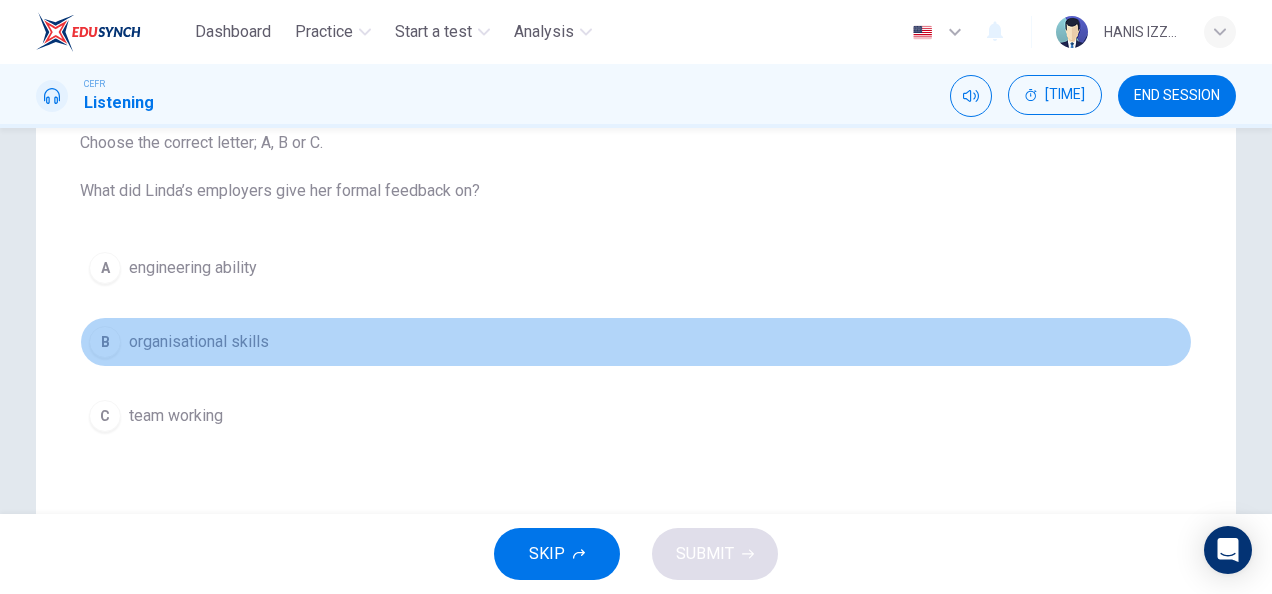 click on "organisational skills" at bounding box center [193, 268] 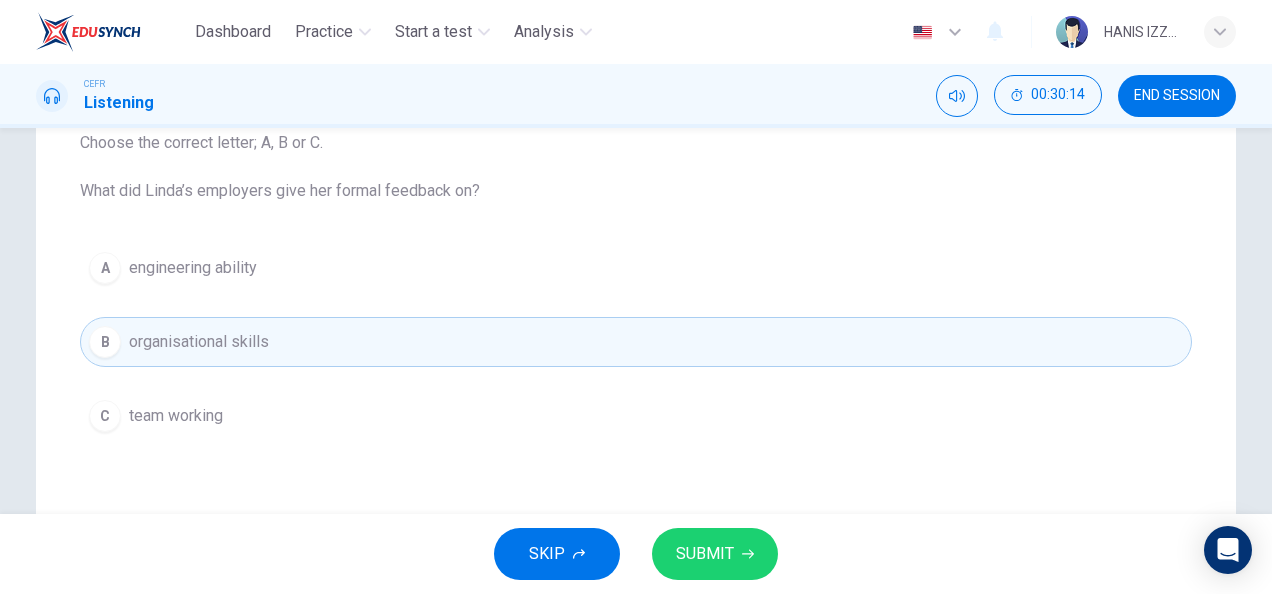 click on "SUBMIT" at bounding box center [715, 554] 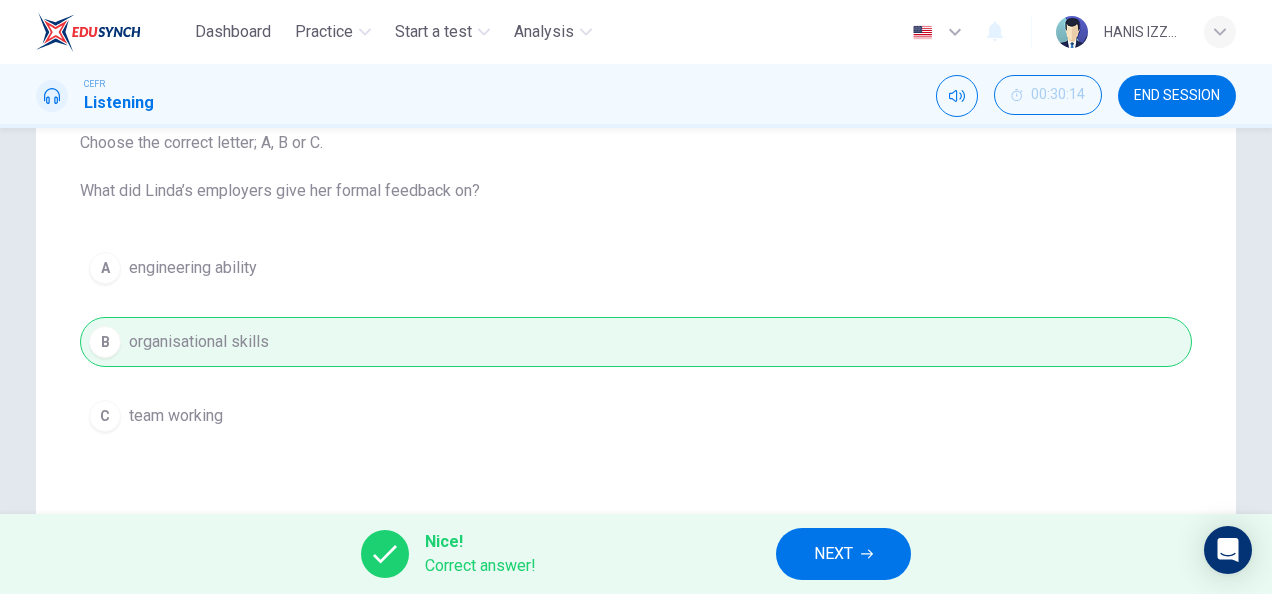 click on "NEXT" at bounding box center [843, 554] 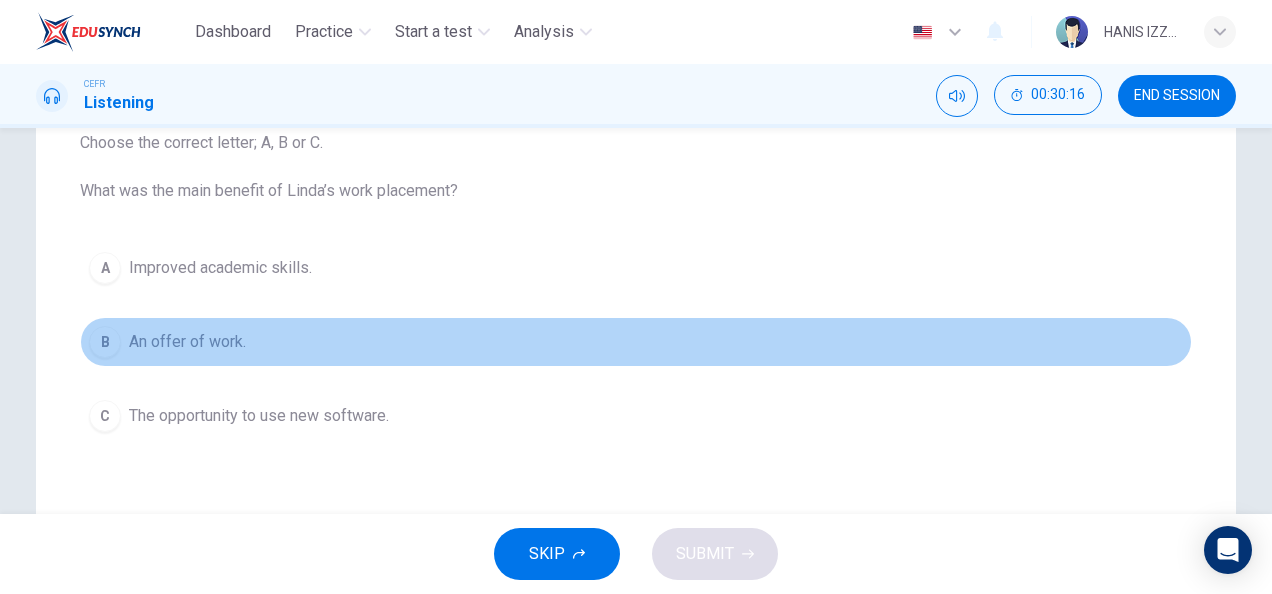 click on "B An offer of work." at bounding box center [636, 342] 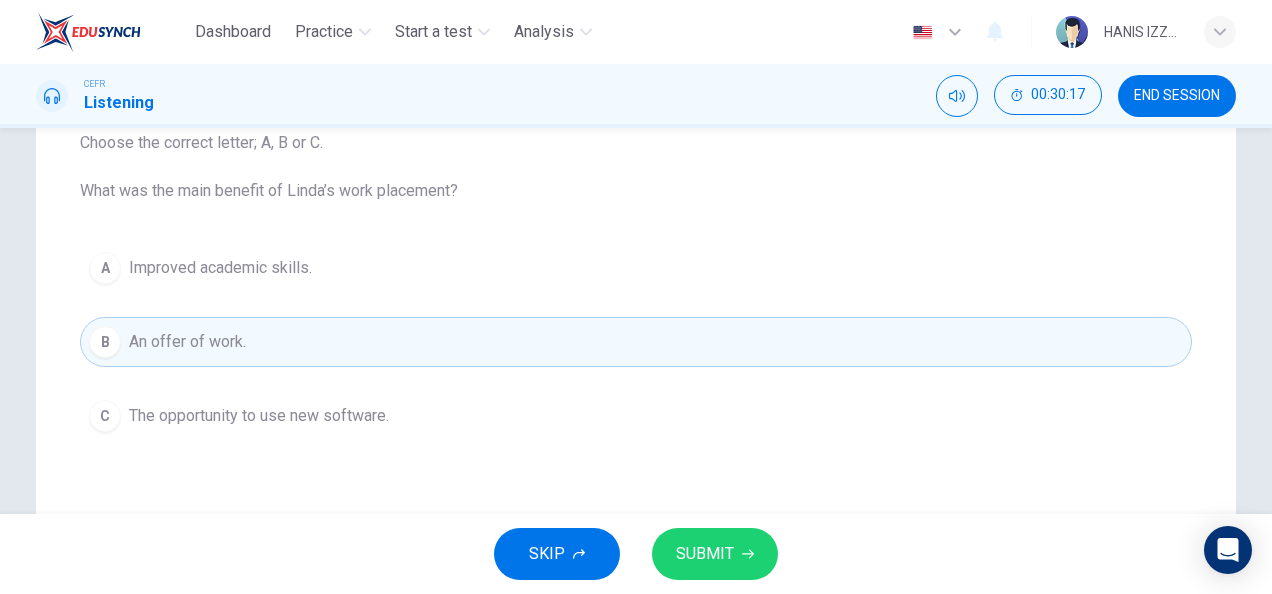 click on "SUBMIT" at bounding box center (705, 554) 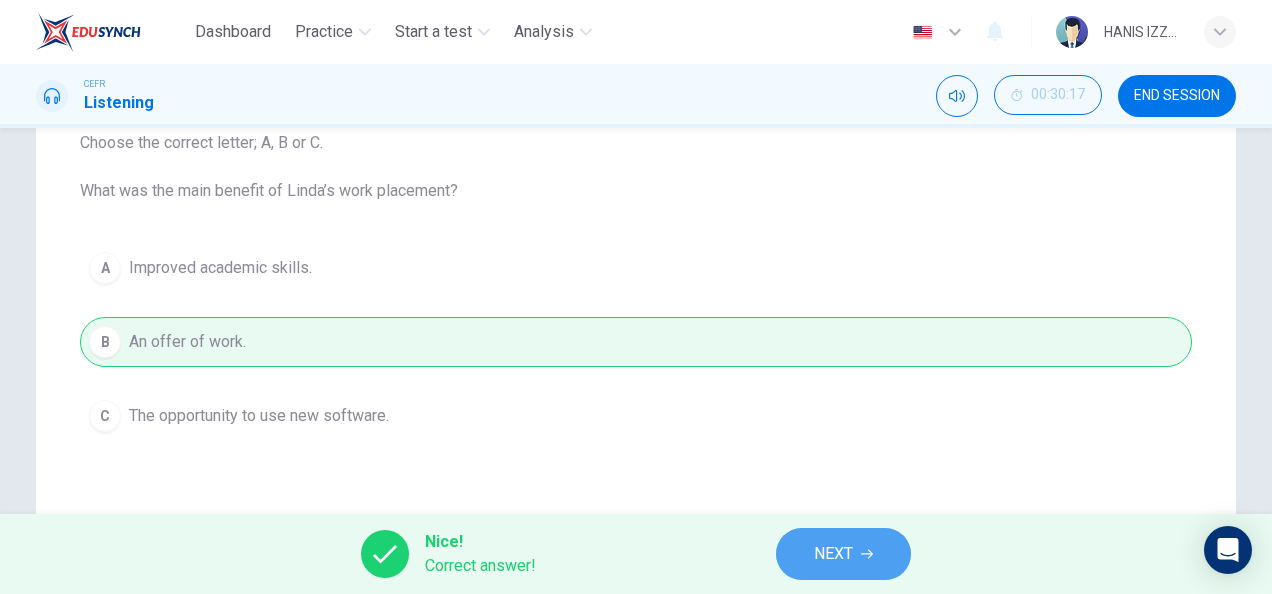 click on "NEXT" at bounding box center (833, 554) 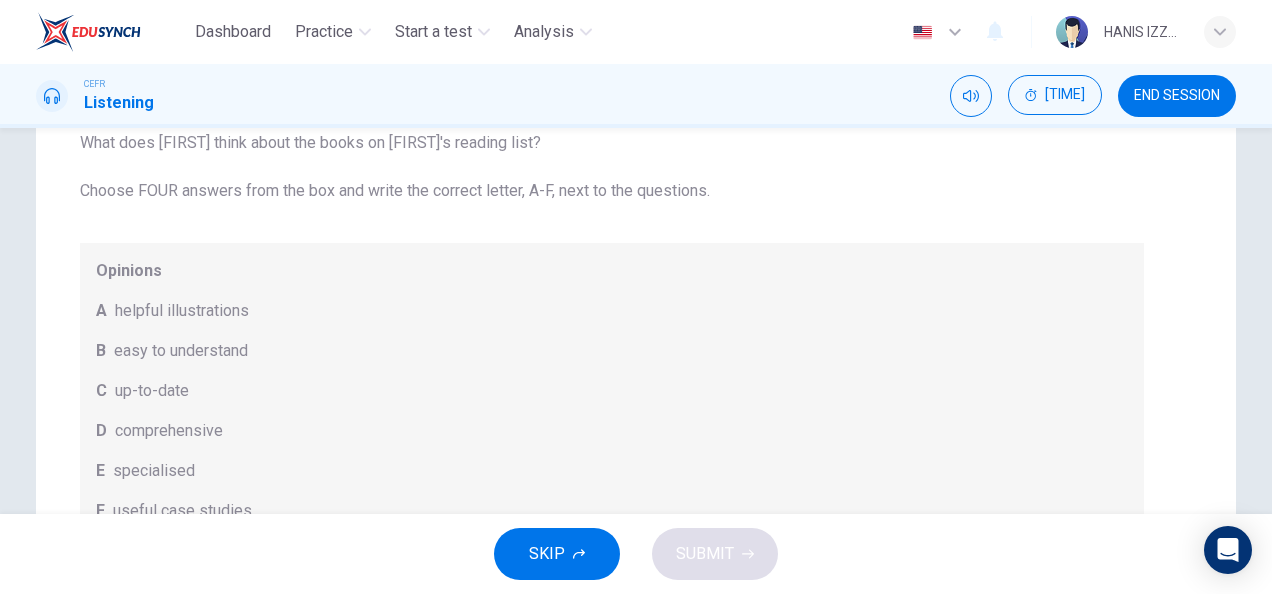 scroll, scrollTop: 108, scrollLeft: 0, axis: vertical 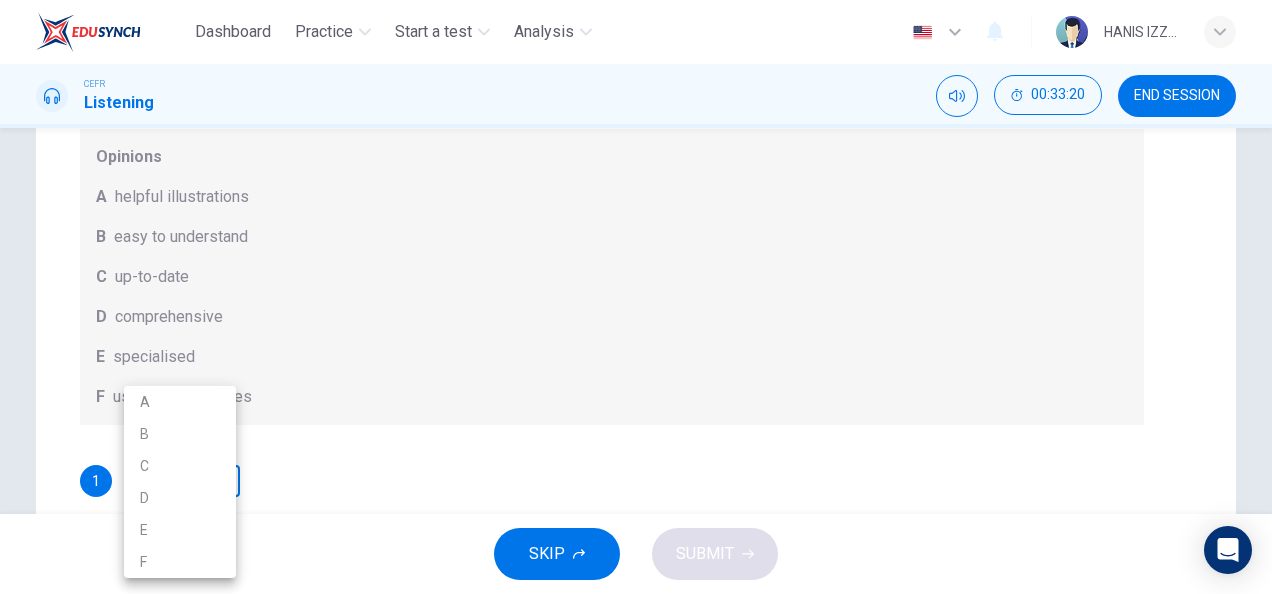 click on "Dashboard Practice Start a test Analysis English en ​ HANIS IZZATI BINTI AMRAN CEFR Listening 00:33:20 END SESSION Question Passage Question 50 What does Linda think about the books on Matthew’s reading list? Choose FOUR answers from the box and write the correct letter, A-F, next to the questions.
Opinions A helpful illustrations B easy to understand C up-to-date D comprehensive E specialised F useful case studies 1 ​ ​ 2 ​ ​ 3 ​ ​ 4 ​ ​ Work Placements 00m 36s SKIP SUBMIT EduSynch - Online Language Proficiency Testing
Dashboard Practice Start a test Analysis Notifications © Copyright  2025 A B C D E F" at bounding box center (636, 297) 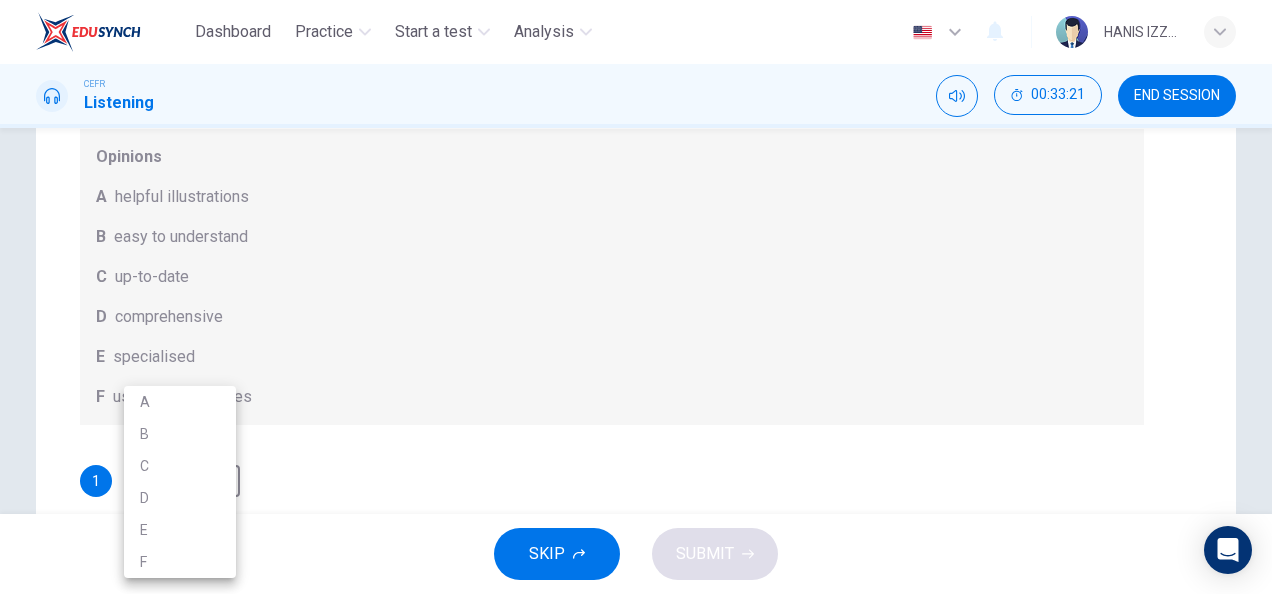 click at bounding box center [636, 297] 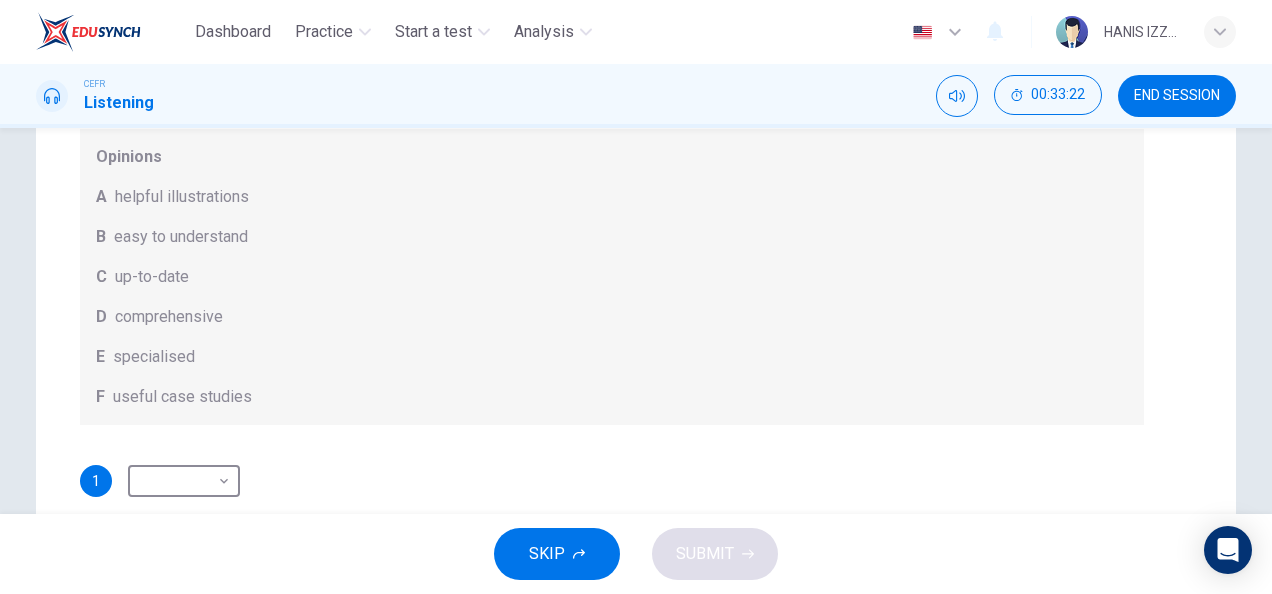 scroll, scrollTop: 0, scrollLeft: 0, axis: both 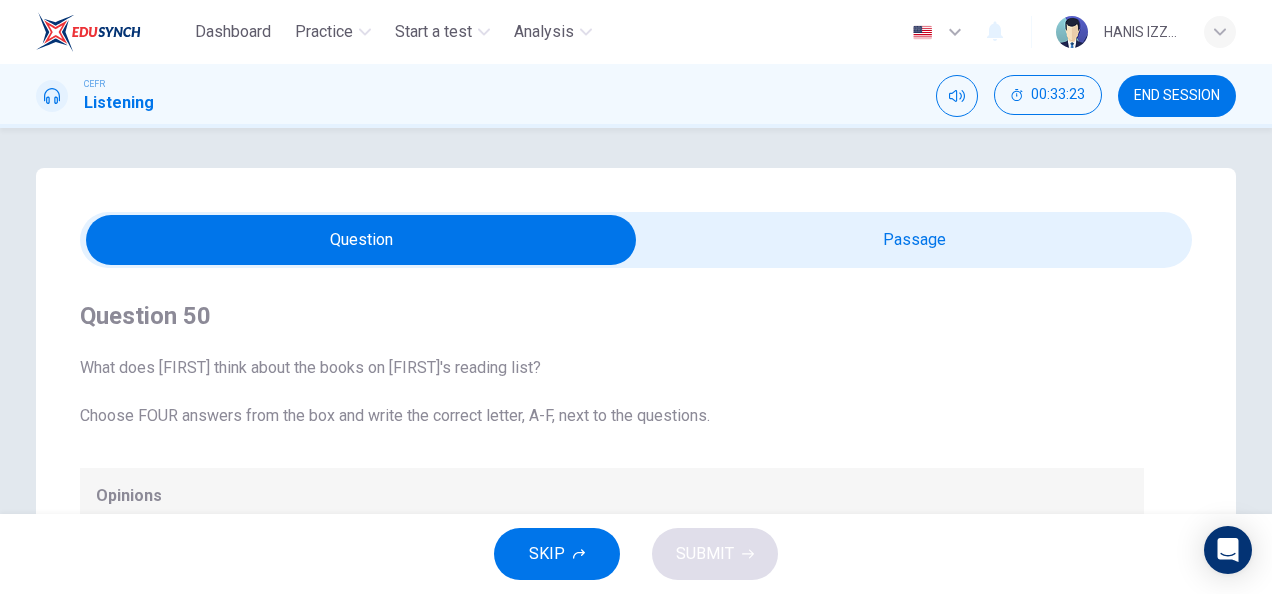 click on "Question 50 What does [FIRST] think about the books on [FIRST]'s reading list? Choose FOUR answers from the box and write the correct letter, A-F, next to the questions.
Opinions A helpful illustrations B easy to understand C up-to-date D comprehensive E specialised F useful case studies 1 ​​ 2 ​​ 3 ​​ 4 ​​" at bounding box center (612, 652) 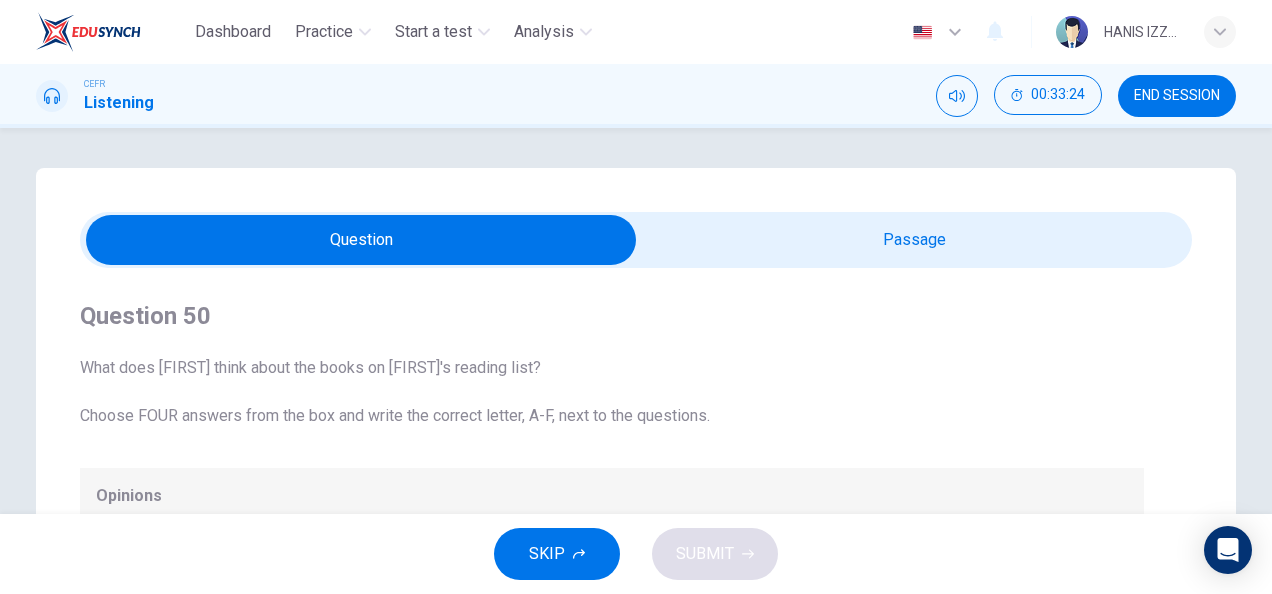 click at bounding box center [361, 240] 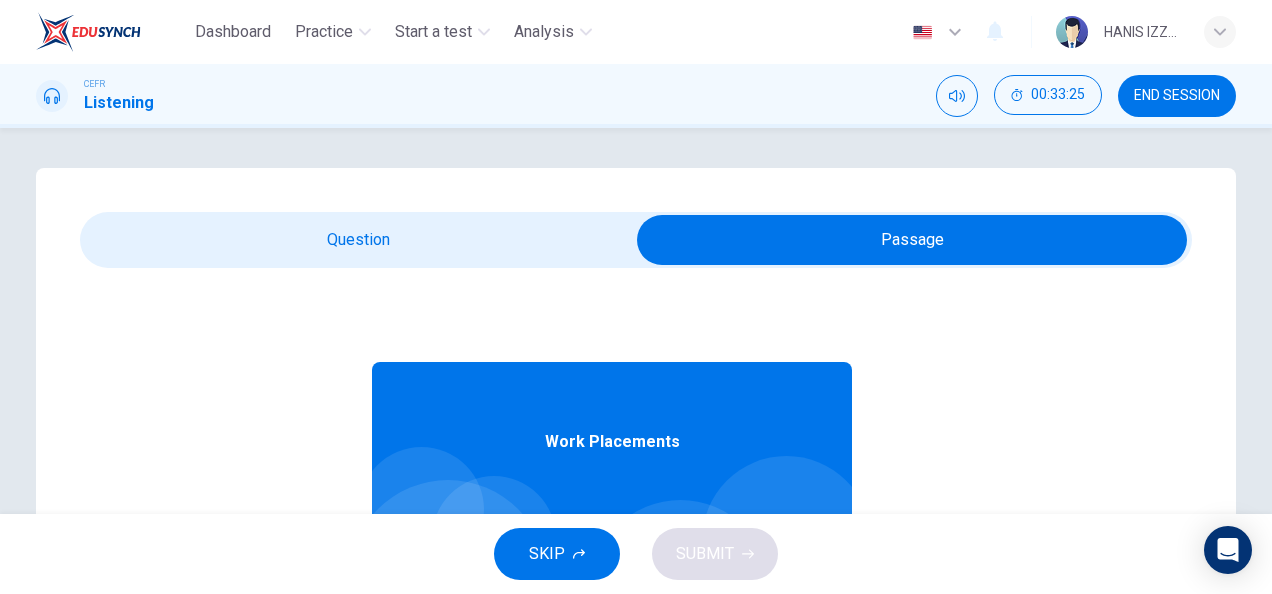 scroll, scrollTop: 112, scrollLeft: 0, axis: vertical 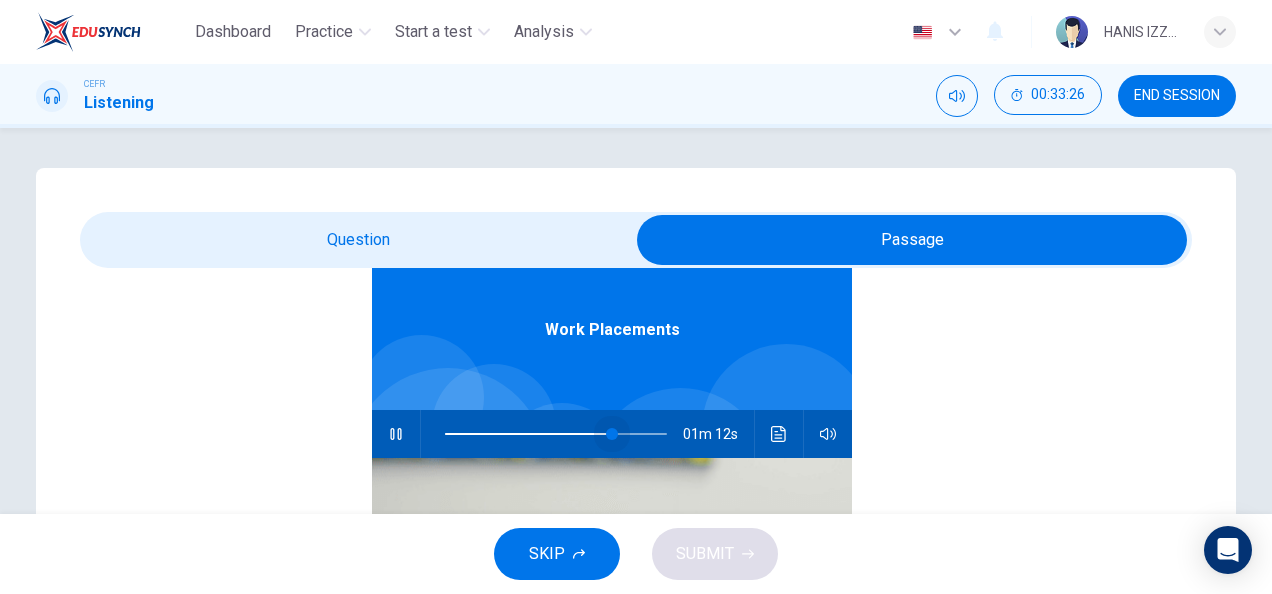 click at bounding box center (556, 434) 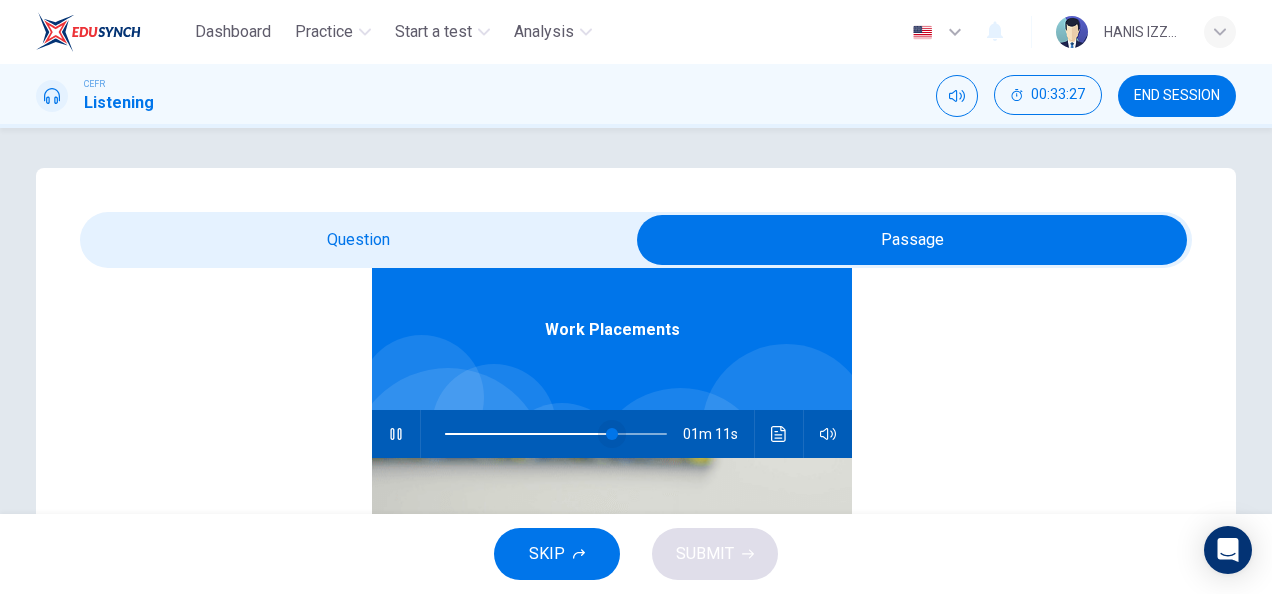 click at bounding box center [612, 434] 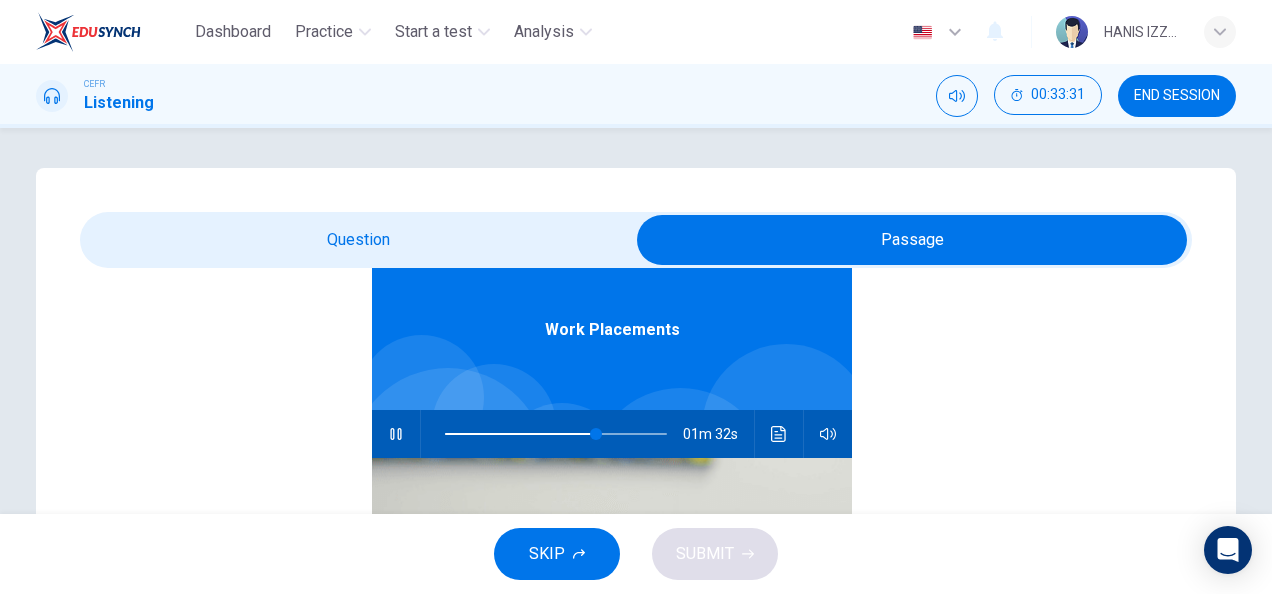 click at bounding box center [912, 240] 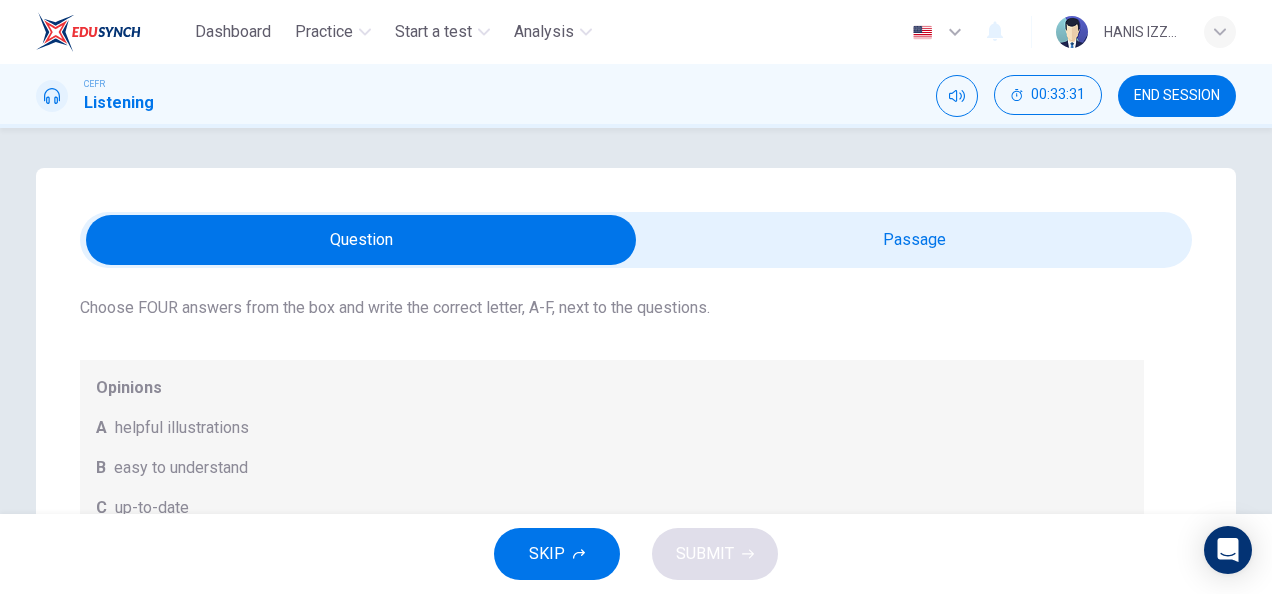 scroll, scrollTop: 108, scrollLeft: 0, axis: vertical 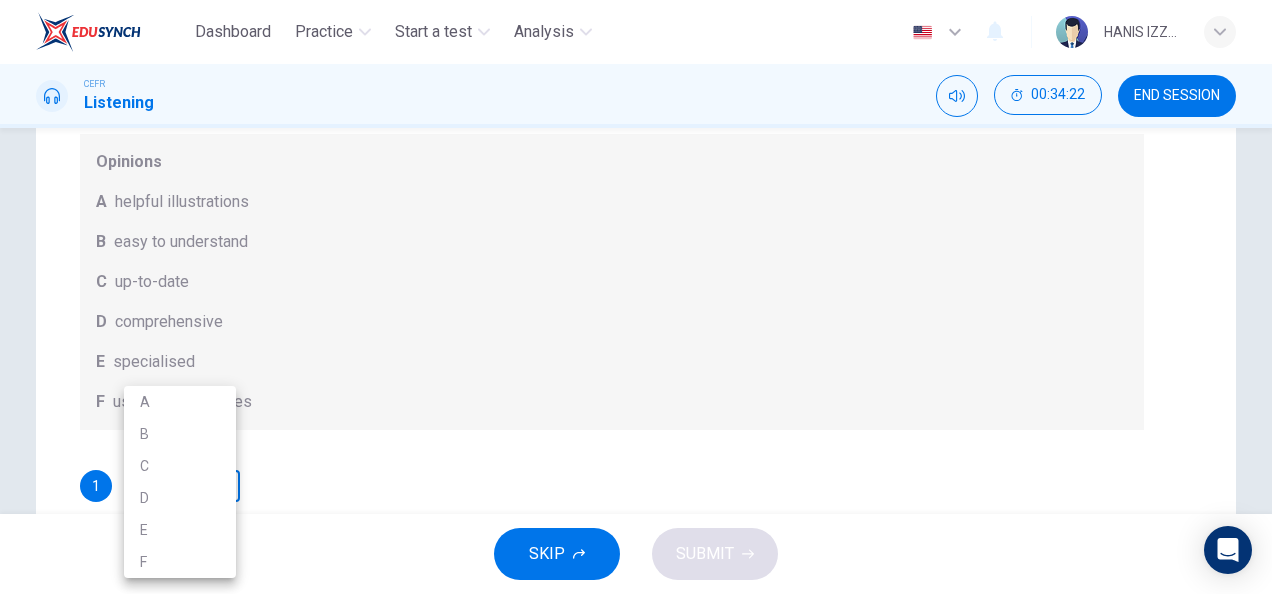 click on "Dashboard Practice Start a test Analysis English en ​ HANIS IZZATI BINTI AMRAN CEFR Listening 00:34:22 END SESSION Question Passage Question 50 What does Linda think about the books on Matthew’s reading list? Choose FOUR answers from the box and write the correct letter, A-F, next to the questions.
Opinions A helpful illustrations B easy to understand C up-to-date D comprehensive E specialised F useful case studies 1 ​ ​ 2 ​ ​ 3 ​ ​ 4 ​ ​ Work Placements 00m 41s SKIP SUBMIT EduSynch - Online Language Proficiency Testing
Dashboard Practice Start a test Analysis Notifications © Copyright  2025 A B C D E F" at bounding box center (636, 297) 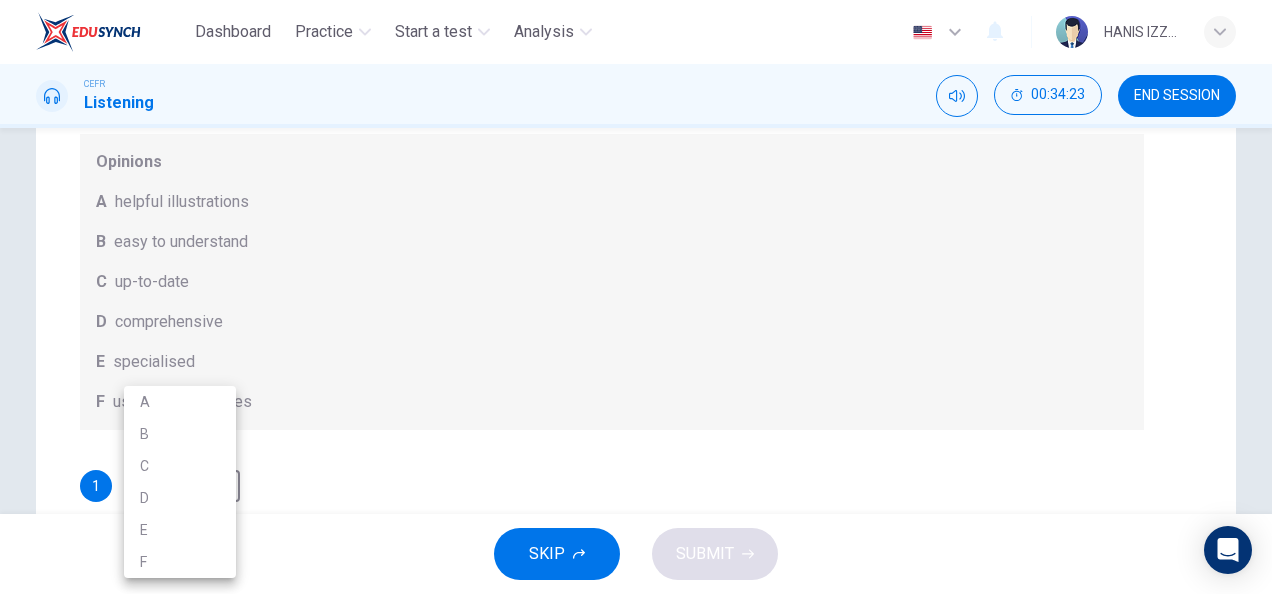 click on "A" at bounding box center [180, 402] 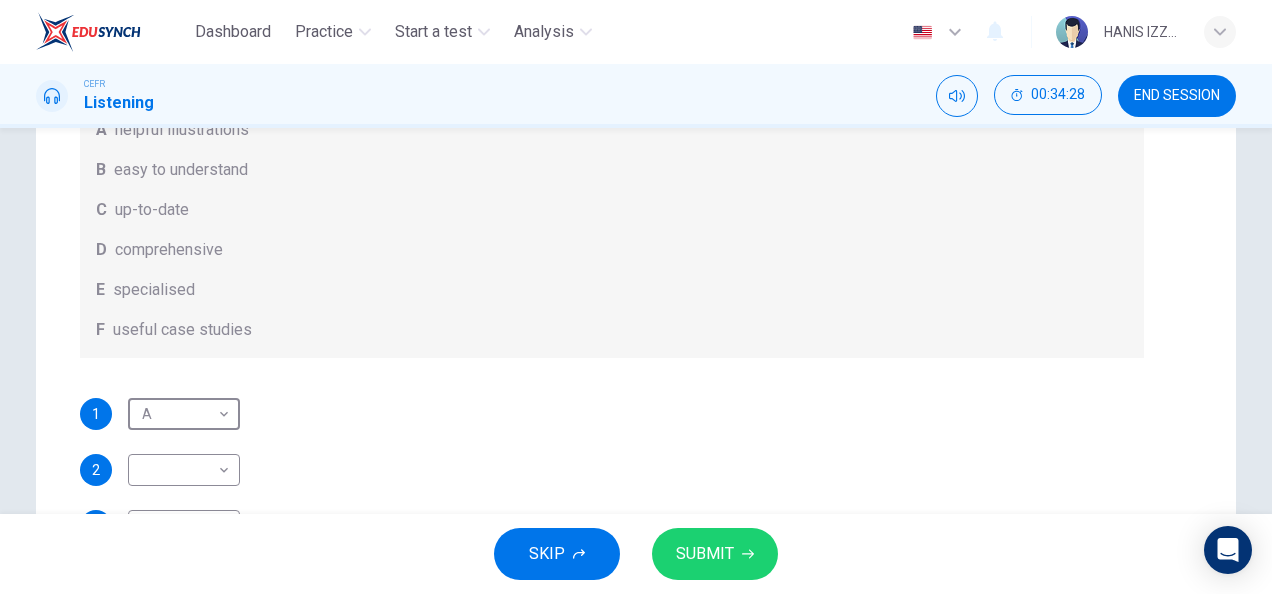 scroll, scrollTop: 298, scrollLeft: 0, axis: vertical 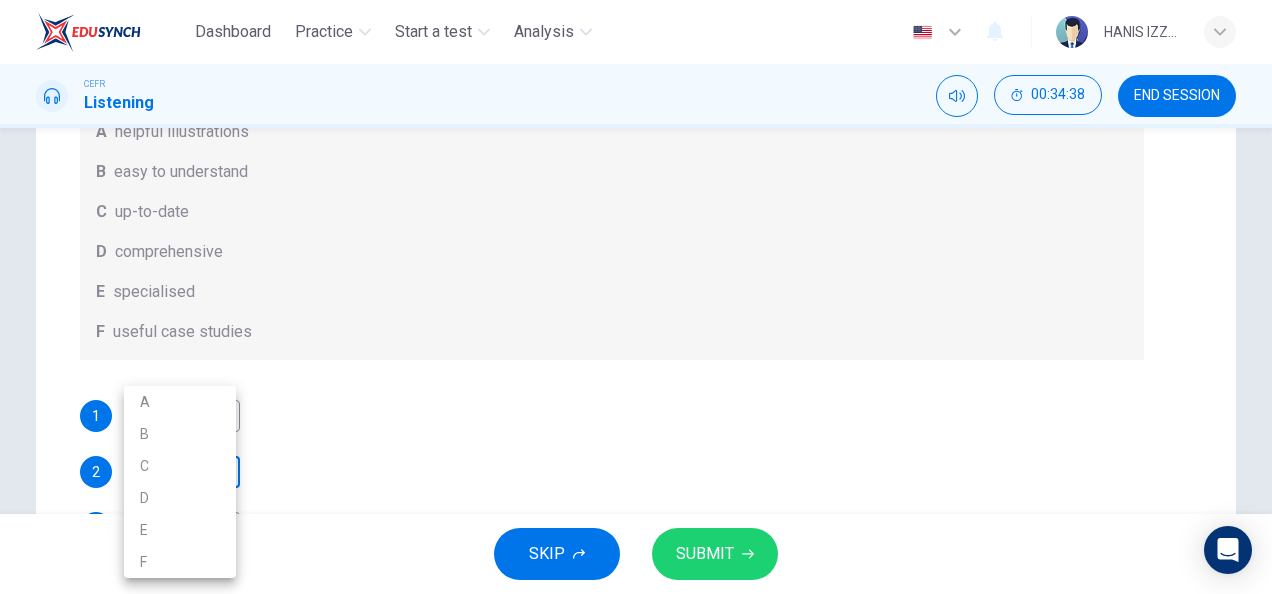 click on "Dashboard Practice Start a test Analysis English en ​ HANIS IZZATI BINTI AMRAN CEFR Listening 00:34:38 END SESSION Question Passage Question 50 What does Linda think about the books on Matthew’s reading list? Choose FOUR answers from the box and write the correct letter, A-F, next to the questions.
Opinions A helpful illustrations B easy to understand C up-to-date D comprehensive E specialised F useful case studies 1 A A ​ 2 ​ ​ 3 ​ ​ 4 ​ ​ Work Placements 00m 25s SKIP SUBMIT EduSynch - Online Language Proficiency Testing
Dashboard Practice Start a test Analysis Notifications © Copyright  2025 A B C D E F" at bounding box center [636, 297] 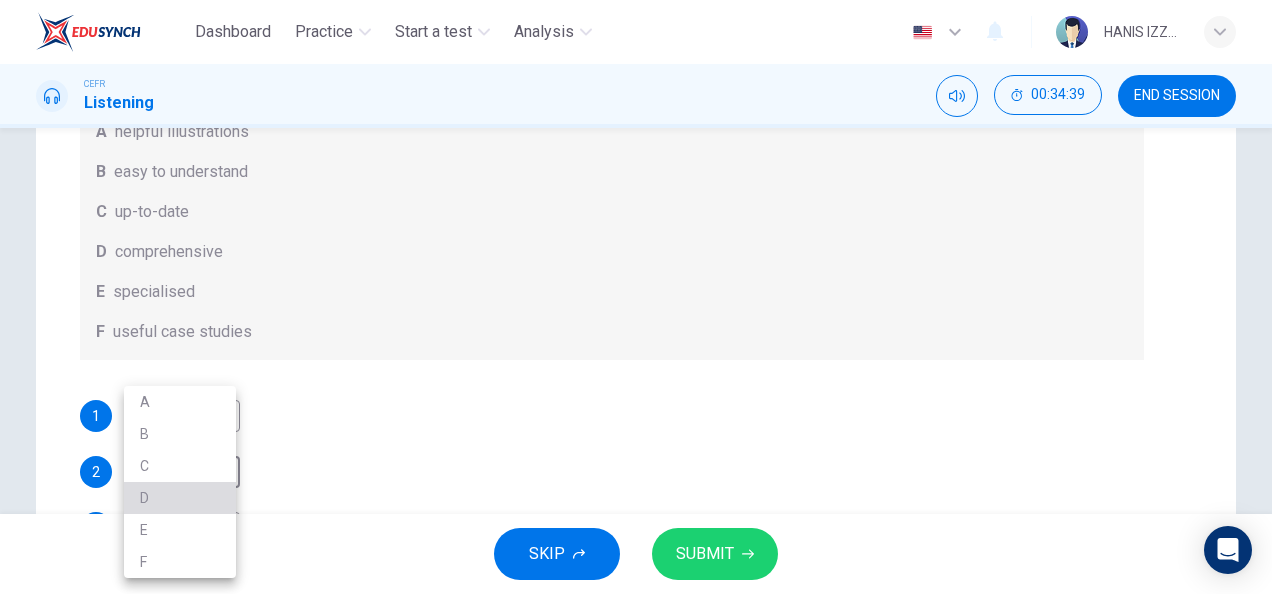 click on "D" at bounding box center [180, 498] 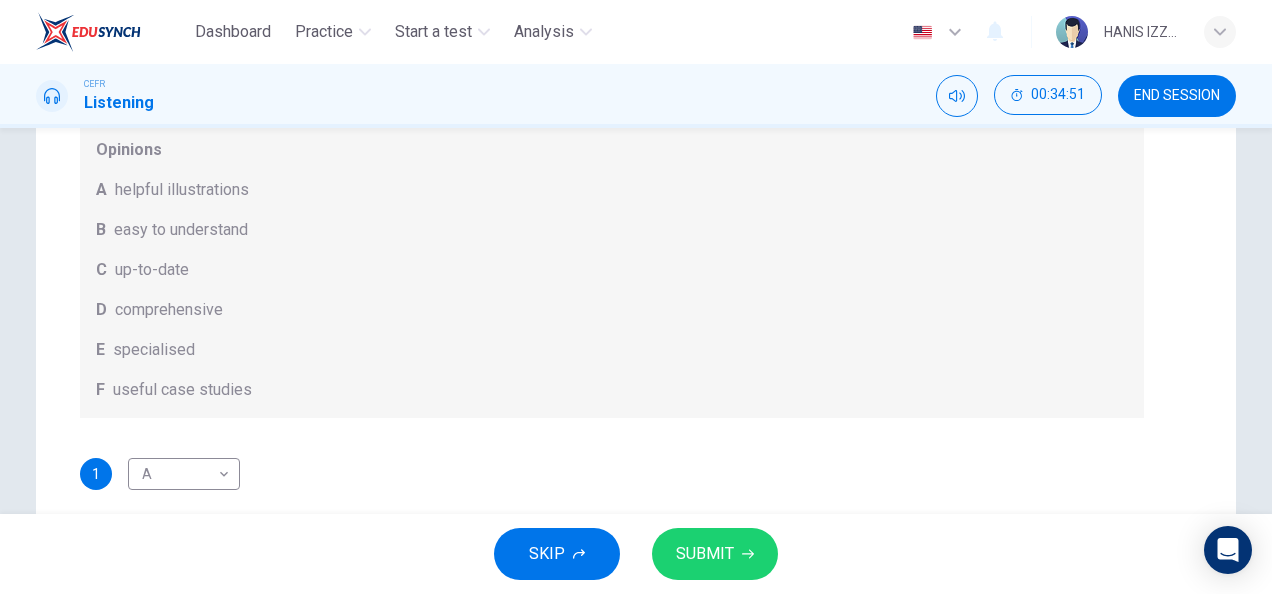 scroll, scrollTop: 108, scrollLeft: 0, axis: vertical 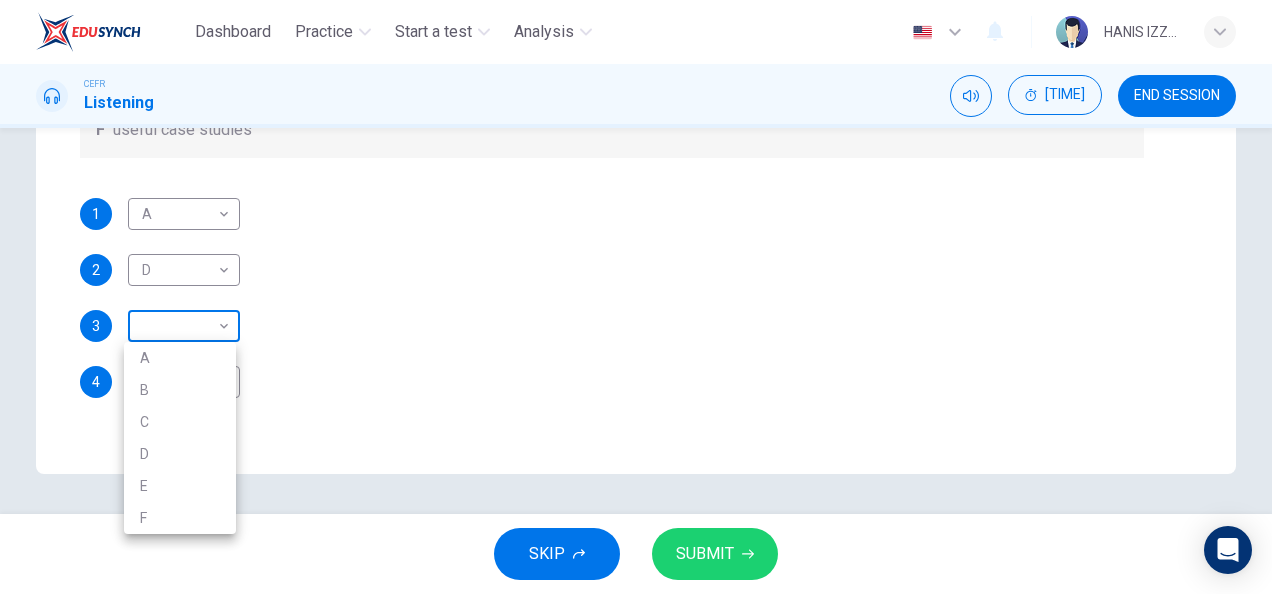 click on "Dashboard Practice Start a test Analysis English en ​ HANIS IZZATI BINTI AMRAN CEFR Listening 00:34:53 END SESSION Question Passage Question 50 What does Linda think about the books on Matthew’s reading list? Choose FOUR answers from the box and write the correct letter, A-F, next to the questions.
Opinions A helpful illustrations B easy to understand C up-to-date D comprehensive E specialised F useful case studies 1 A A ​ 2 D D ​ 3 ​ ​ 4 ​ ​ Work Placements 00m 10s SKIP SUBMIT EduSynch - Online Language Proficiency Testing
Dashboard Practice Start a test Analysis Notifications © Copyright  2025 A B C D E F" at bounding box center (636, 297) 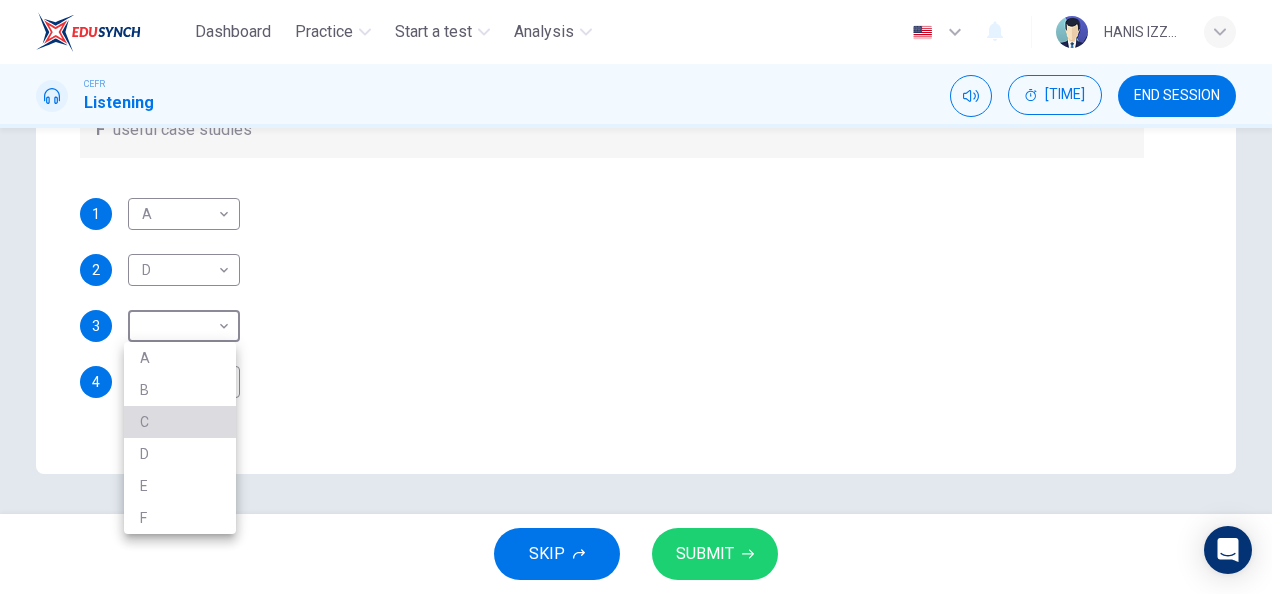 click on "C" at bounding box center (180, 422) 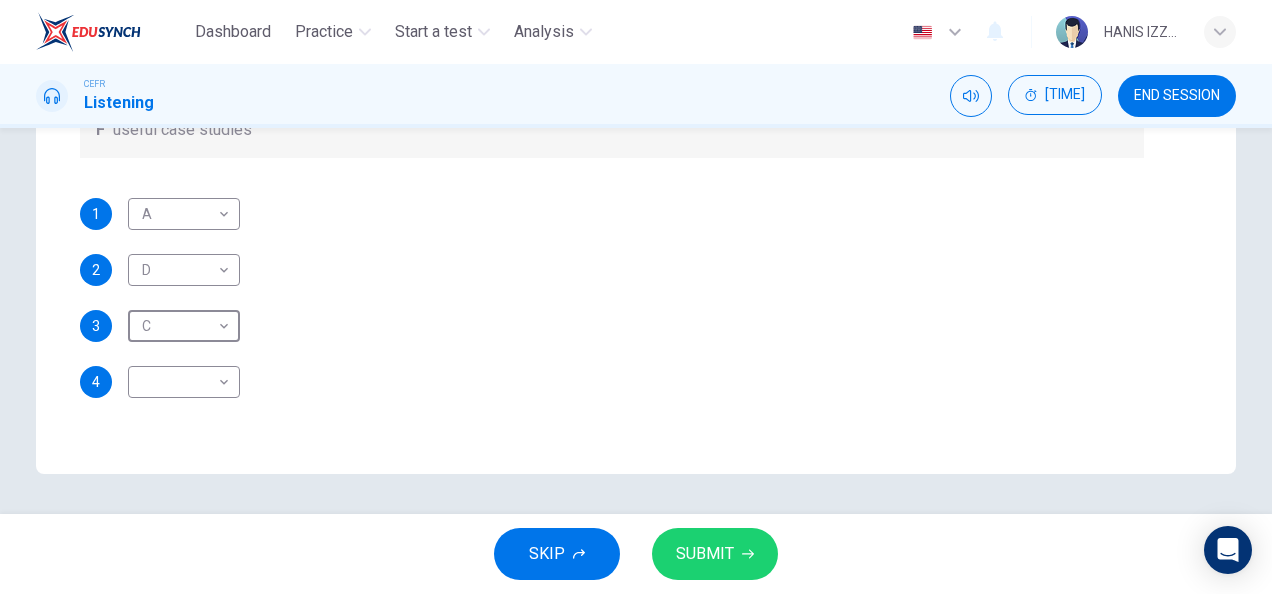 scroll, scrollTop: 0, scrollLeft: 0, axis: both 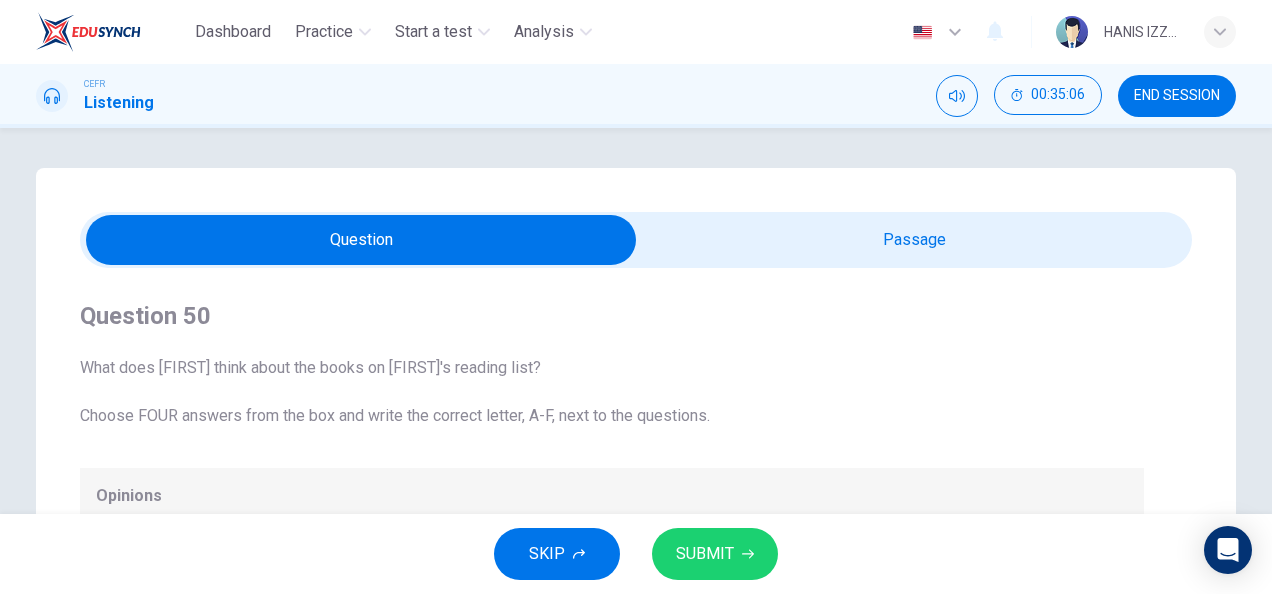 click at bounding box center [361, 240] 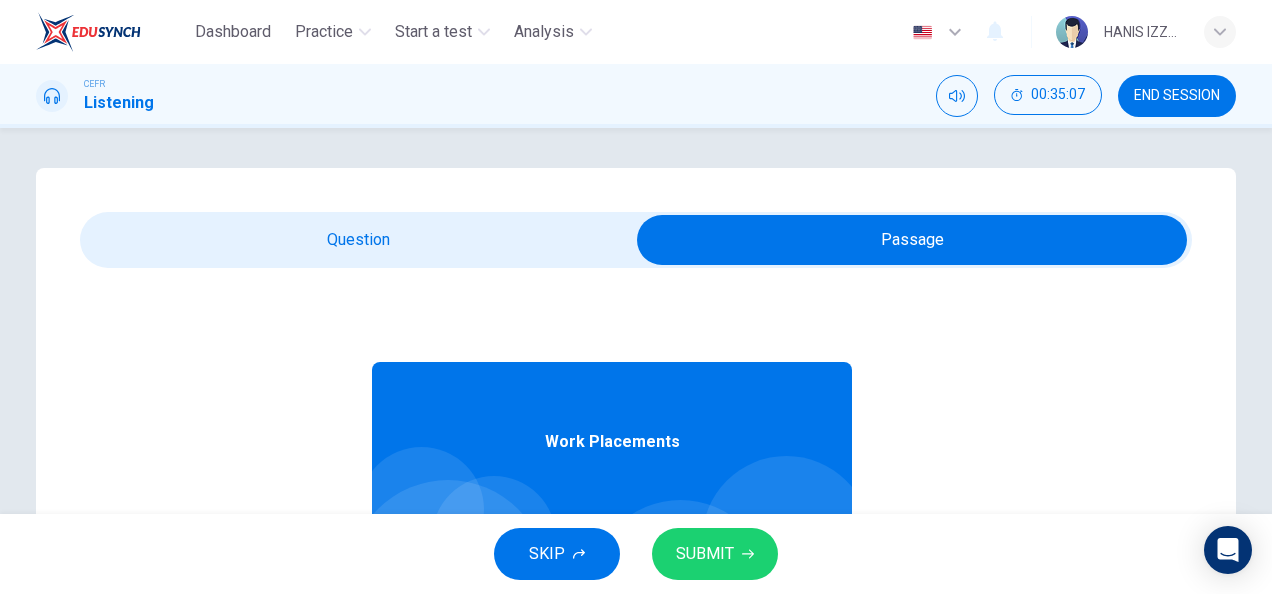 scroll, scrollTop: 112, scrollLeft: 0, axis: vertical 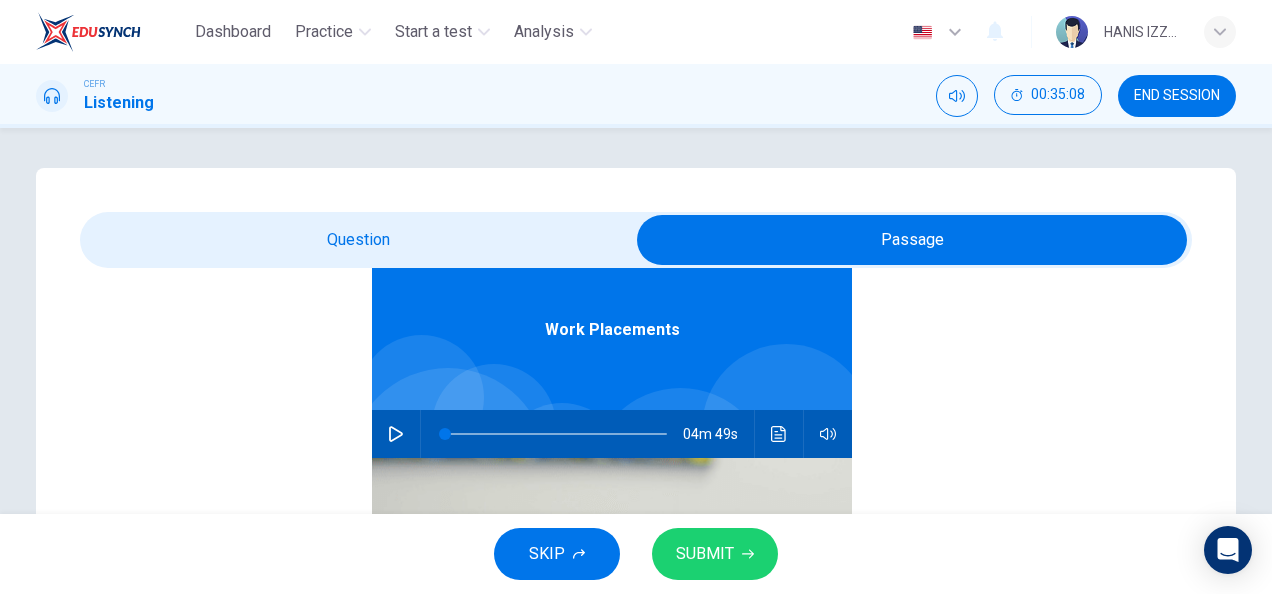click at bounding box center (912, 240) 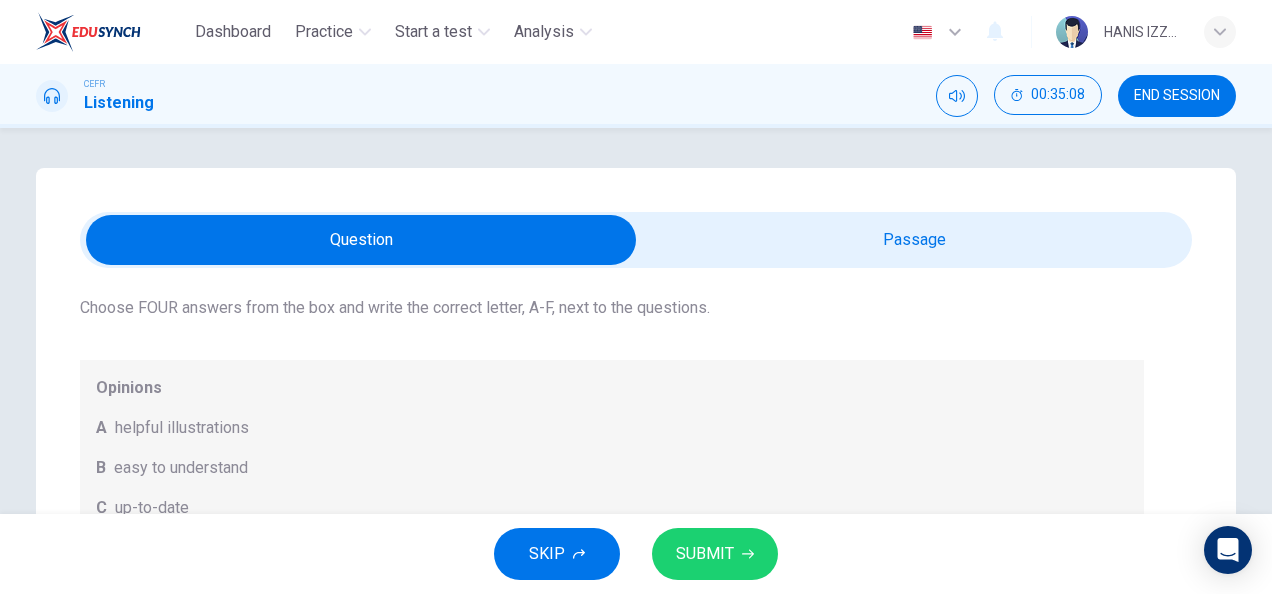 scroll, scrollTop: 108, scrollLeft: 0, axis: vertical 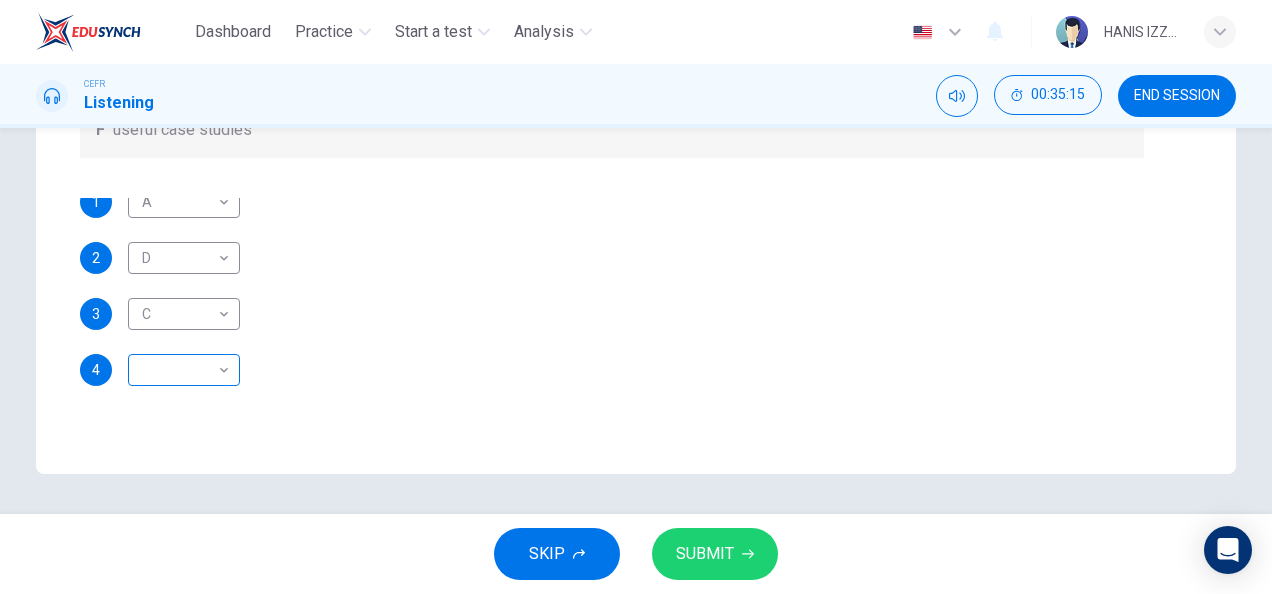 click on "Dashboard Practice Start a test Analysis English en ​ [FIRST] [LAST] CEFR Listening 00:35:15 END SESSION Question Passage Question 50 What does Linda think about the books on Matthew’s reading list? Choose FOUR answers from the box and write the correct letter, A-F, next to the questions.
Opinions A helpful illustrations B easy to understand C up-to-date D comprehensive E specialised F useful case studies 1 A A ​ 2 D D ​ 3 C C ​ 4 ​ ​ Work Placements 04m 49s SKIP SUBMIT EduSynch - Online Language Proficiency Testing
Dashboard Practice Start a test Analysis Notifications © Copyright  2025" at bounding box center [636, 297] 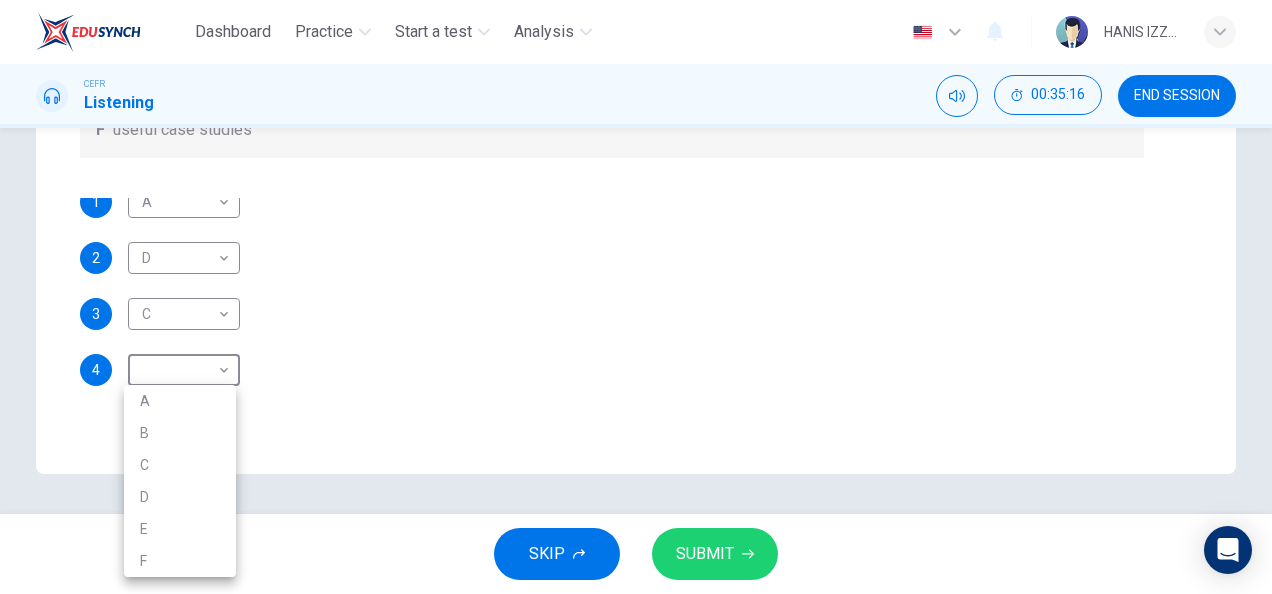 click on "F" at bounding box center [180, 561] 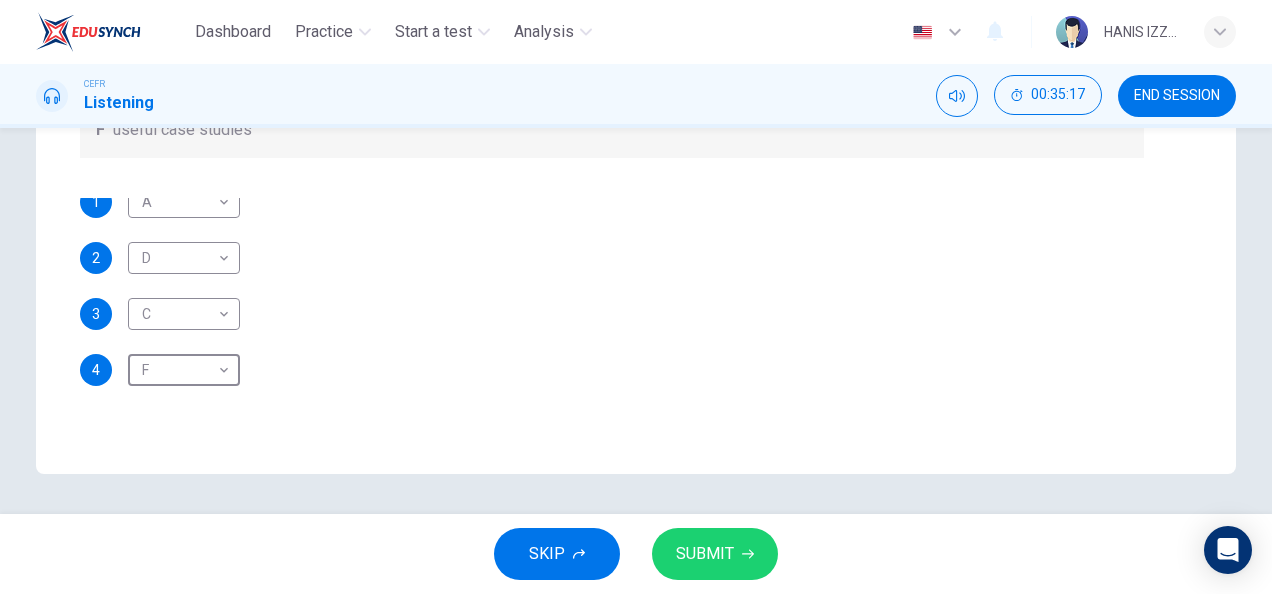 click at bounding box center [748, 554] 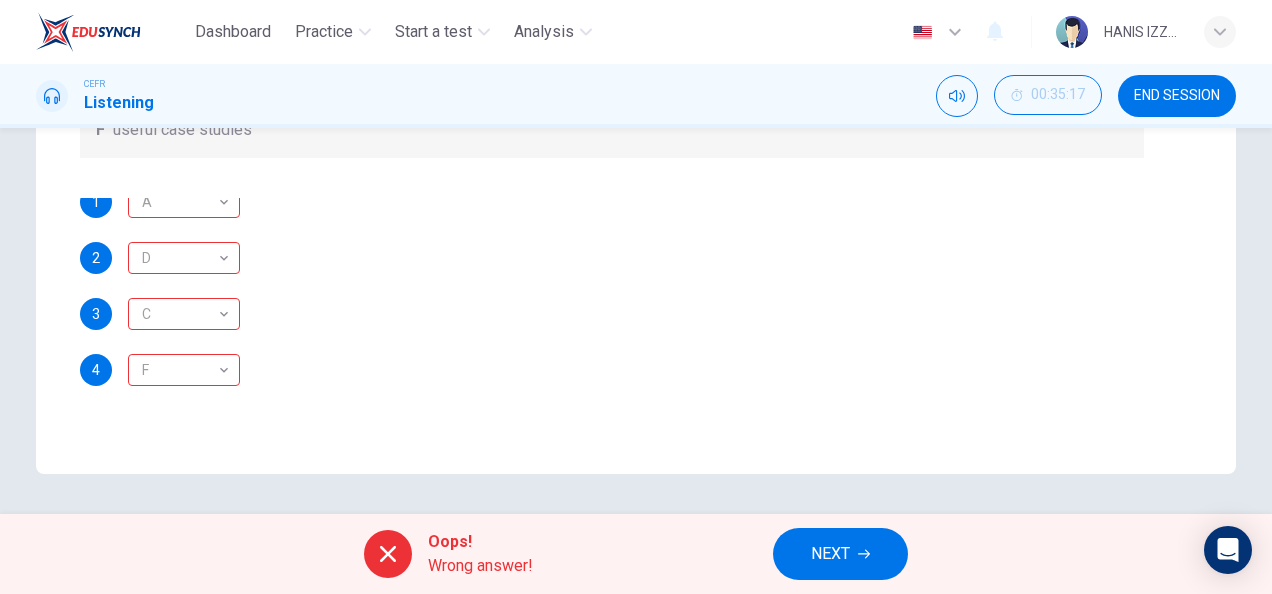 scroll, scrollTop: 0, scrollLeft: 0, axis: both 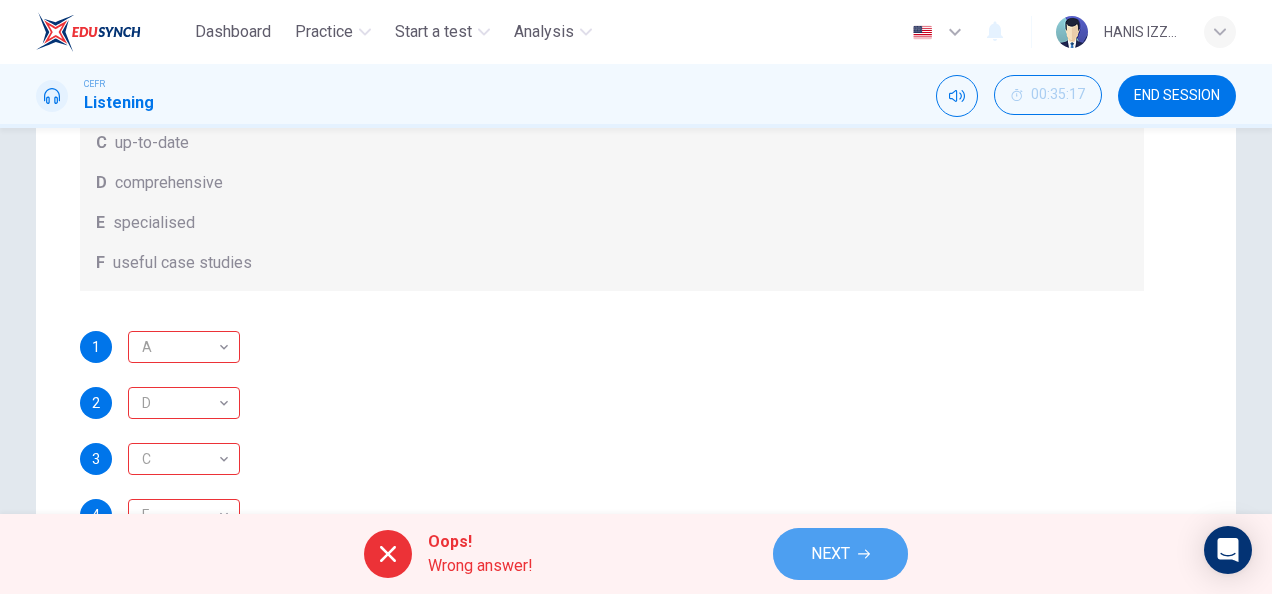 click on "NEXT" at bounding box center (830, 554) 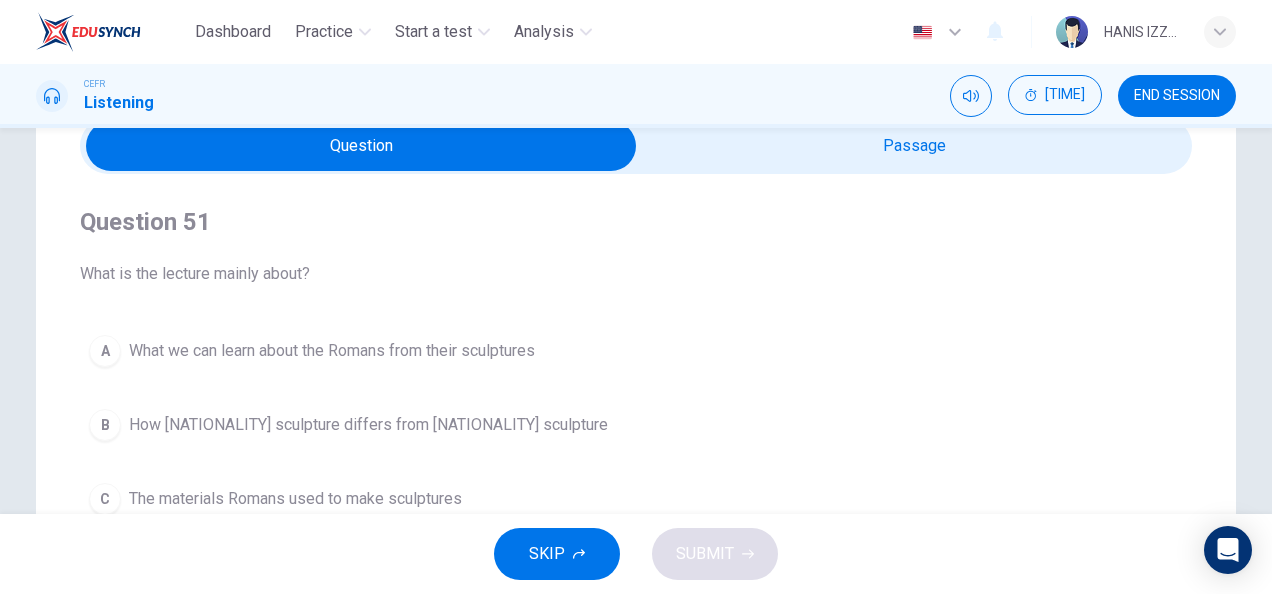 scroll, scrollTop: 95, scrollLeft: 0, axis: vertical 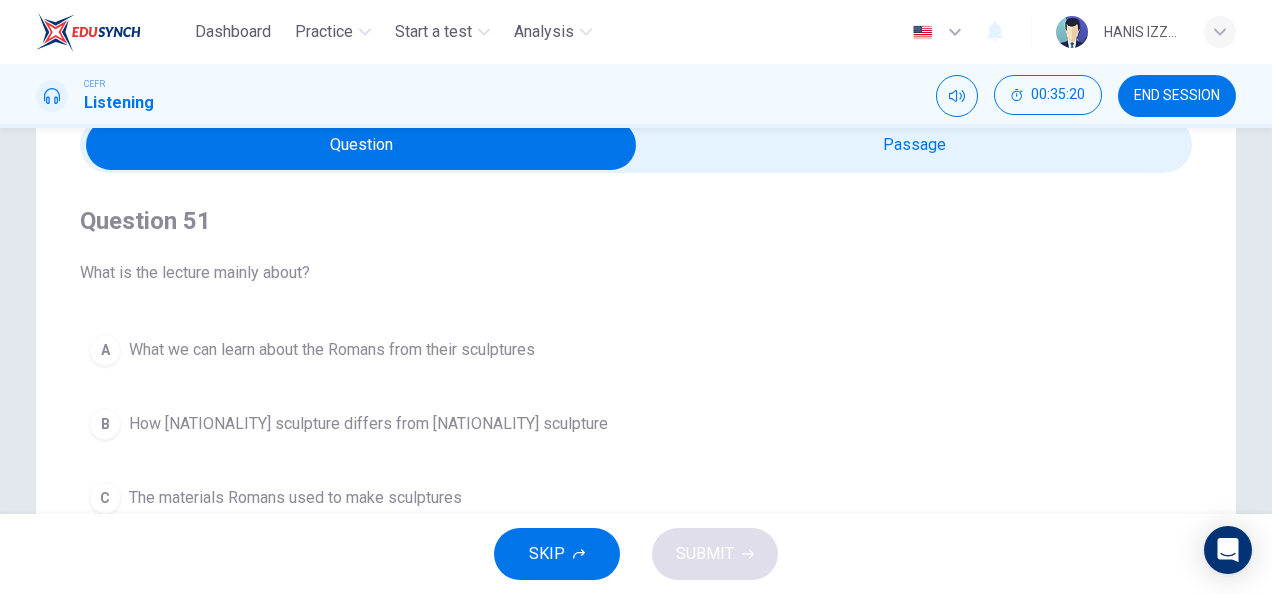 click at bounding box center (361, 145) 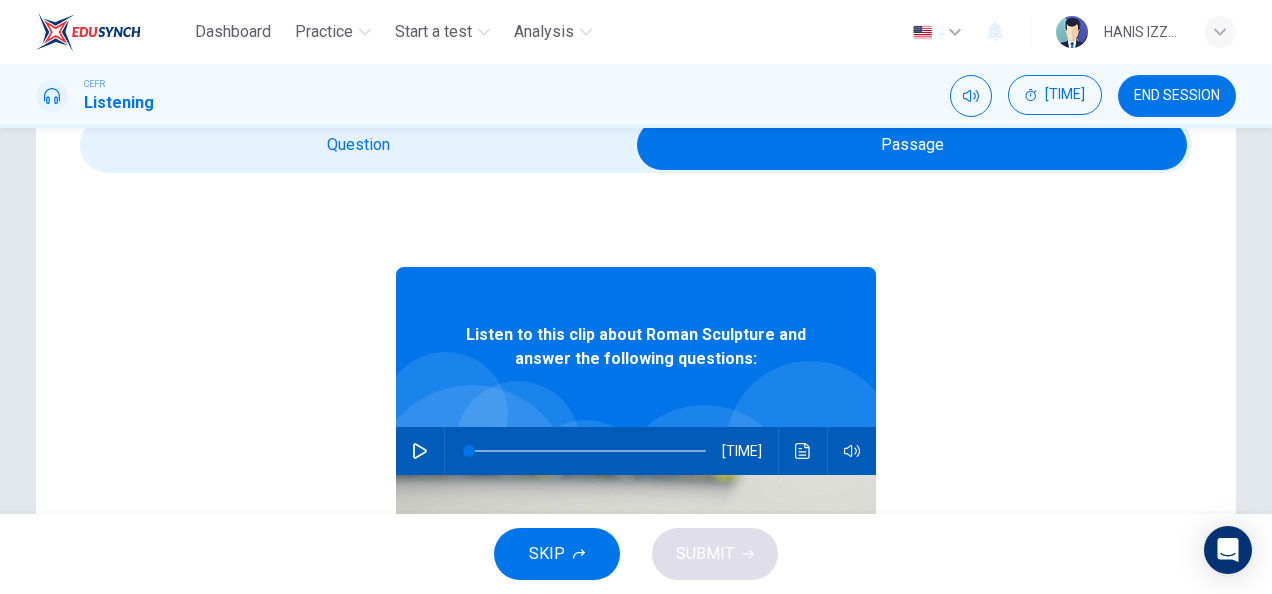 click on "[TIME]" at bounding box center (636, 451) 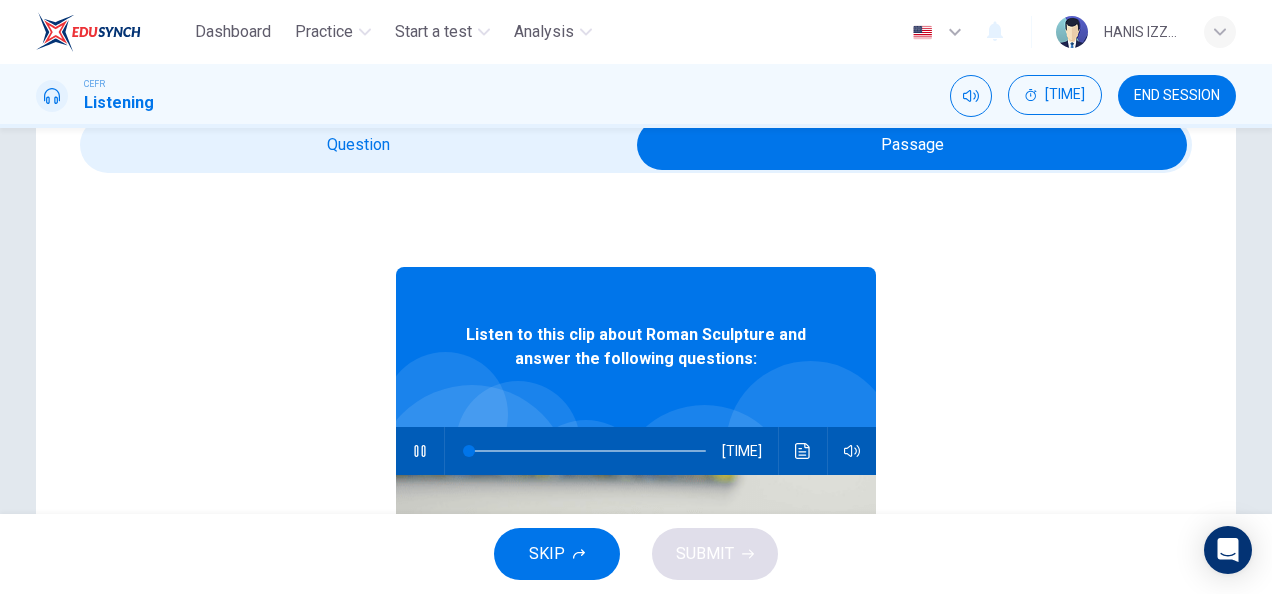click at bounding box center (912, 145) 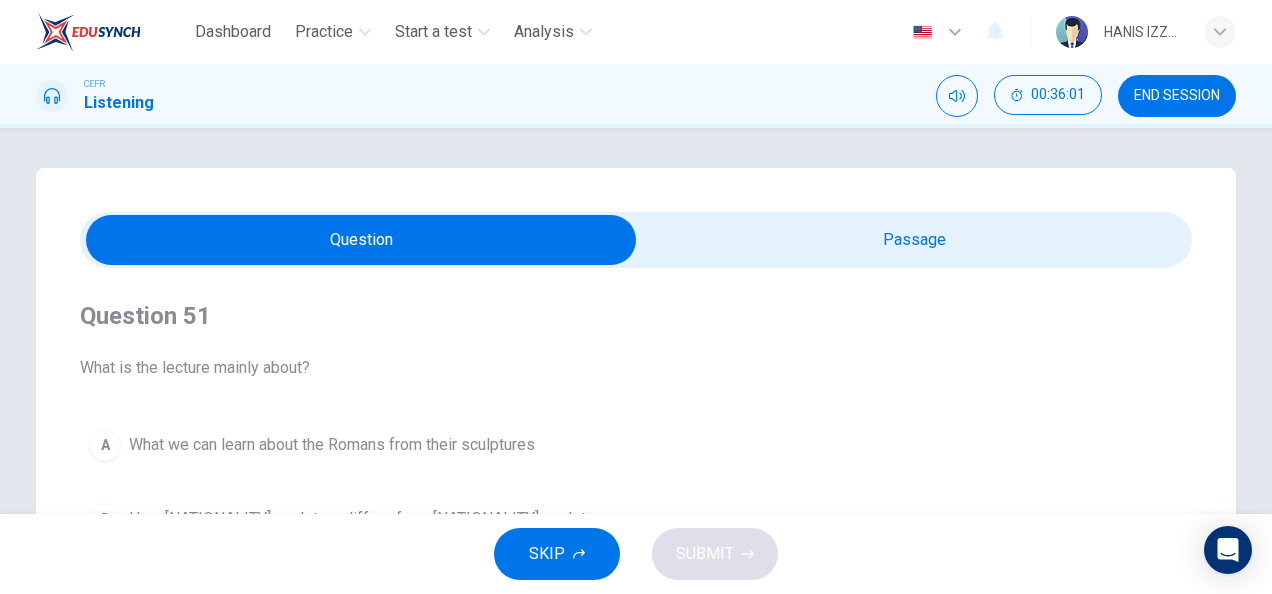 scroll, scrollTop: 4, scrollLeft: 0, axis: vertical 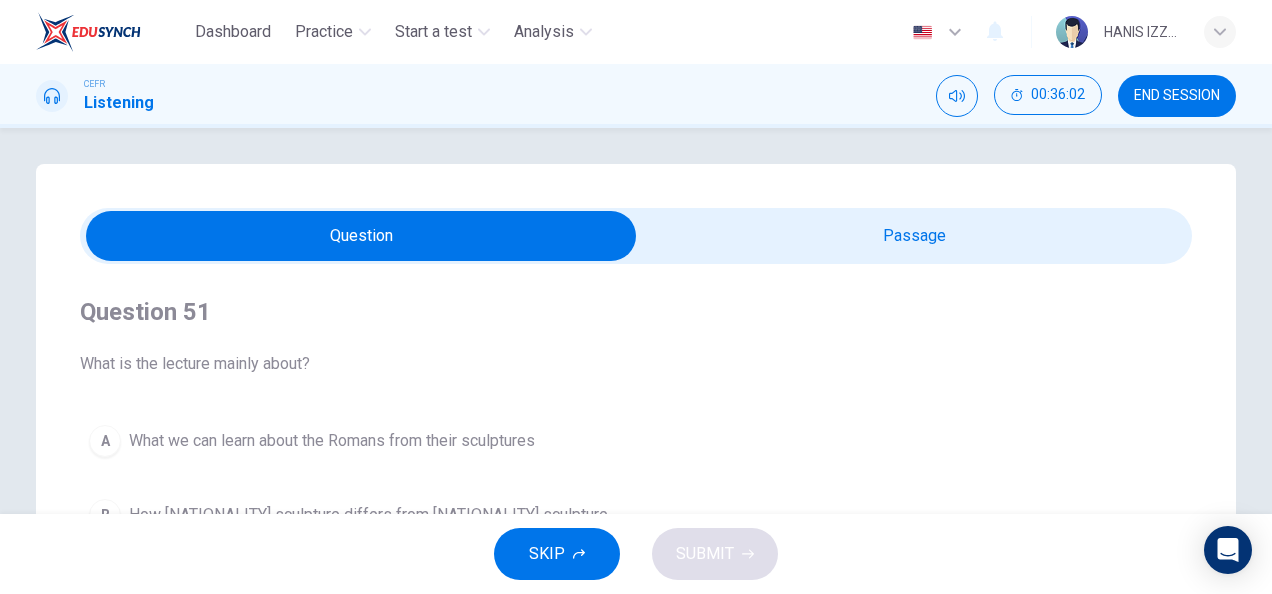 click at bounding box center [361, 236] 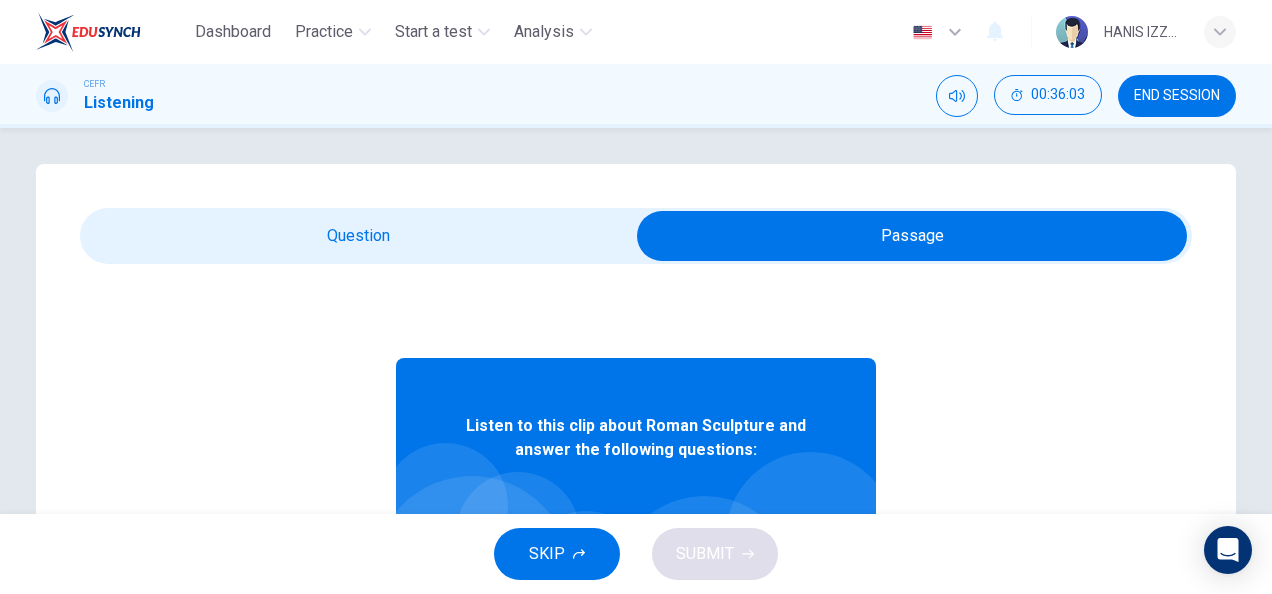 scroll, scrollTop: 112, scrollLeft: 0, axis: vertical 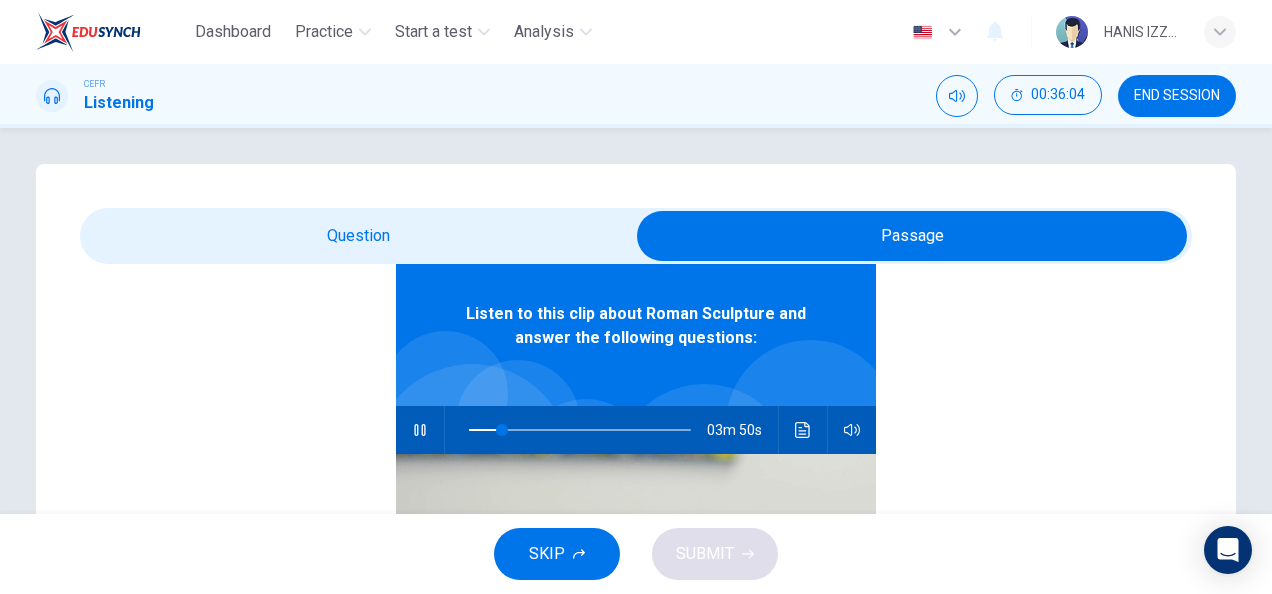 click on "03m 50s" at bounding box center (636, 430) 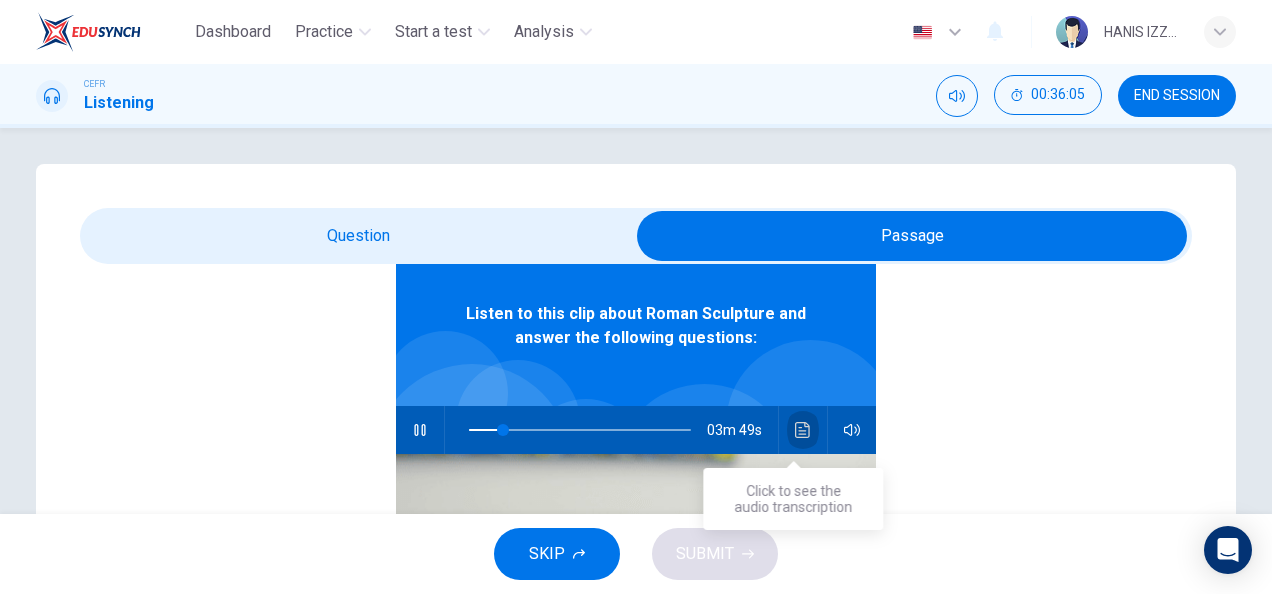 click at bounding box center (803, 430) 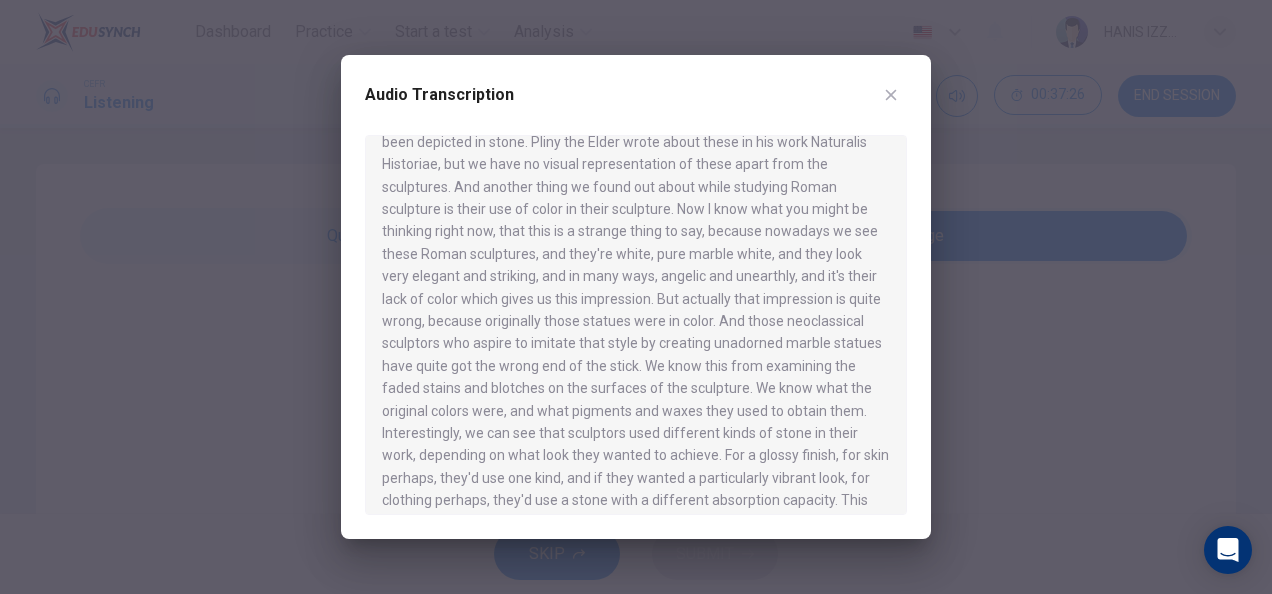 scroll, scrollTop: 470, scrollLeft: 0, axis: vertical 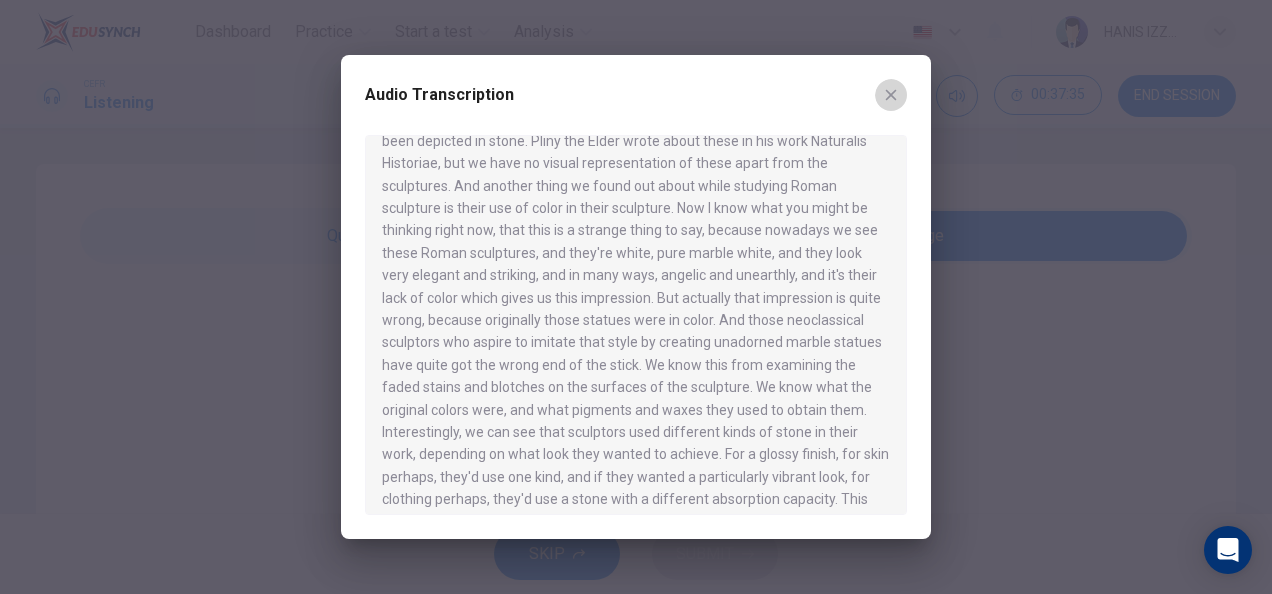 click at bounding box center [891, 95] 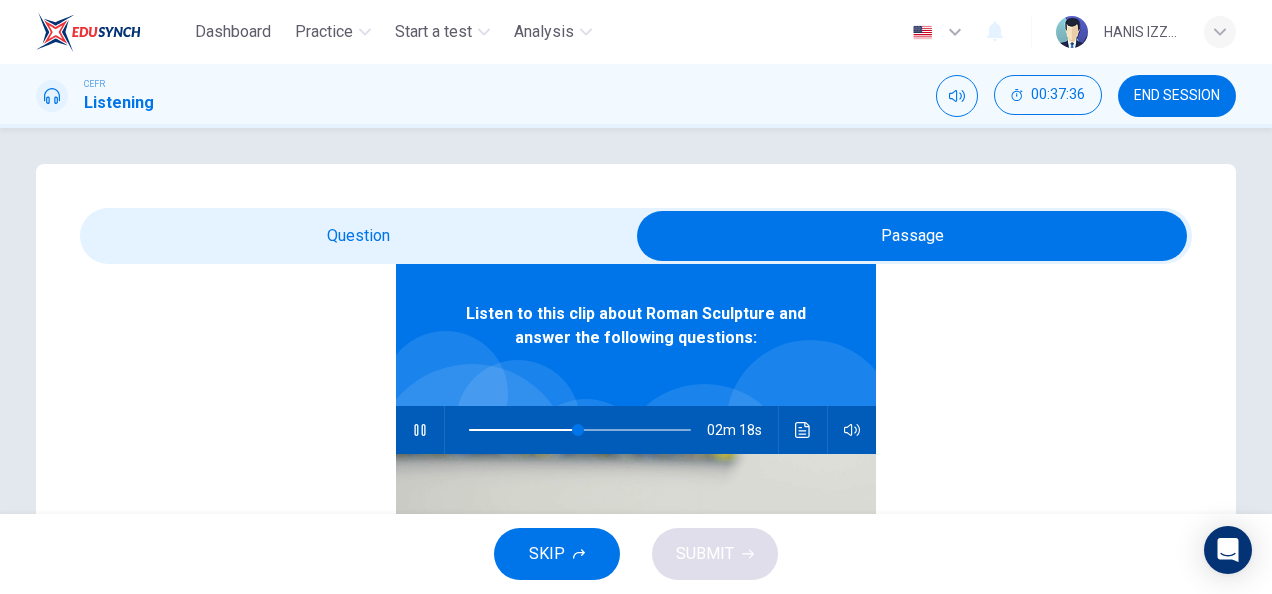 click at bounding box center [912, 236] 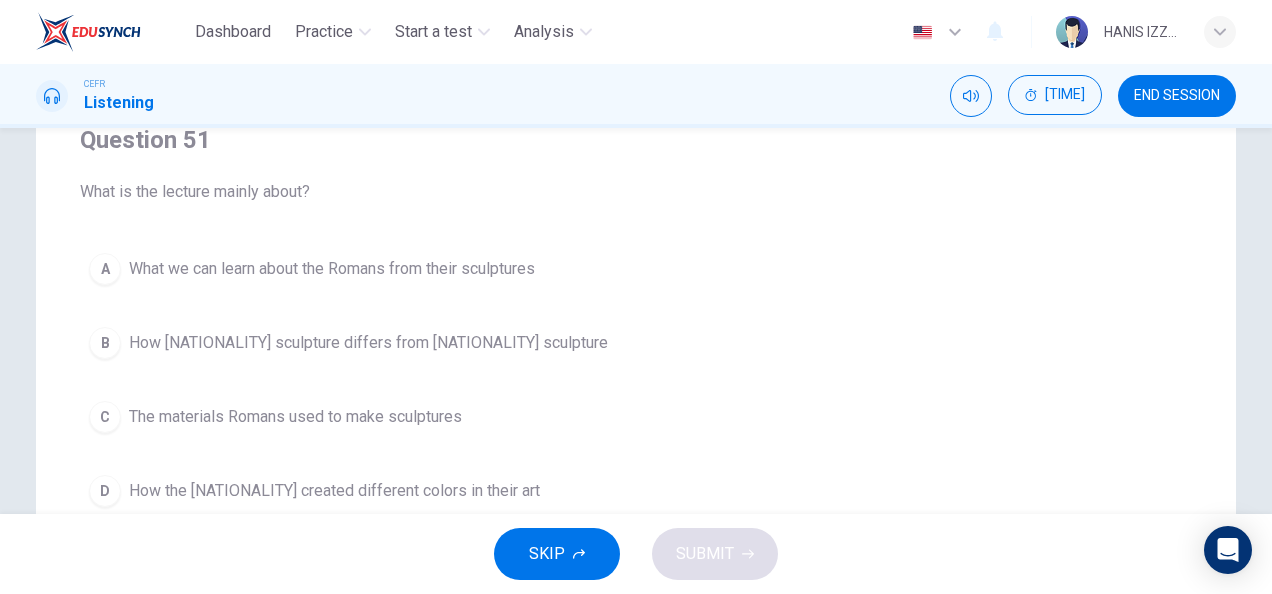 scroll, scrollTop: 185, scrollLeft: 0, axis: vertical 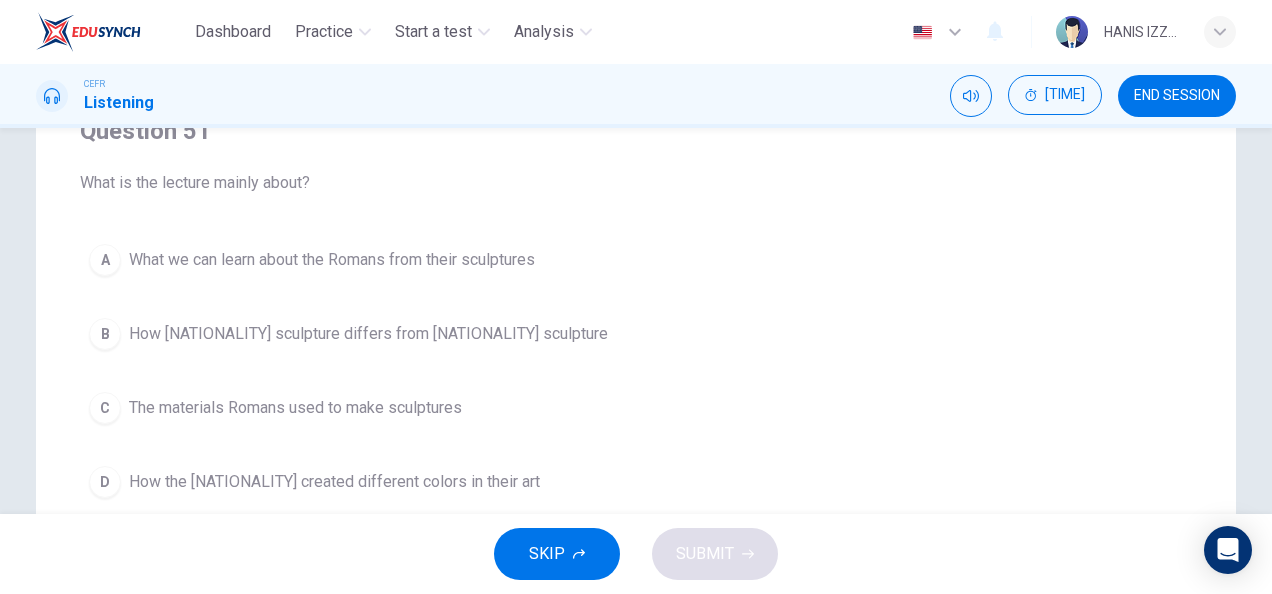 click on "What we can learn about the Romans from their sculptures" at bounding box center (332, 260) 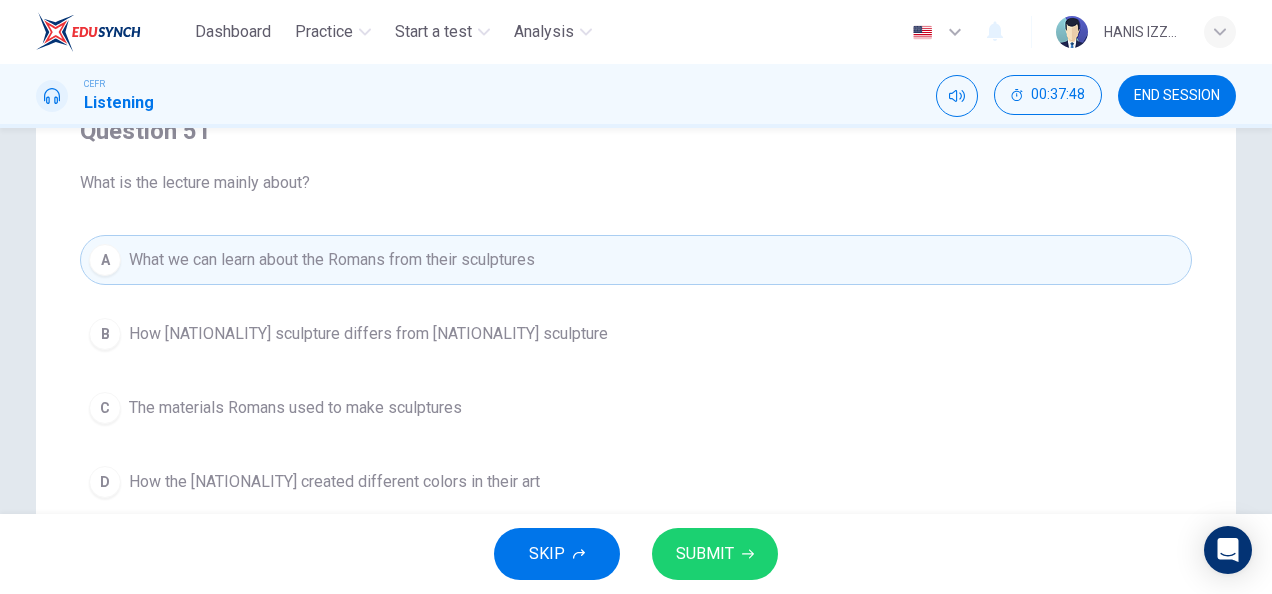 click on "SUBMIT" at bounding box center [715, 554] 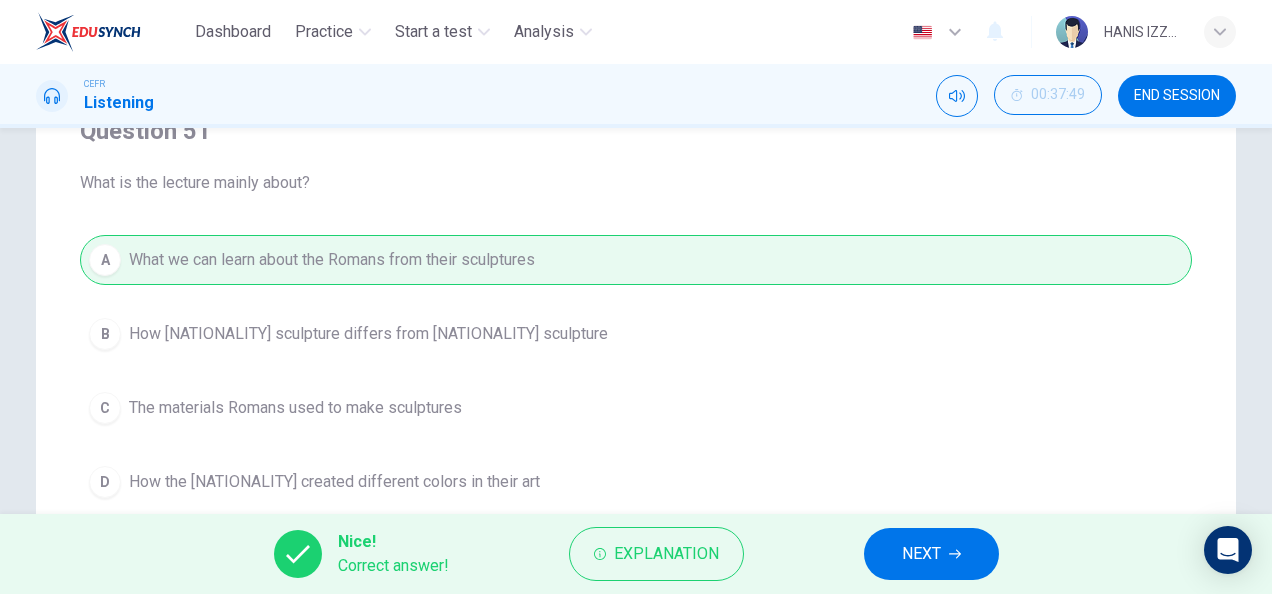 click on "NEXT" at bounding box center [931, 554] 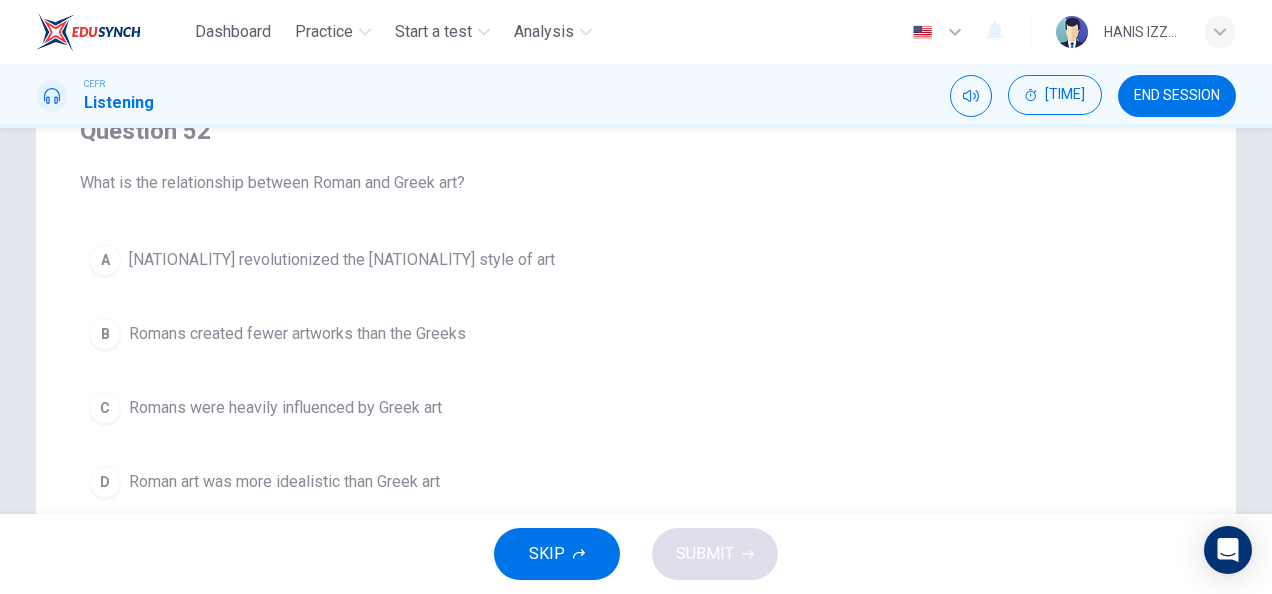 click on "Romans were heavily influenced by Greek art" at bounding box center (342, 260) 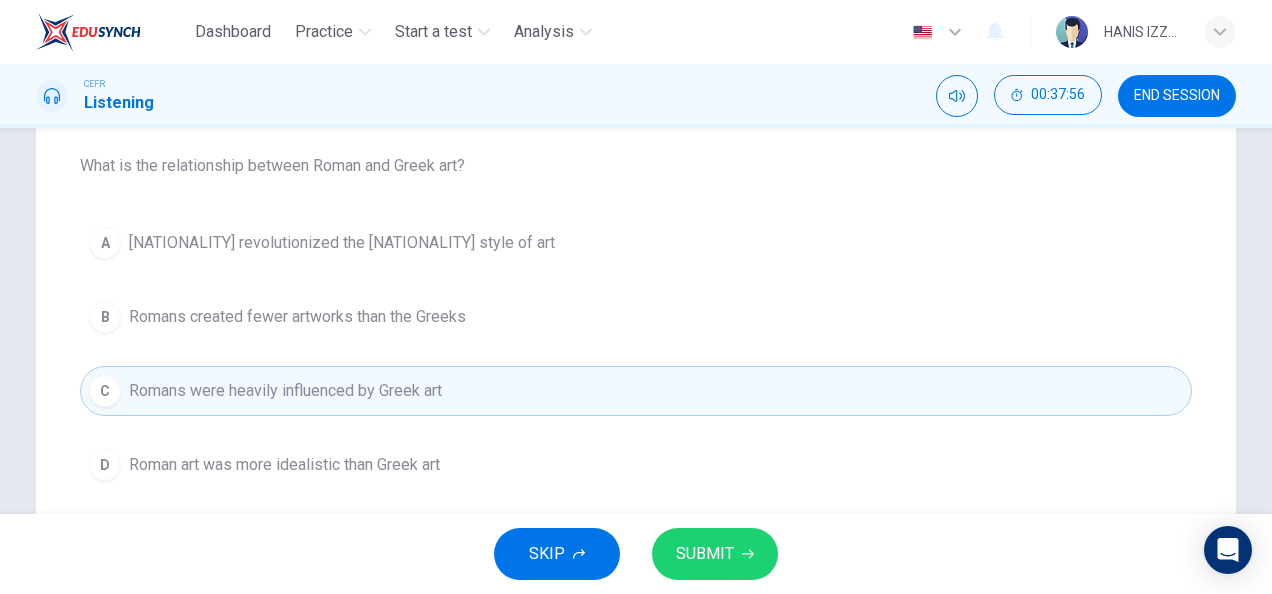 scroll, scrollTop: 203, scrollLeft: 0, axis: vertical 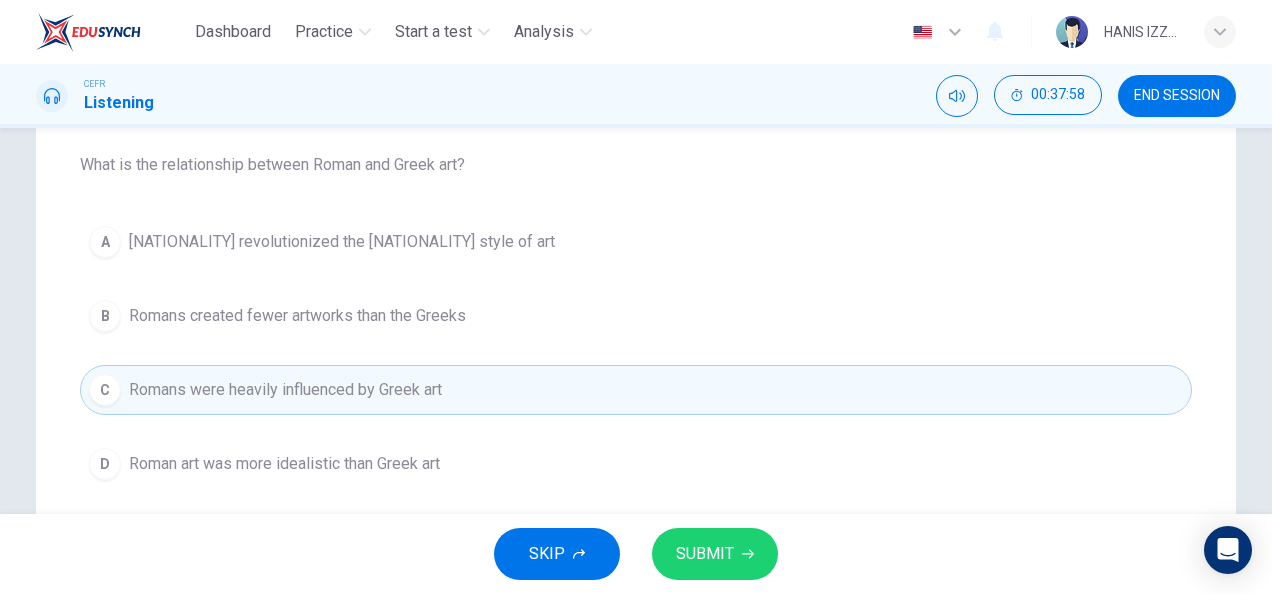 click on "SUBMIT" at bounding box center [705, 554] 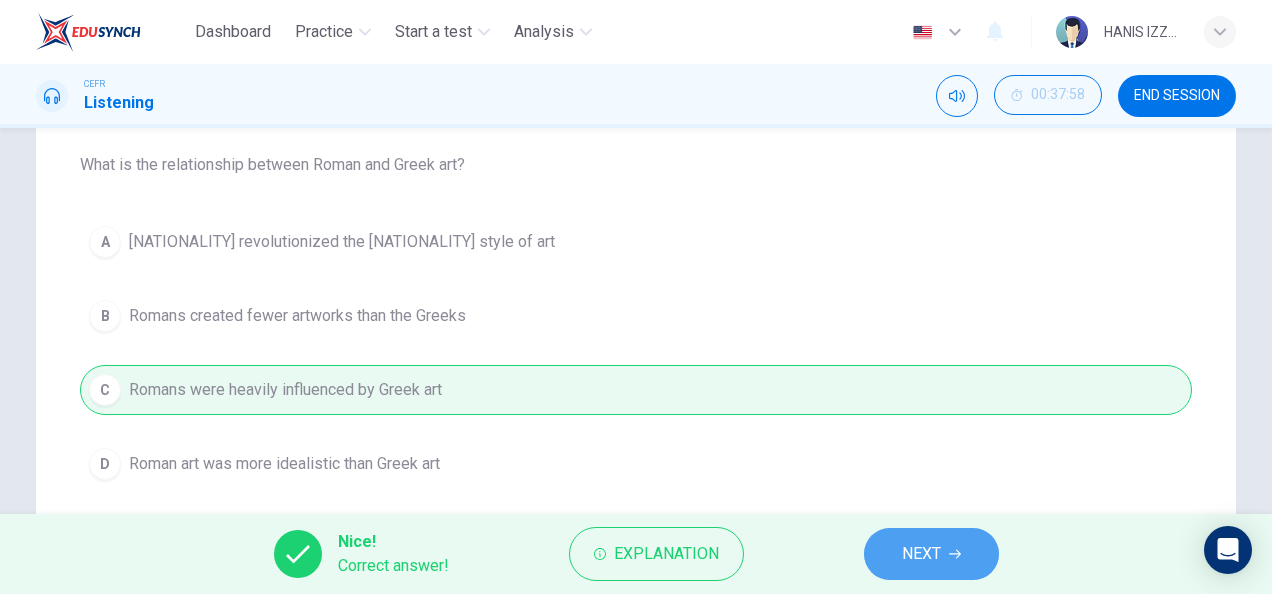 click on "NEXT" at bounding box center (931, 554) 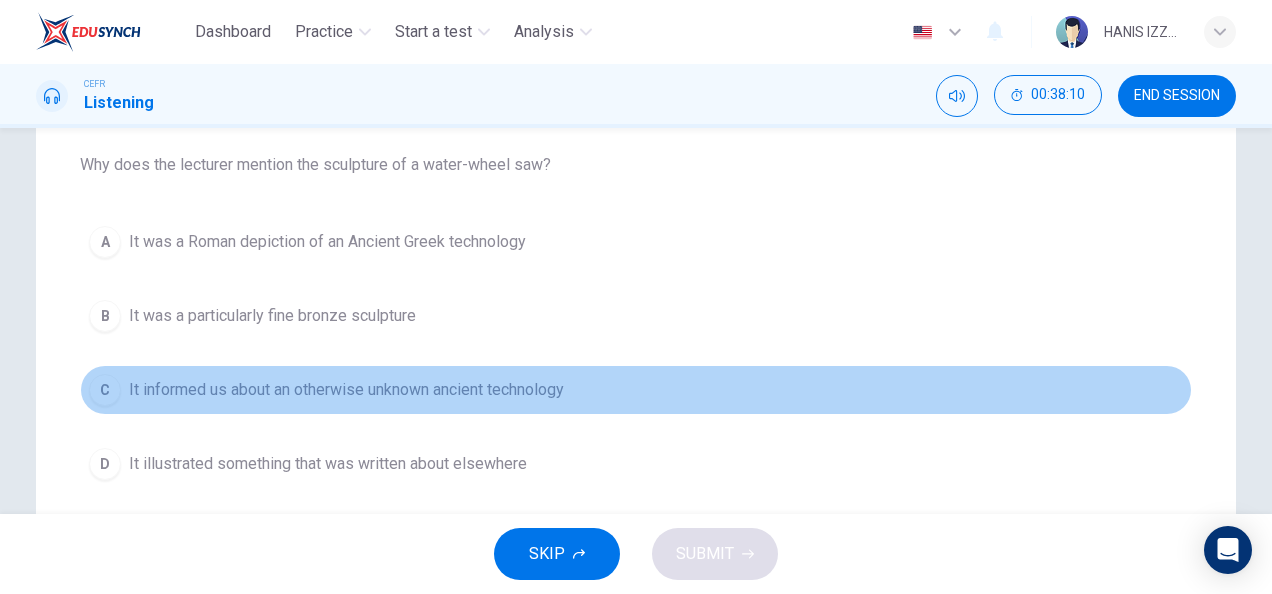 click on "C It informed us about an otherwise unknown ancient technology" at bounding box center (636, 390) 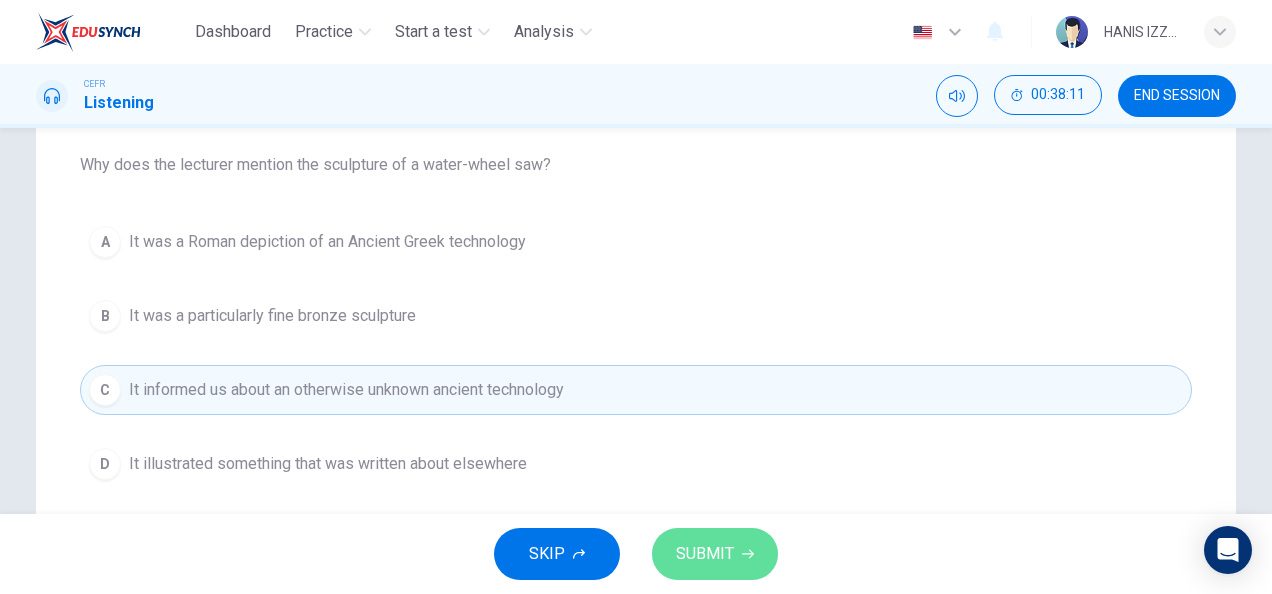 click at bounding box center (748, 554) 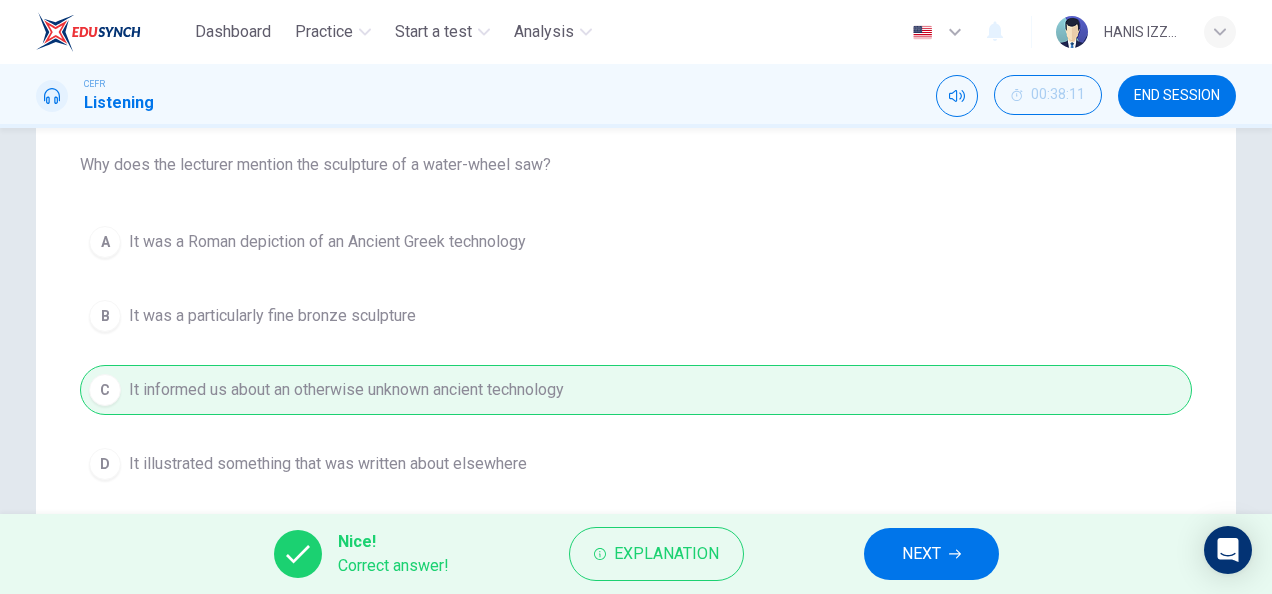 click on "Nice! Correct answer! Explanation NEXT" at bounding box center (636, 554) 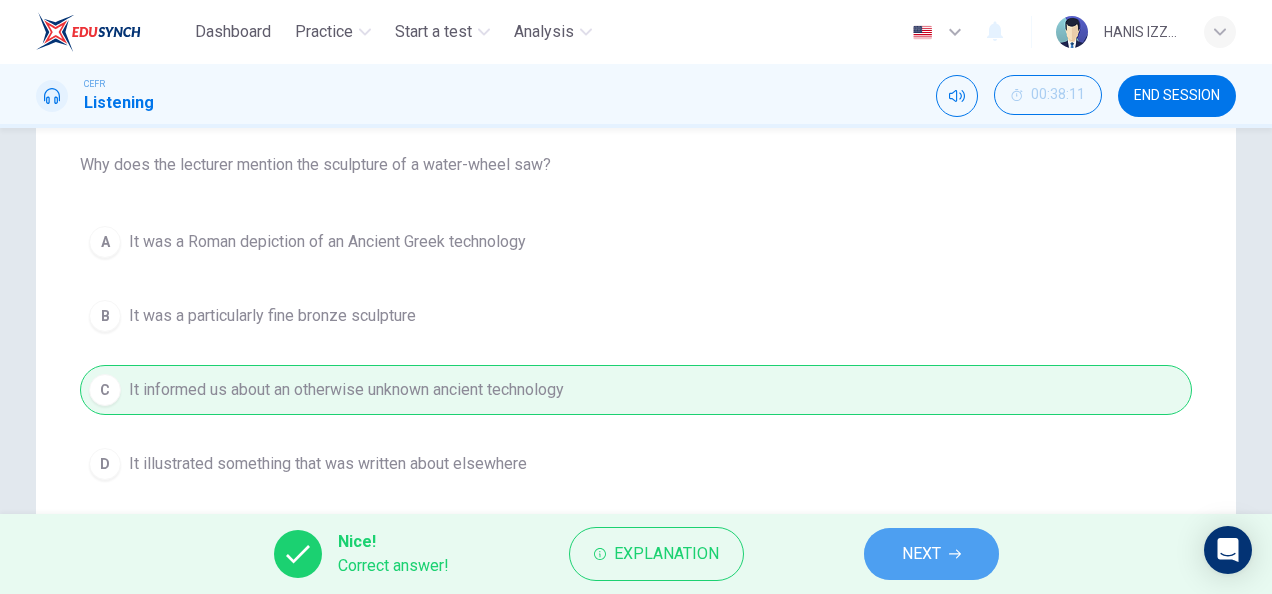 click on "NEXT" at bounding box center [931, 554] 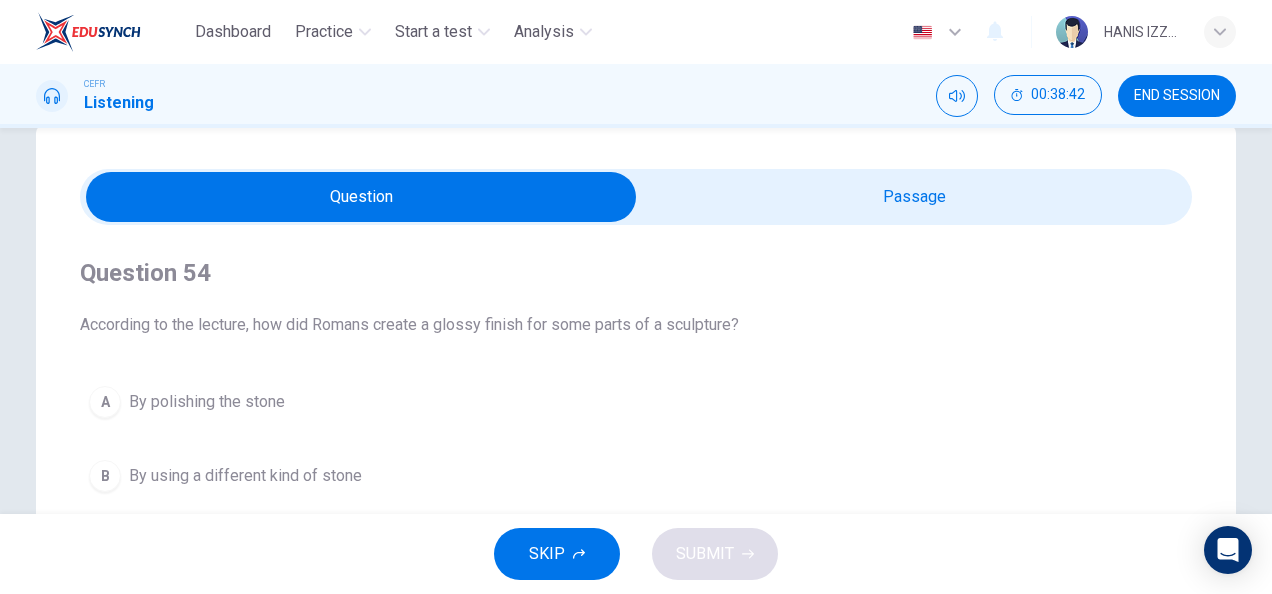 scroll, scrollTop: 42, scrollLeft: 0, axis: vertical 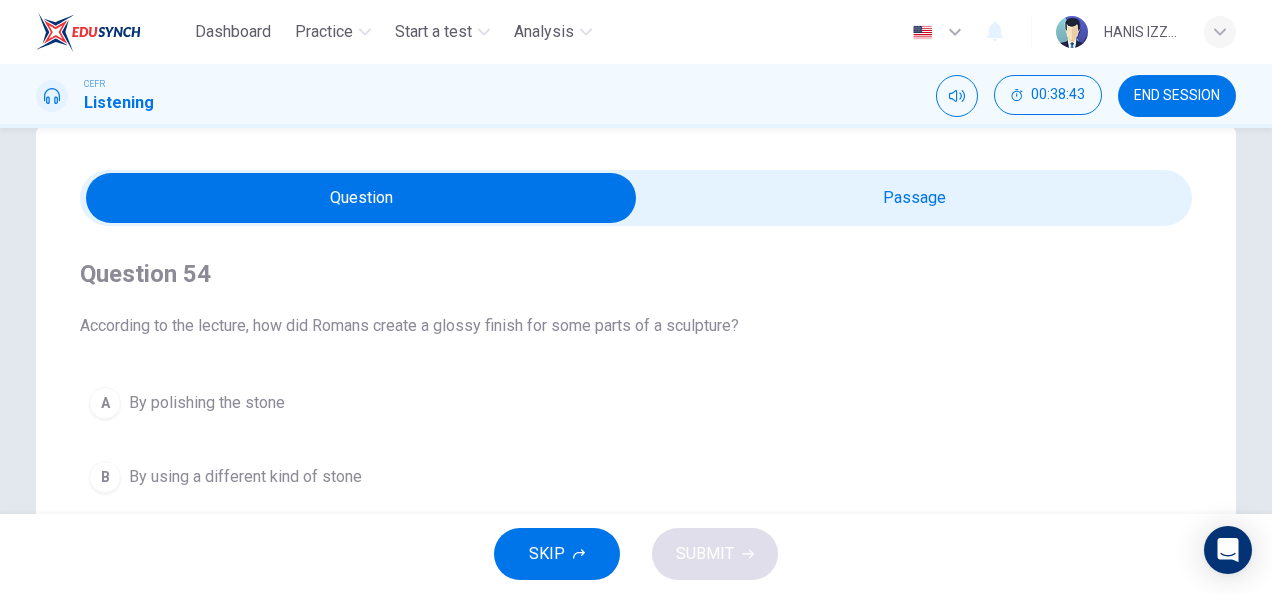 click at bounding box center (361, 198) 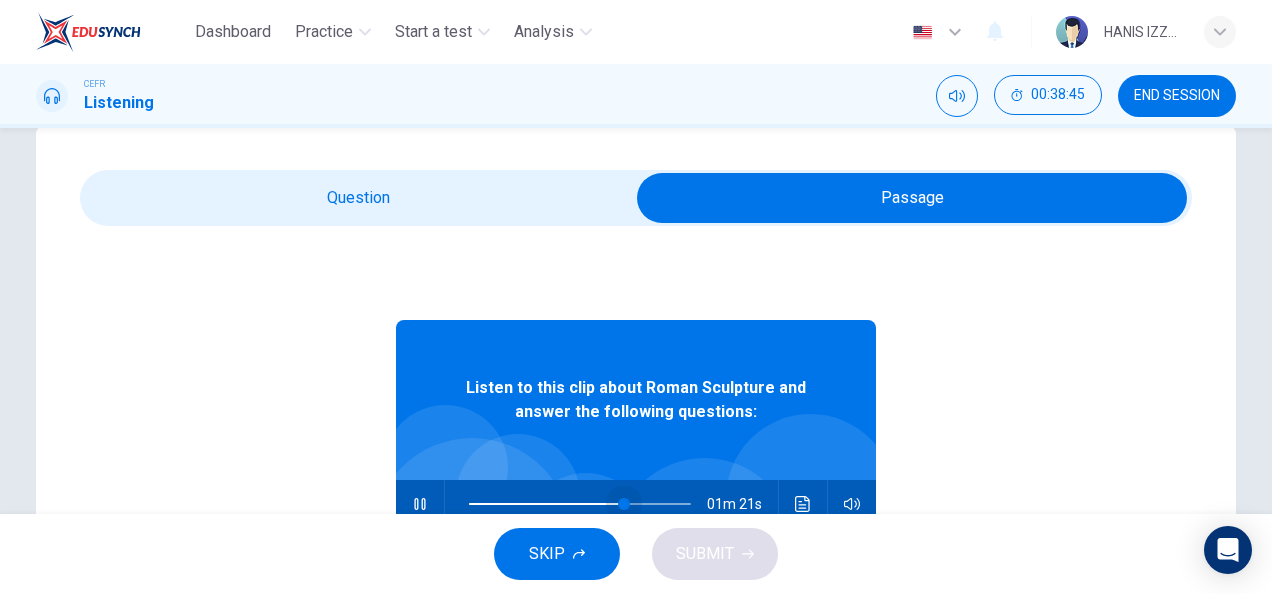 click at bounding box center (624, 504) 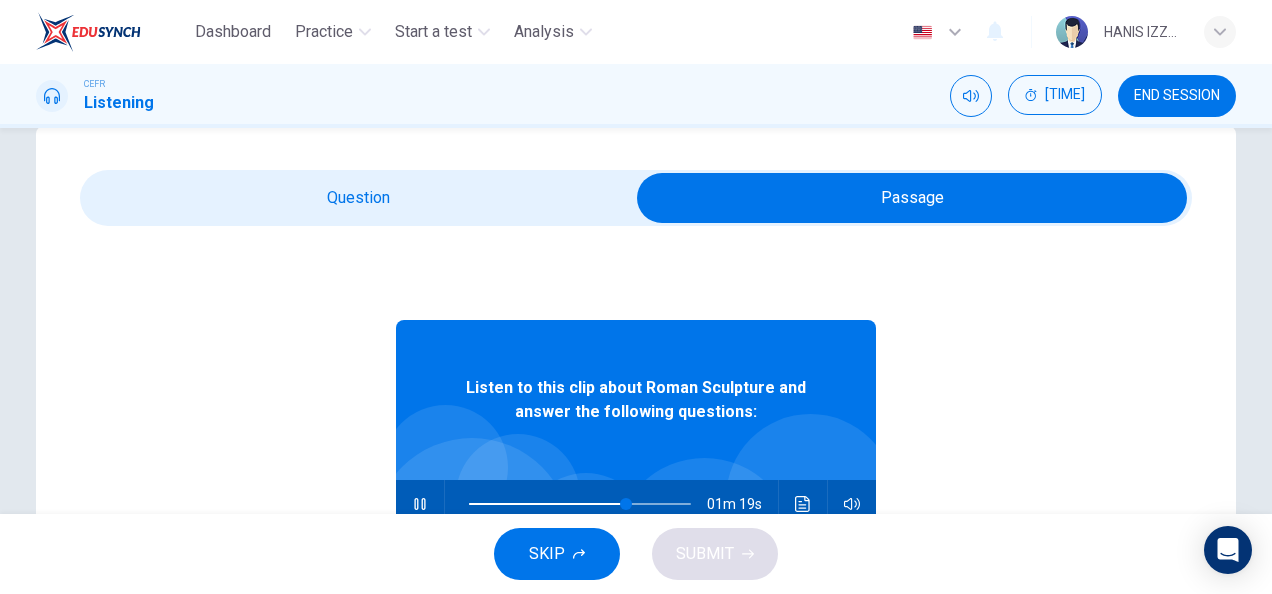 click at bounding box center (912, 198) 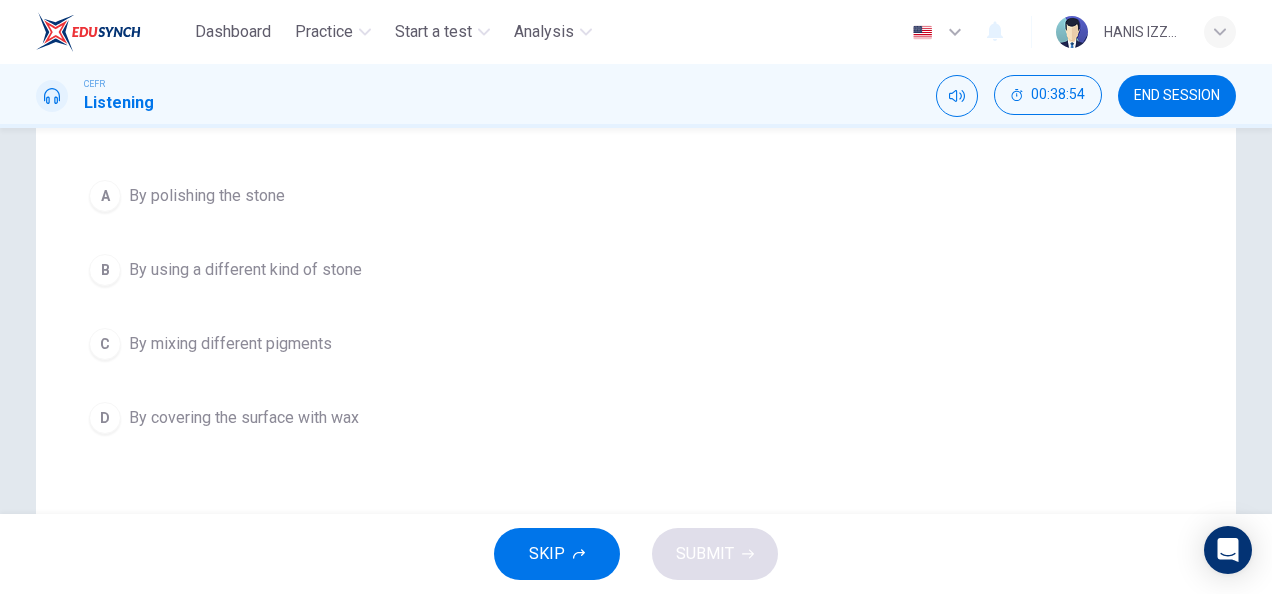 scroll, scrollTop: 258, scrollLeft: 0, axis: vertical 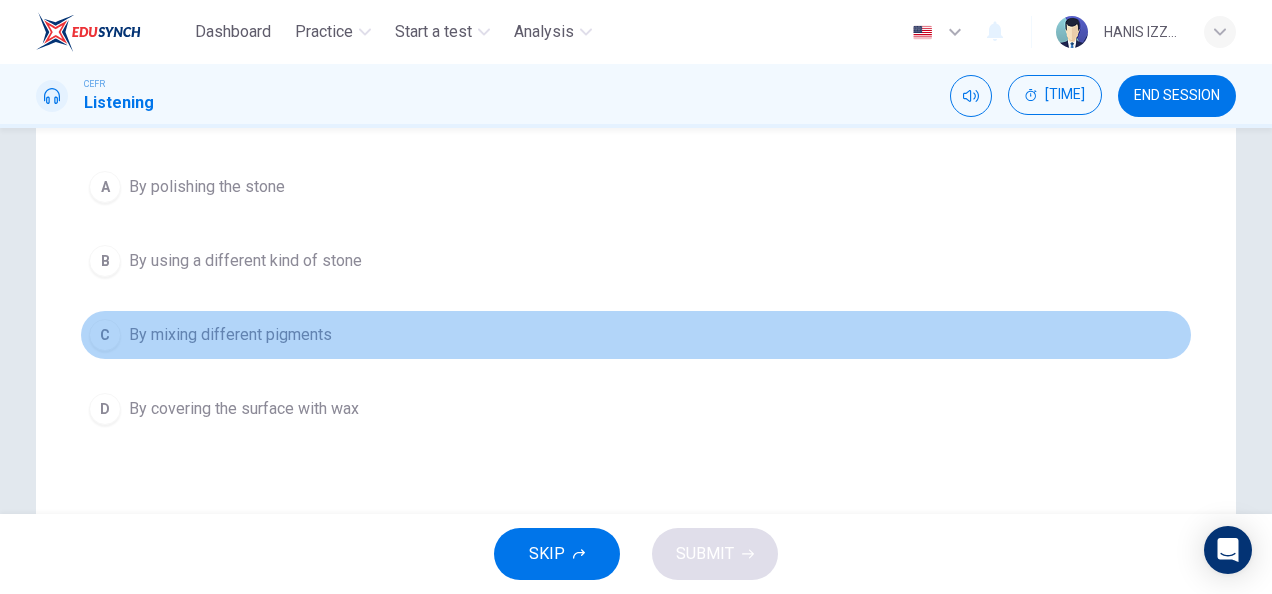 click on "C By mixing different pigments" at bounding box center (636, 335) 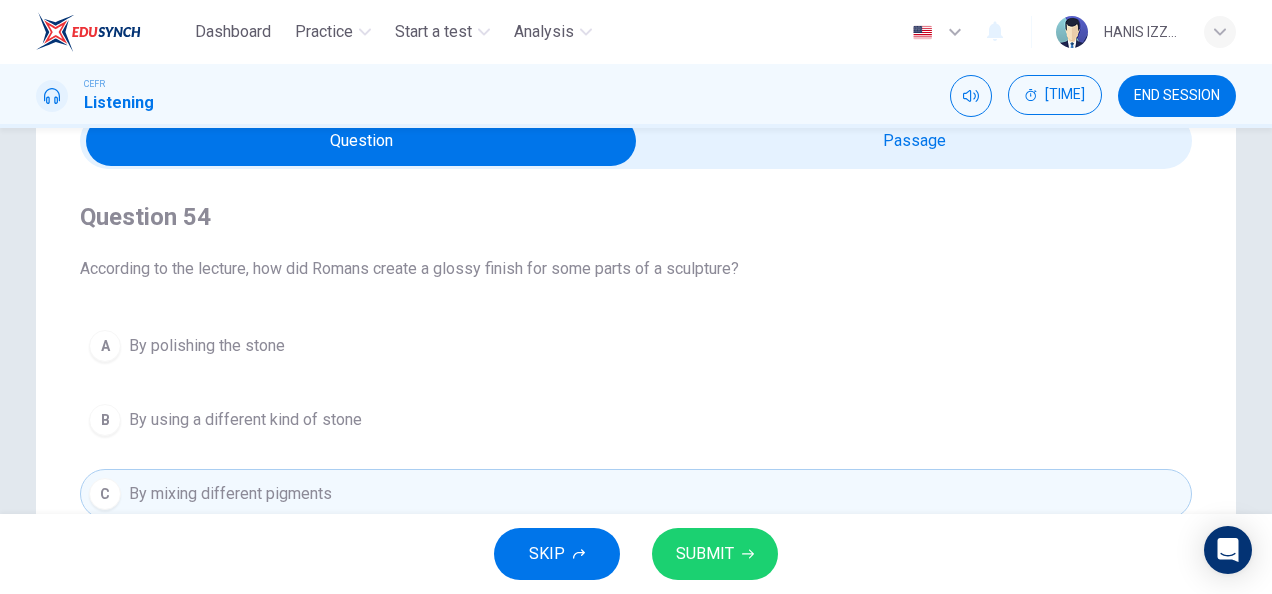 scroll, scrollTop: 98, scrollLeft: 0, axis: vertical 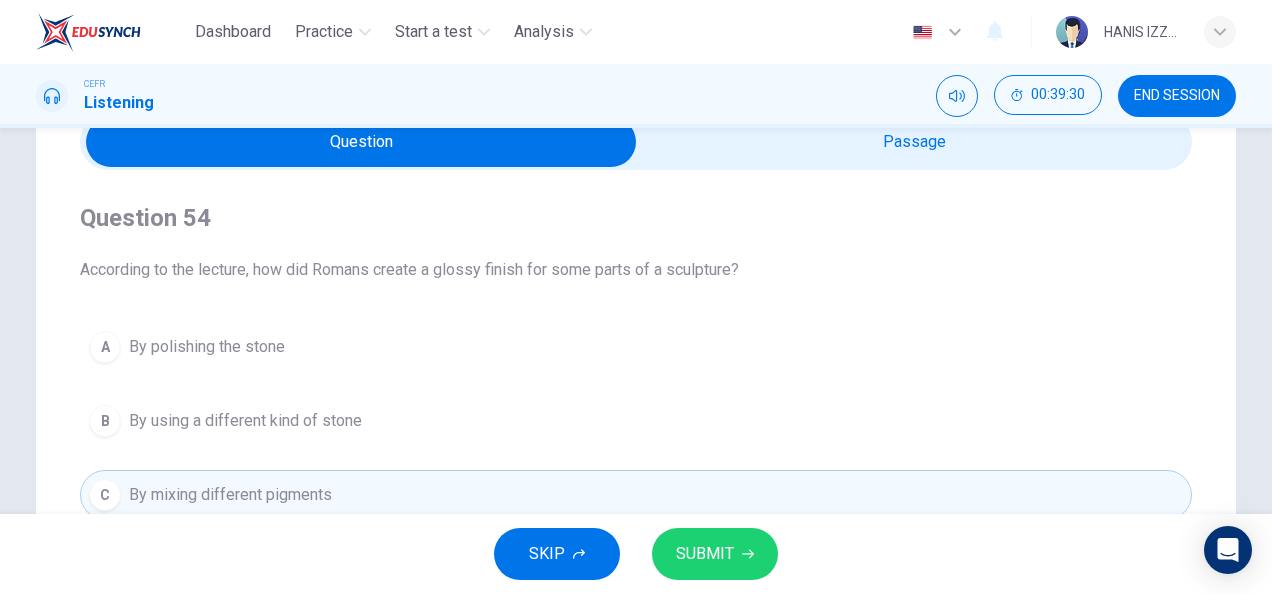 click at bounding box center [361, 142] 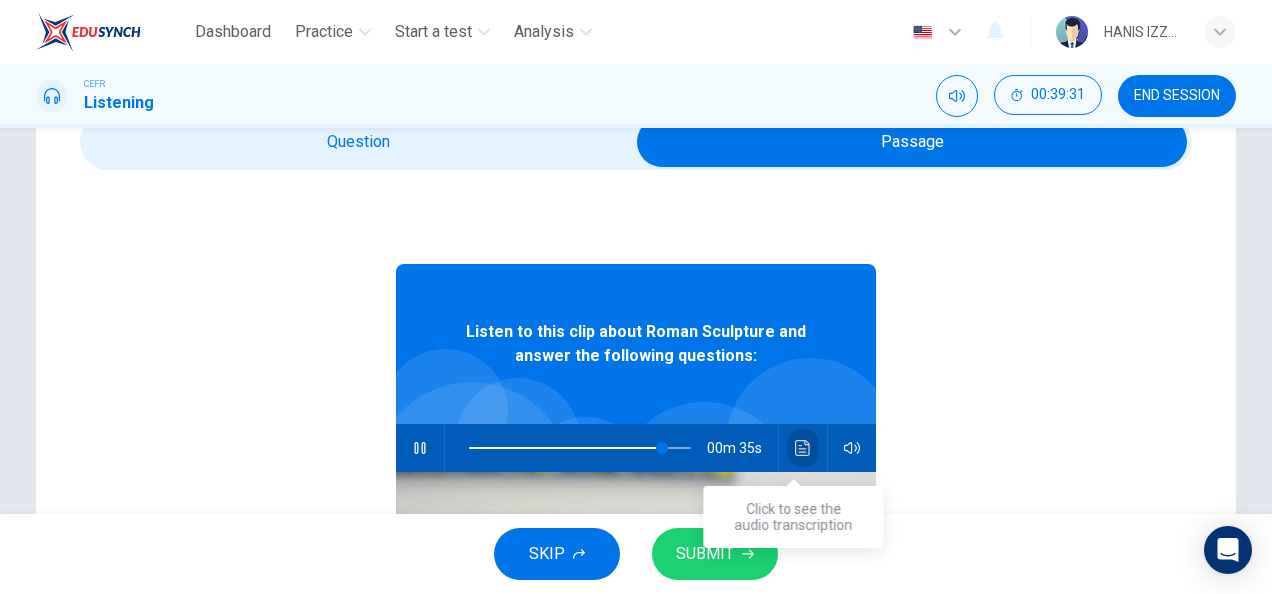 click at bounding box center (803, 448) 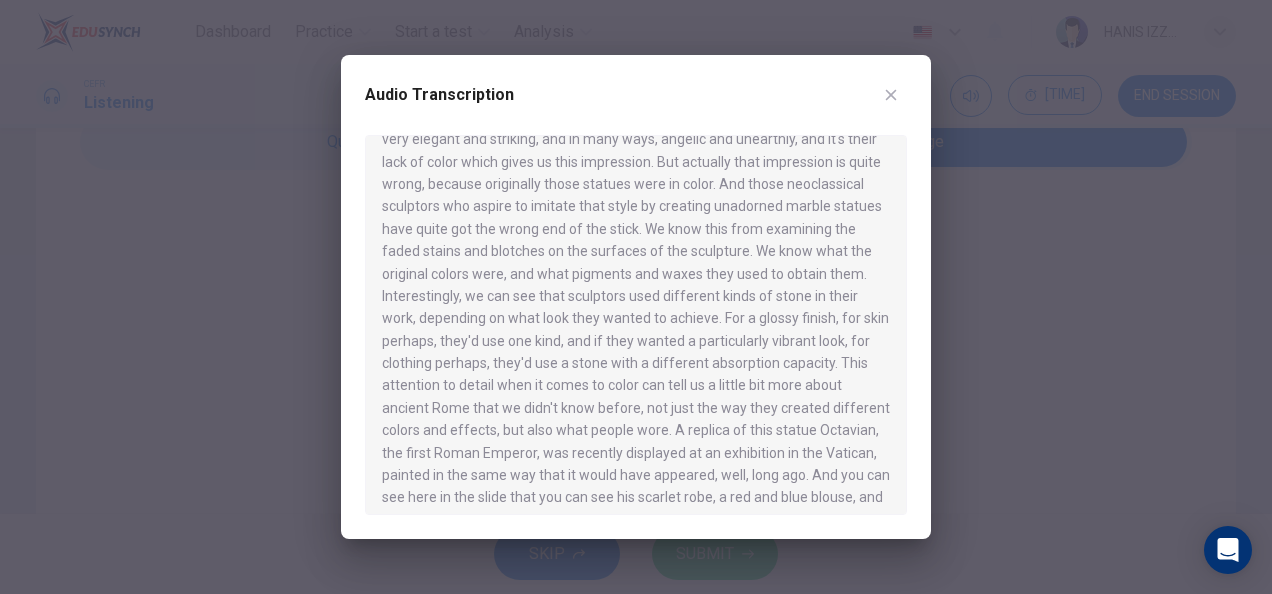 scroll, scrollTop: 606, scrollLeft: 0, axis: vertical 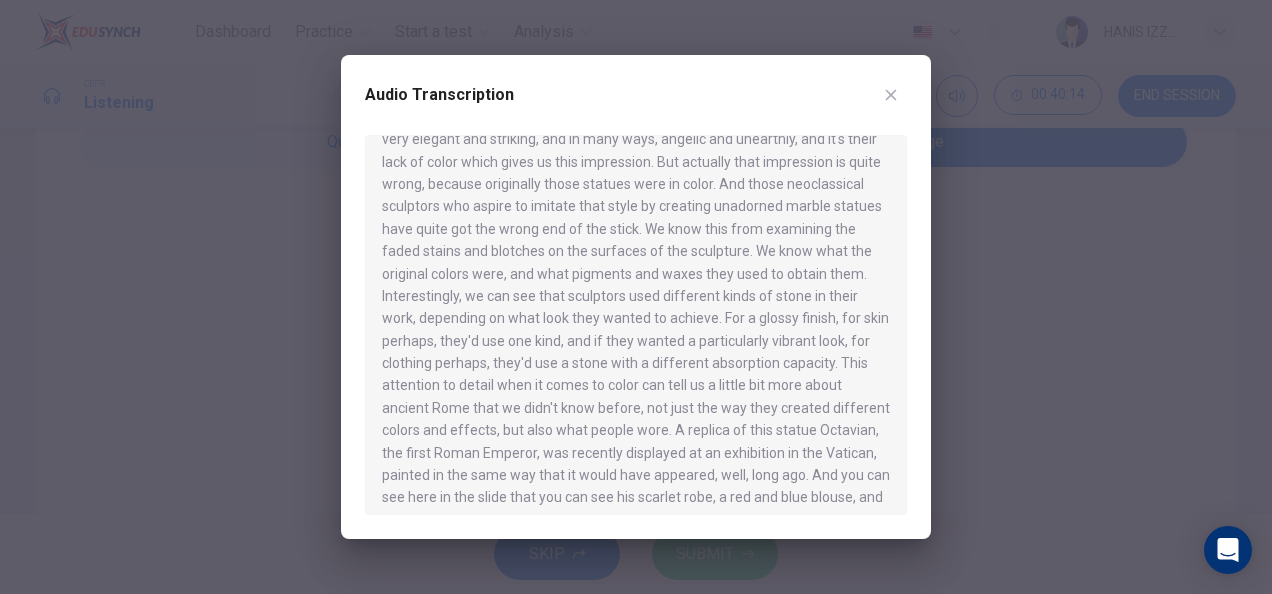 click on "Audio Transcription" at bounding box center (636, 297) 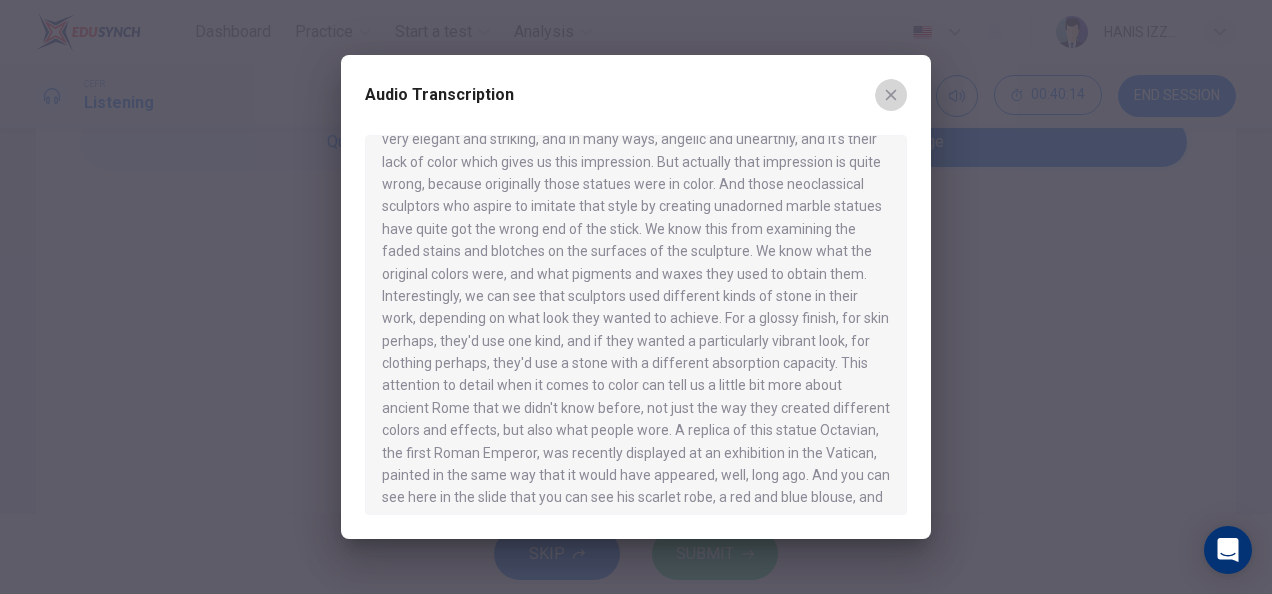 click at bounding box center (891, 95) 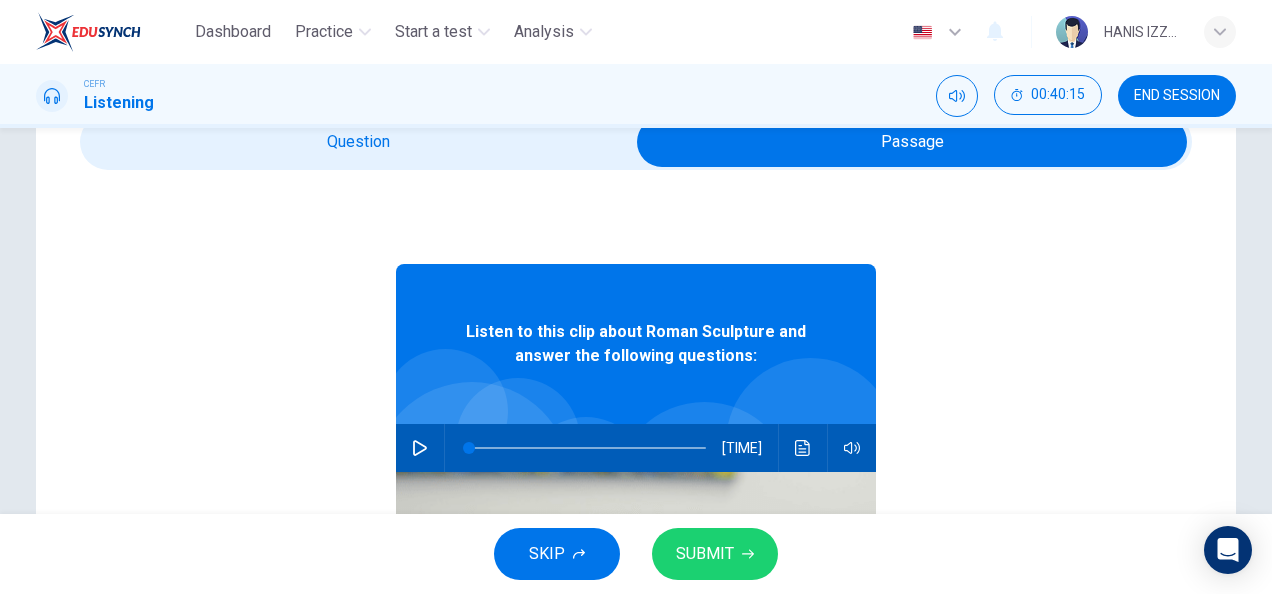 click at bounding box center [912, 142] 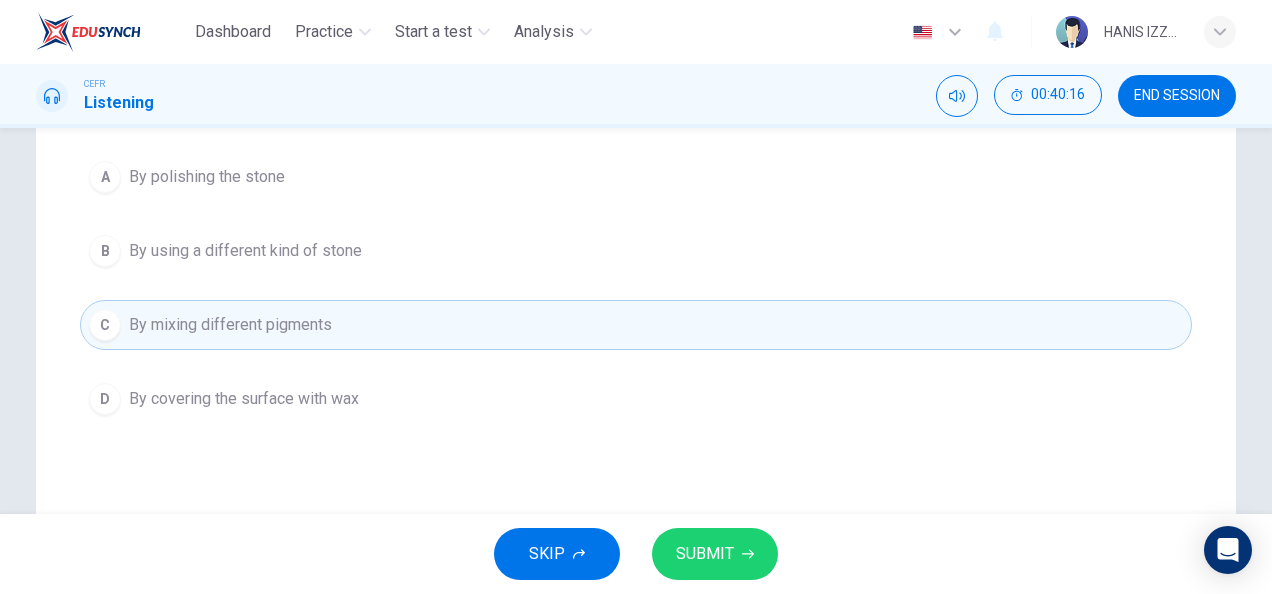 scroll, scrollTop: 272, scrollLeft: 0, axis: vertical 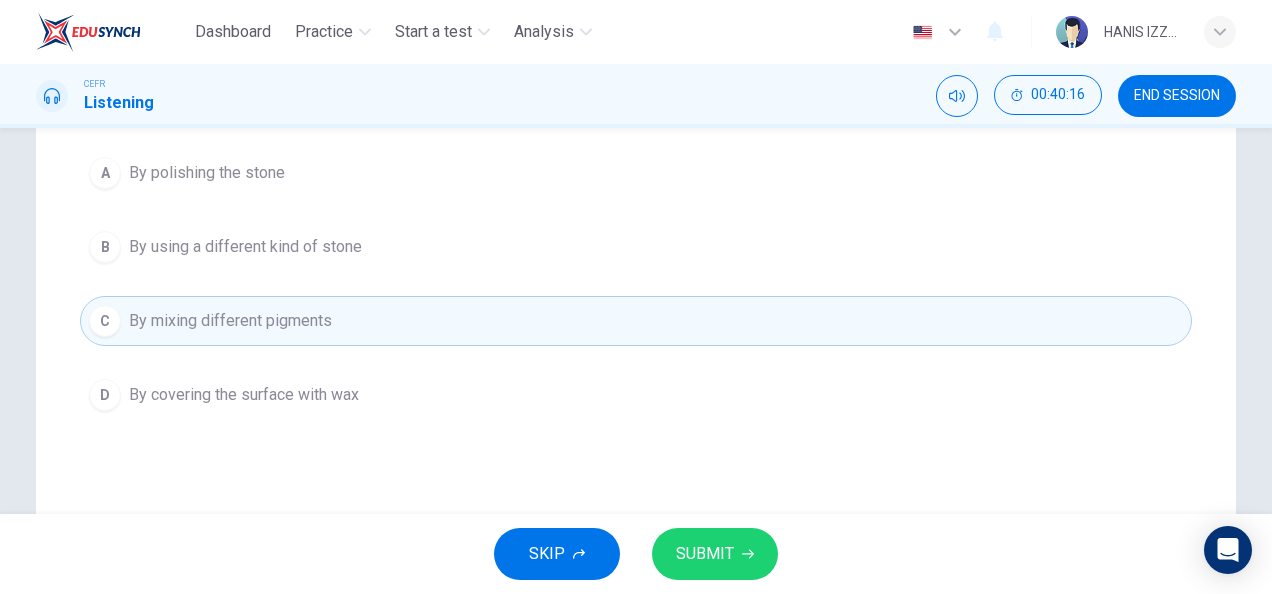 click on "D By covering the surface with wax" at bounding box center (636, 395) 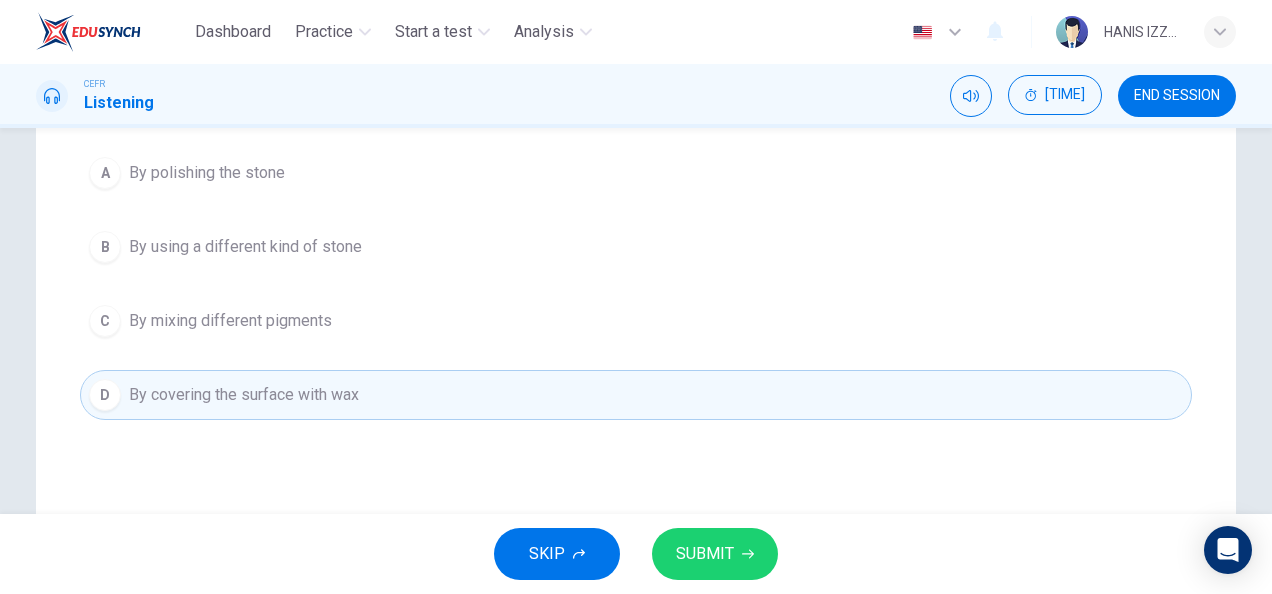 click on "SKIP SUBMIT" at bounding box center (636, 554) 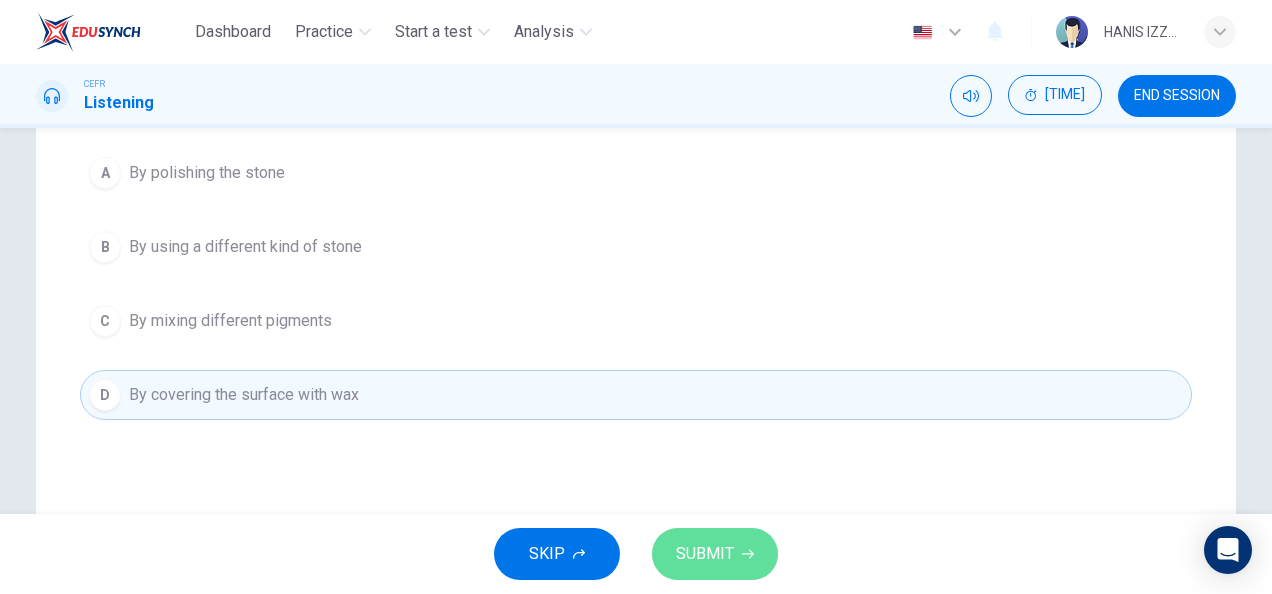 click on "SUBMIT" at bounding box center (705, 554) 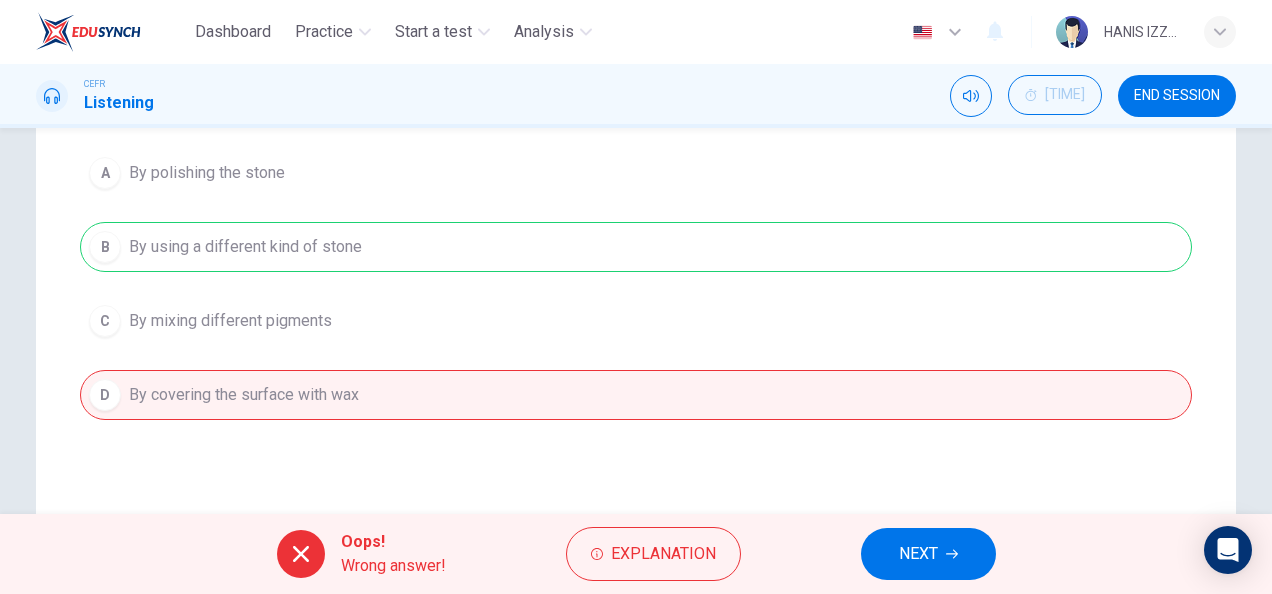 click on "A By polishing the stone B By using a different kind of stone C By mixing different pigments D By covering the surface with wax" at bounding box center [636, 284] 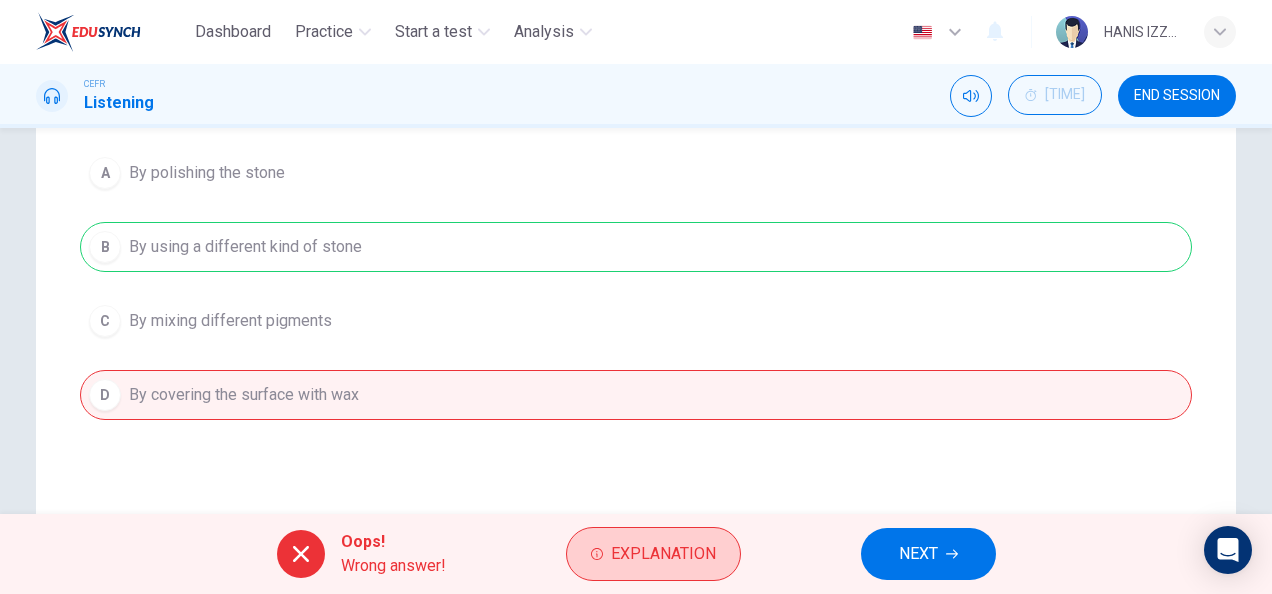 click on "Explanation" at bounding box center (663, 554) 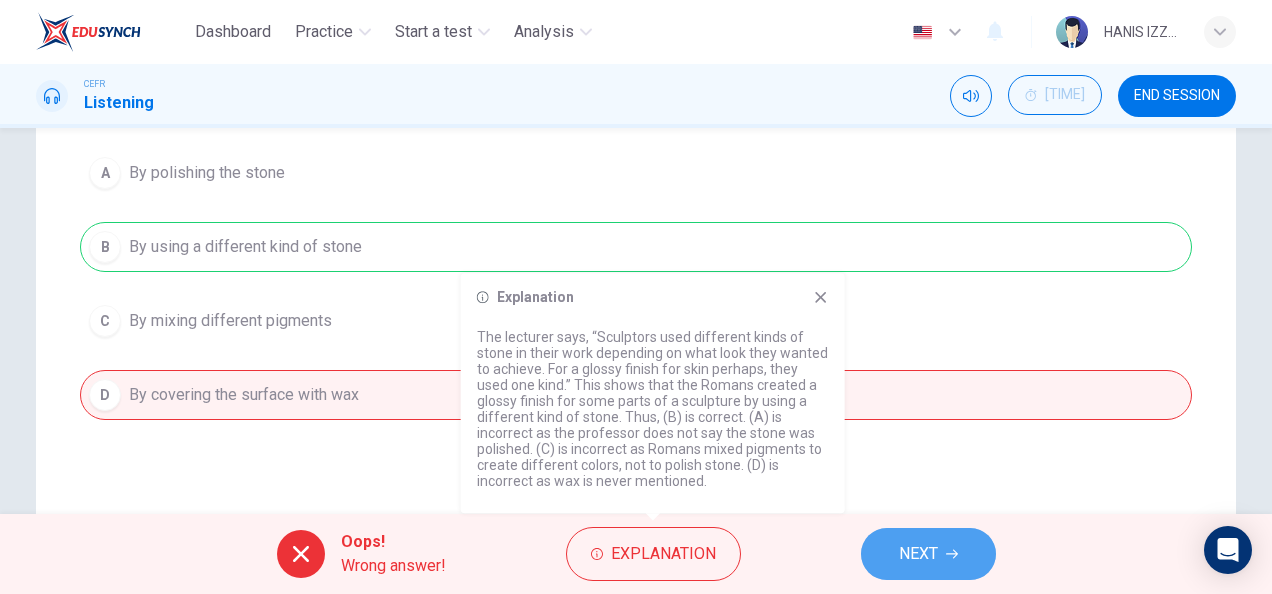click on "NEXT" at bounding box center (918, 554) 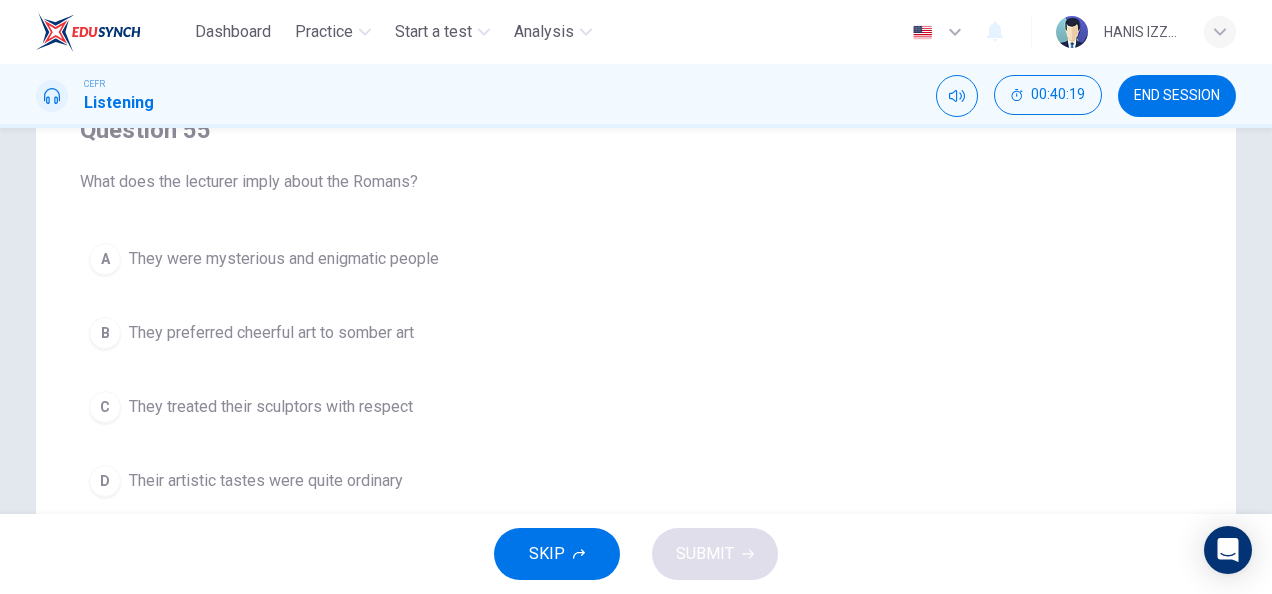 scroll, scrollTop: 188, scrollLeft: 0, axis: vertical 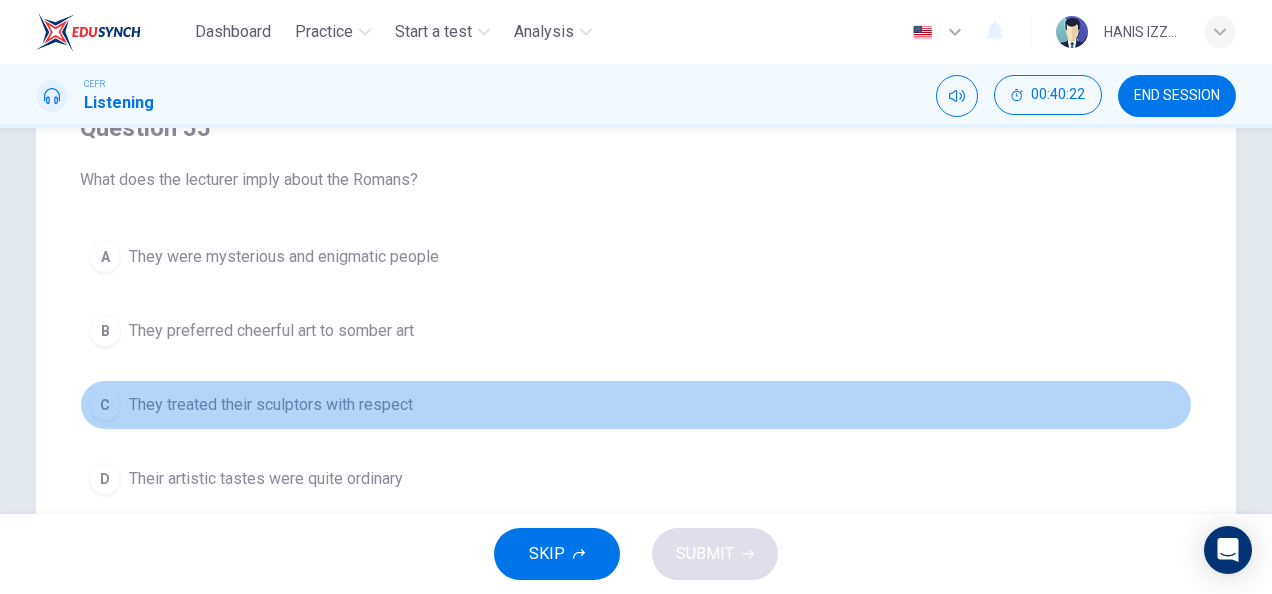 click on "They treated their sculptors with respect" at bounding box center [284, 257] 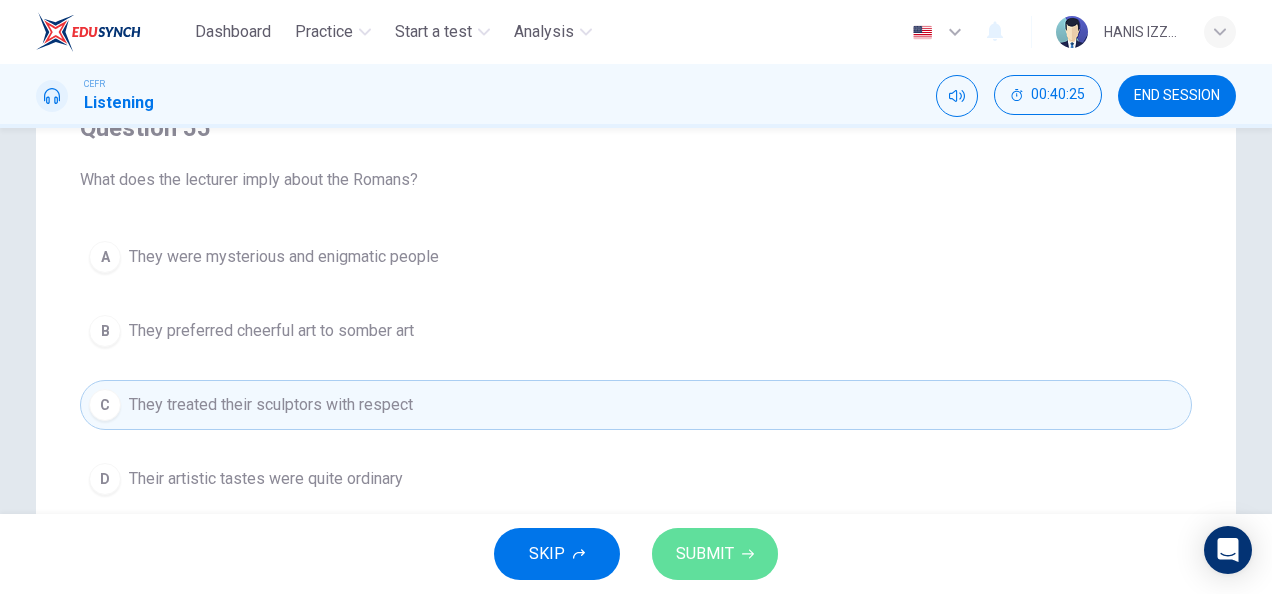 click on "SUBMIT" at bounding box center (715, 554) 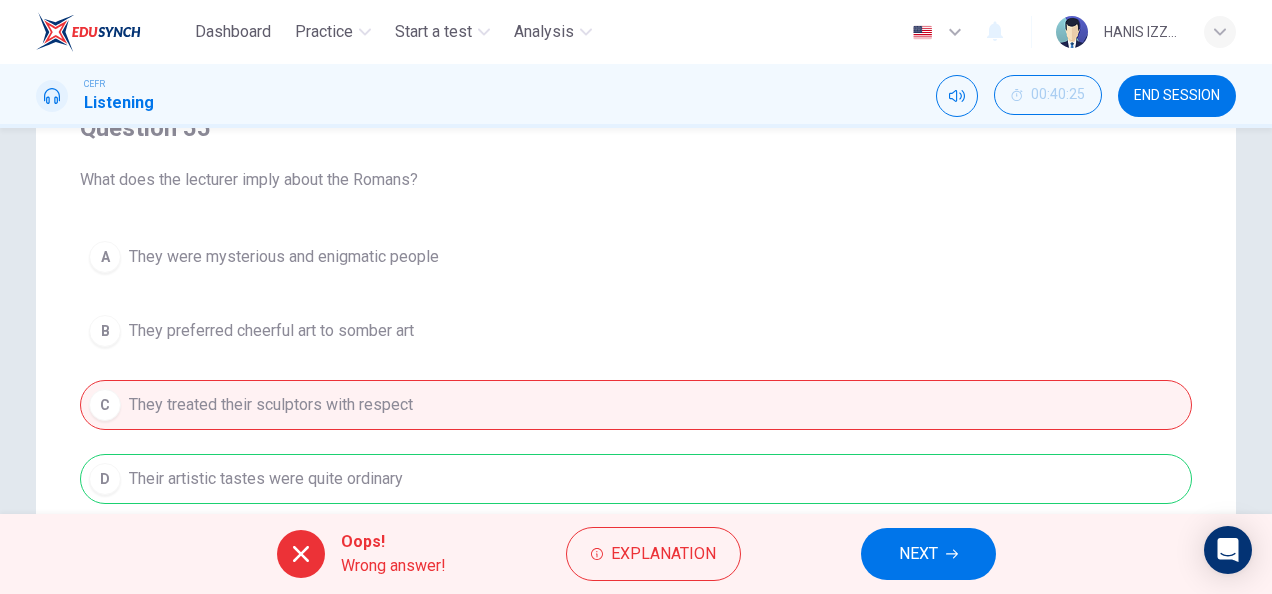 scroll, scrollTop: 214, scrollLeft: 0, axis: vertical 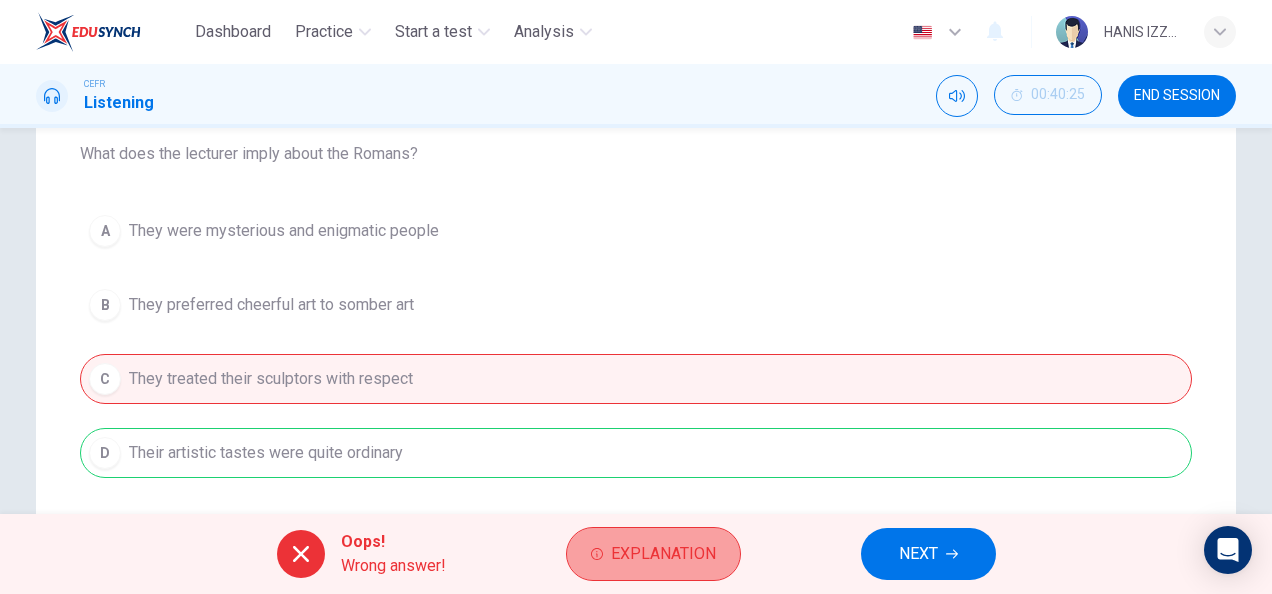click on "Explanation" at bounding box center (653, 554) 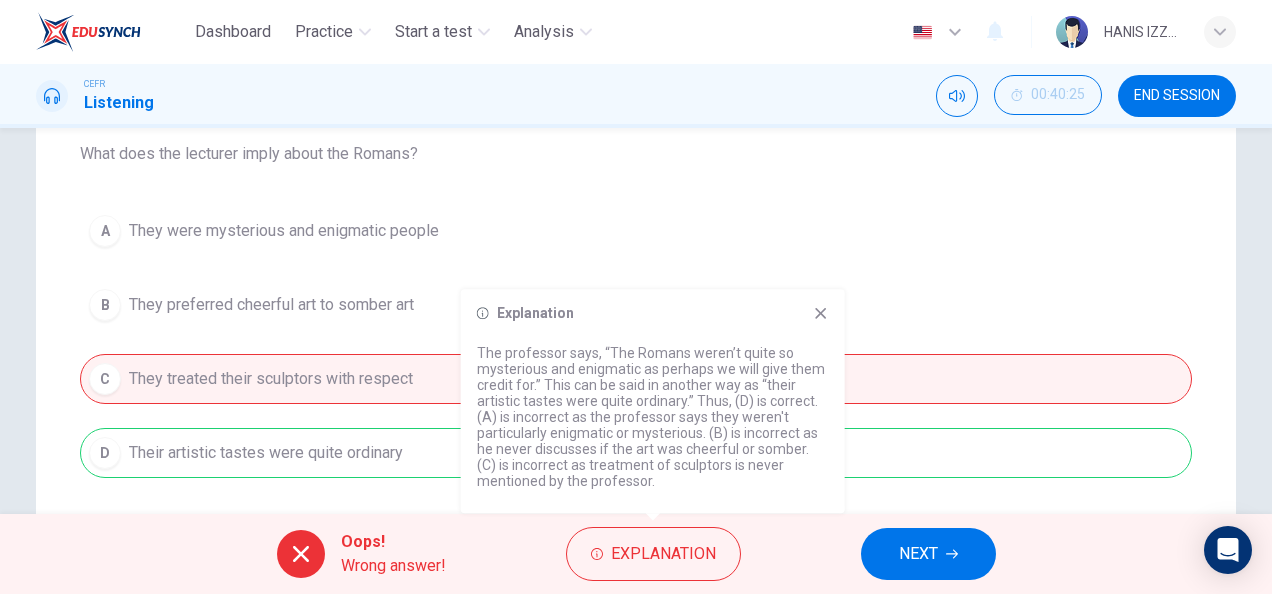 click on "NEXT" at bounding box center [918, 554] 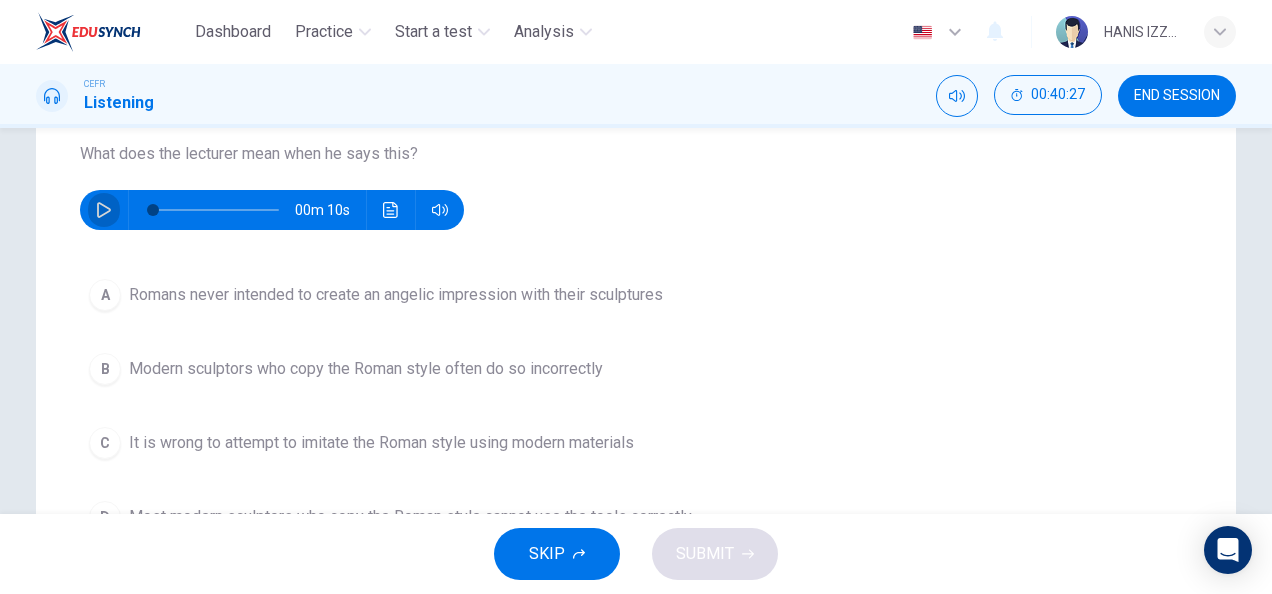 click at bounding box center (104, 210) 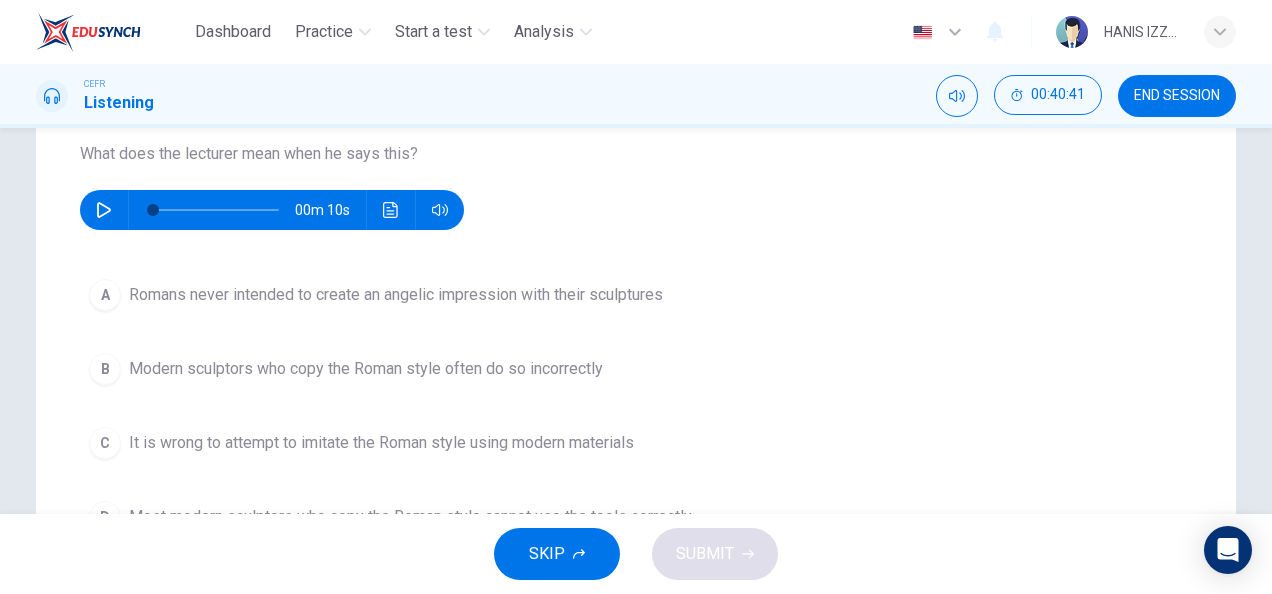click at bounding box center (104, 210) 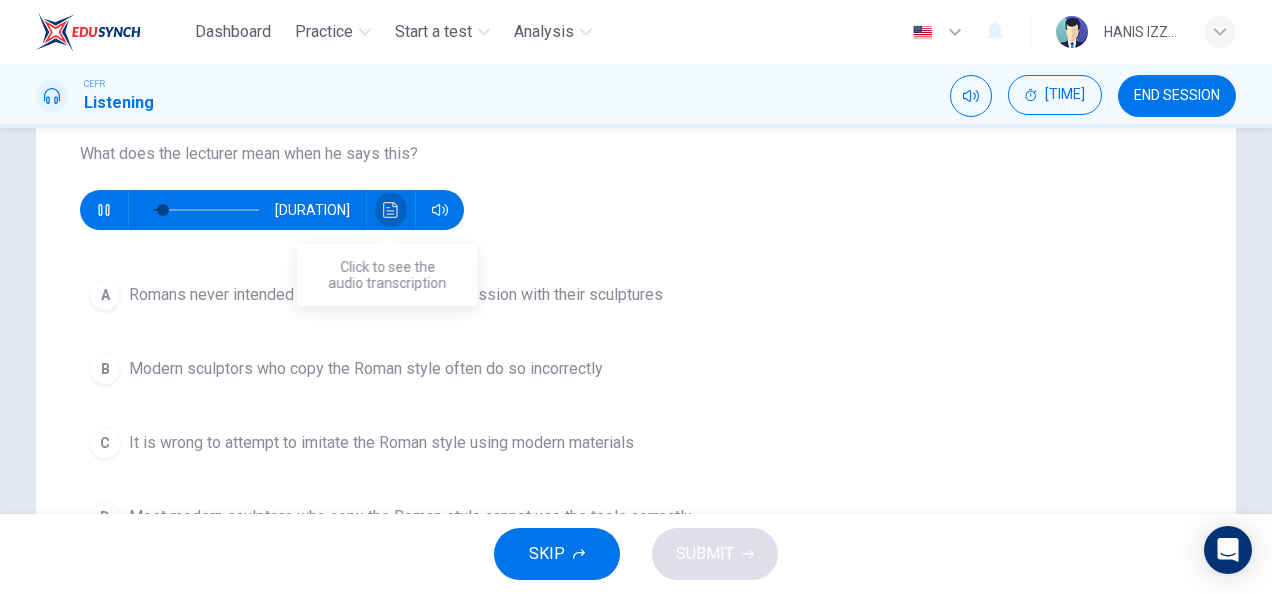 click at bounding box center (391, 210) 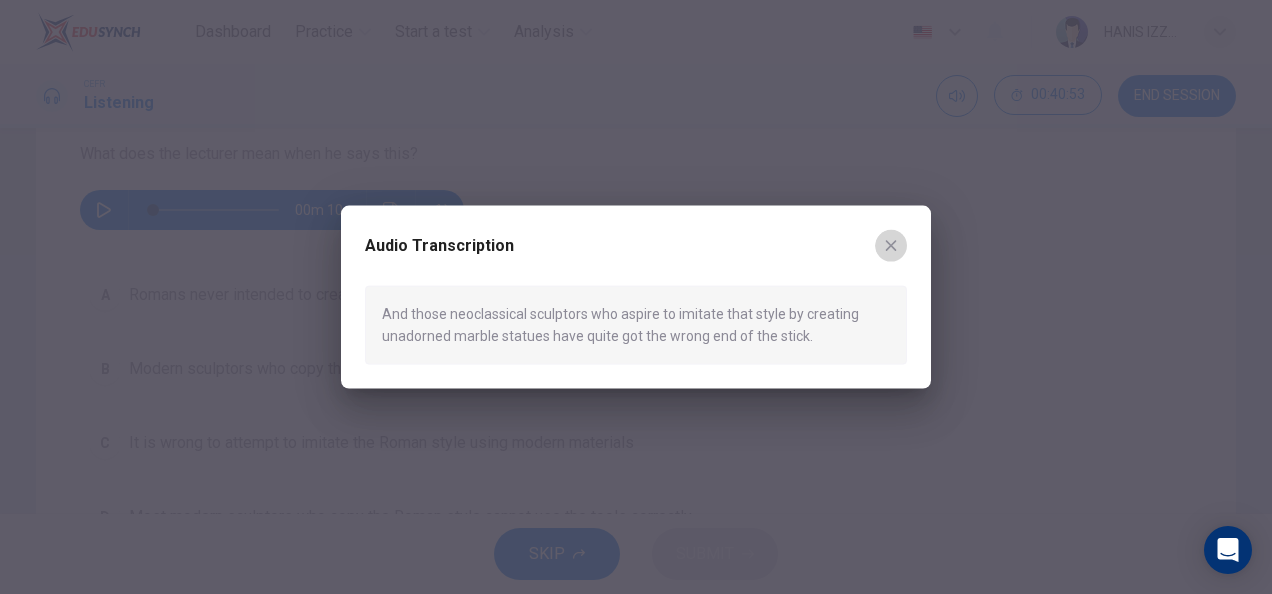 click at bounding box center [891, 246] 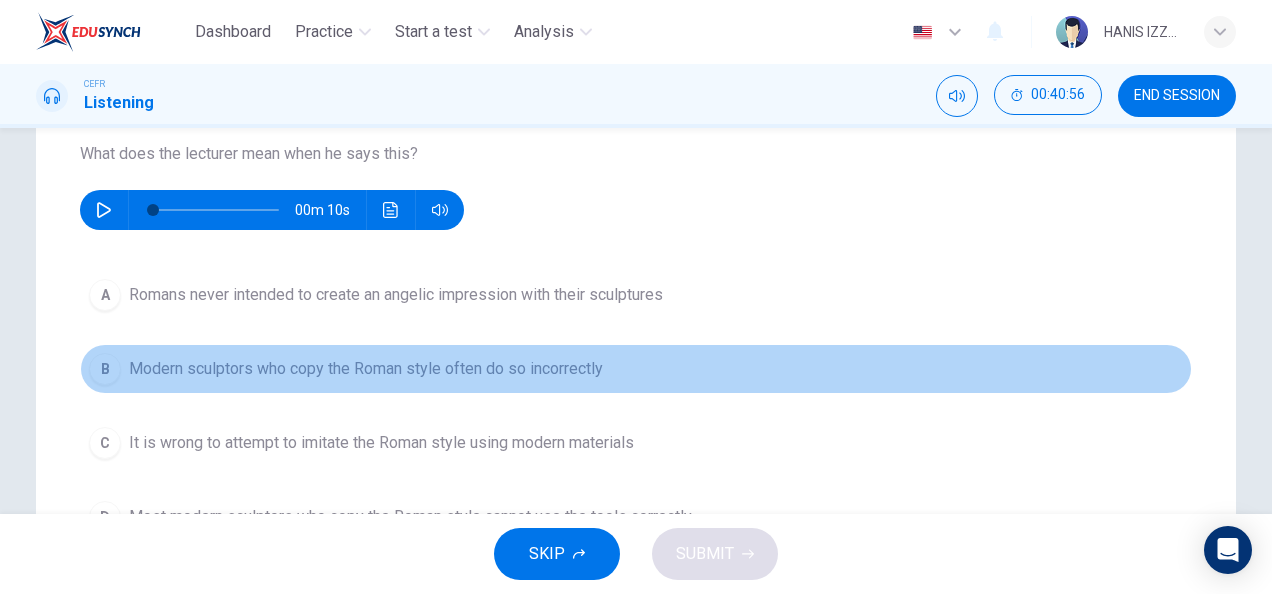 click on "Modern sculptors who copy the Roman style often do so incorrectly" at bounding box center (396, 295) 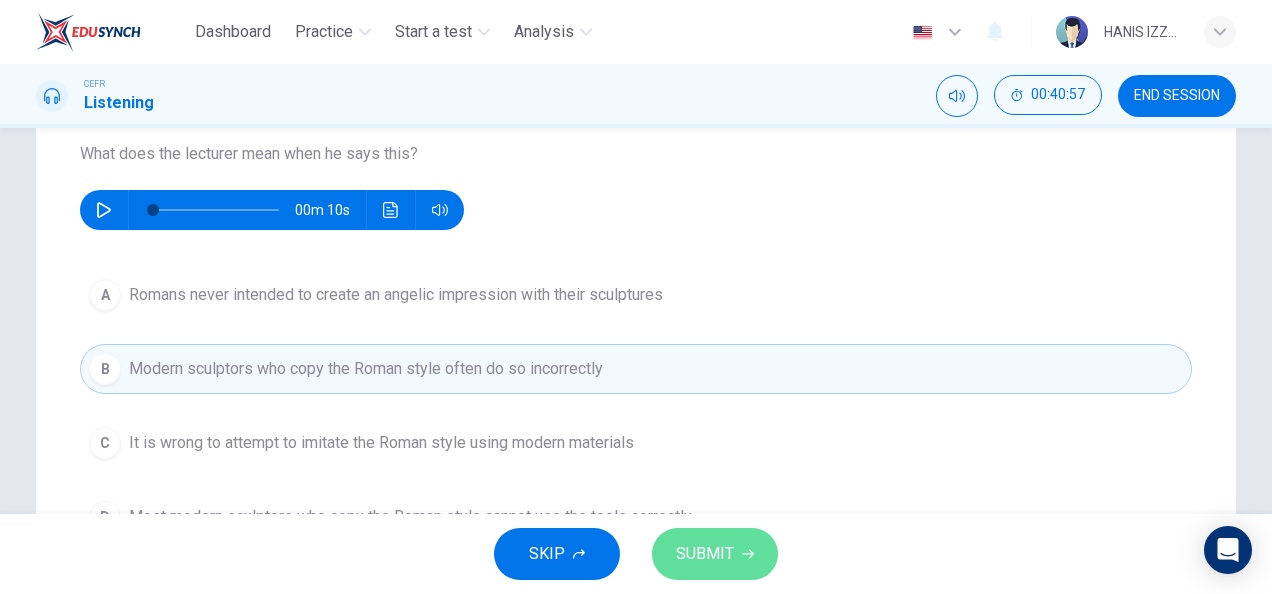 click on "SUBMIT" at bounding box center [705, 554] 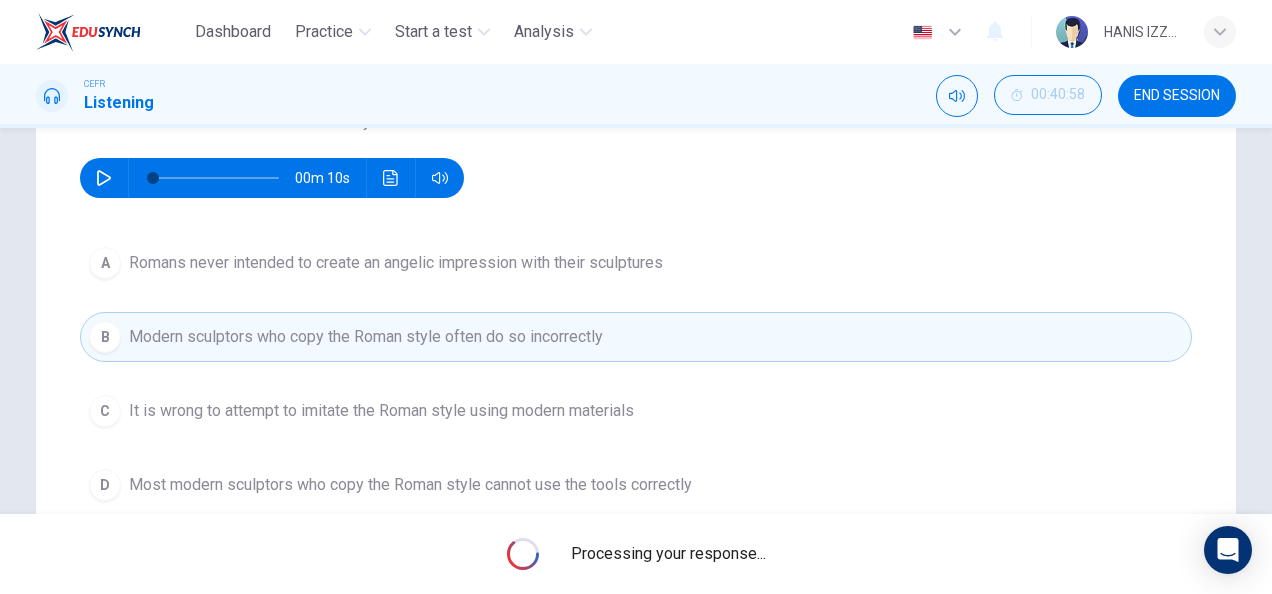 scroll, scrollTop: 247, scrollLeft: 0, axis: vertical 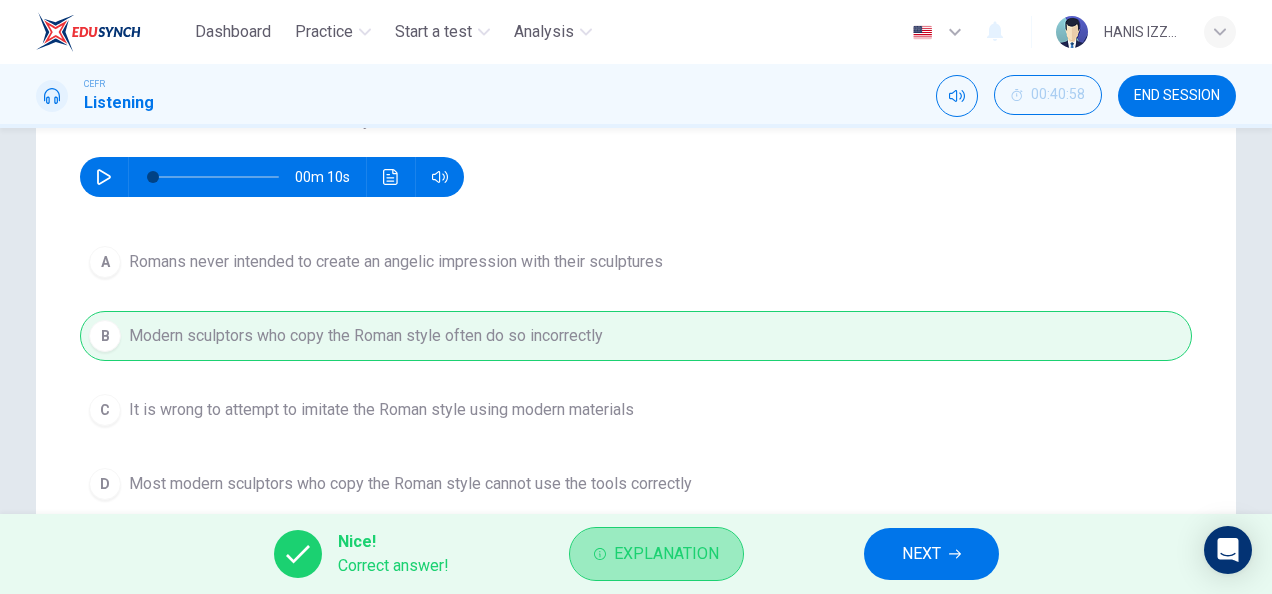 click on "Explanation" at bounding box center [666, 554] 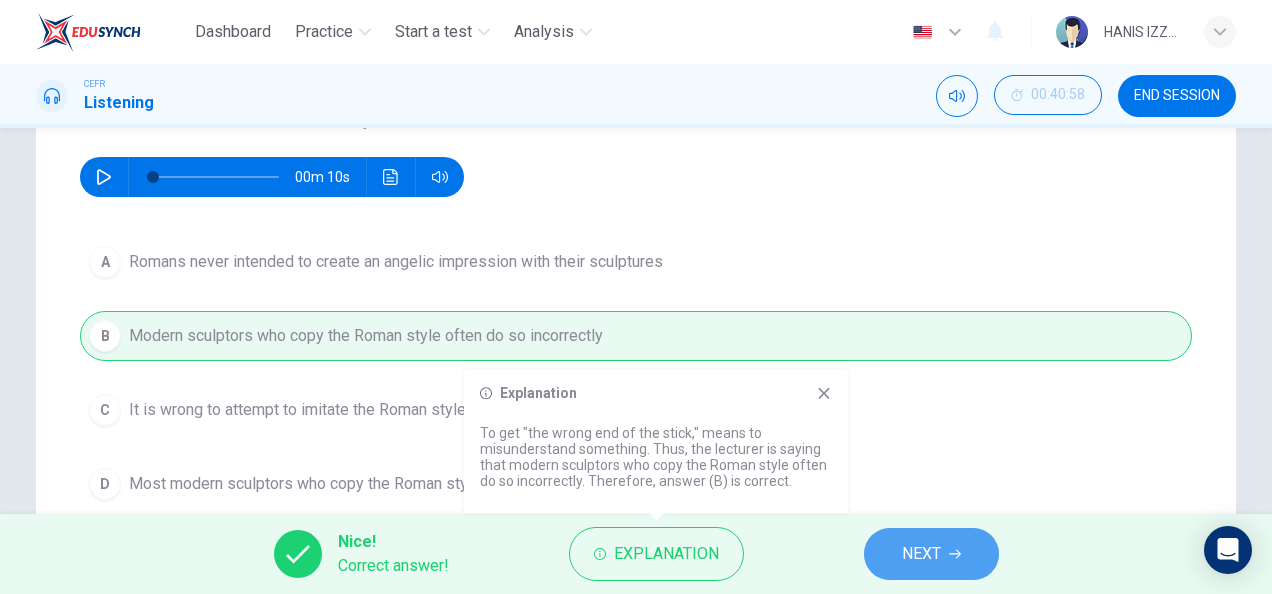 click on "NEXT" at bounding box center (931, 554) 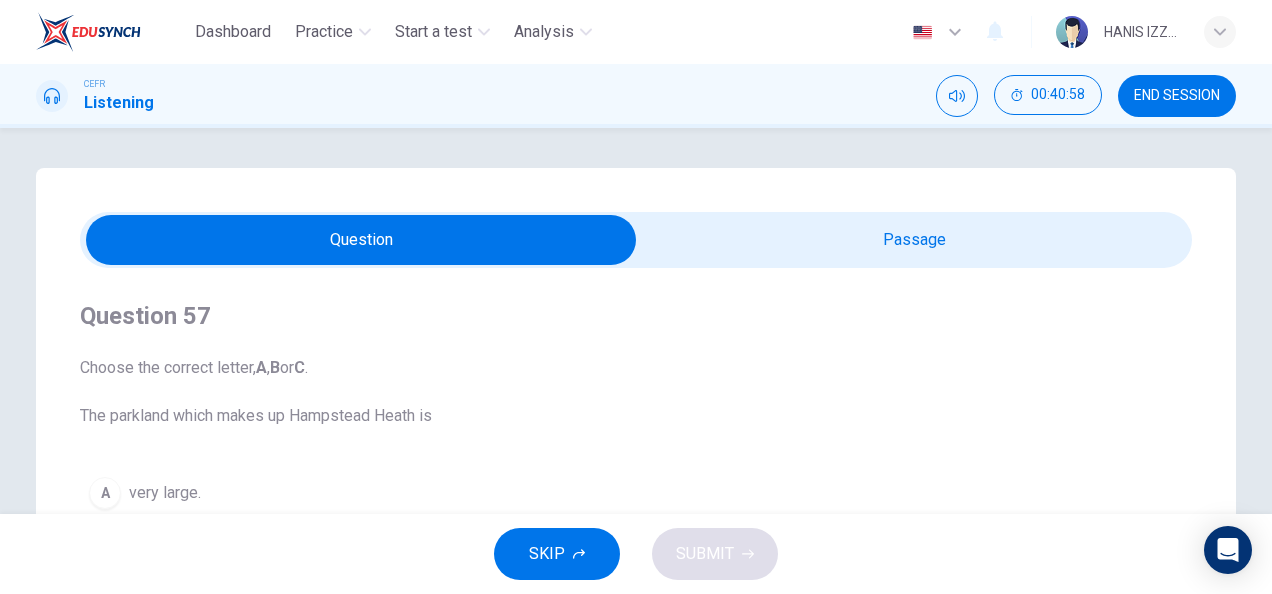 scroll, scrollTop: 40, scrollLeft: 0, axis: vertical 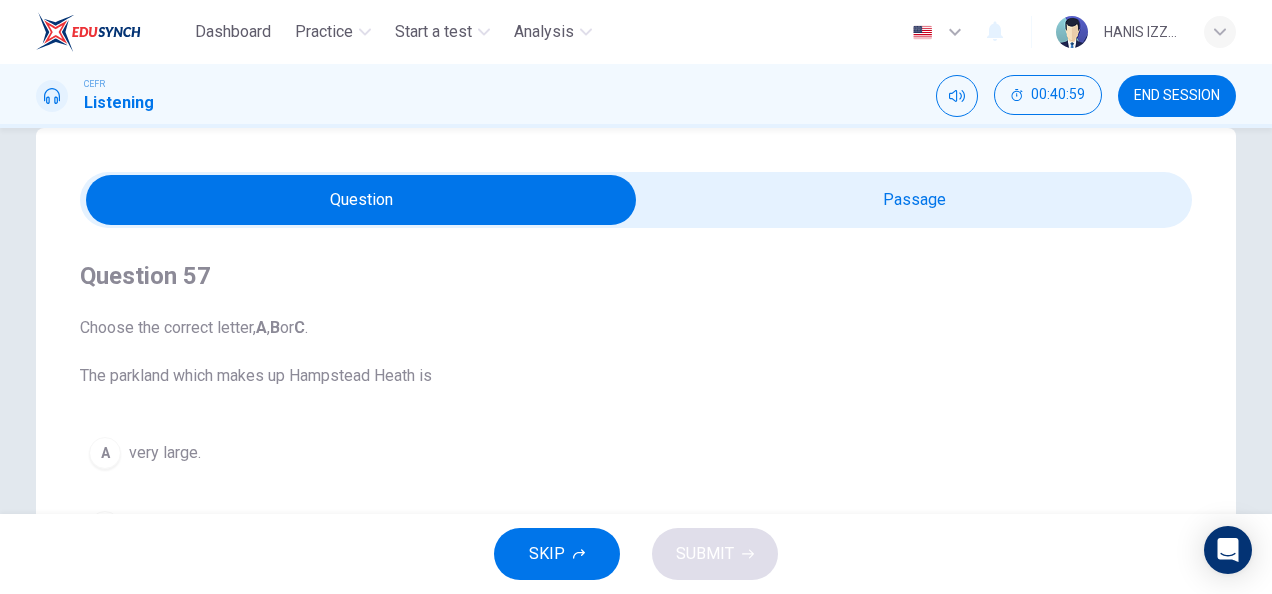 click at bounding box center (361, 200) 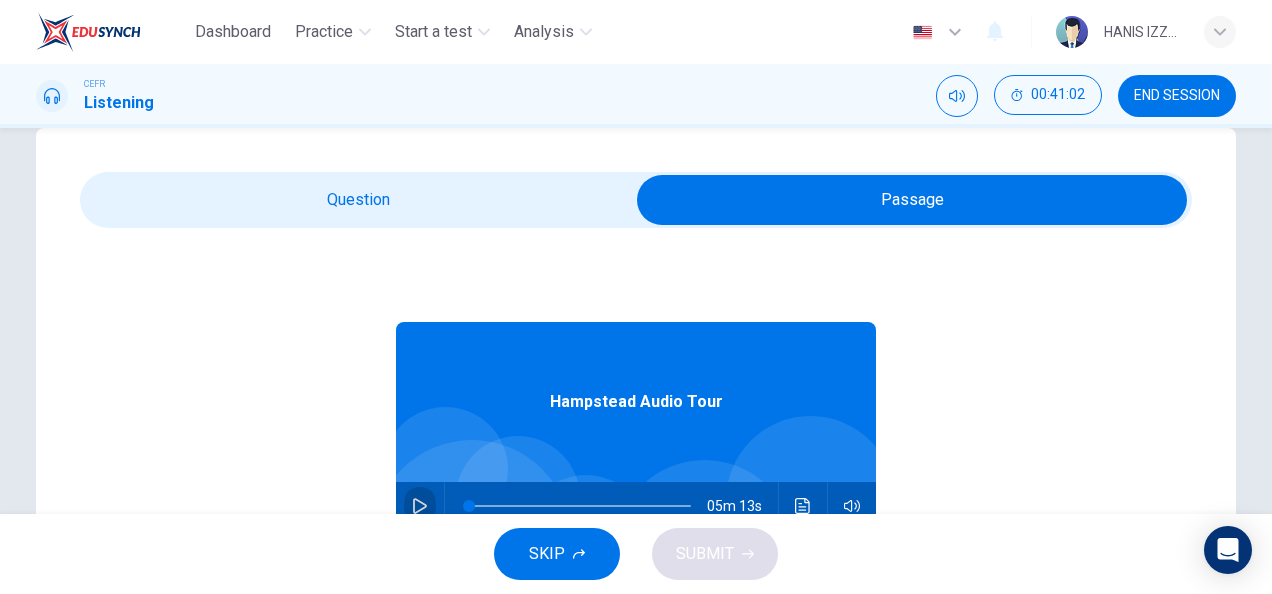click at bounding box center [420, 506] 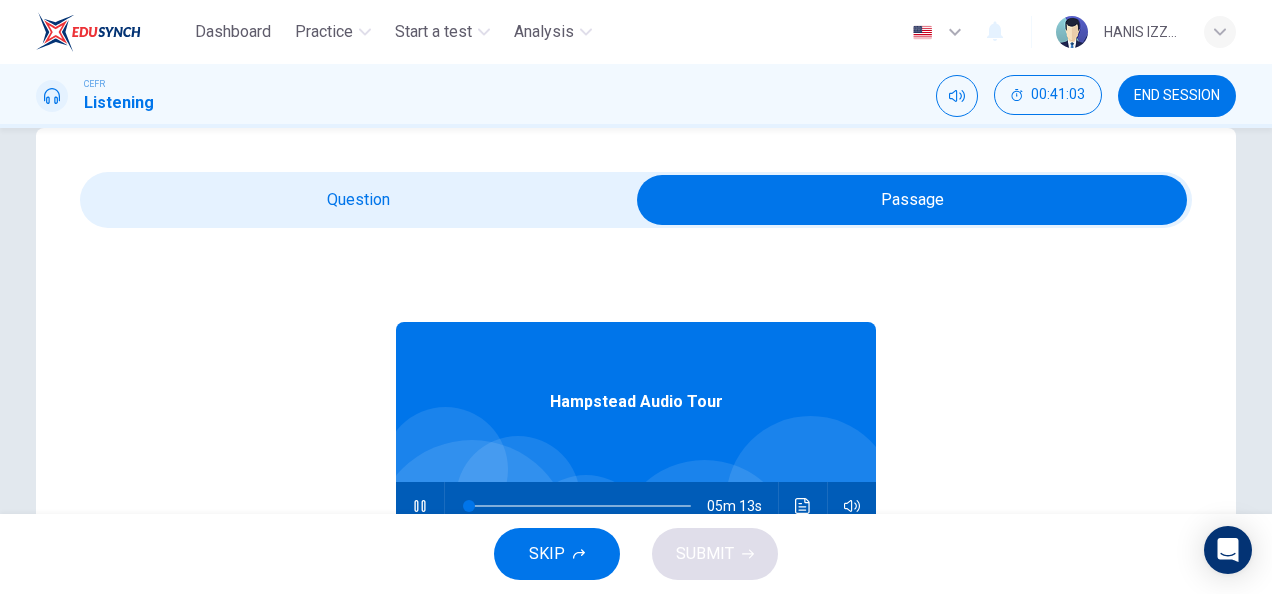 click at bounding box center [912, 200] 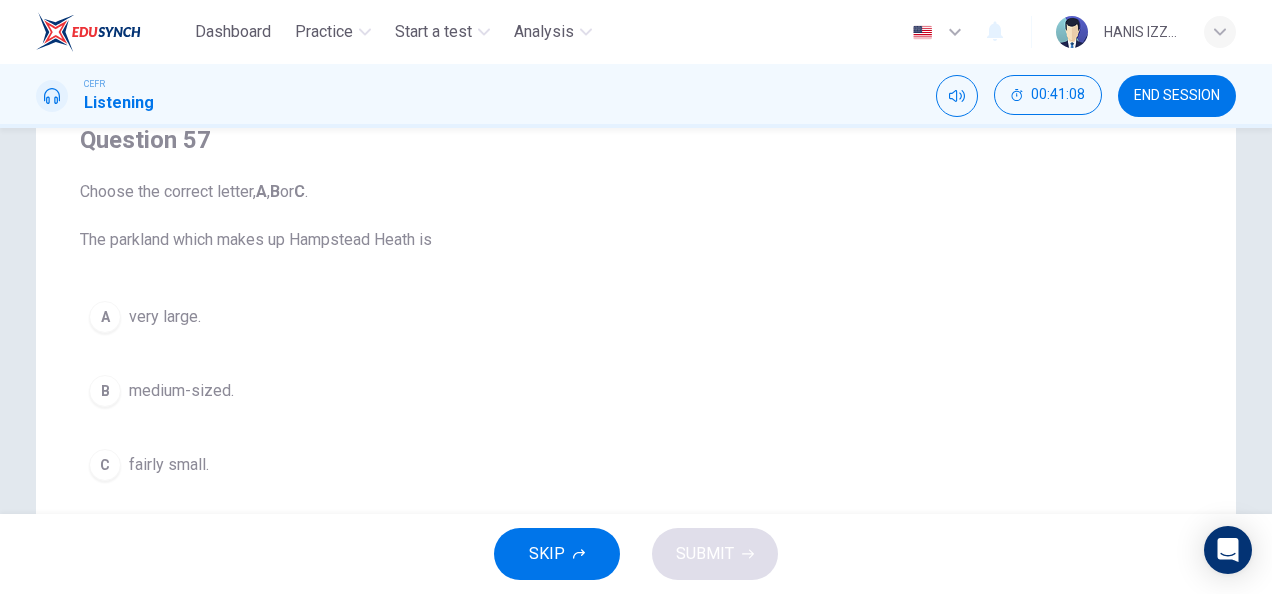 scroll, scrollTop: 178, scrollLeft: 0, axis: vertical 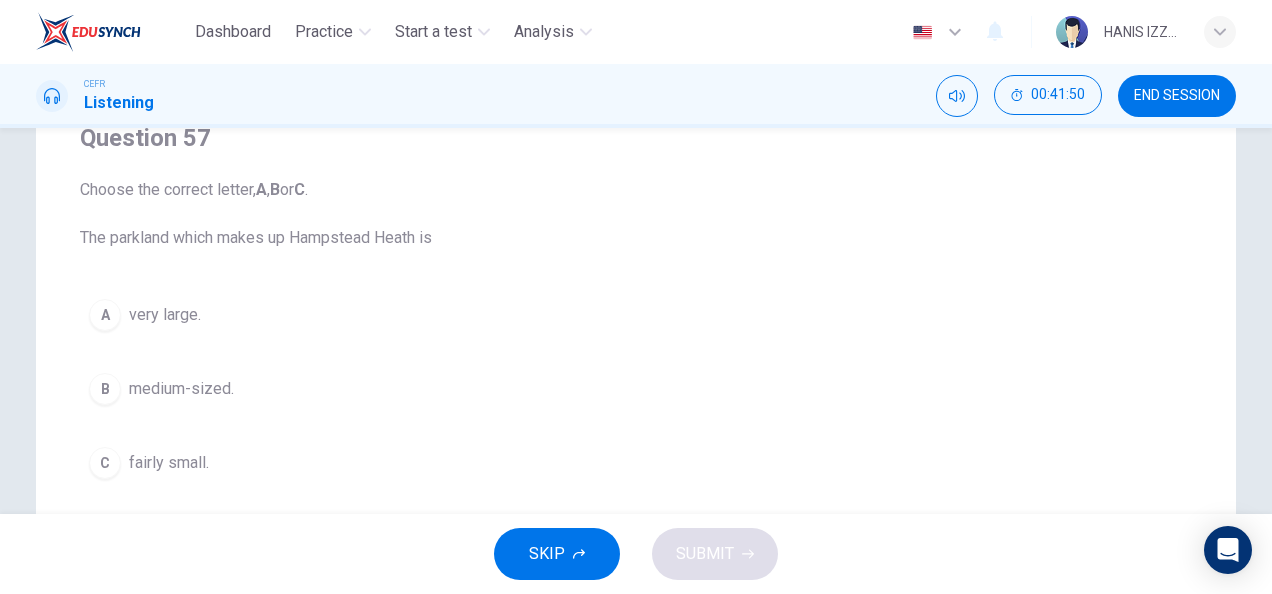 click on "A very large." at bounding box center [636, 315] 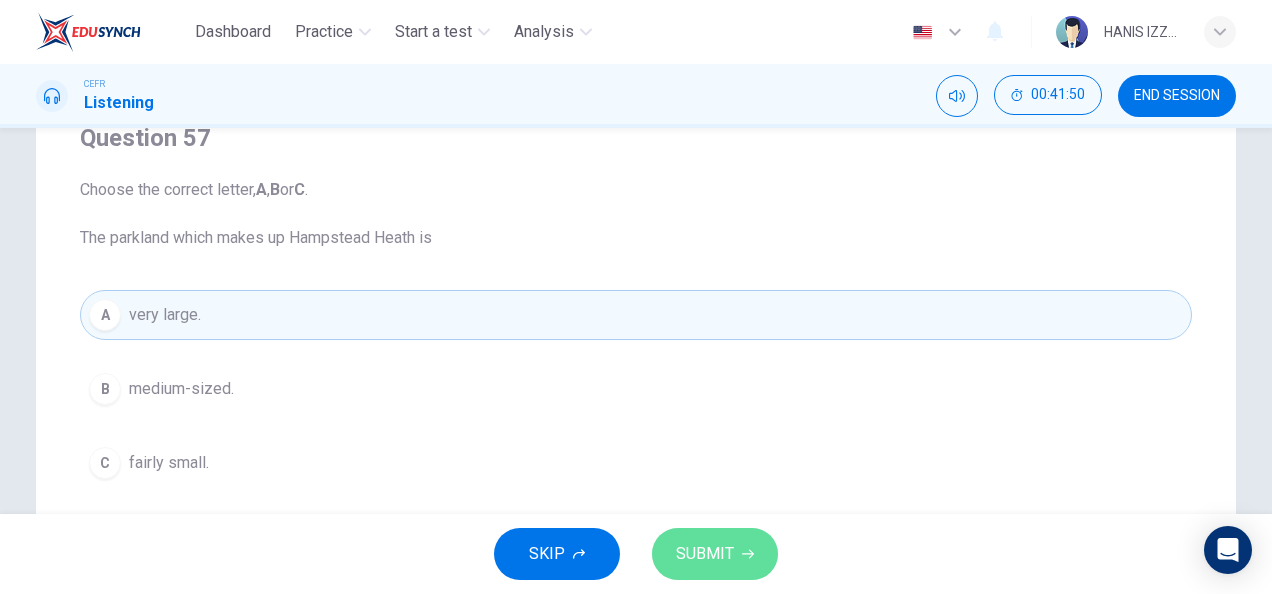 click on "SUBMIT" at bounding box center [705, 554] 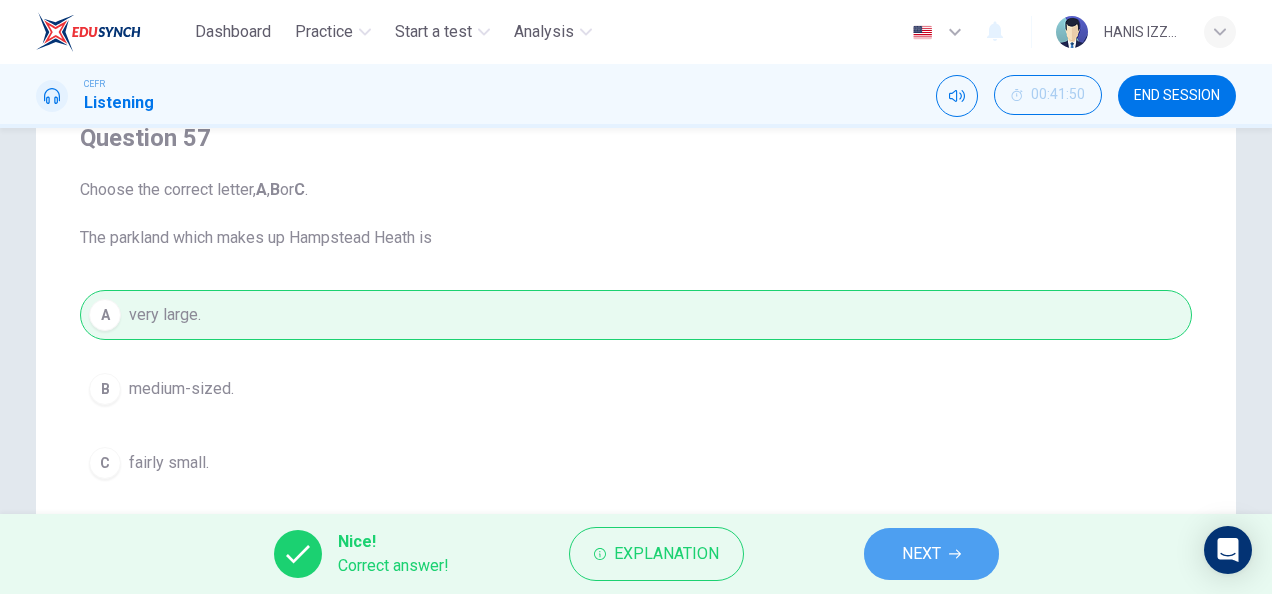 click on "NEXT" at bounding box center [921, 554] 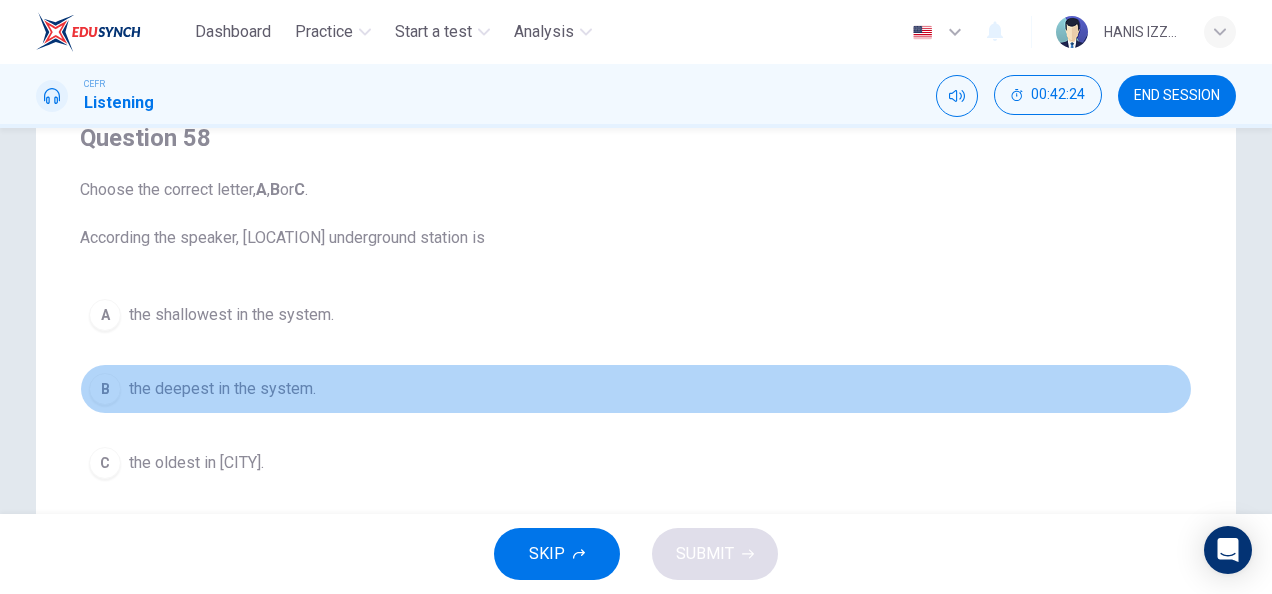 click on "the deepest in the system." at bounding box center [231, 315] 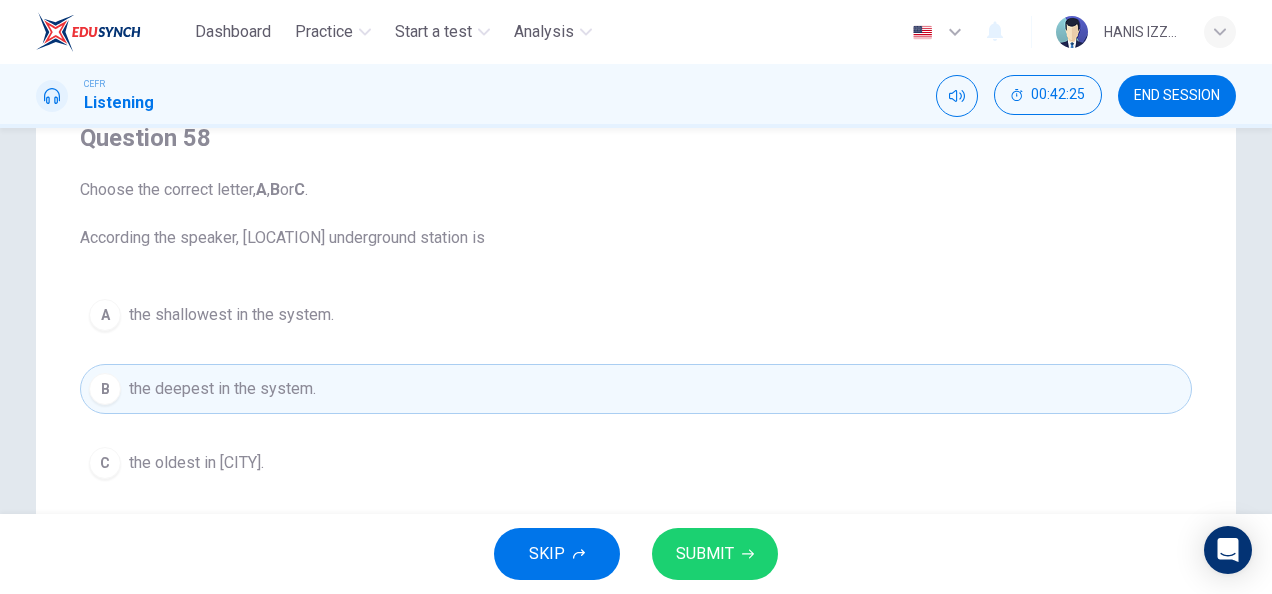 click on "SUBMIT" at bounding box center (705, 554) 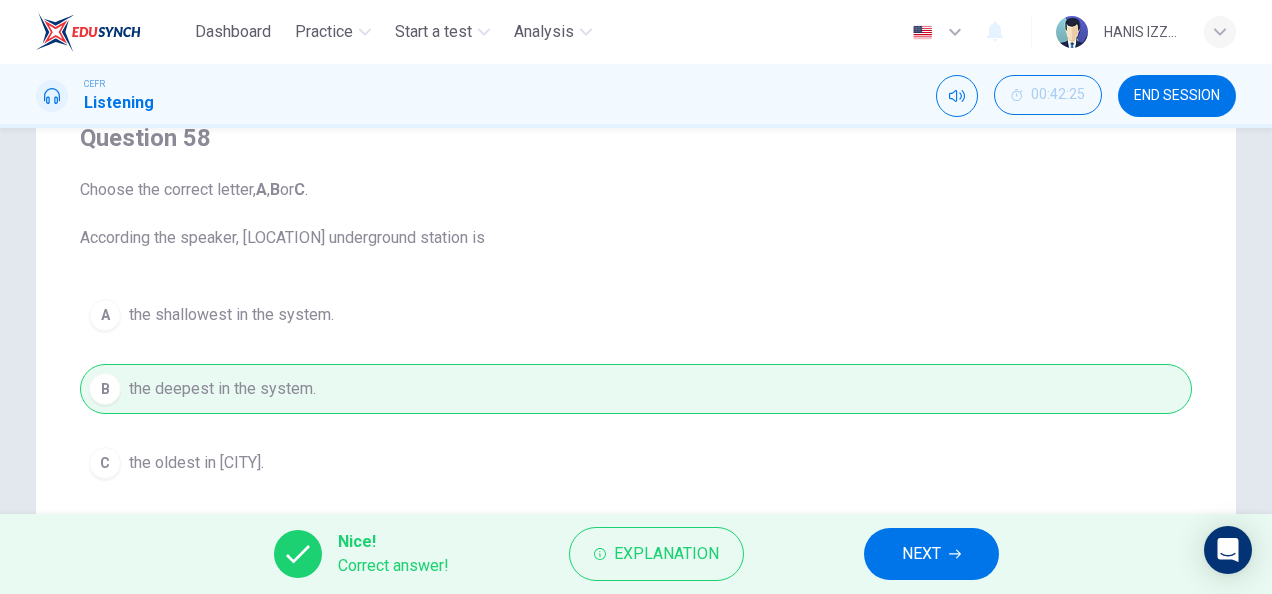 click on "NEXT" at bounding box center [921, 554] 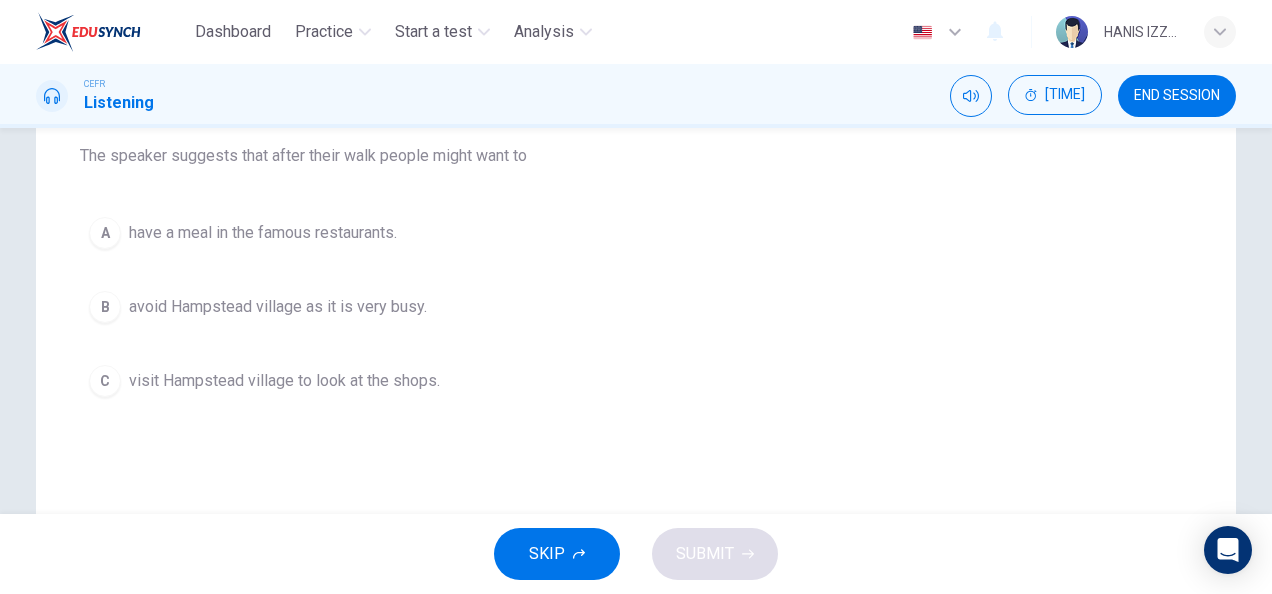 scroll, scrollTop: 270, scrollLeft: 0, axis: vertical 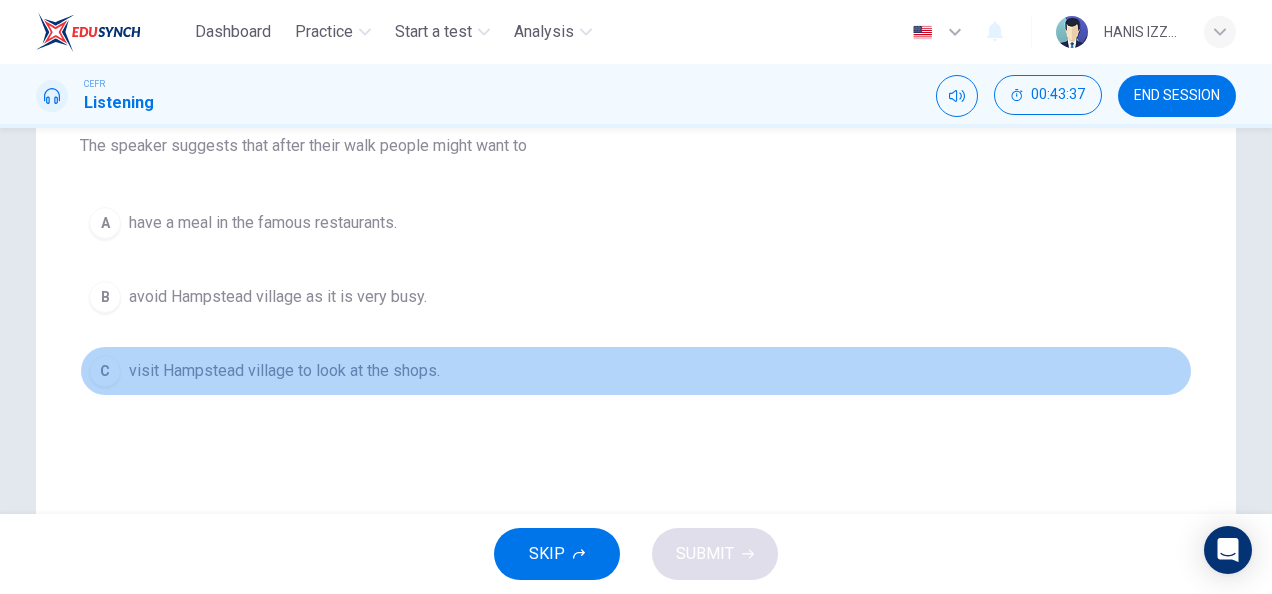 click on "visit Hampstead village to look at the shops." at bounding box center [263, 223] 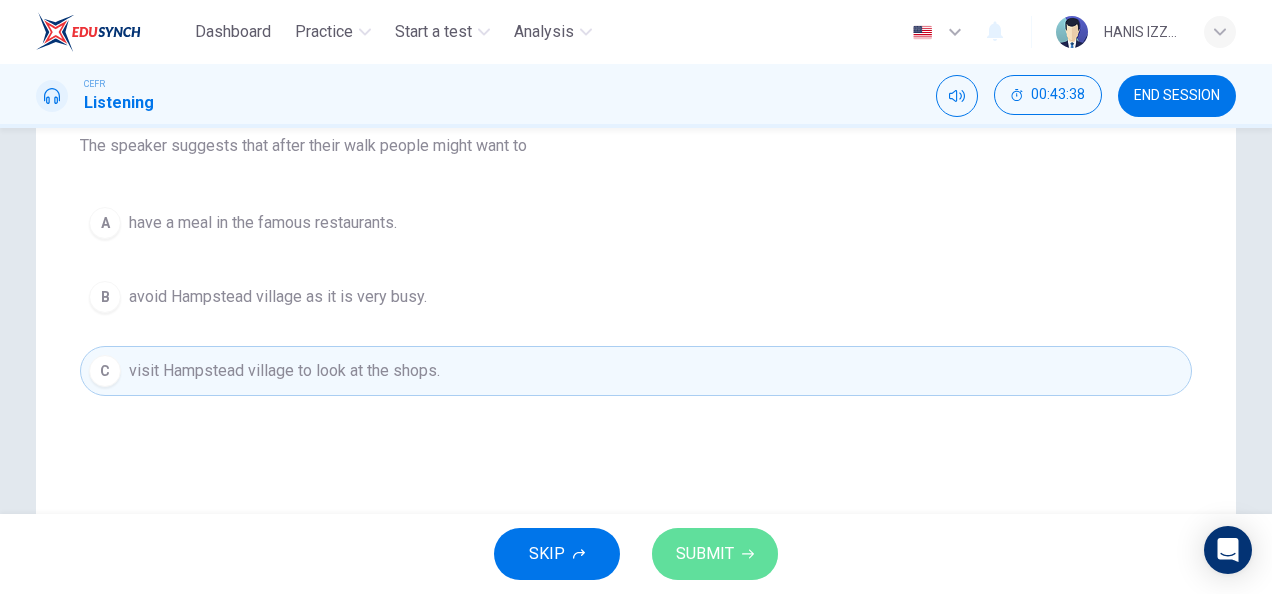 click on "SUBMIT" at bounding box center [705, 554] 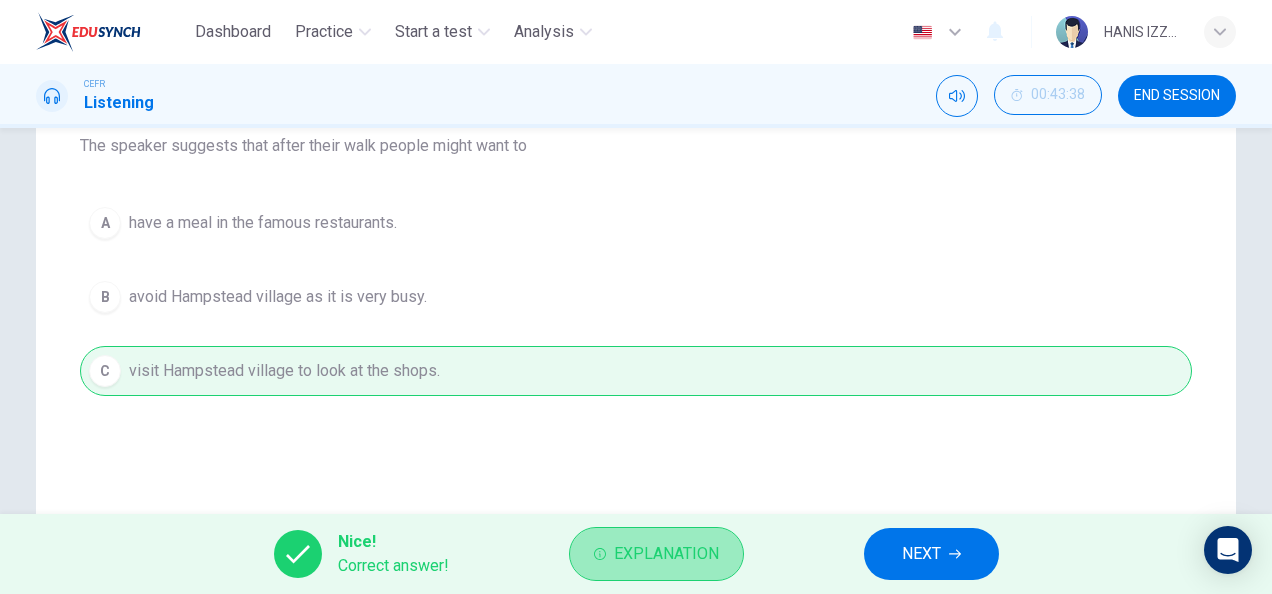 click on "Explanation" at bounding box center (666, 554) 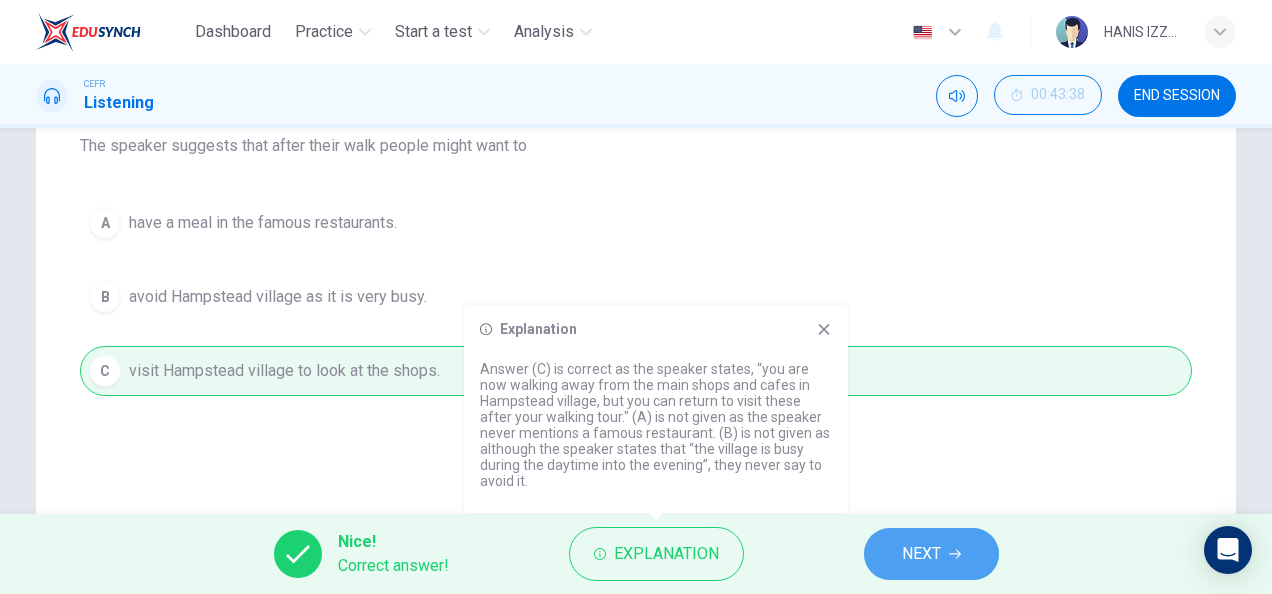click on "NEXT" at bounding box center [921, 554] 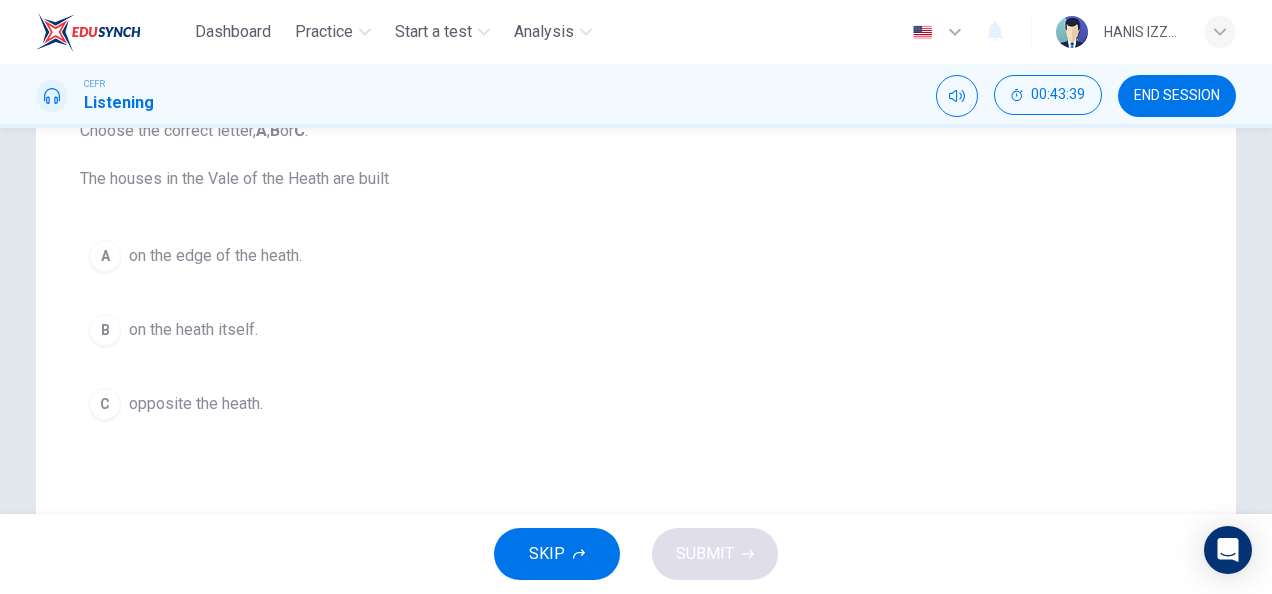 scroll, scrollTop: 236, scrollLeft: 0, axis: vertical 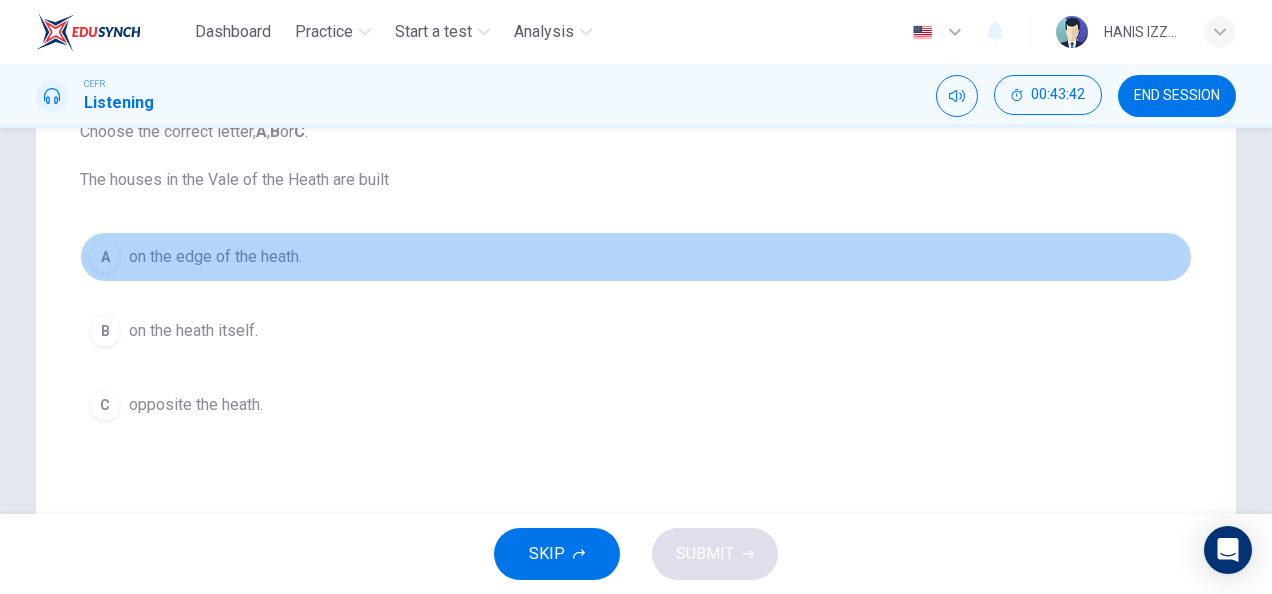click on "on the edge of the heath." at bounding box center (215, 257) 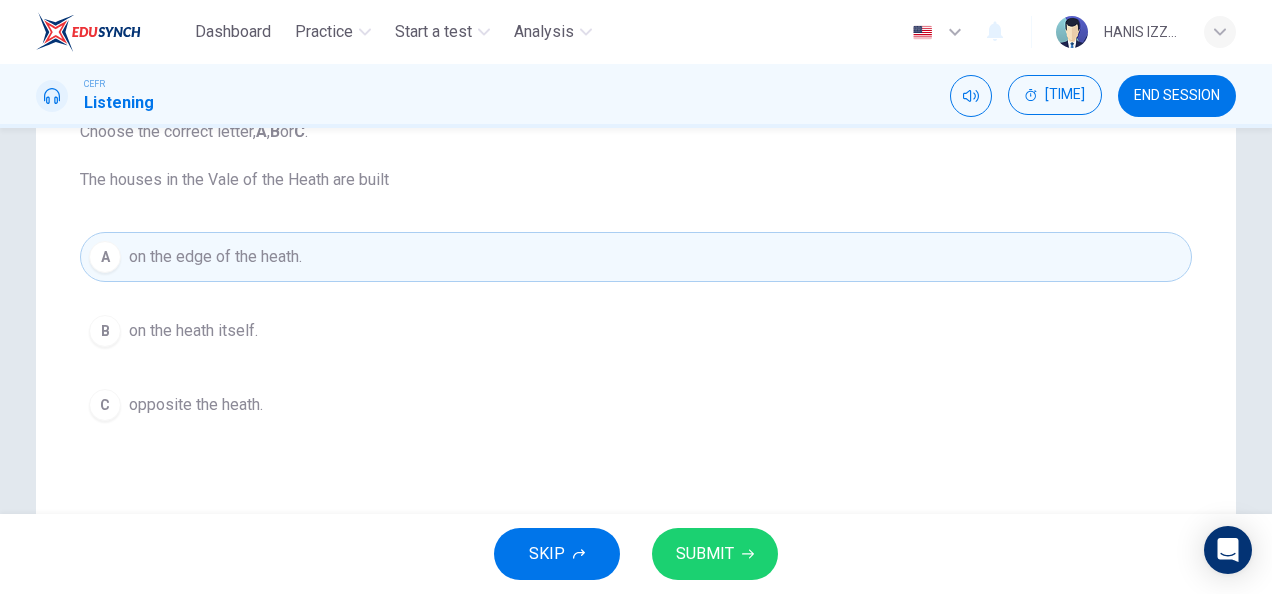 drag, startPoint x: 781, startPoint y: 571, endPoint x: 686, endPoint y: 558, distance: 95.885345 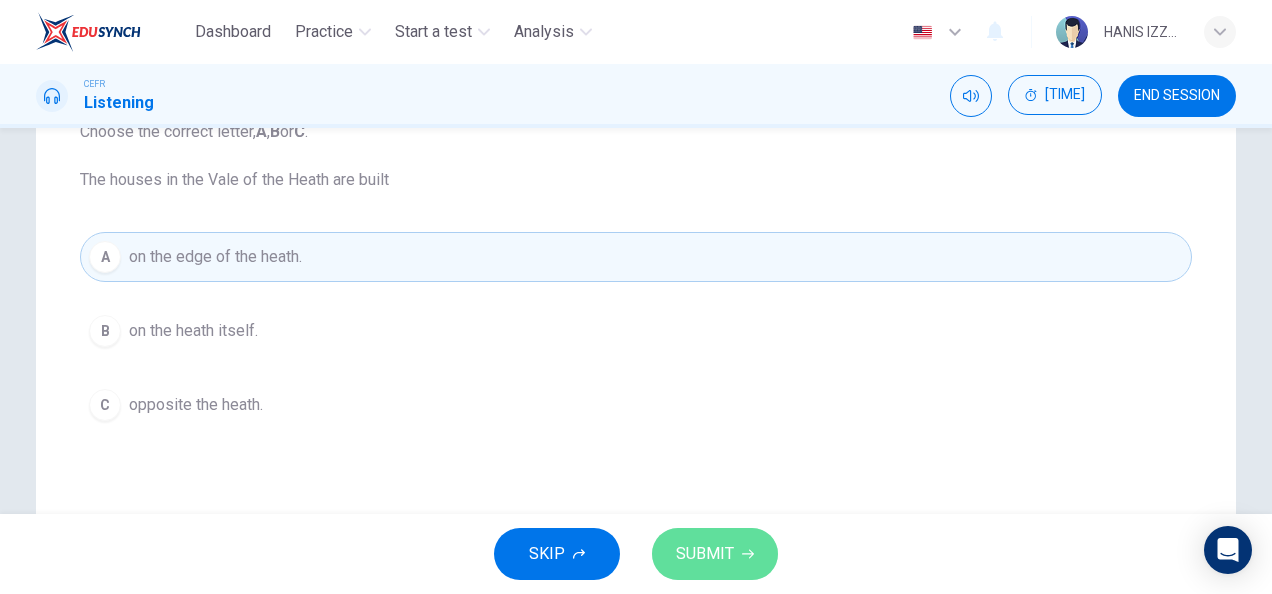 click on "SUBMIT" at bounding box center [705, 554] 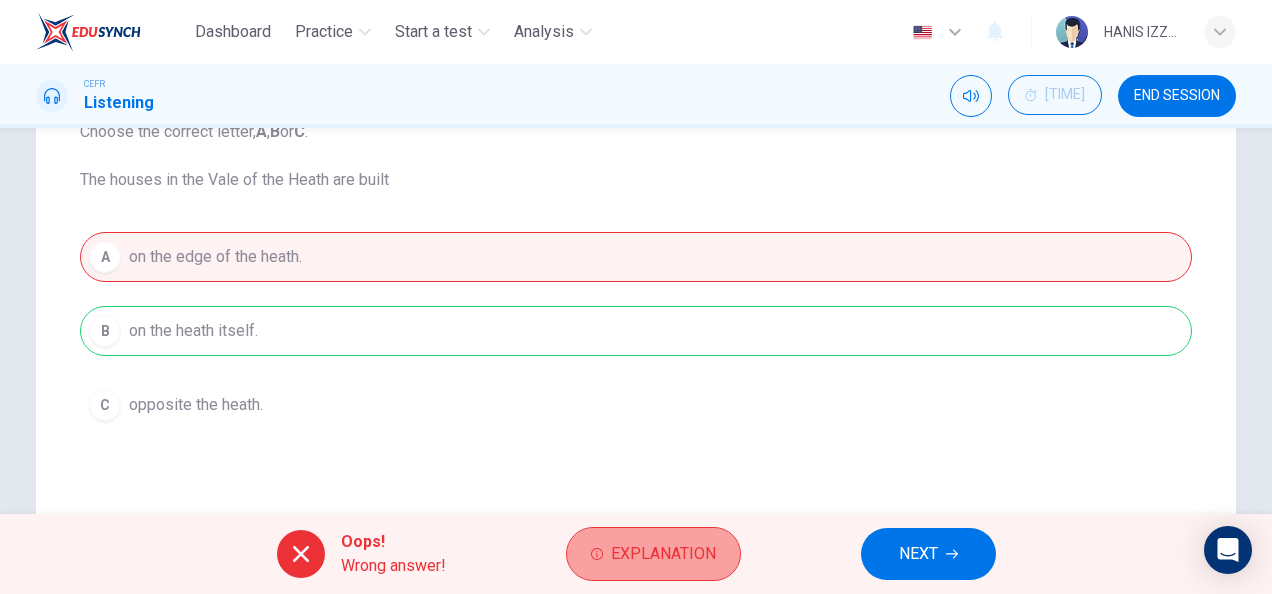 click at bounding box center (597, 554) 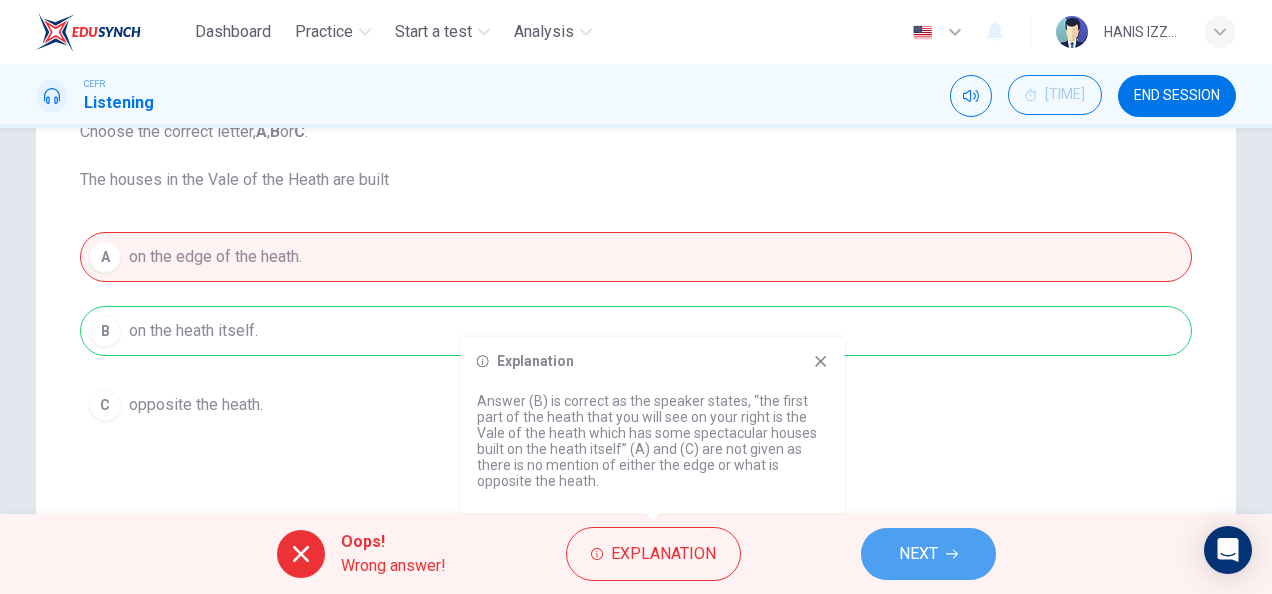 click on "NEXT" at bounding box center (928, 554) 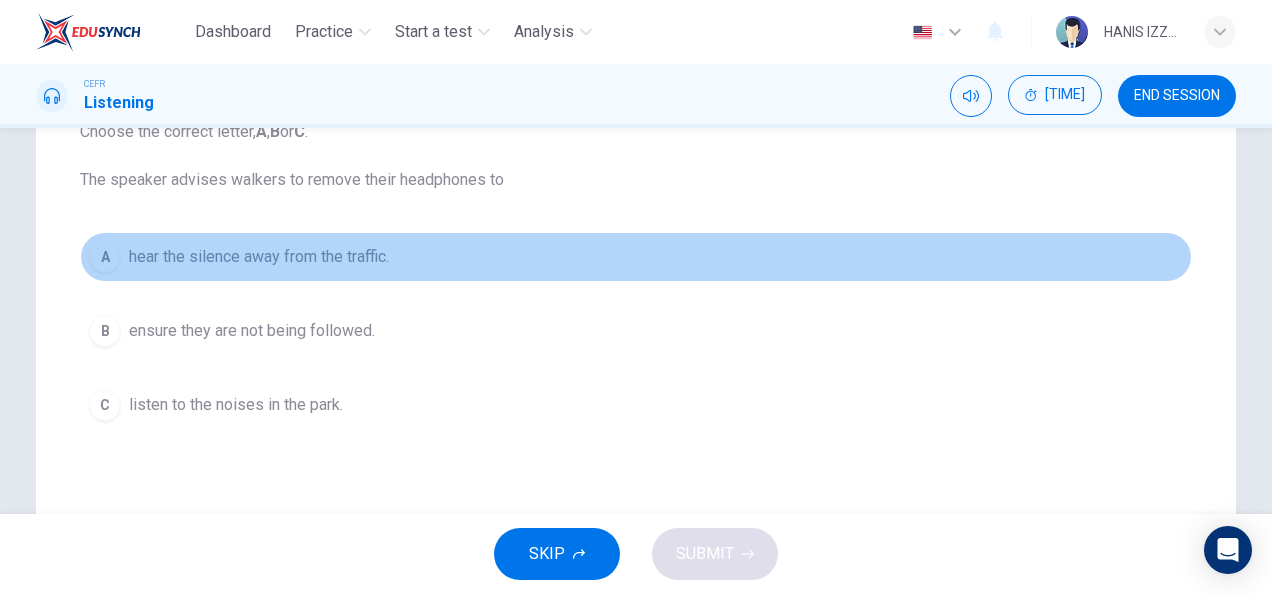 click on "hear the silence away from the traffic." at bounding box center [259, 257] 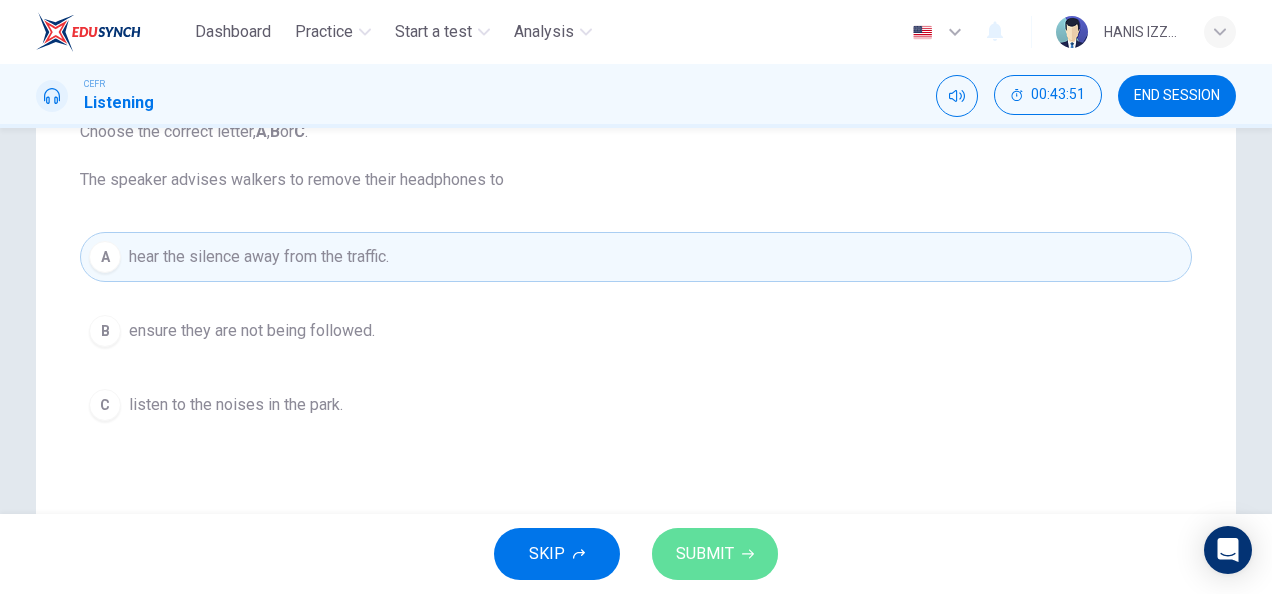 click on "SUBMIT" at bounding box center [705, 554] 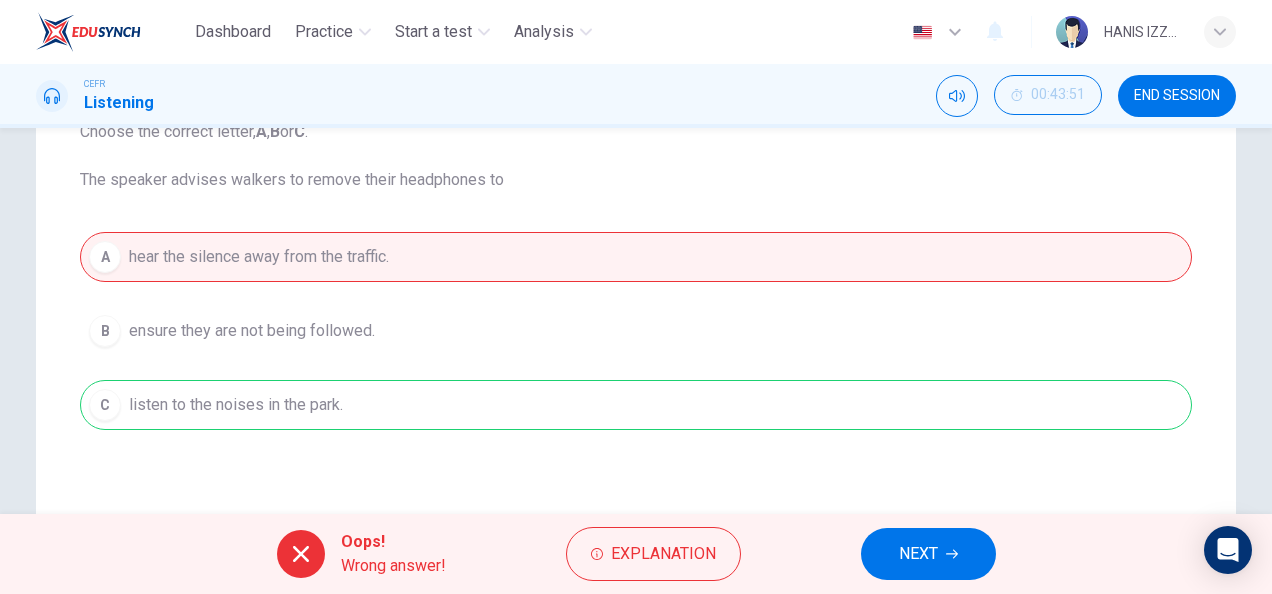 click on "Oops! Wrong answer! Explanation NEXT" at bounding box center [636, 554] 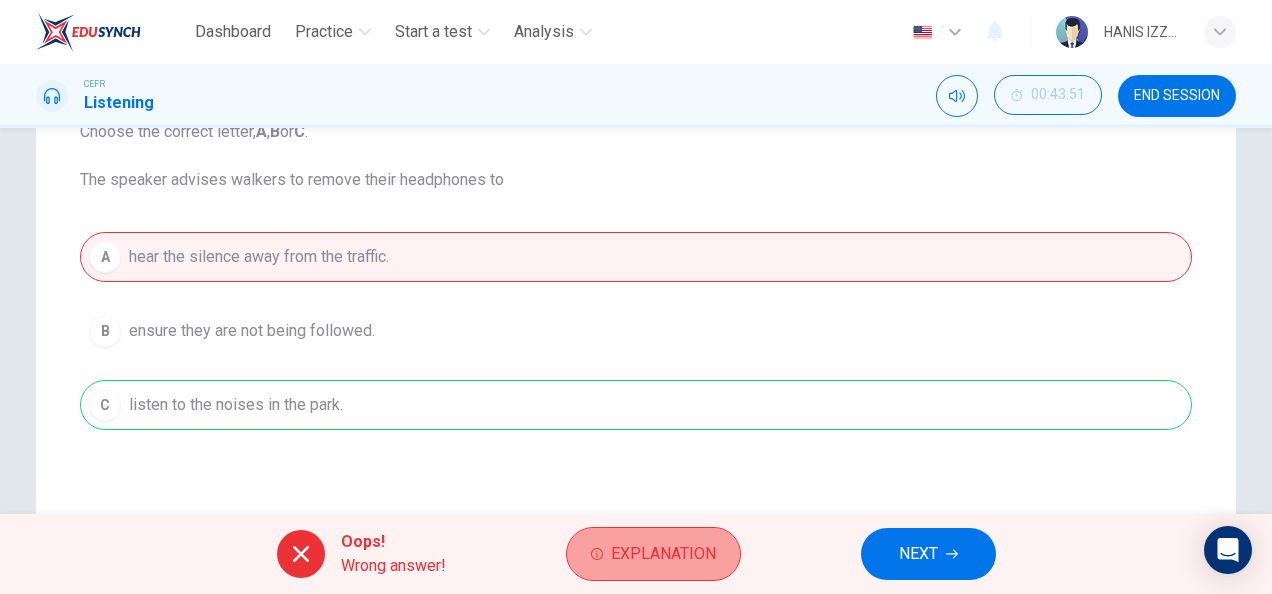 click on "Explanation" at bounding box center [653, 554] 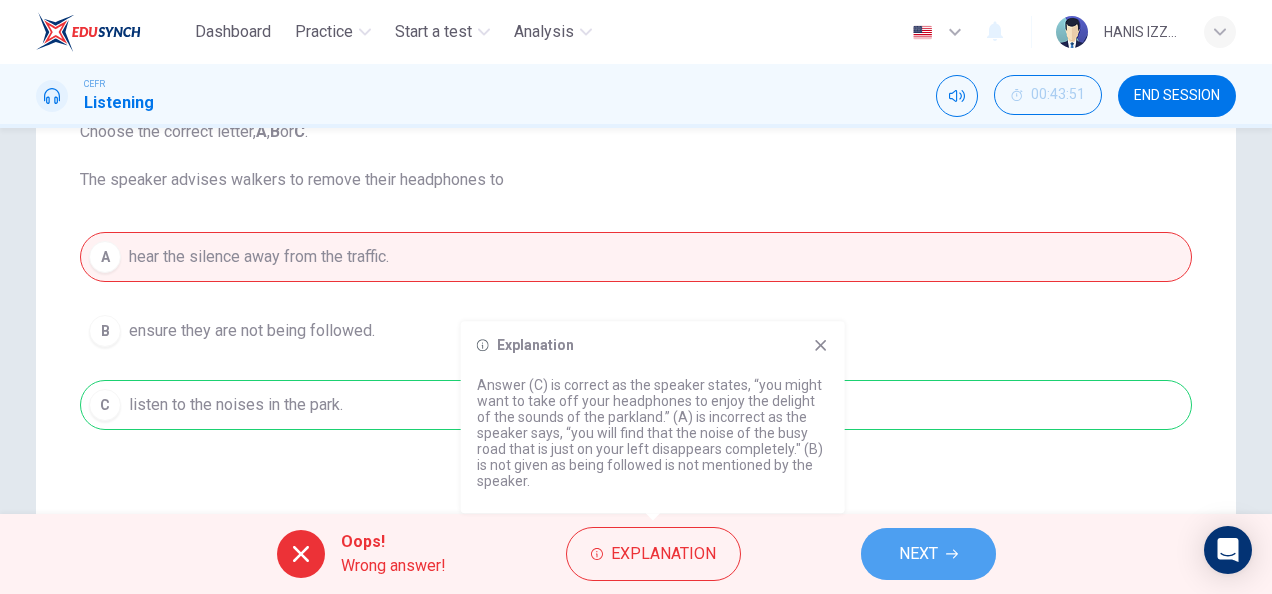click on "NEXT" at bounding box center [918, 554] 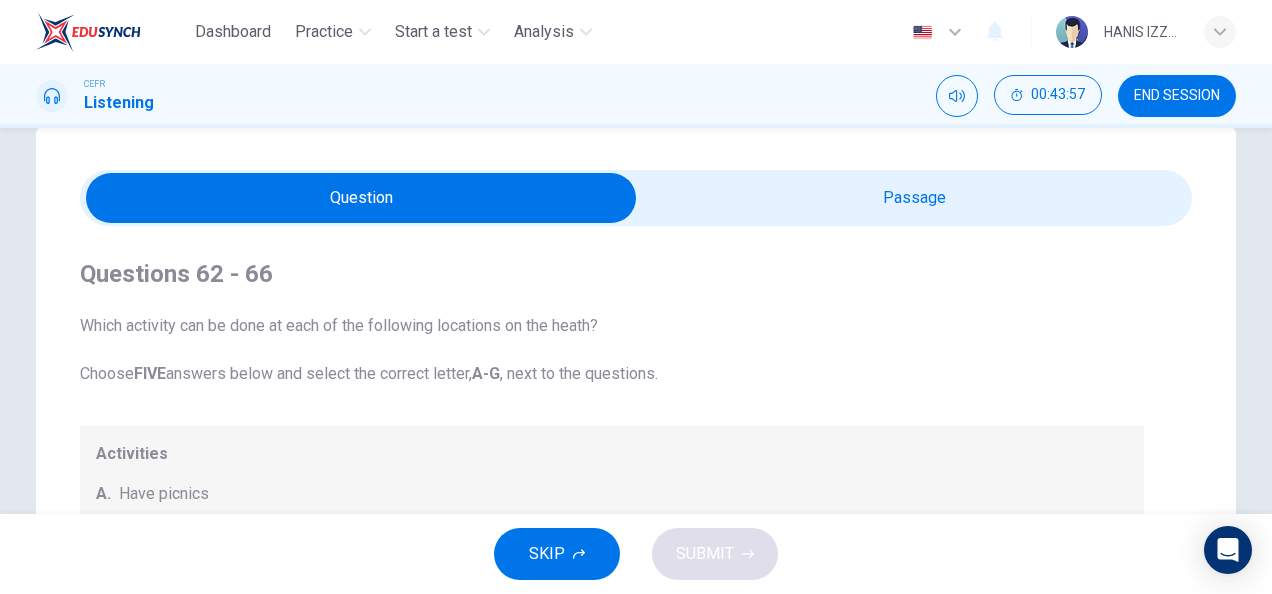 scroll, scrollTop: 0, scrollLeft: 0, axis: both 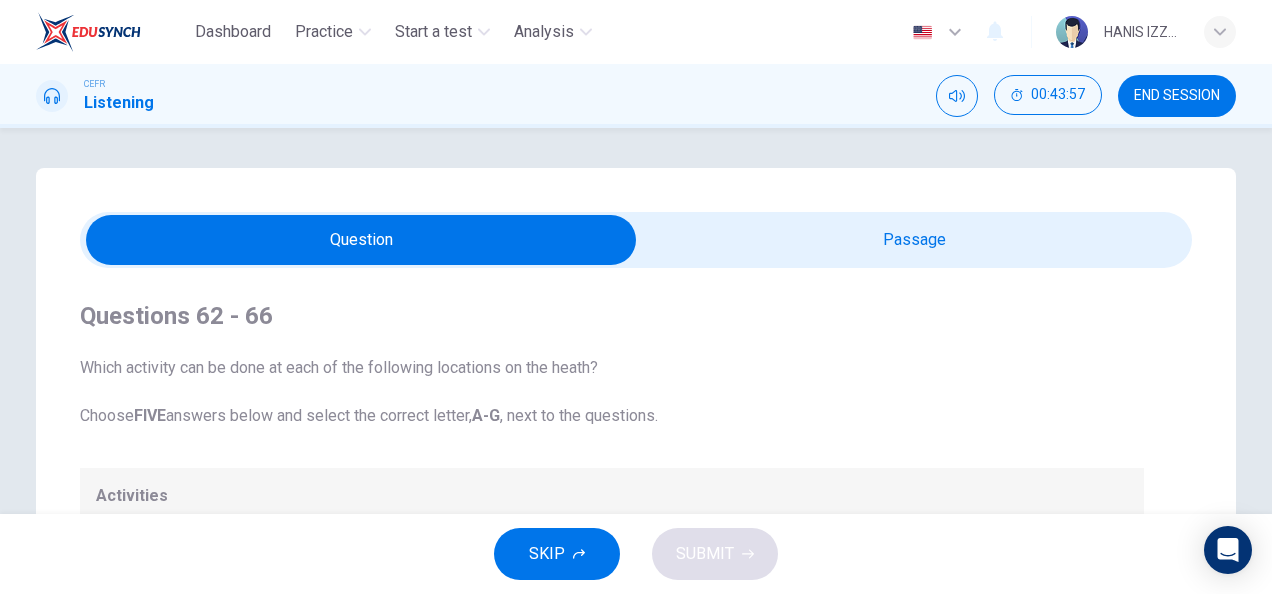click at bounding box center (361, 240) 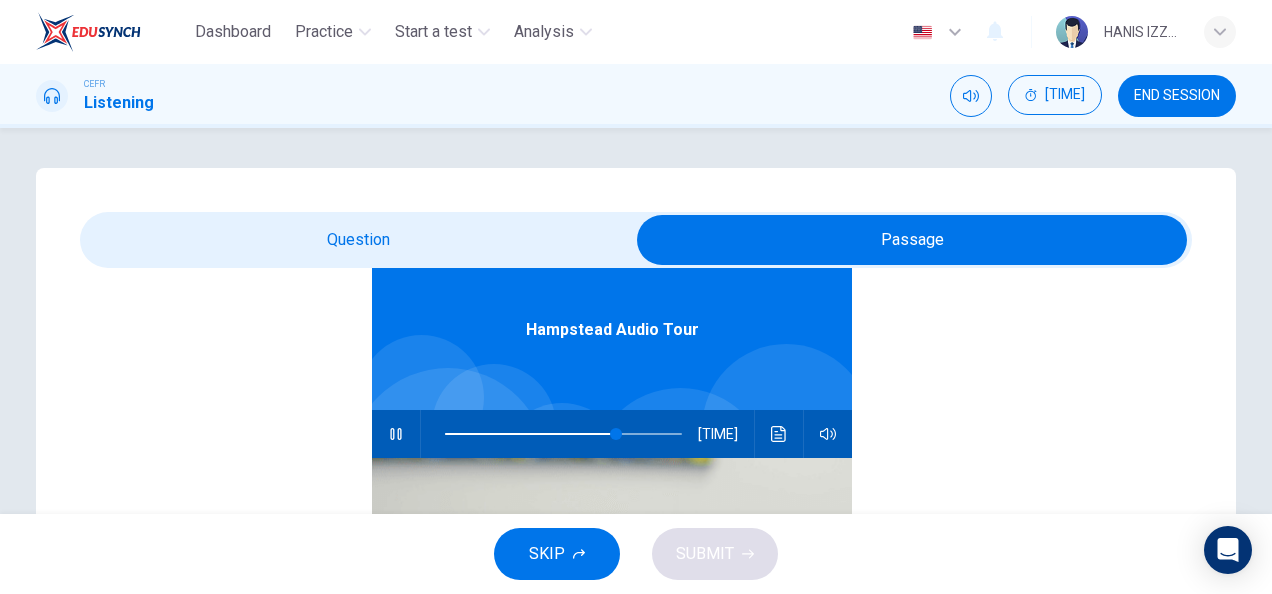 scroll, scrollTop: 111, scrollLeft: 0, axis: vertical 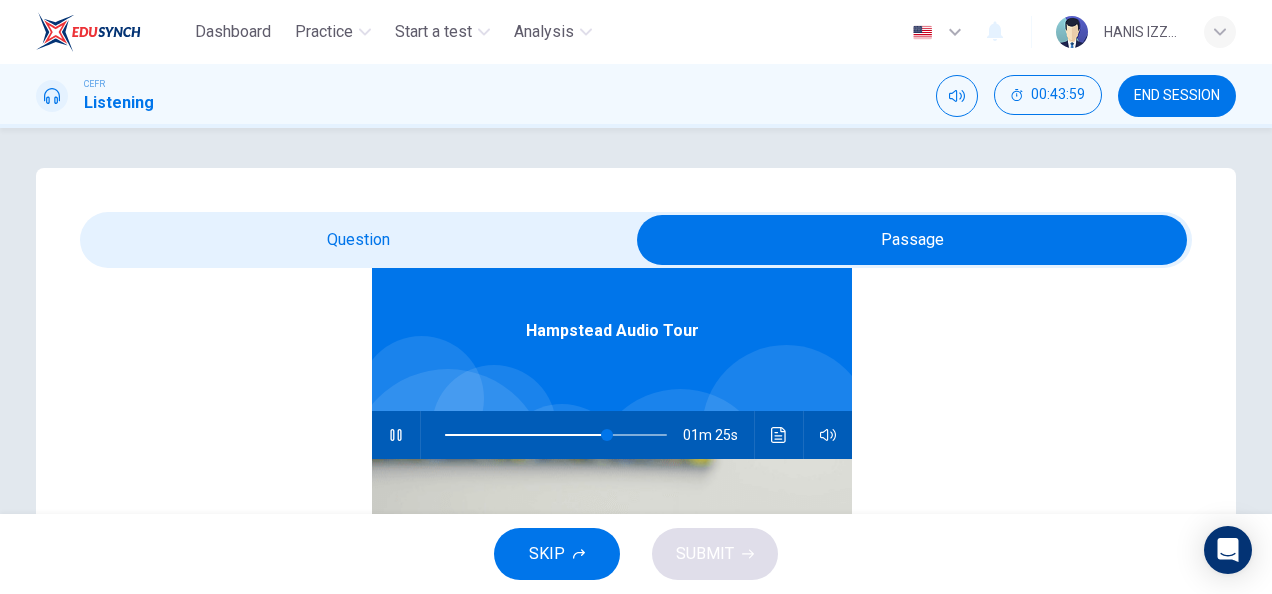 click at bounding box center (912, 240) 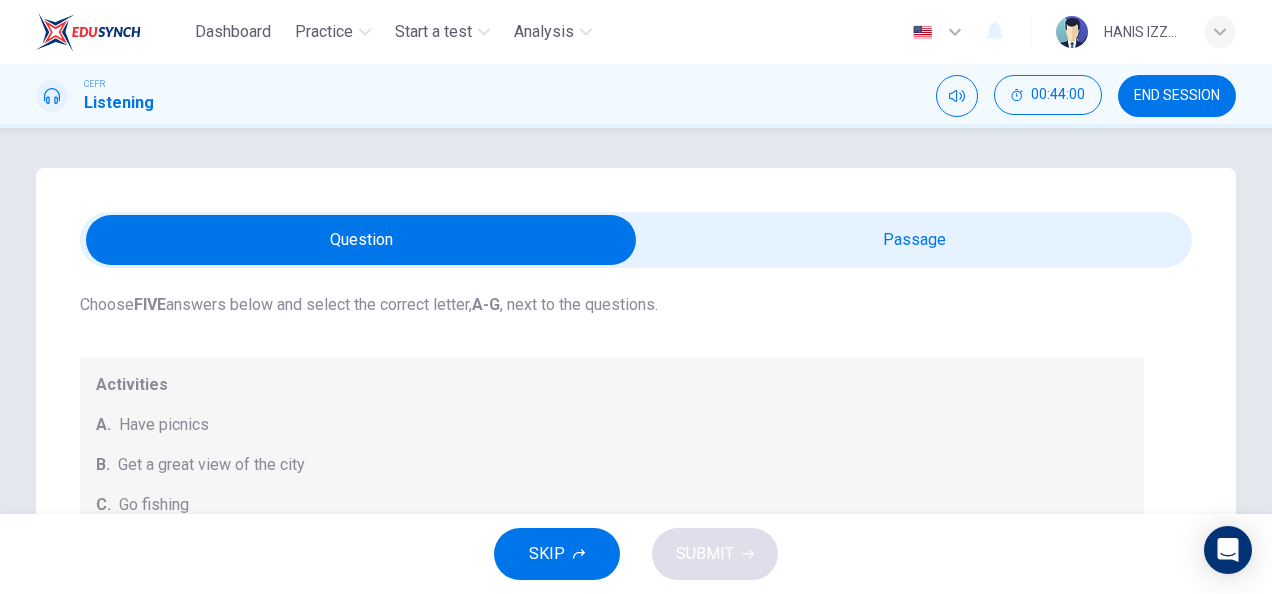 scroll, scrollTop: 204, scrollLeft: 0, axis: vertical 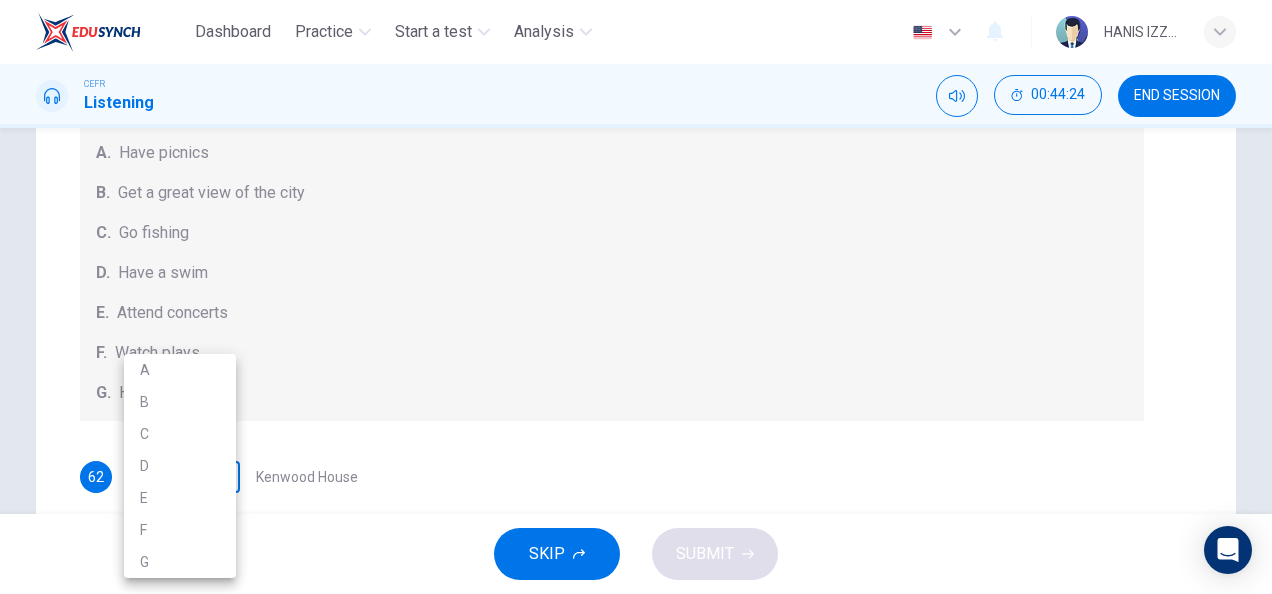 click on "Dashboard Practice Start a test Analysis English en ​ HANIS IZZATI BINTI AMRAN CEFR Listening 00:44:24 END SESSION Question Passage Questions 62 - 66 Which activity can be done at each of the following locations on the heath? Choose FIVE answers below and select the correct letter, A-G , next to the questions. Activities A. Have picnics B. Get a great view of the city C. Go fishing D. Have a swim E. Attend concerts F. Watch plays G. Have snacks 62 ​ ​ Kenwood House 63 ​ ​ grassy slopes 64 ​ ​ open-air stage 65 ​ ​ ponds 66 ​ ​ Parliament Hill Hampstead Audio Tour 01m 01s SKIP SUBMIT EduSynch - Online Language Proficiency Testing
Dashboard Practice Start a test Analysis Notifications © Copyright 2025 A B C D E F G" at bounding box center (636, 297) 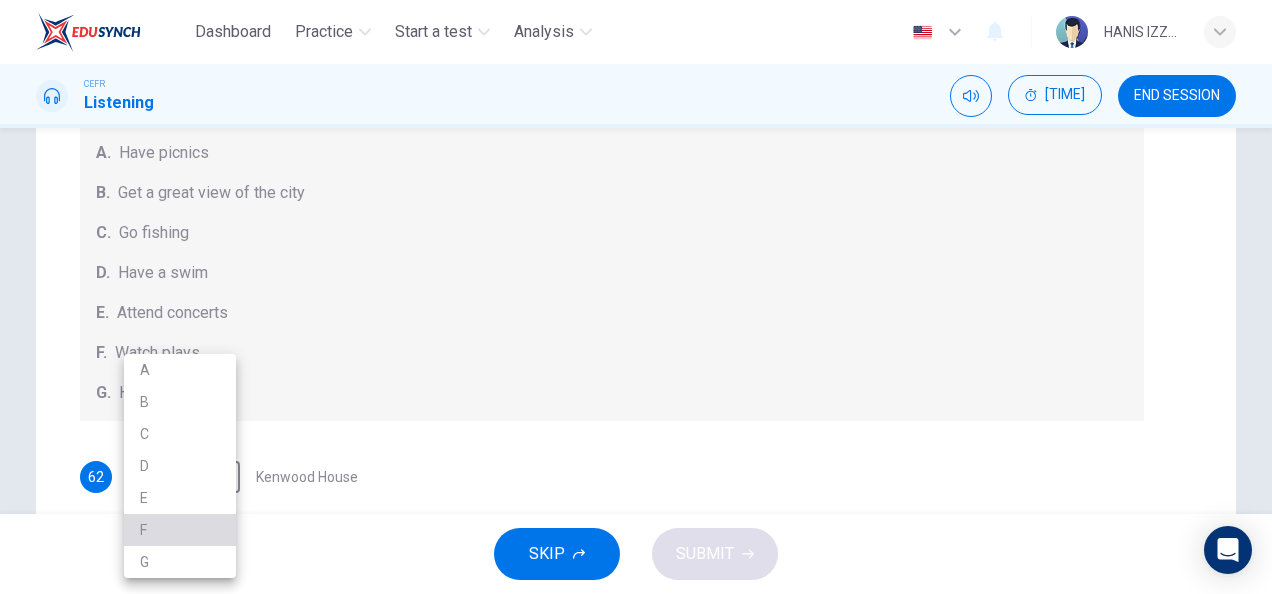 click on "F" at bounding box center (180, 530) 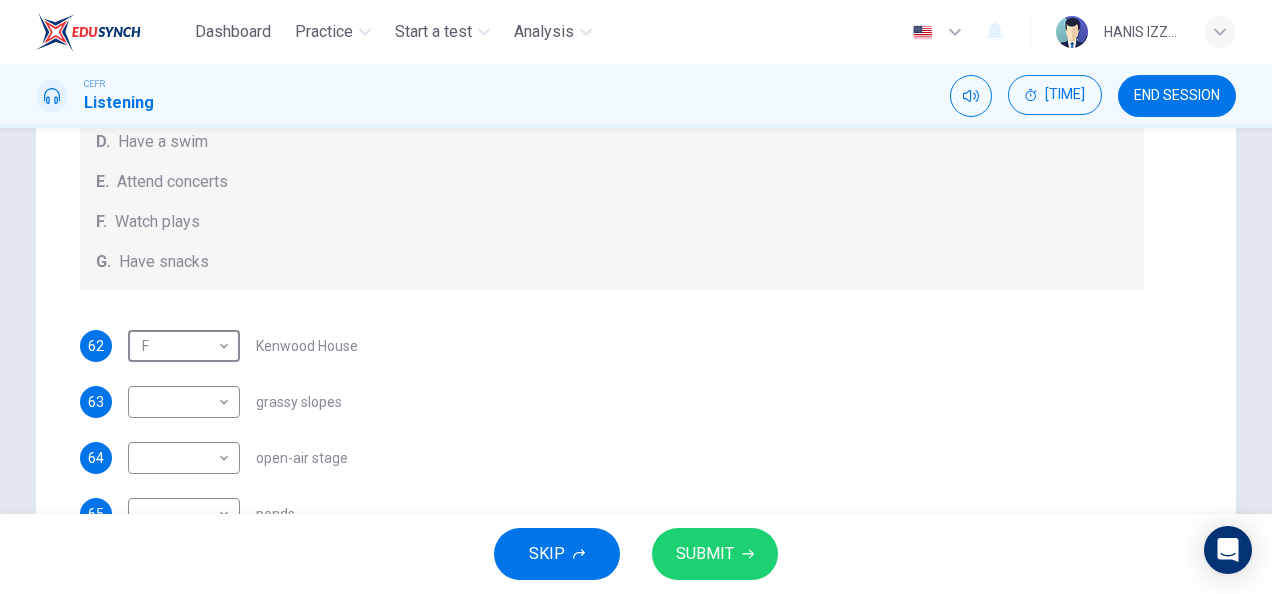 scroll, scrollTop: 192, scrollLeft: 0, axis: vertical 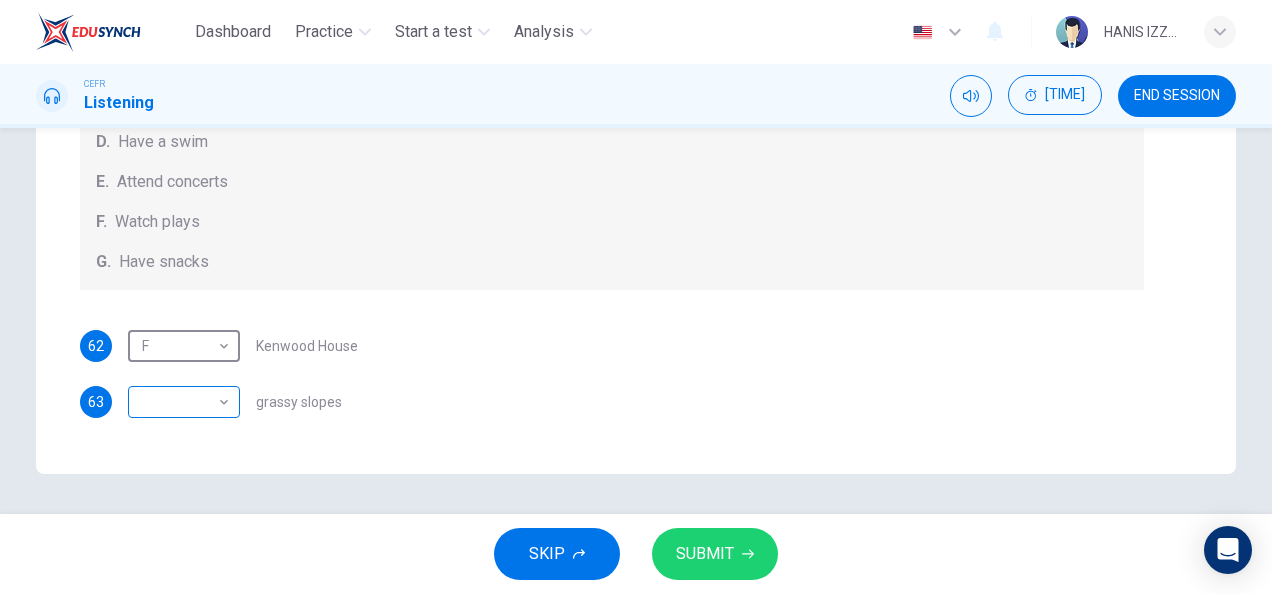 click on "Dashboard Practice Start a test Analysis English en ​ [FULL NAME] CEFR Listening [TIME] END SESSION Question Passage Questions 62 - 66 Which activity can be done at each of the following locations on the heath? Choose  FIVE  answers below and select the correct letter,  A-G , next to the questions. Activities A. Have picnics B. Get a great view of the city C. Go fishing D. Have a swim E. Attend concerts F. Watch plays G. Have snacks 62 F F ​ Kenwood House 63 ​ ​ grassy slopes 64 ​ ​ open-air stage 65 ​ ​ ponds 66 ​ ​ Parliament Hill Hampstead Audio Tour [DURATION] SKIP SUBMIT EduSynch - Online Language Proficiency Testing
Dashboard Practice Start a test Analysis Notifications © Copyright  2025" at bounding box center (636, 297) 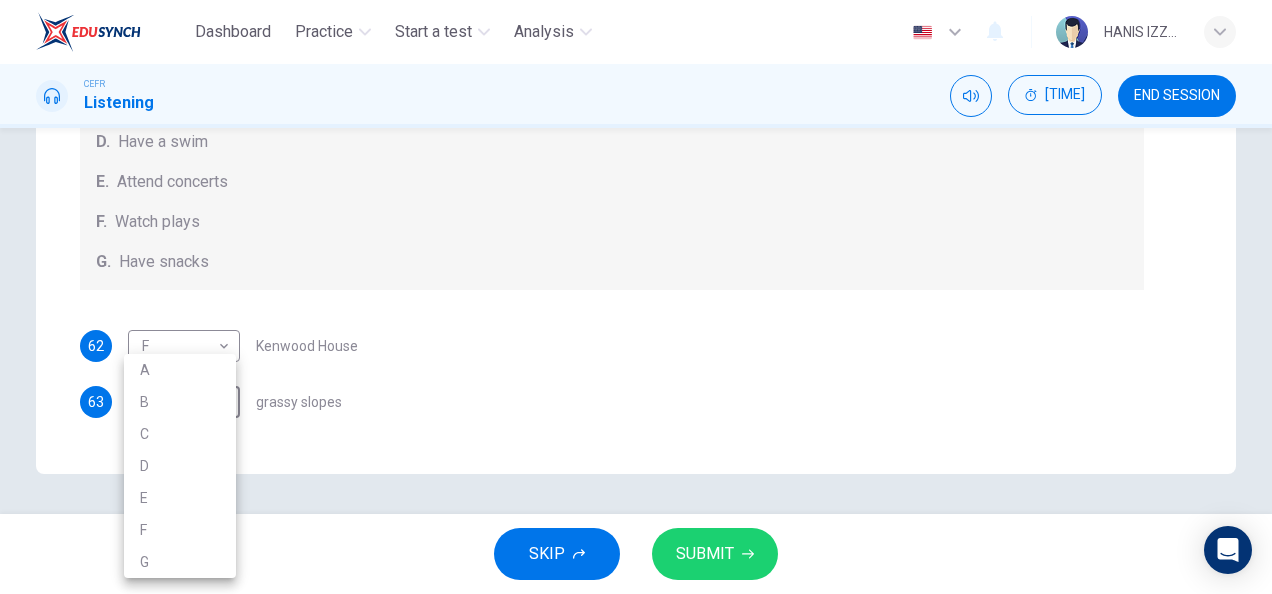 click on "A" at bounding box center [180, 370] 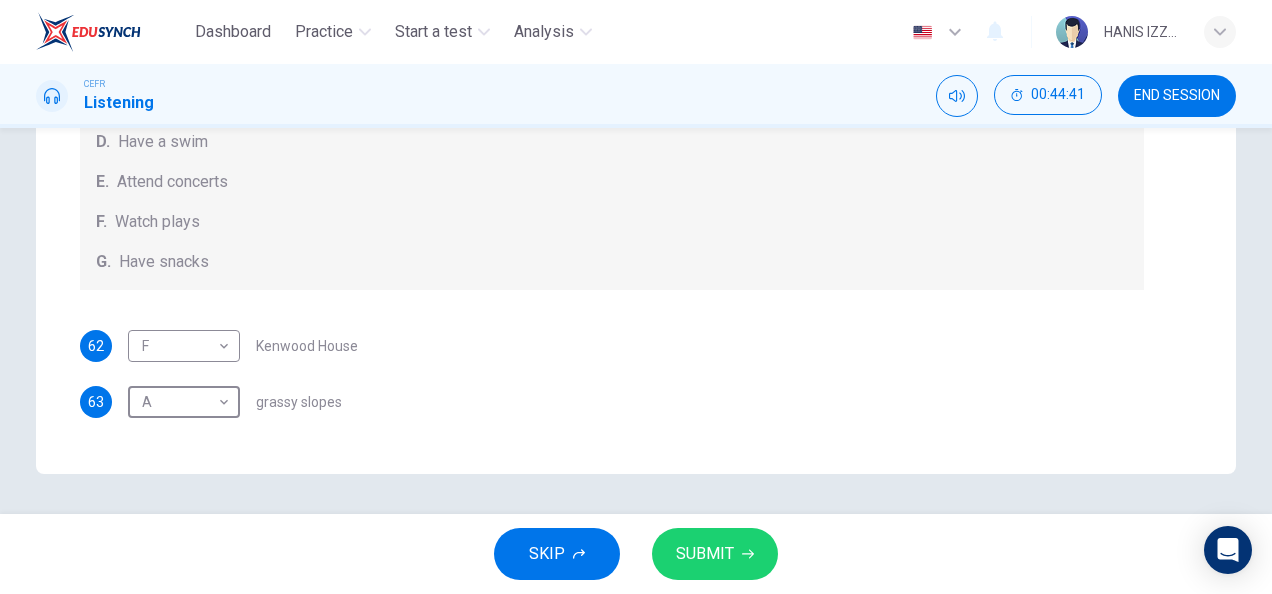 scroll, scrollTop: 12, scrollLeft: 0, axis: vertical 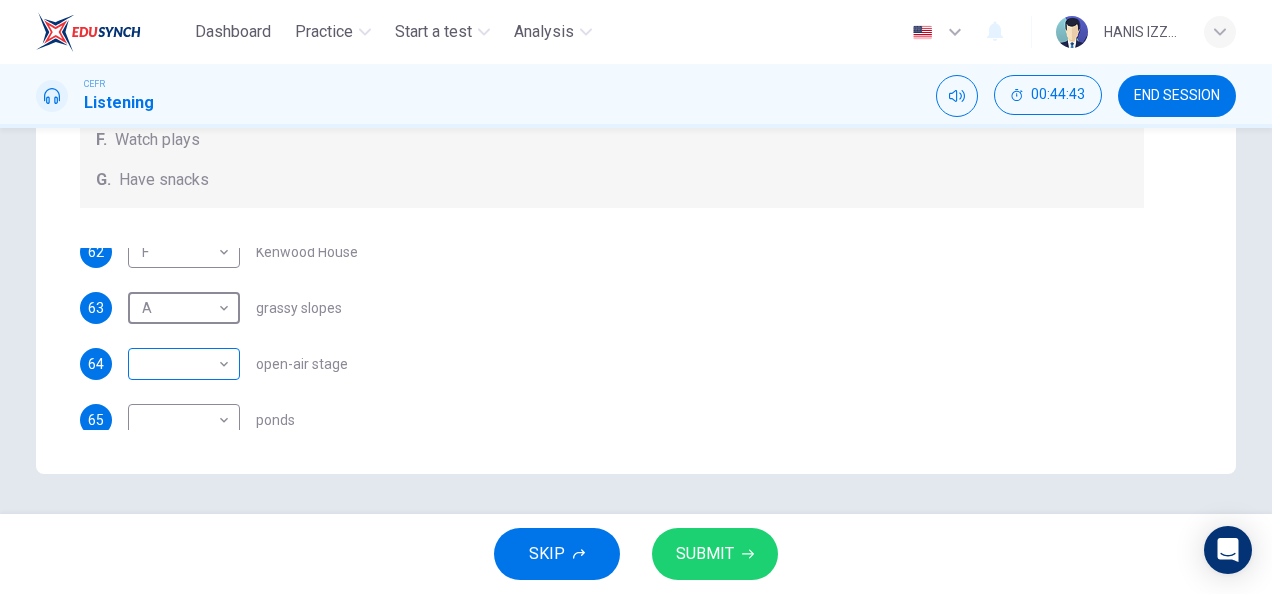 click on "Dashboard Practice Start a test Analysis English en ​ [FIRST] [LAST] CEFR Listening 00:44:43 END SESSION Question Passage Questions 62 - 66 Which activity can be done at each of the following locations on the heath? Choose  FIVE  answers below and select the correct letter,  A-G , next to the questions. Activities A. Have picnics B. Get a great view of the city C. Go fishing D. Have a swim E. Attend concerts F. Watch plays G. Have snacks 62 F F ​ Kenwood House 63 A A ​ grassy slopes 64 ​ ​ open-air stage 65 ​ ​ ponds 66 ​ ​ Parliament Hill Hampstead Audio Tour 00m 42s SKIP SUBMIT EduSynch - Online Language Proficiency Testing
Dashboard Practice Start a test Analysis Notifications © Copyright  2025" at bounding box center [636, 297] 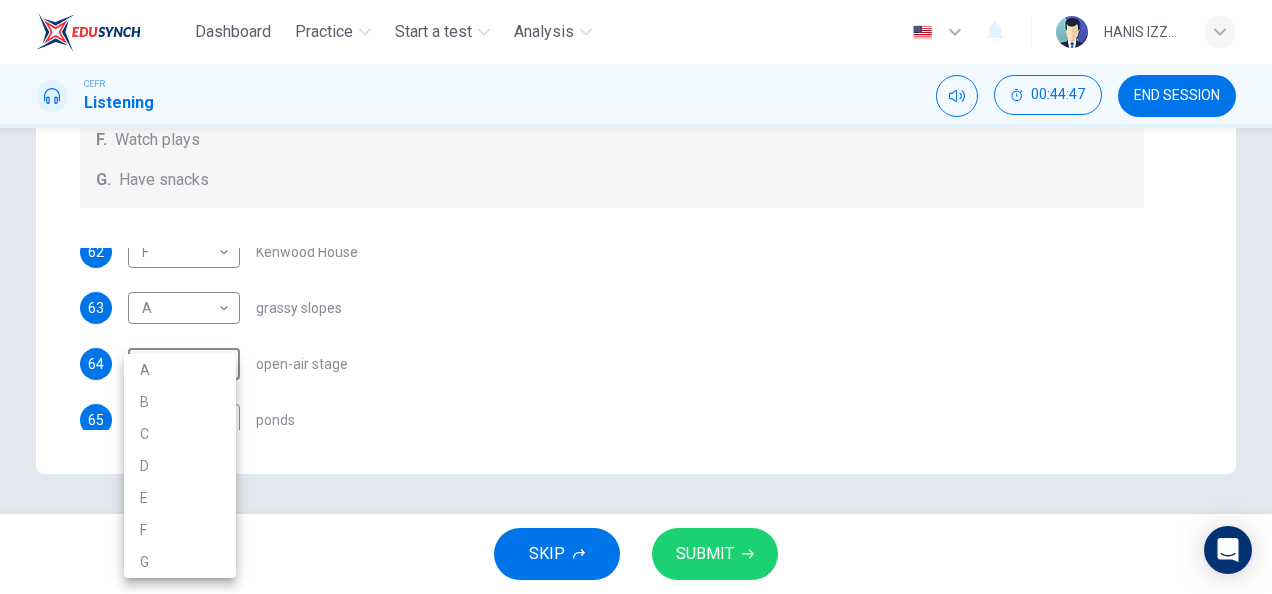 drag, startPoint x: 466, startPoint y: 167, endPoint x: 482, endPoint y: 280, distance: 114.12712 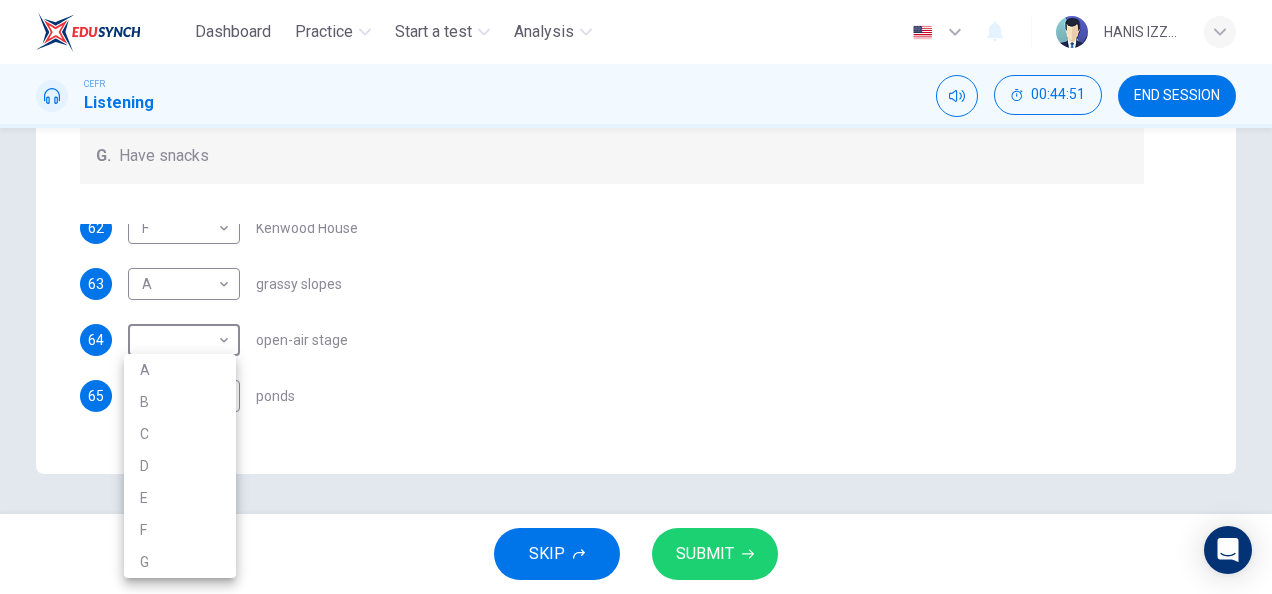 click on "Dashboard Practice Start a test Analysis English en ​ HANIS IZZATI BINTI AMRAN CEFR Listening 00:44:51 END SESSION Question Passage Questions 62 - 66 Which activity can be done at each of the following locations on the heath? Choose  FIVE  answers below and select the correct letter,  A-G , next to the questions. Activities A. Have picnics B. Get a great view of the city C. Go fishing D. Have a swim E. Attend concerts F. Watch plays G. Have snacks 62 F F ​ Kenwood House 63 A A ​ grassy slopes 64 ​ ​ open-air stage 65 ​ ​ ponds 66 ​ ​ Parliament Hill Hampstead Audio Tour 00m 33s SKIP SUBMIT EduSynch - Online Language Proficiency Testing
Dashboard Practice Start a test Analysis Notifications © Copyright  2025 A B C D E F G" at bounding box center (636, 297) 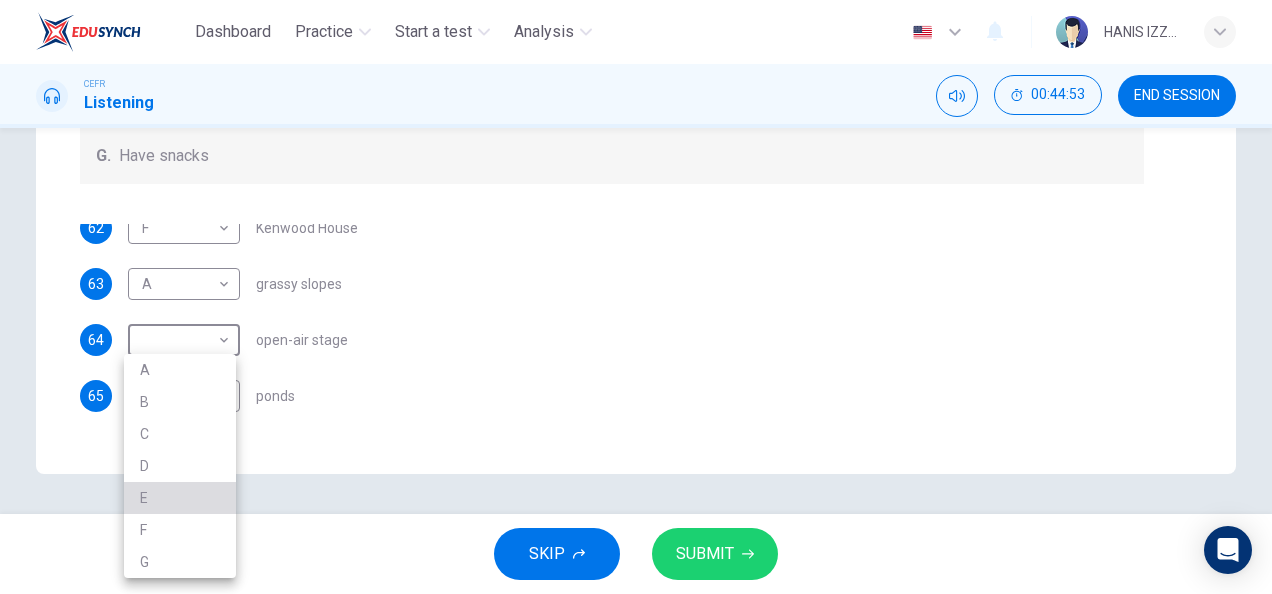 click on "E" at bounding box center [180, 498] 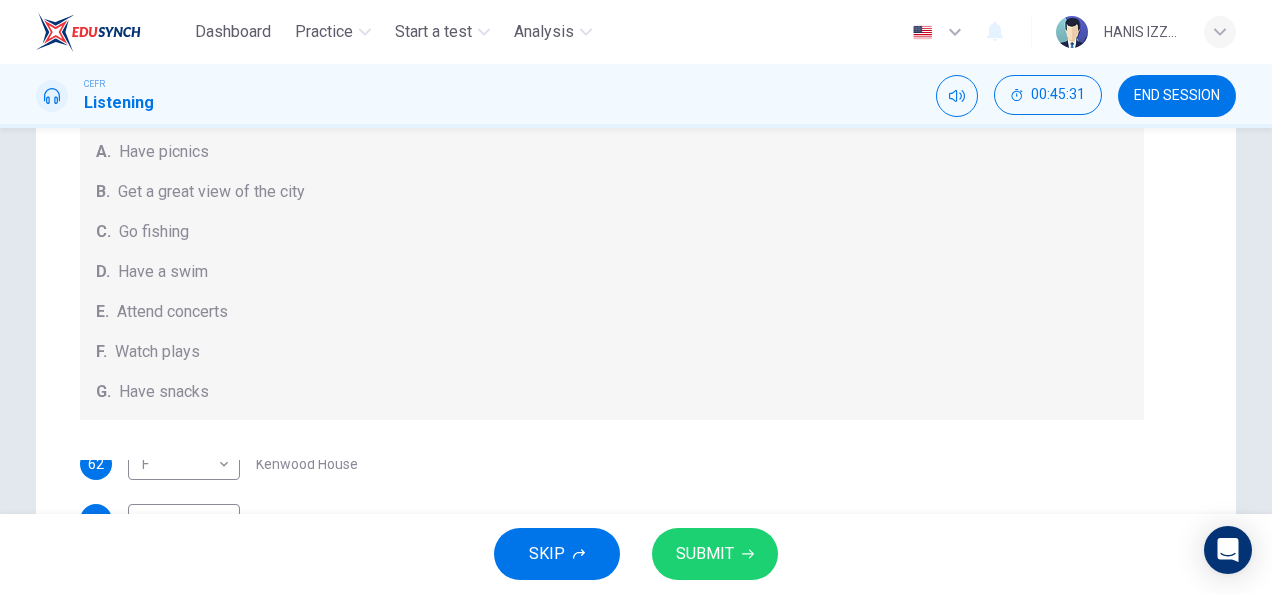 scroll, scrollTop: 0, scrollLeft: 0, axis: both 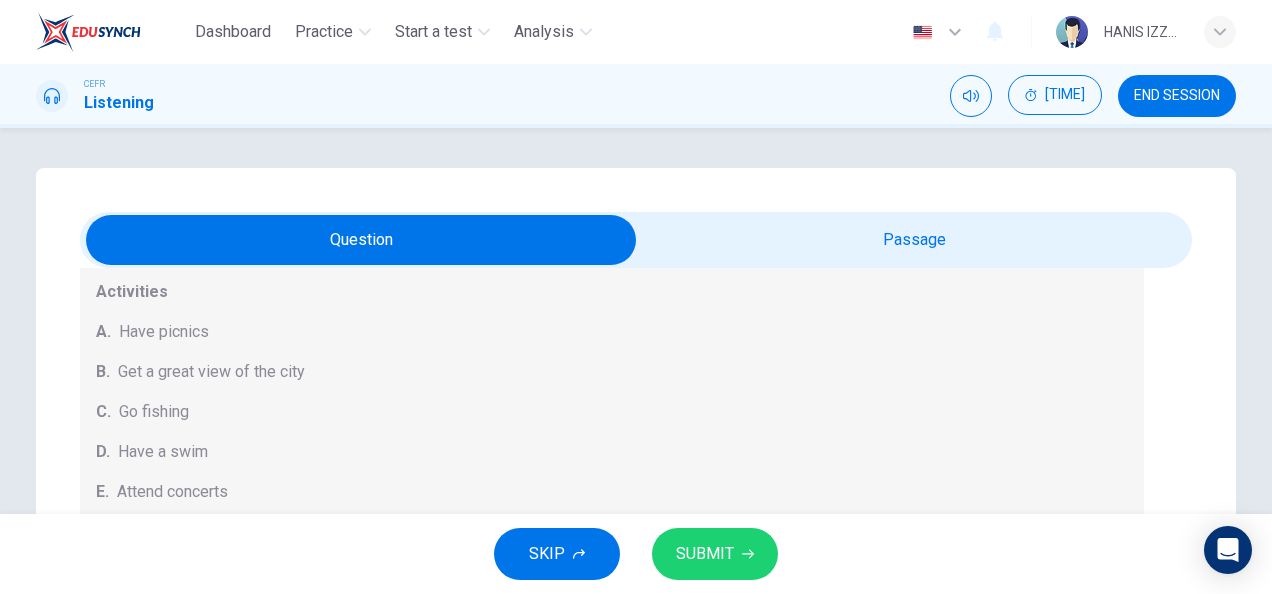 click on "Question Passage Questions 62 - 66 Which activity can be done at each of the following locations on the heath? Choose  FIVE  answers below and select the correct letter,  A-G , next to the questions. Activities A. Have picnics B. Get a great view of the city C. Go fishing D. Have a swim E. Attend concerts F. Watch plays G. Have snacks 62 F F ​ Kenwood House 63 A A ​ grassy slopes 64 E E ​ open-air stage 65 ​ ​ ponds 66 ​ ​ Parliament Hill Hampstead Audio Tour 05m 13s" at bounding box center [636, 570] 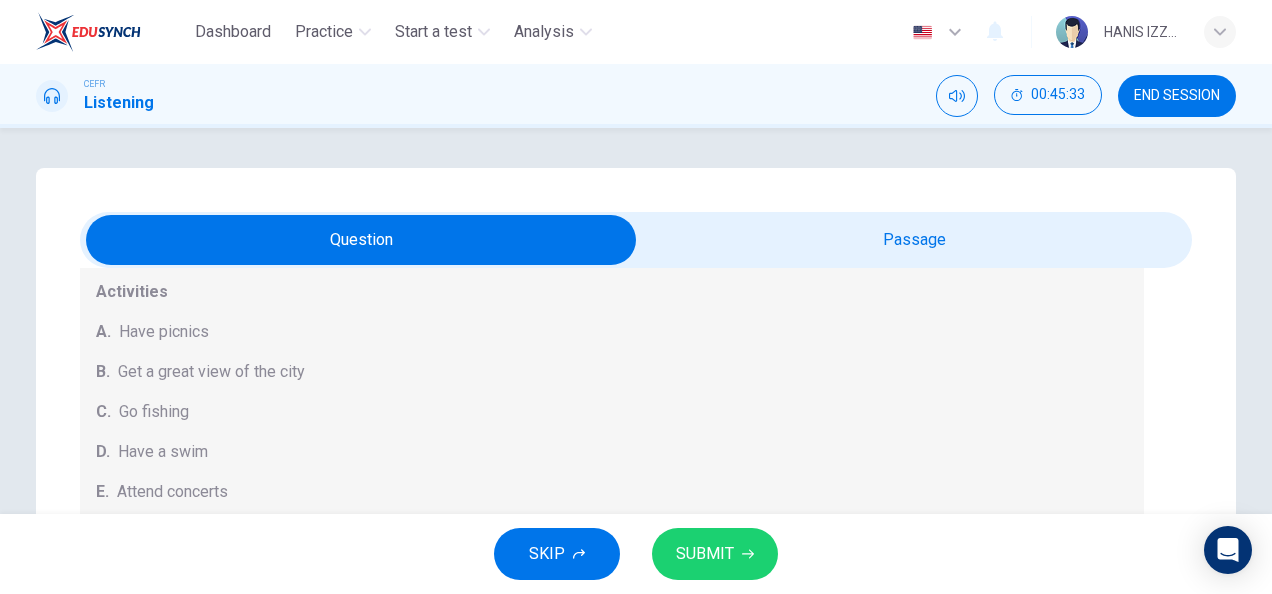 click at bounding box center (361, 240) 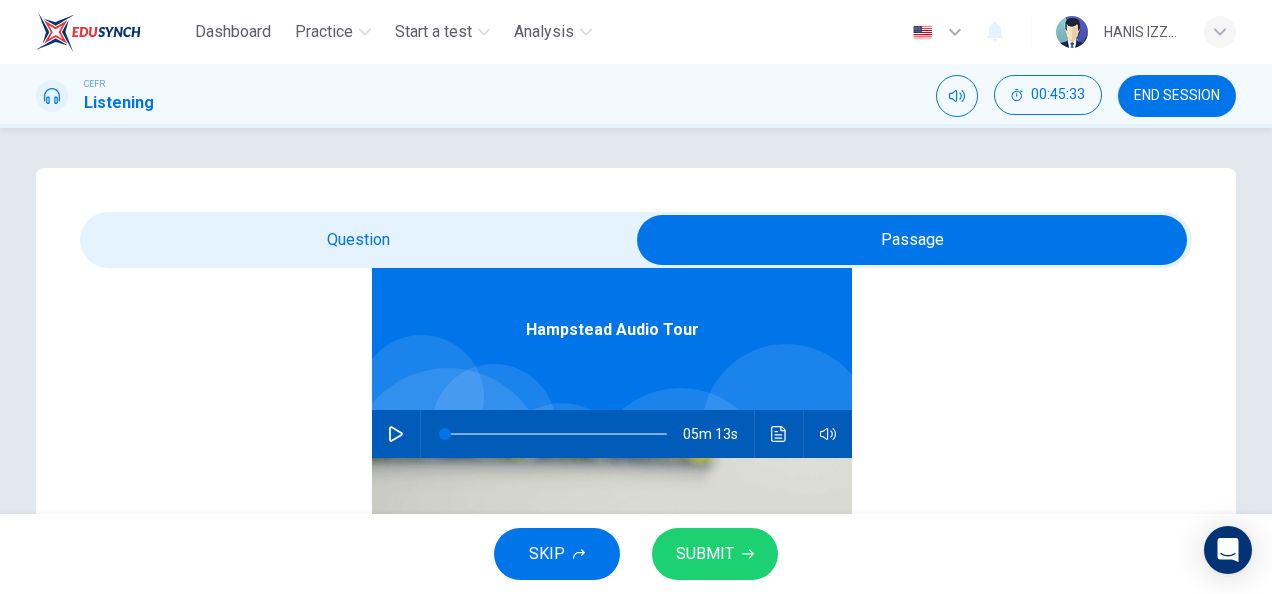 scroll, scrollTop: 112, scrollLeft: 0, axis: vertical 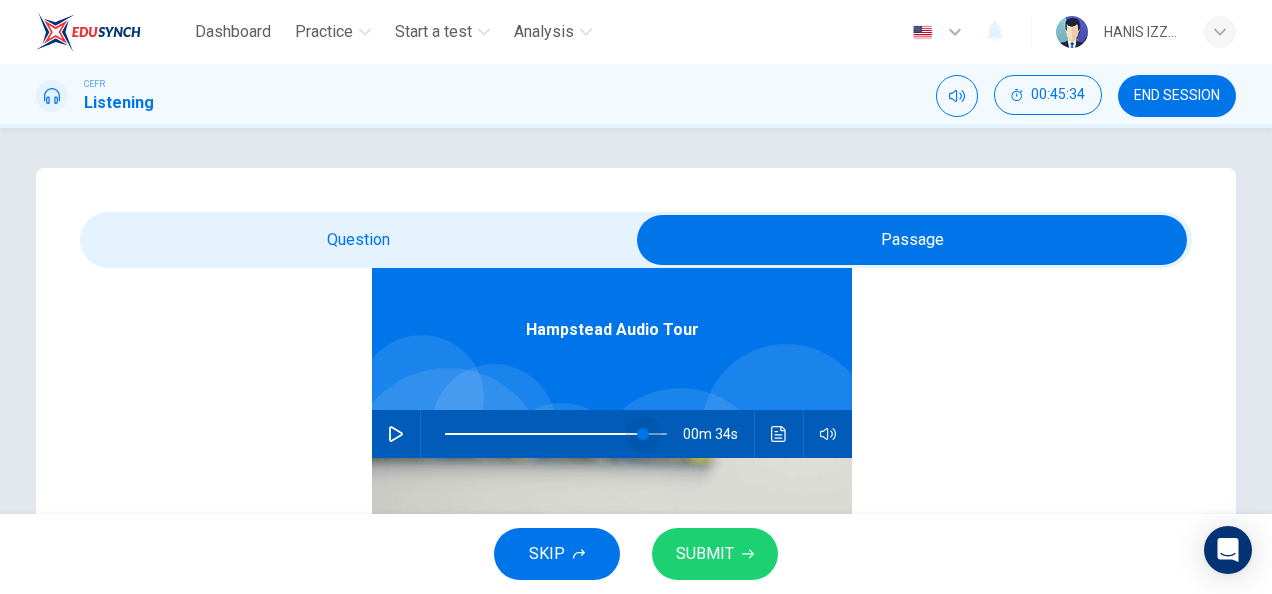 click at bounding box center (556, 434) 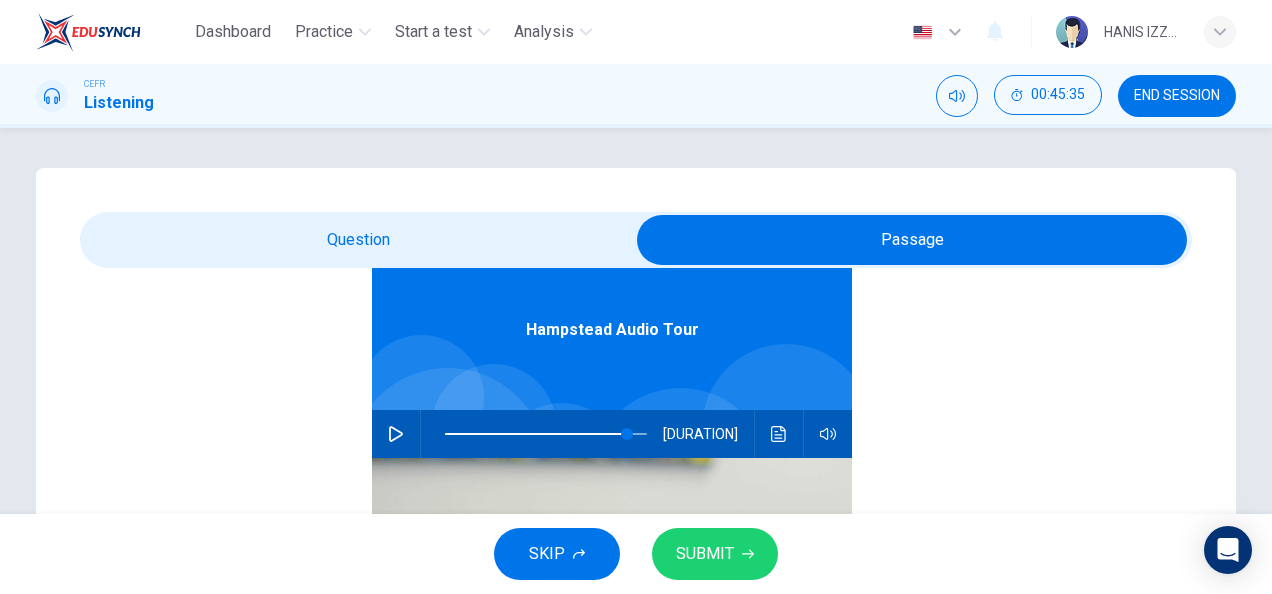 click at bounding box center [396, 434] 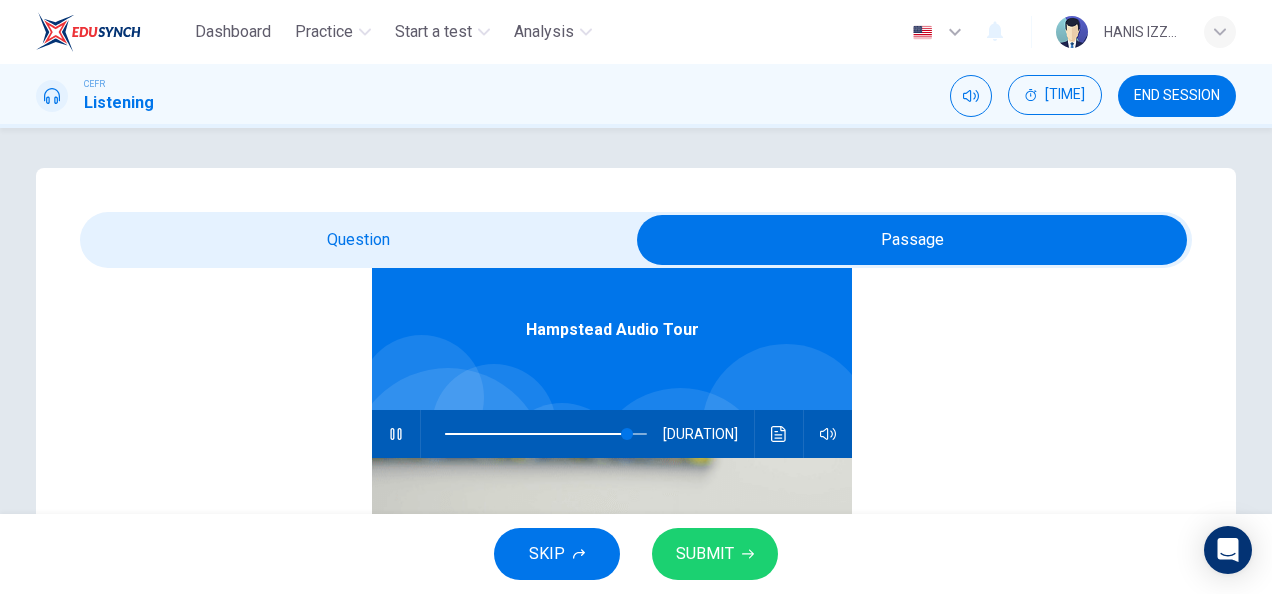 click at bounding box center (912, 240) 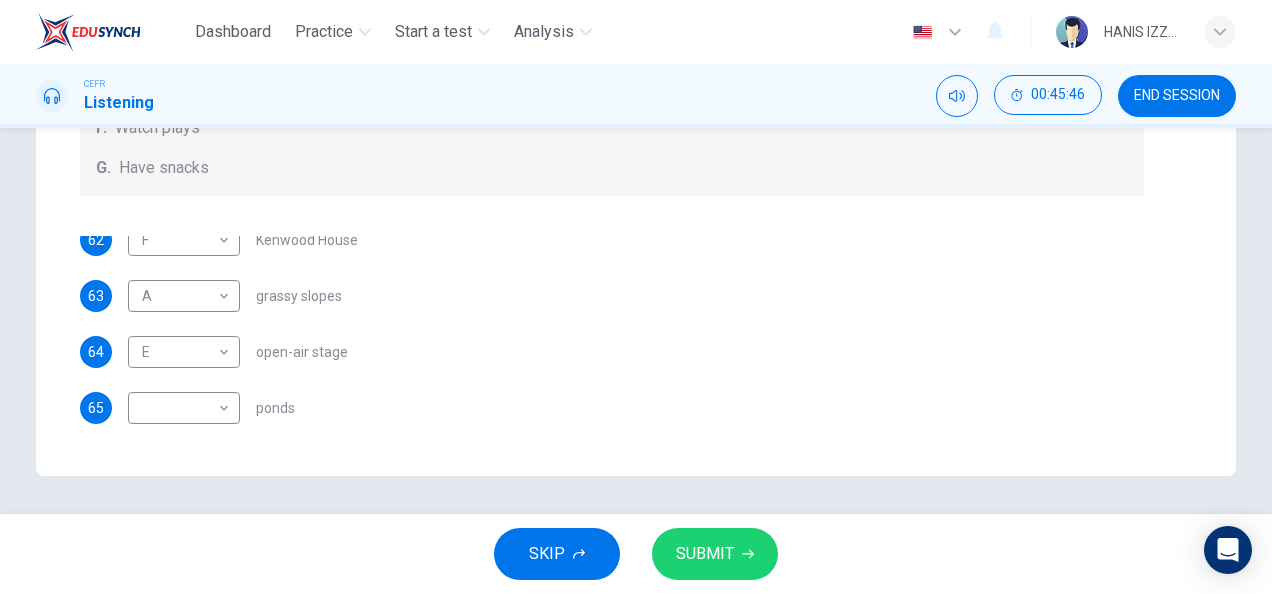 scroll, scrollTop: 498, scrollLeft: 0, axis: vertical 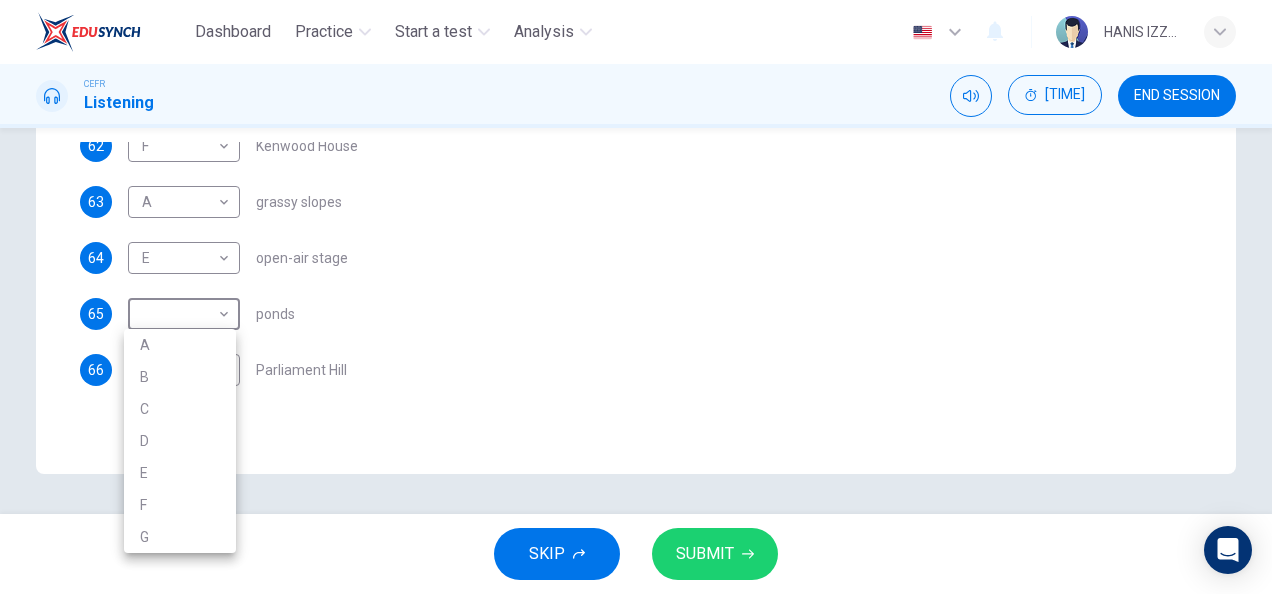 click on "Dashboard Practice Start a test Analysis English en ​ HANIS IZZATI BINTI AMRAN CEFR Listening 00:45:59 END SESSION Question Passage Questions 62 - 66 Which activity can be done at each of the following locations on the heath? Choose  FIVE  answers below and select the correct letter,  A-G , next to the questions. Activities A. Have picnics B. Get a great view of the city C. Go fishing D. Have a swim E. Attend concerts F. Watch plays G. Have snacks 62 F F ​ Kenwood House 63 A A ​ grassy slopes 64 E E ​ open-air stage 65 ​ ​ ponds 66 ​ ​ Parliament Hill Hampstead Audio Tour 00m 08s SKIP SUBMIT EduSynch - Online Language Proficiency Testing
Dashboard Practice Start a test Analysis Notifications © Copyright  2025 A B C D E F G" at bounding box center (636, 297) 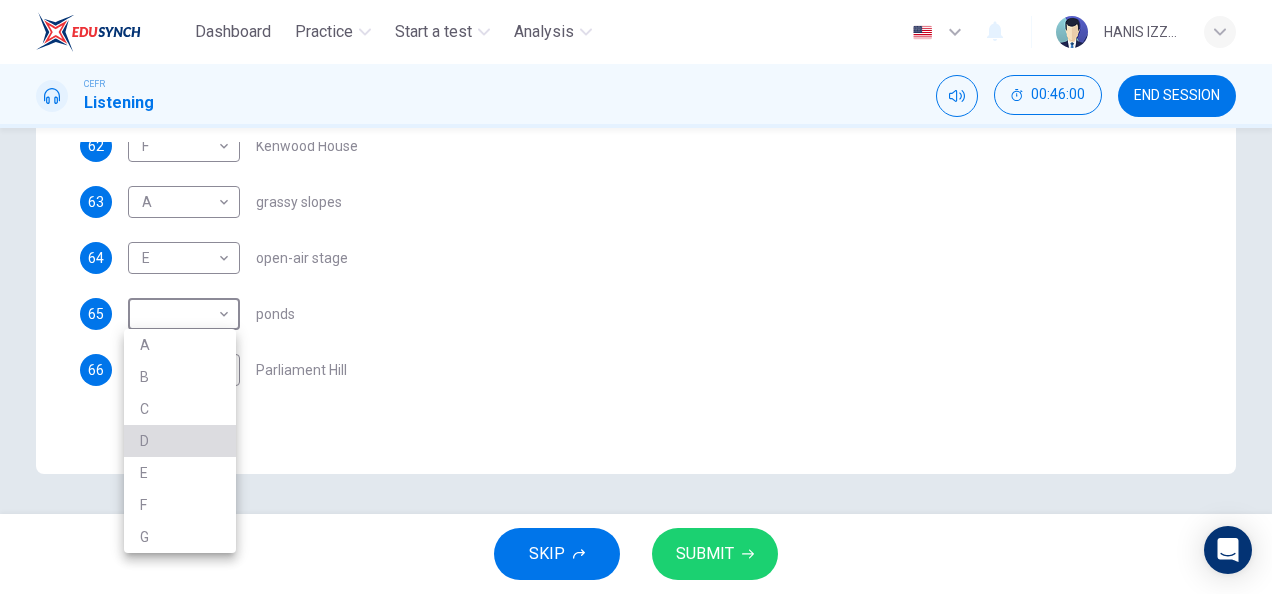 click on "D" at bounding box center [180, 441] 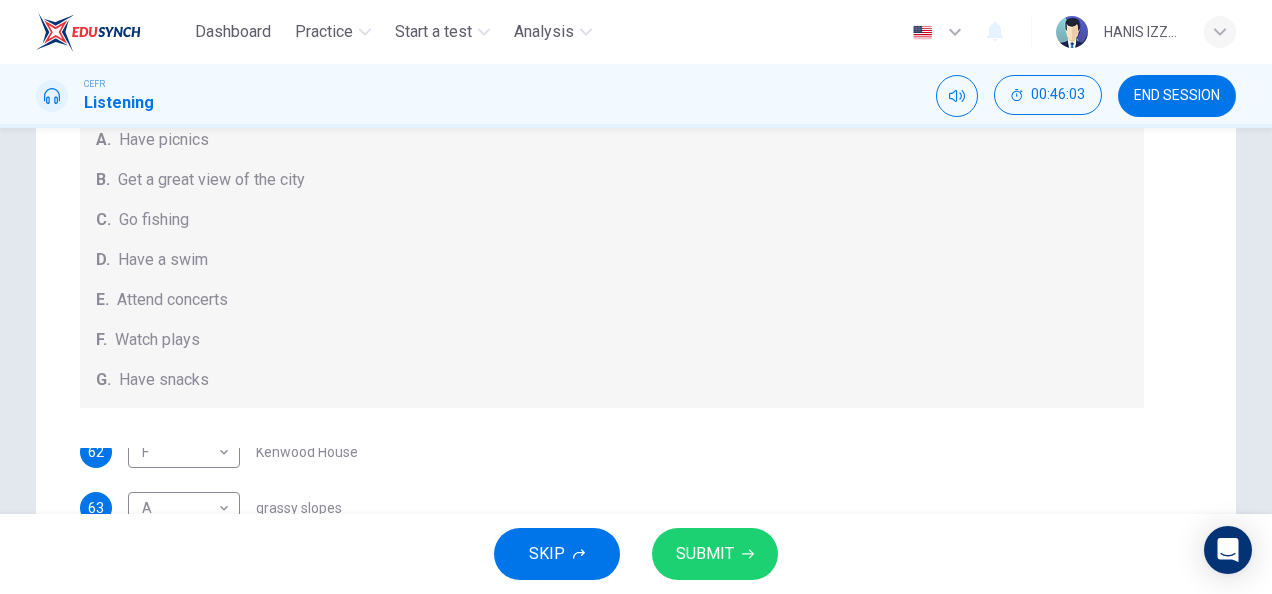 scroll, scrollTop: 498, scrollLeft: 0, axis: vertical 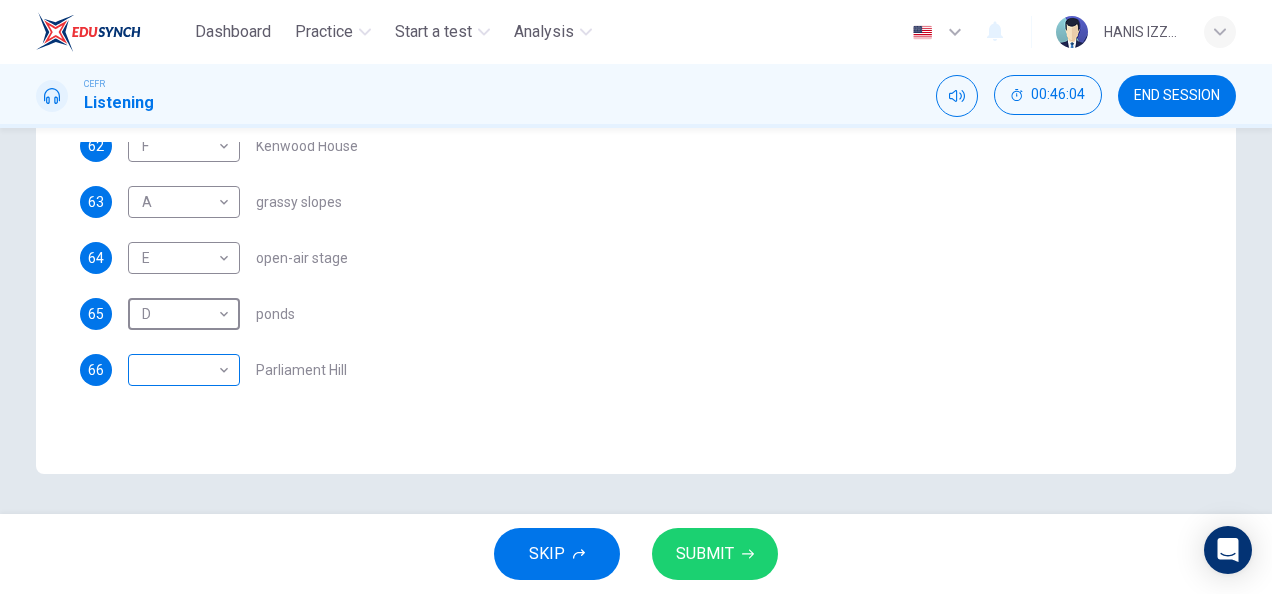 click on "Dashboard Practice Start a test Analysis English en ​ HANIS IZZATI BINTI AMRAN CEFR Listening 00:46:04 END SESSION Question Passage Questions 62 - 66 Which activity can be done at each of the following locations on the heath? Choose  FIVE  answers below and select the correct letter,  A-G , next to the questions. Activities A. Have picnics B. Get a great view of the city C. Go fishing D. Have a swim E. Attend concerts F. Watch plays G. Have snacks 62 F F ​ Kenwood House 63 A A ​ grassy slopes 64 E E ​ open-air stage 65 D D ​ ponds 66 ​ ​ Parliament Hill Hampstead Audio Tour 00m 03s SKIP SUBMIT EduSynch - Online Language Proficiency Testing
Dashboard Practice Start a test Analysis Notifications © Copyright  2025" at bounding box center [636, 297] 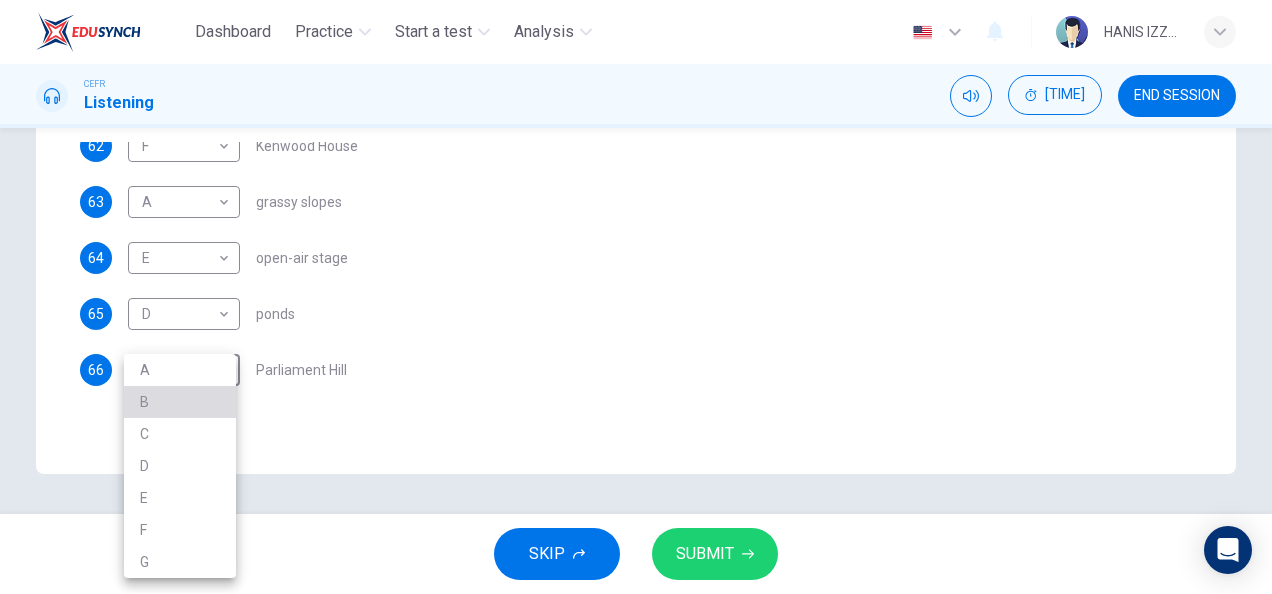 click on "B" at bounding box center (180, 402) 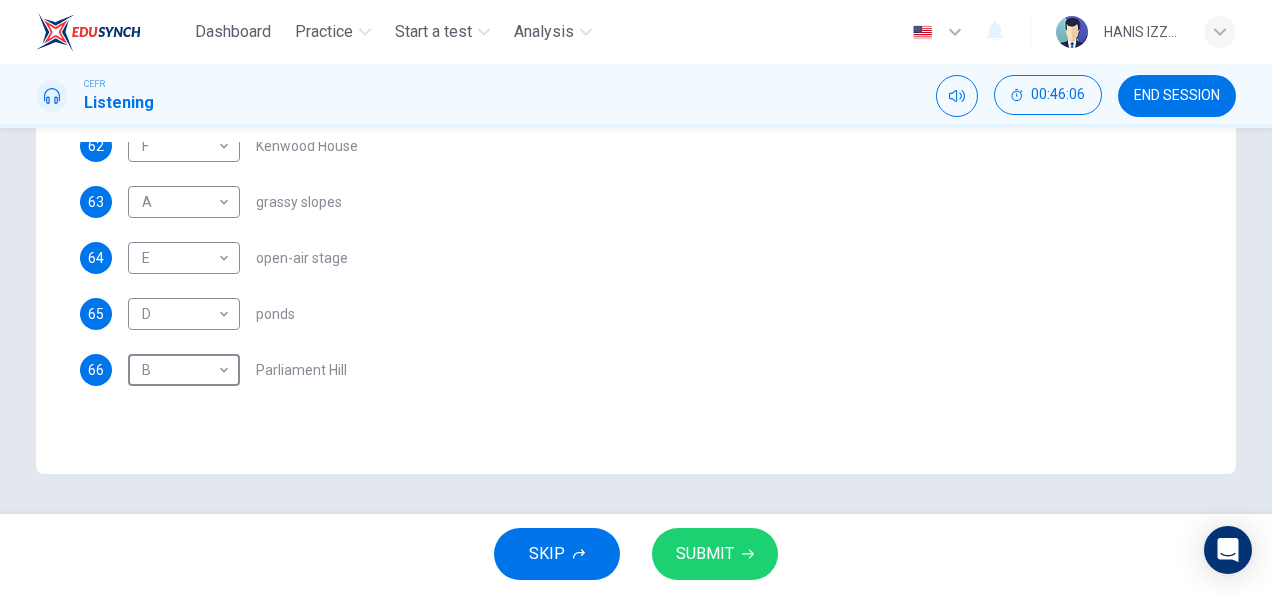 click on "SUBMIT" at bounding box center [705, 554] 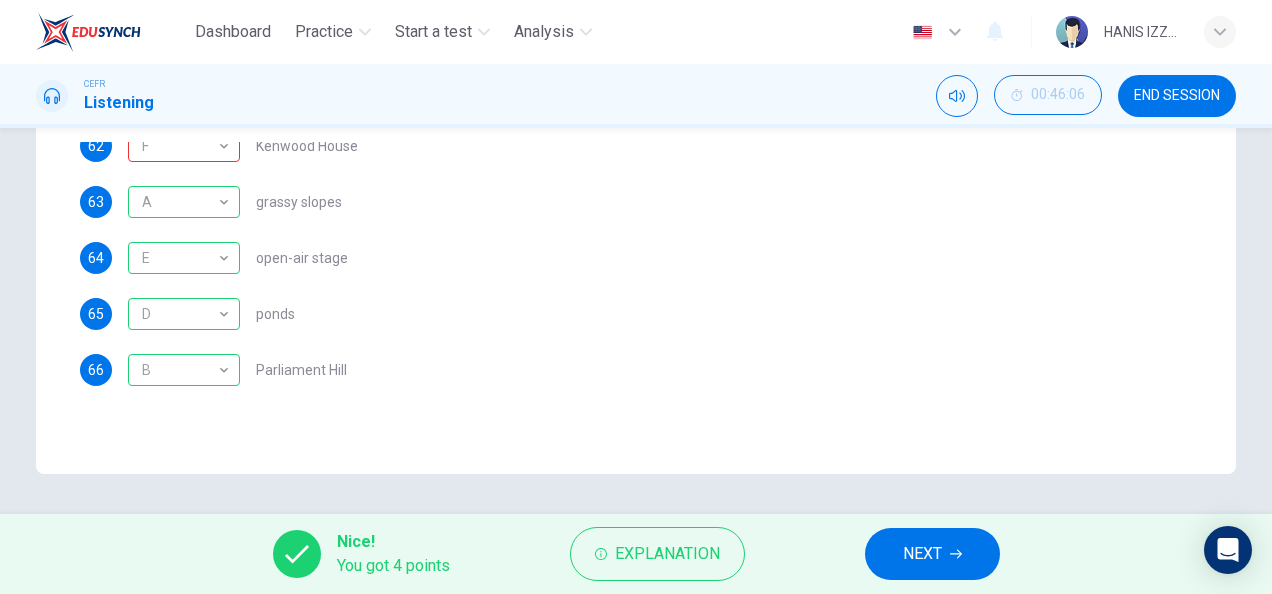 scroll, scrollTop: 0, scrollLeft: 0, axis: both 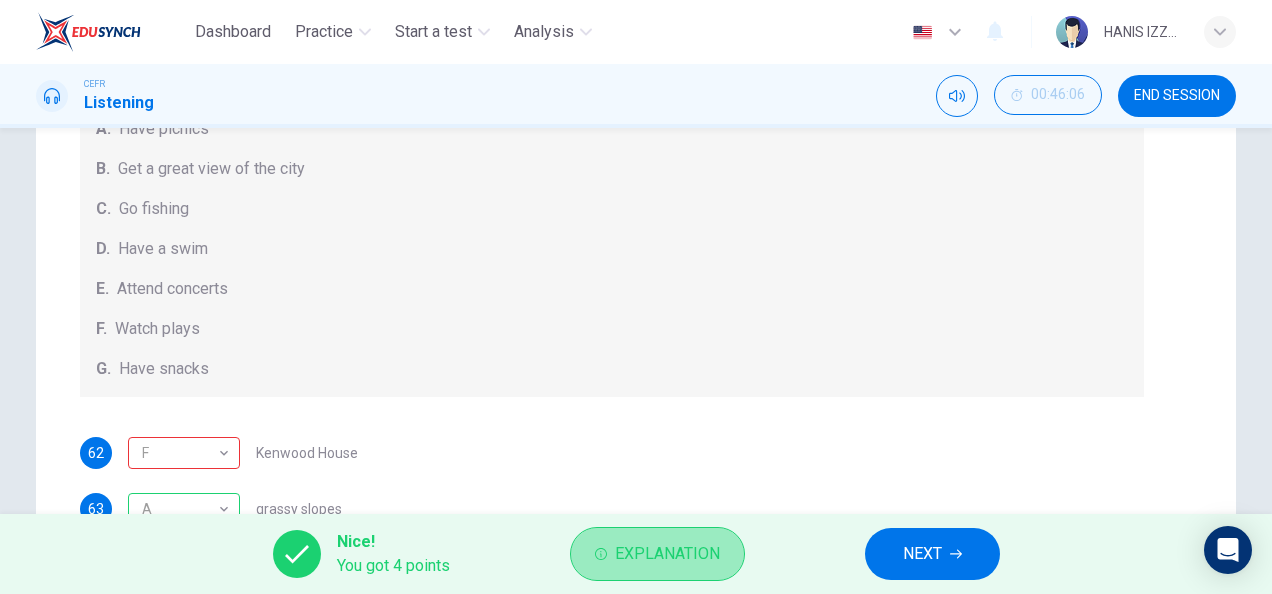 click on "Explanation" at bounding box center [667, 554] 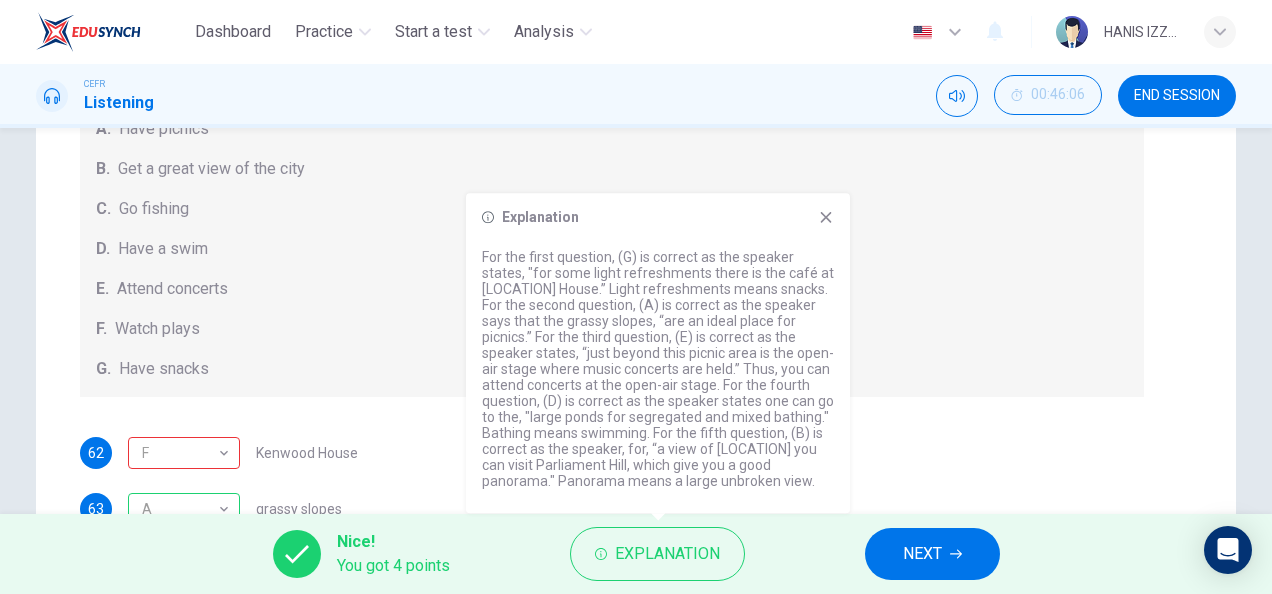 click on "Questions 62 - 66 Which activity can be done at each of the following locations on the heath? Choose  FIVE  answers below and select the correct letter,  A-G , next to the questions. Activities A. Have picnics B. Get a great view of the city C. Go fishing D. Have a swim E. Attend concerts F. Watch plays G. Have snacks 62 F F ​ Kenwood House 63 A A ​ grassy slopes 64 E E ​ open-air stage 65 D D ​ ponds 66 B B ​ Parliament Hill" at bounding box center [612, 293] 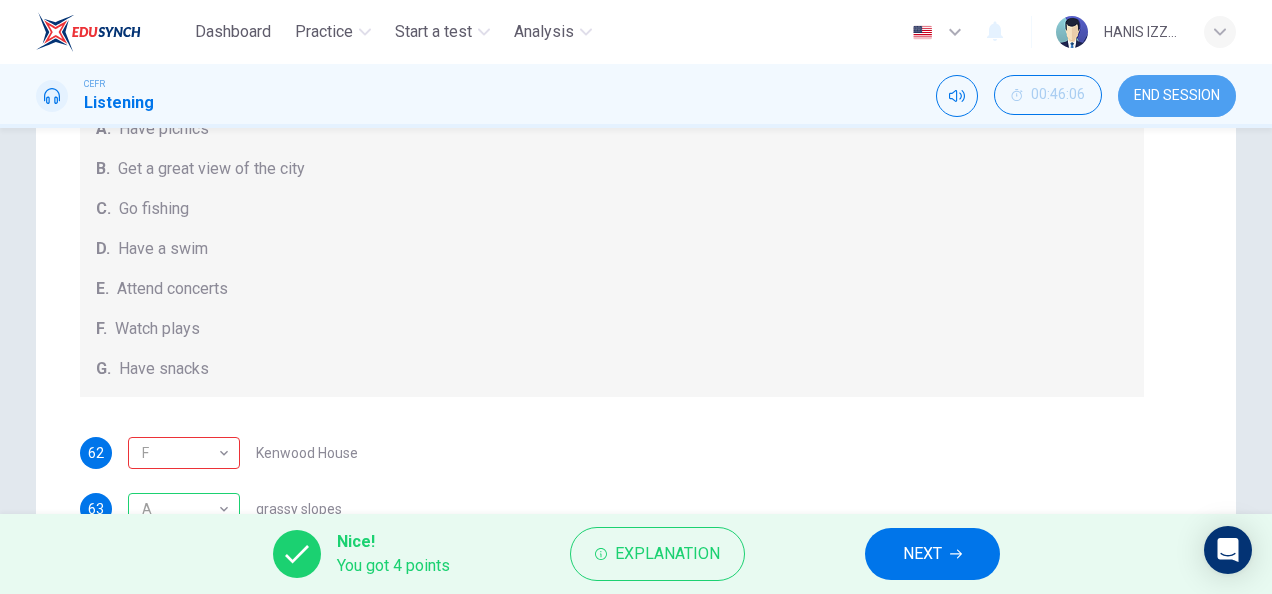 click on "END SESSION" at bounding box center [1177, 96] 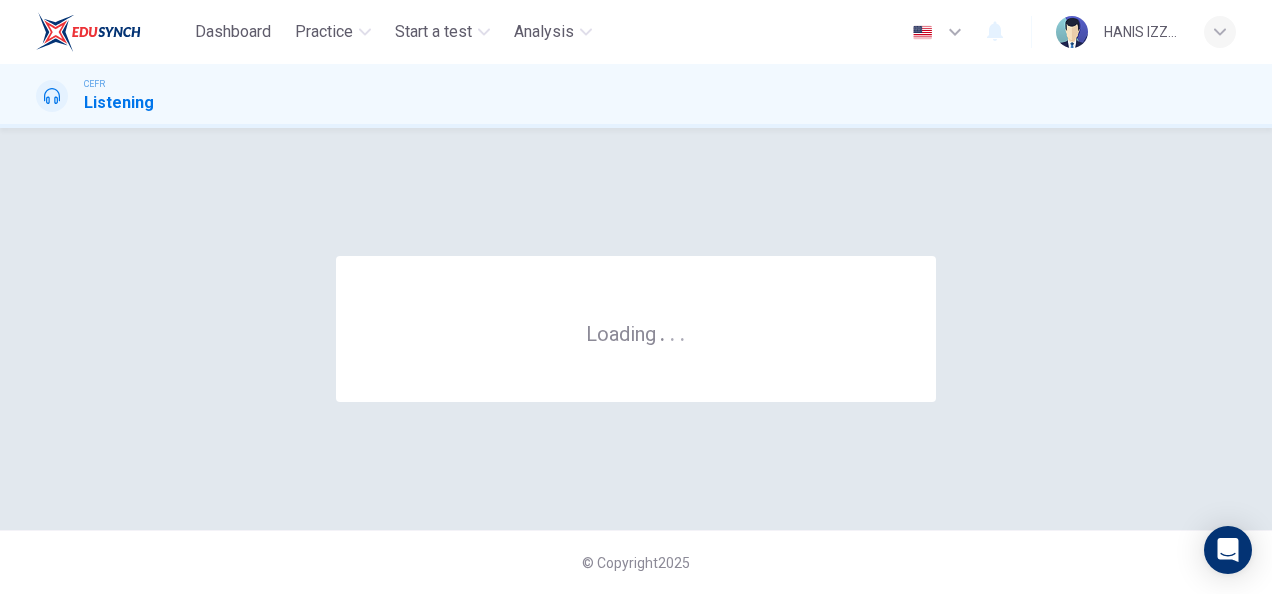 scroll, scrollTop: 0, scrollLeft: 0, axis: both 